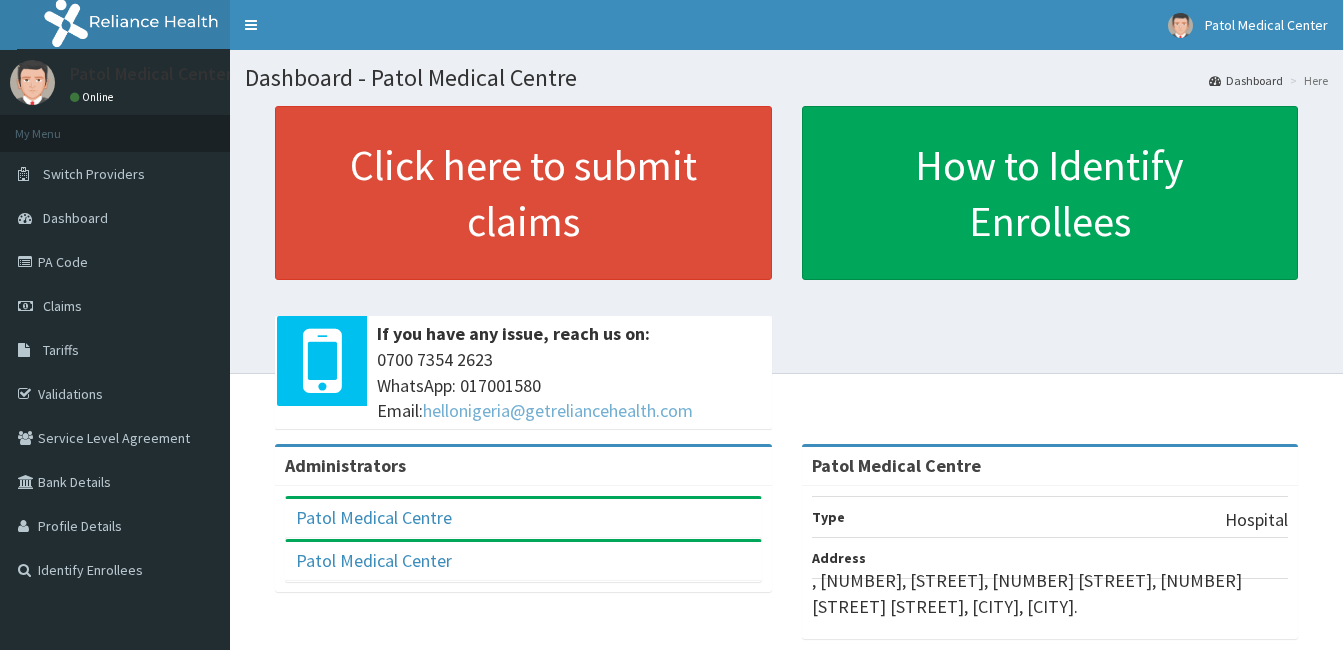 scroll, scrollTop: 0, scrollLeft: 0, axis: both 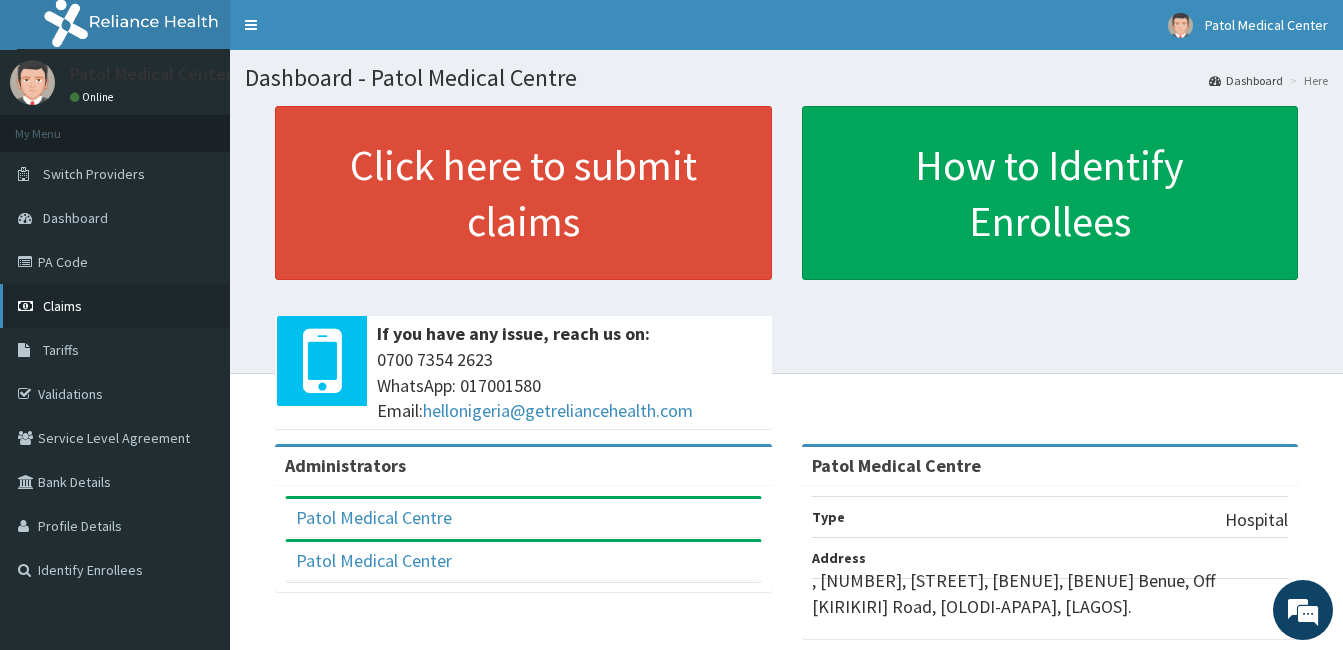click on "Claims" at bounding box center (62, 306) 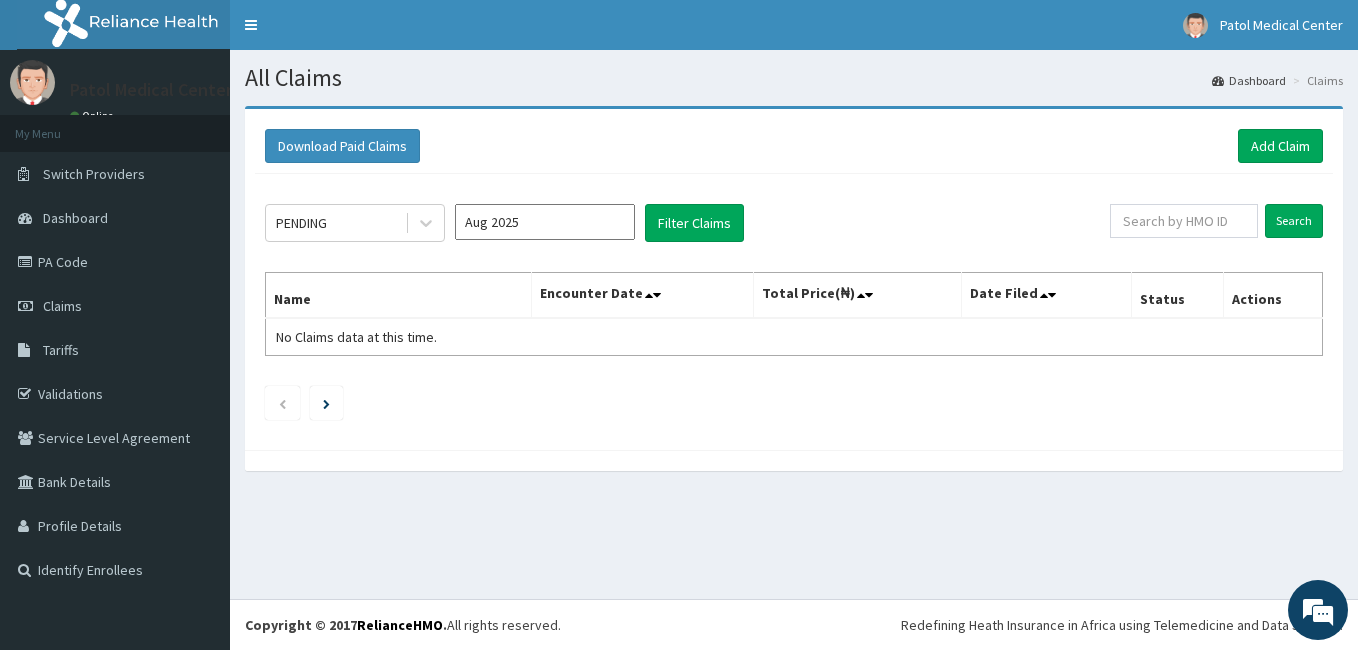 scroll, scrollTop: 0, scrollLeft: 0, axis: both 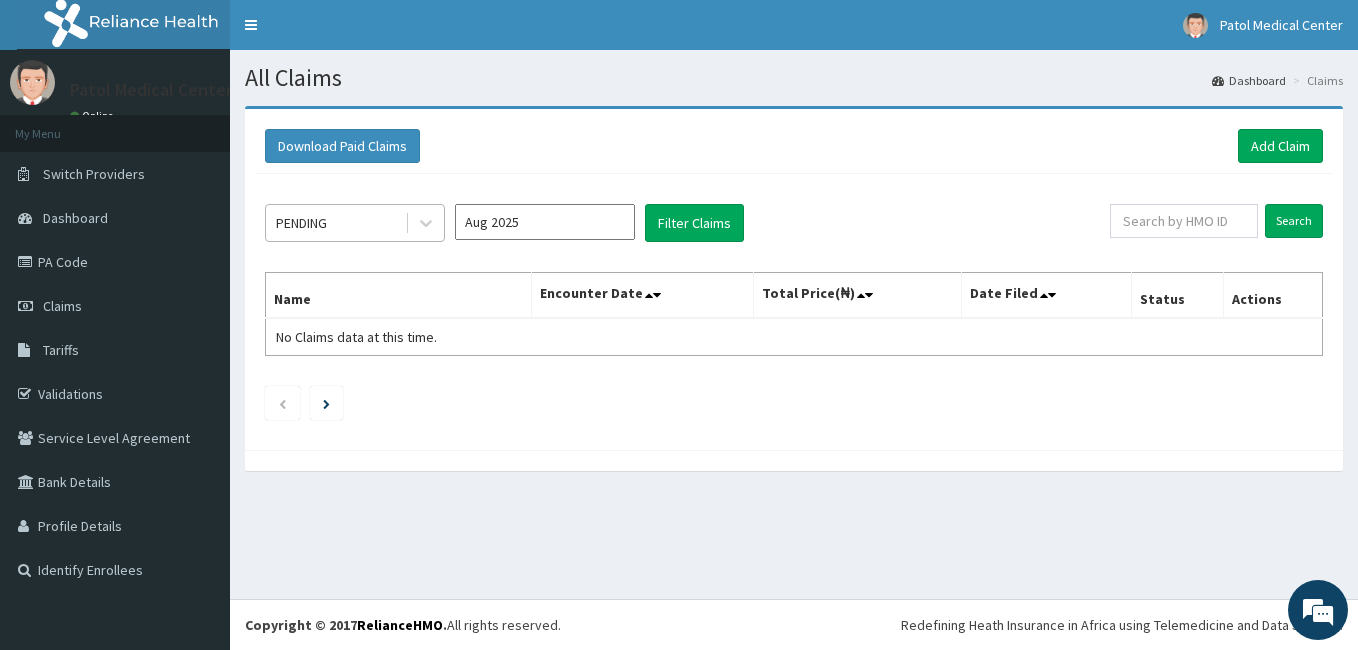 click on "PENDING" at bounding box center (335, 223) 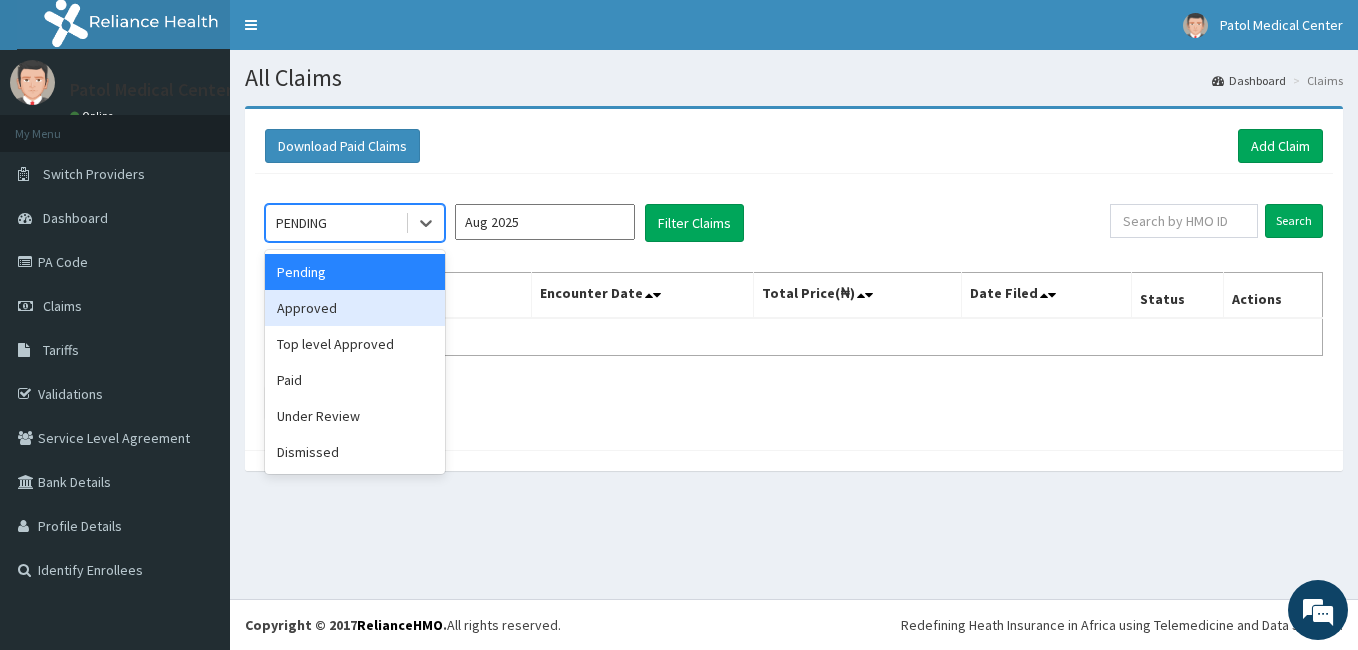 click on "Approved" at bounding box center [355, 308] 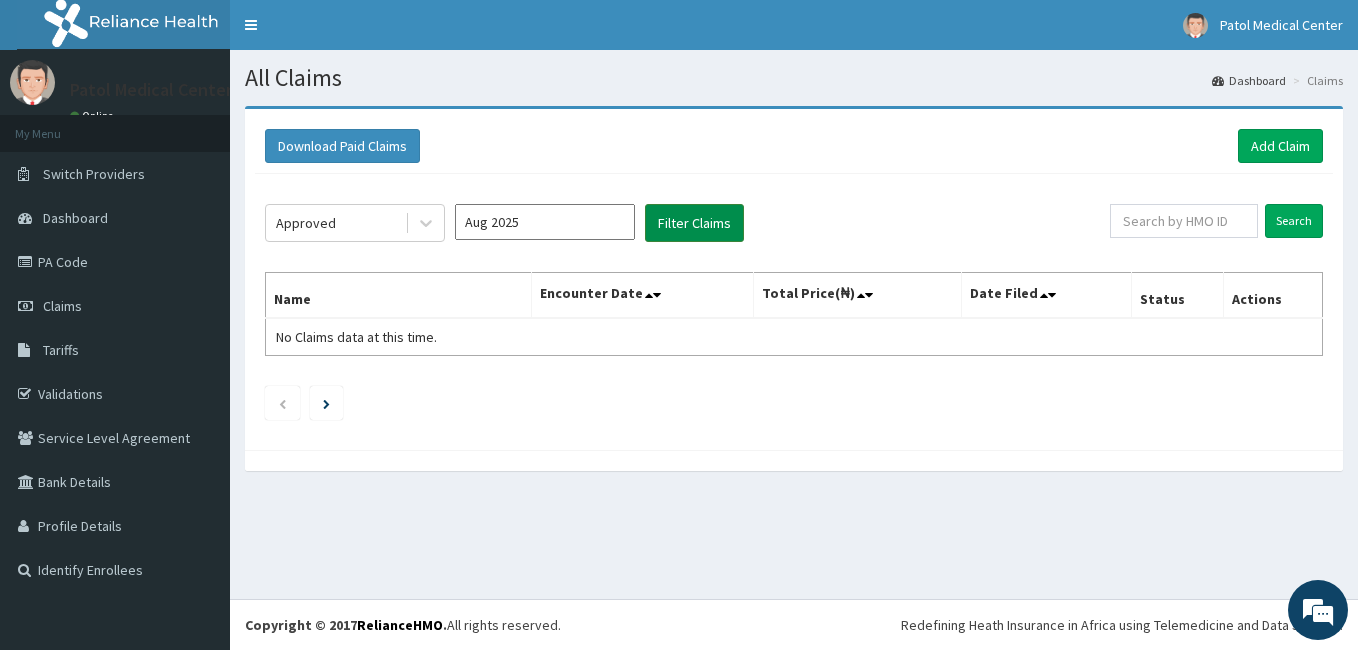 click on "Filter Claims" at bounding box center [694, 223] 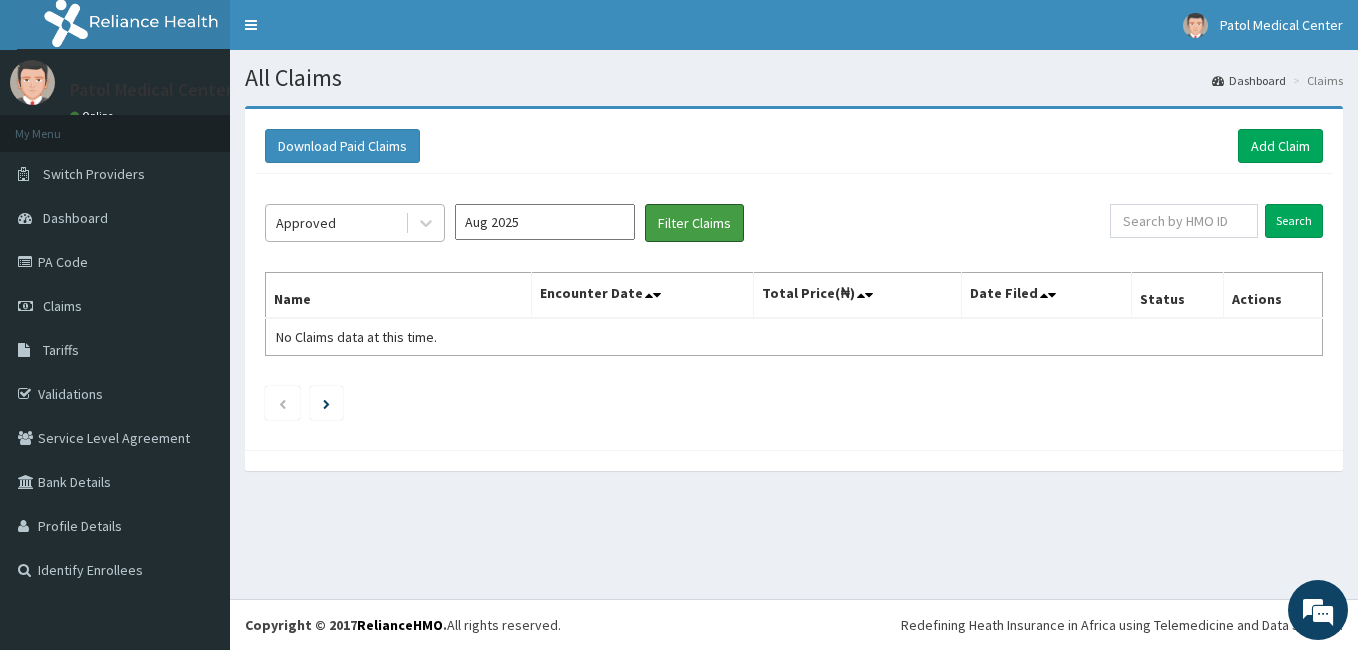 scroll, scrollTop: 0, scrollLeft: 0, axis: both 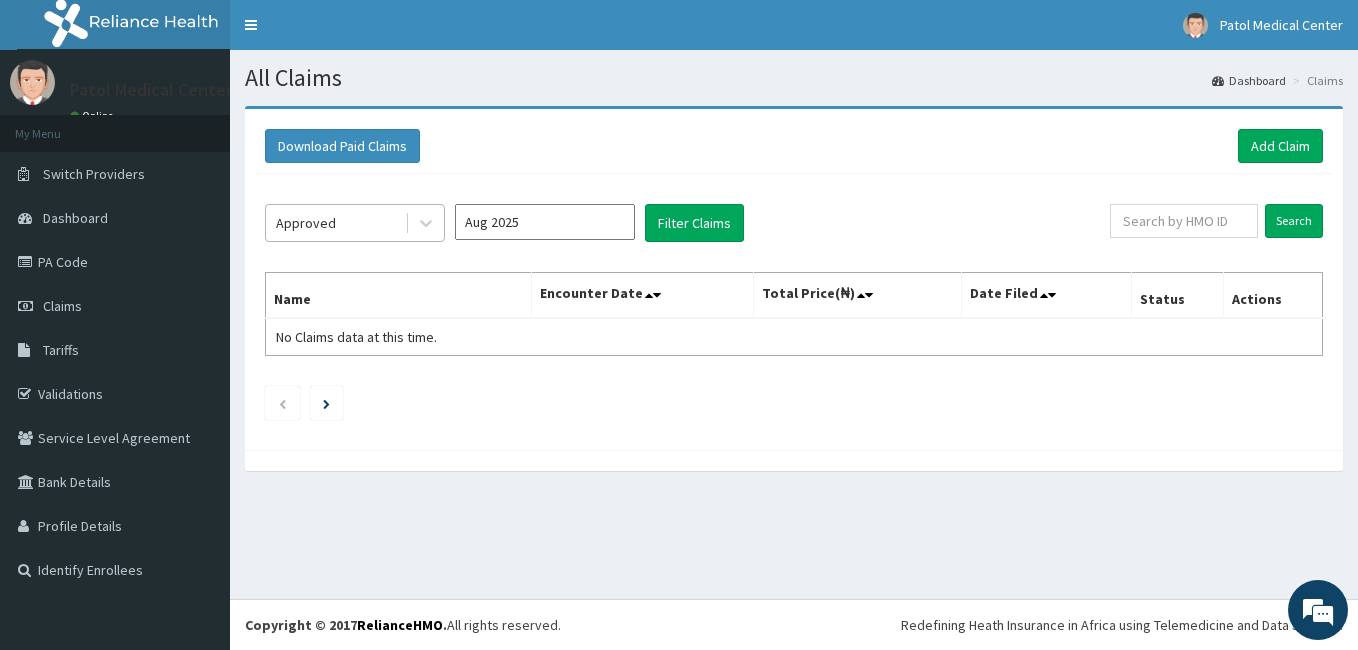 click on "Approved" at bounding box center (306, 223) 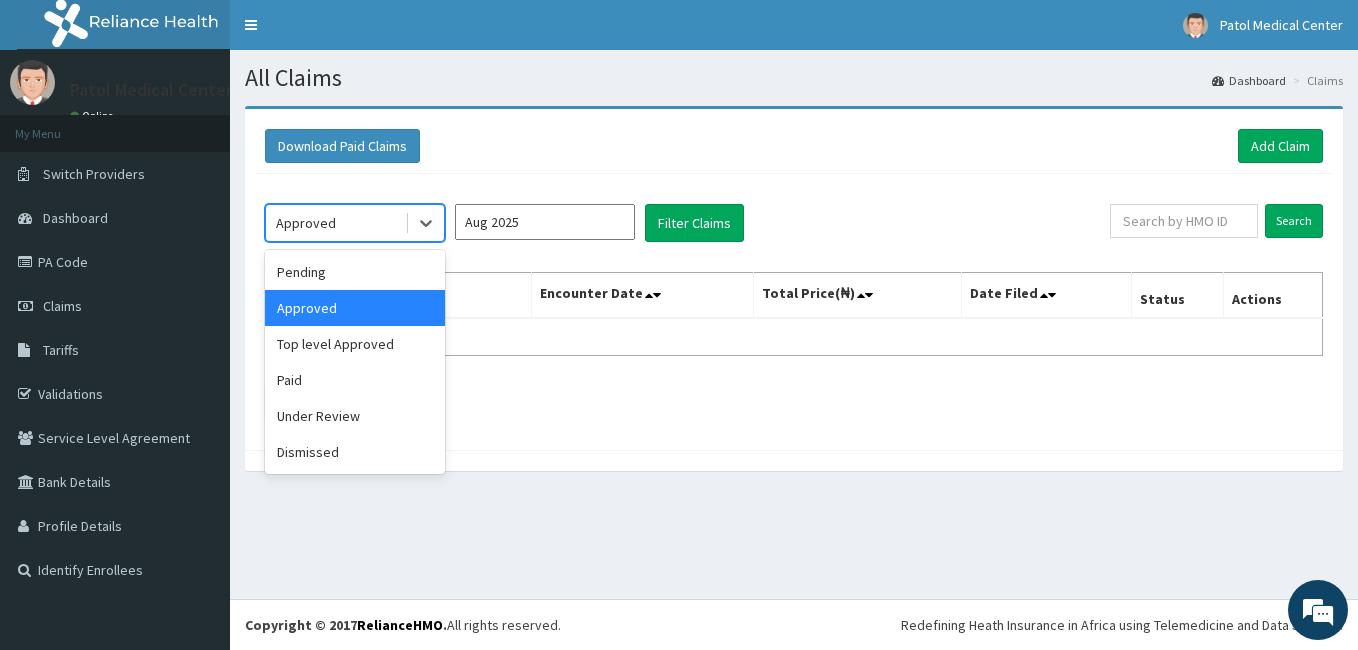 click on "Approved" at bounding box center [355, 308] 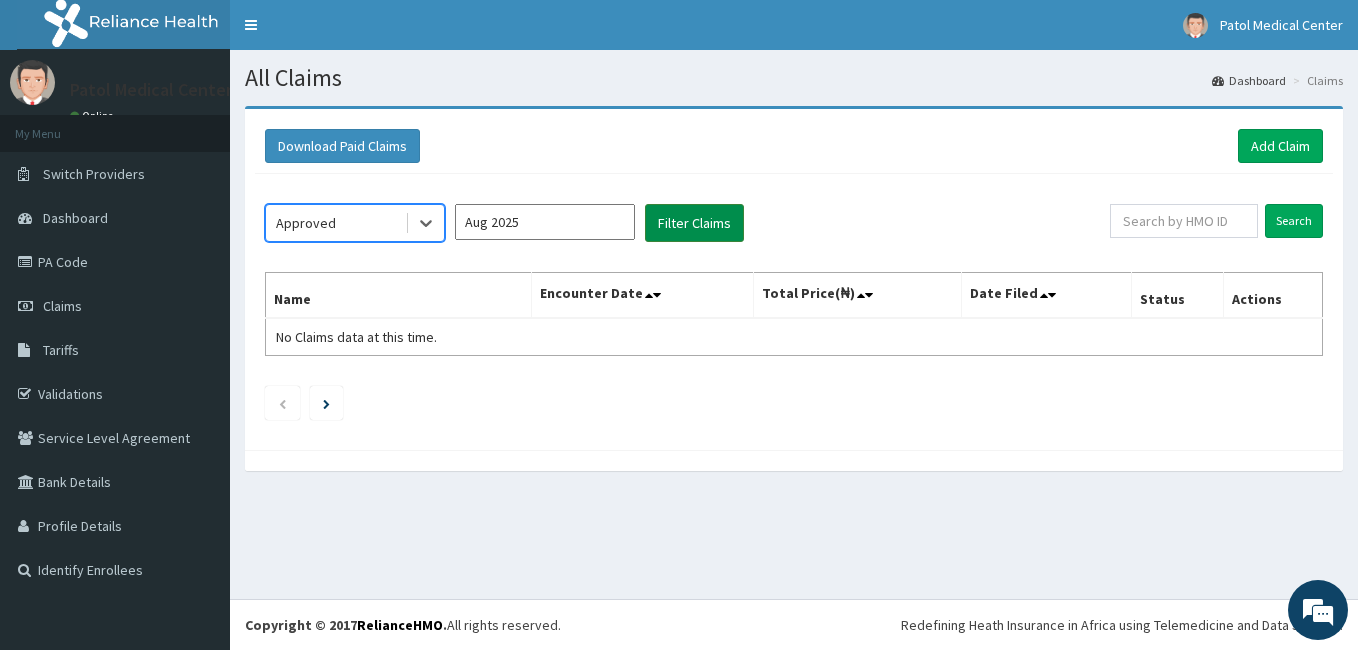 click on "Filter Claims" at bounding box center [694, 223] 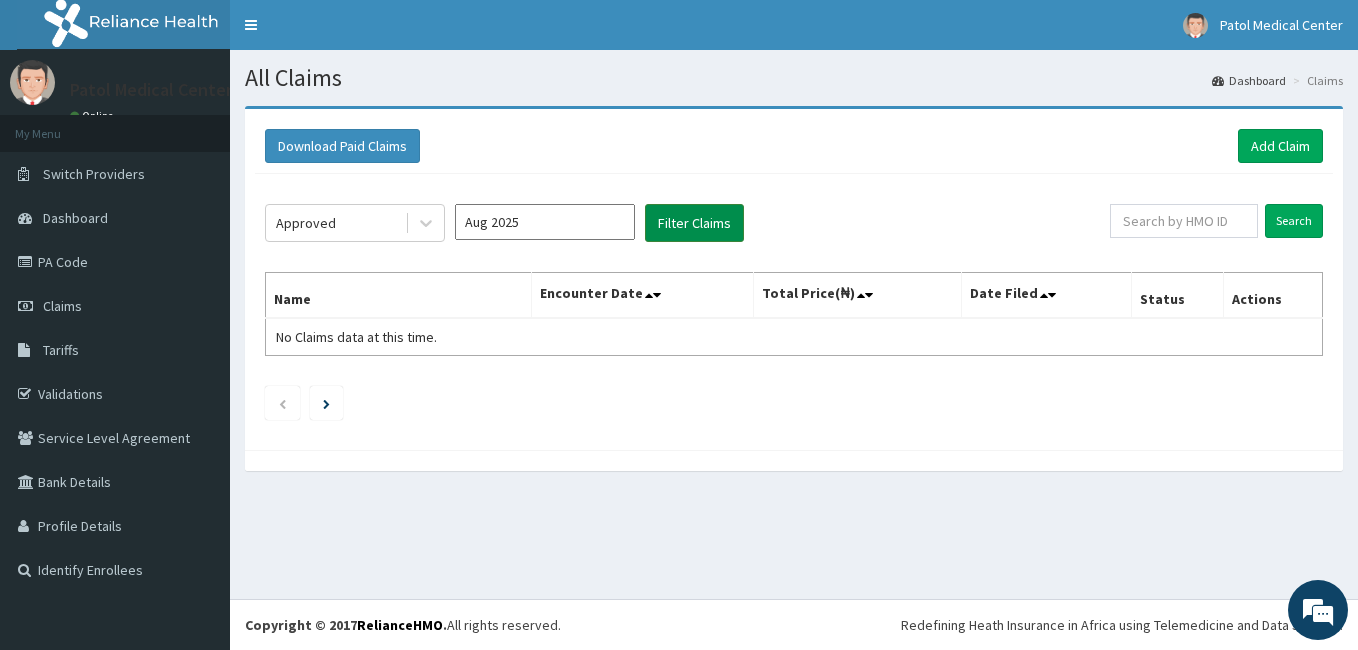 click on "Filter Claims" at bounding box center [694, 223] 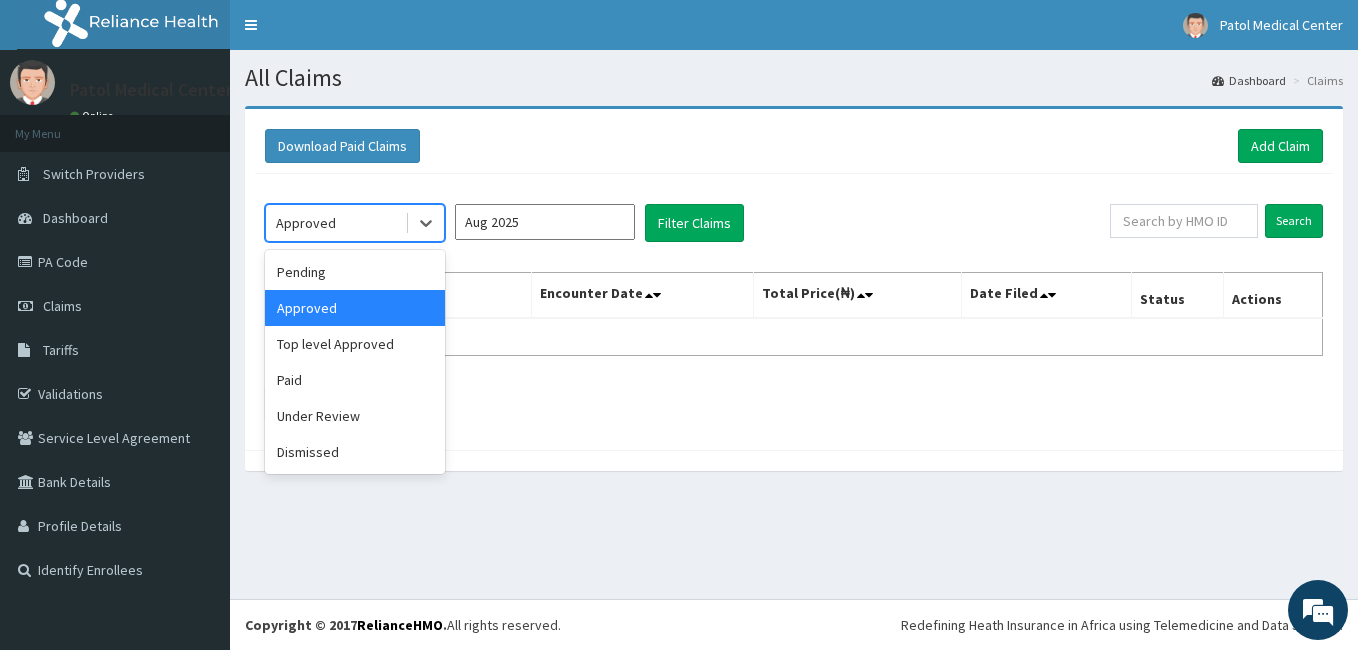 click on "Approved" at bounding box center [335, 223] 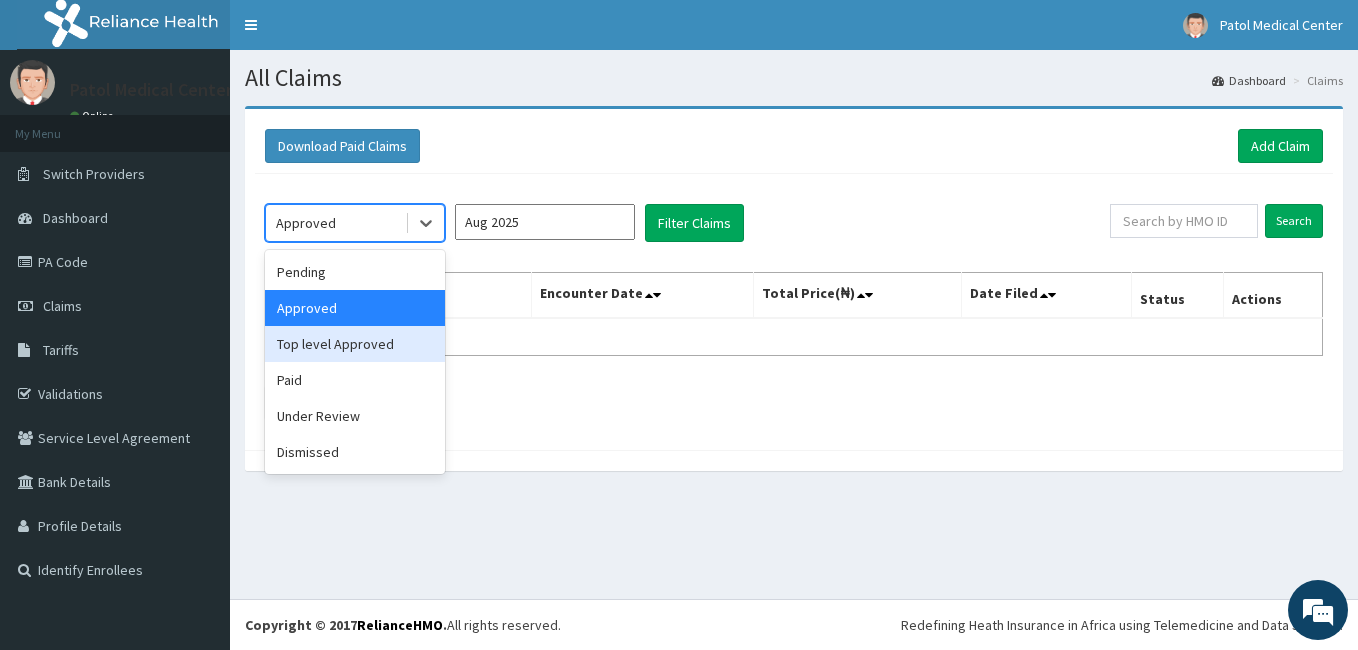 click on "Top level Approved" at bounding box center [355, 344] 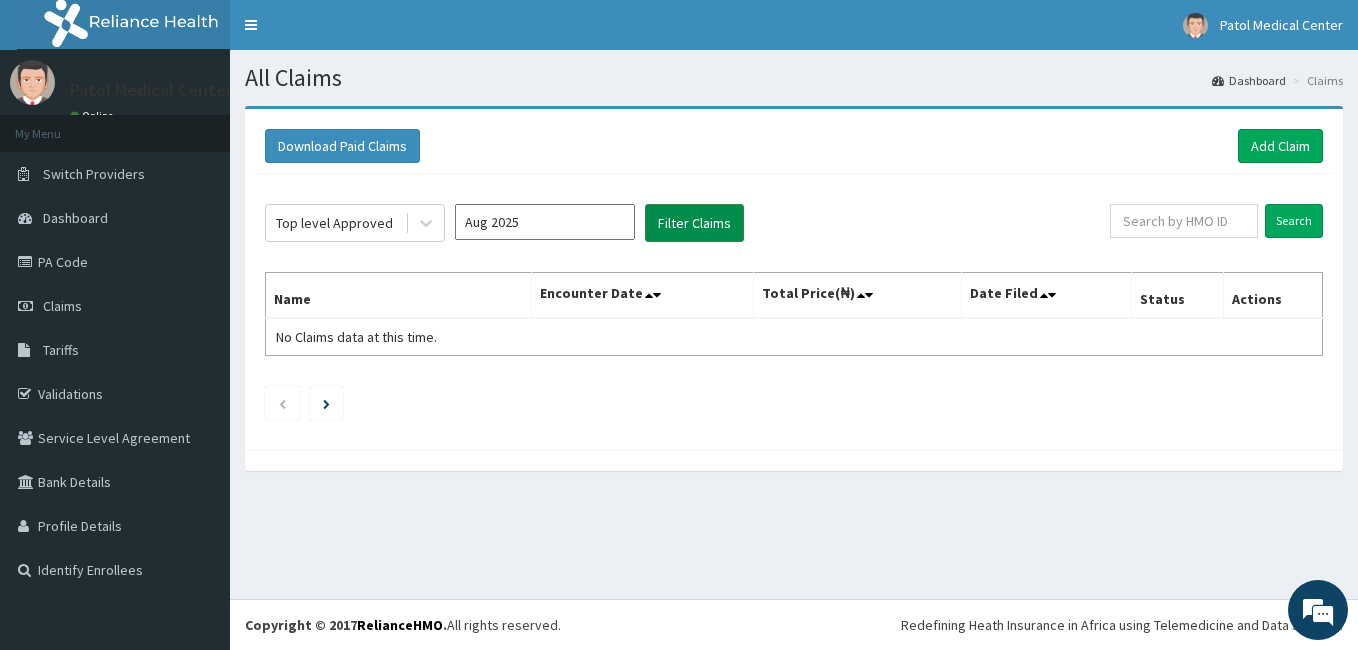 click on "Filter Claims" at bounding box center (694, 223) 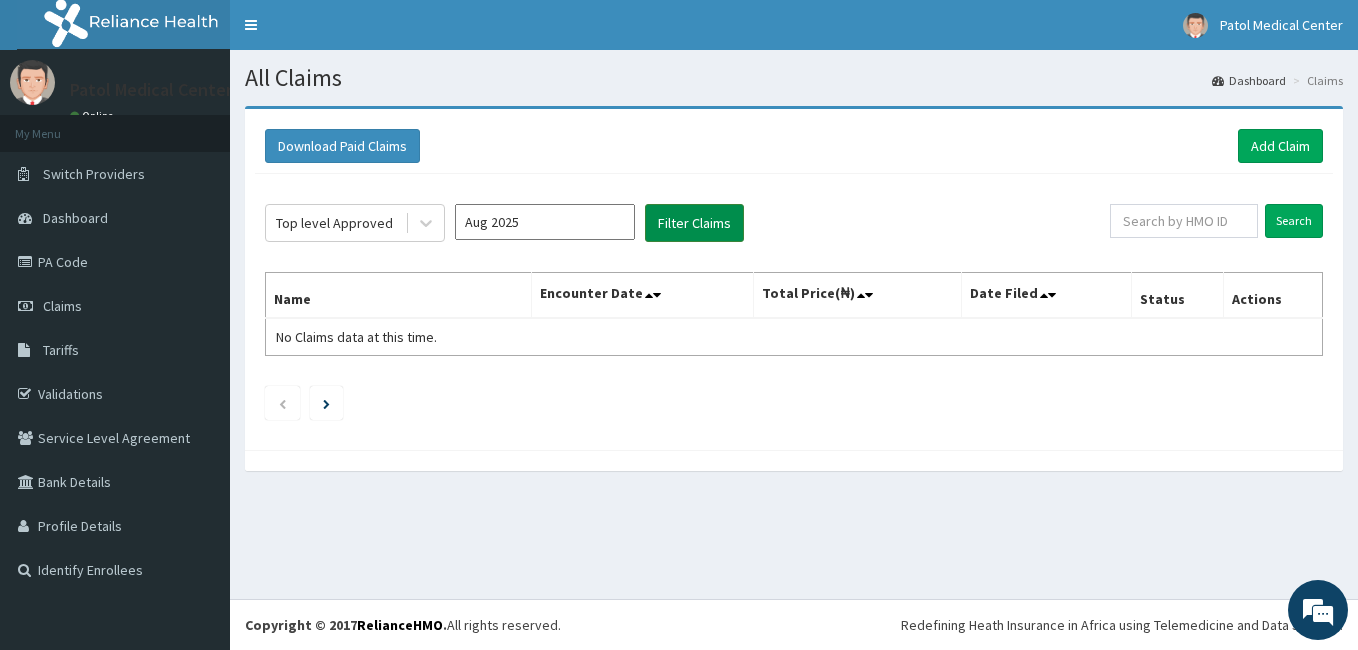 click on "Filter Claims" at bounding box center [694, 223] 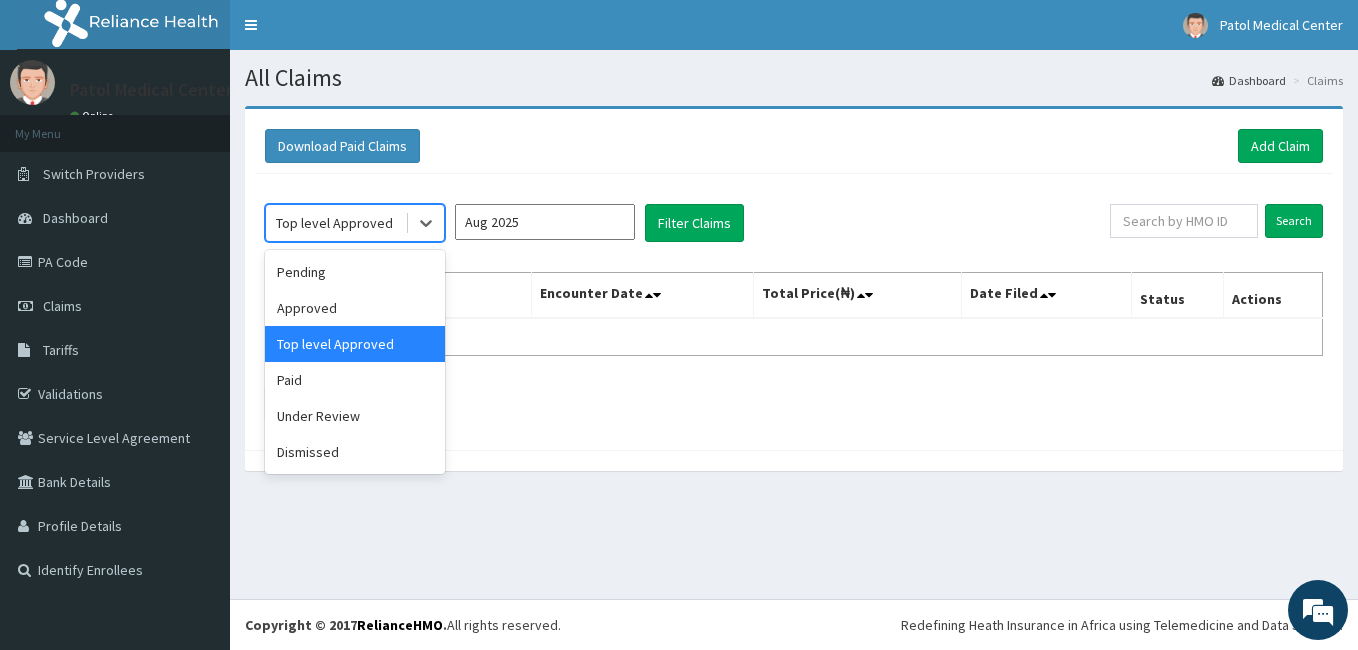 click on "Top level Approved" at bounding box center (334, 223) 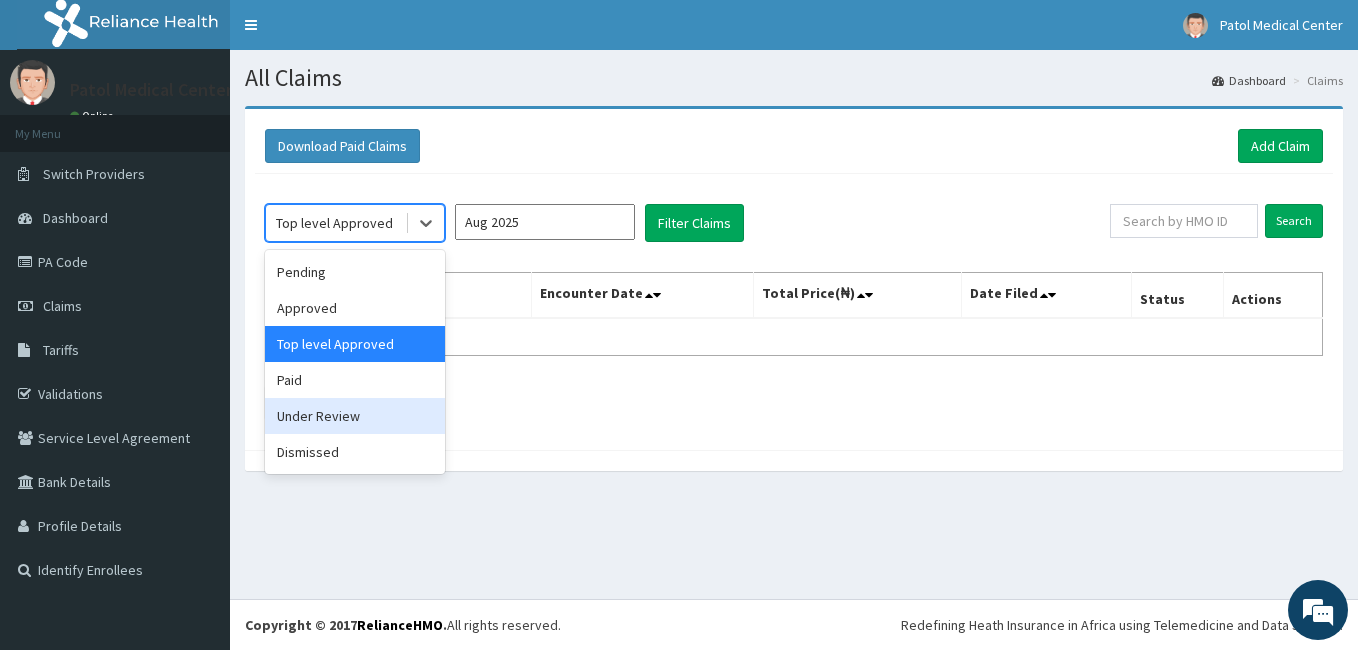 click on "Under Review" at bounding box center [355, 416] 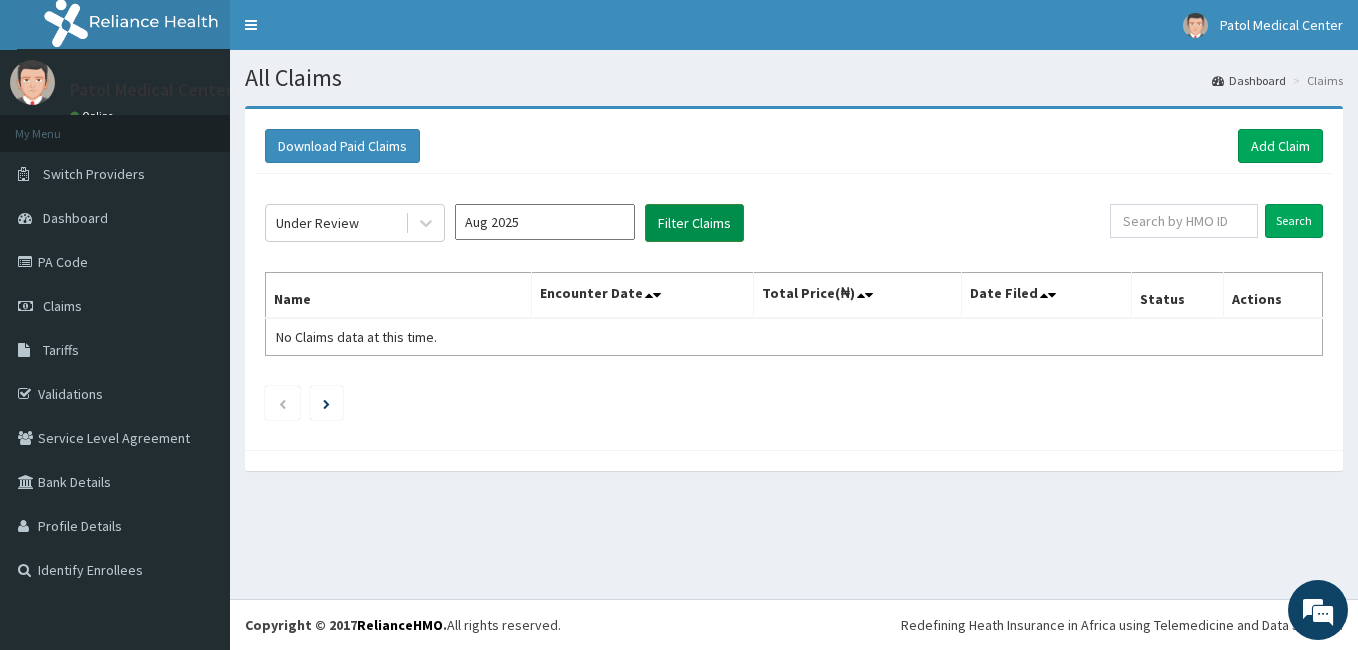 click on "Filter Claims" at bounding box center (694, 223) 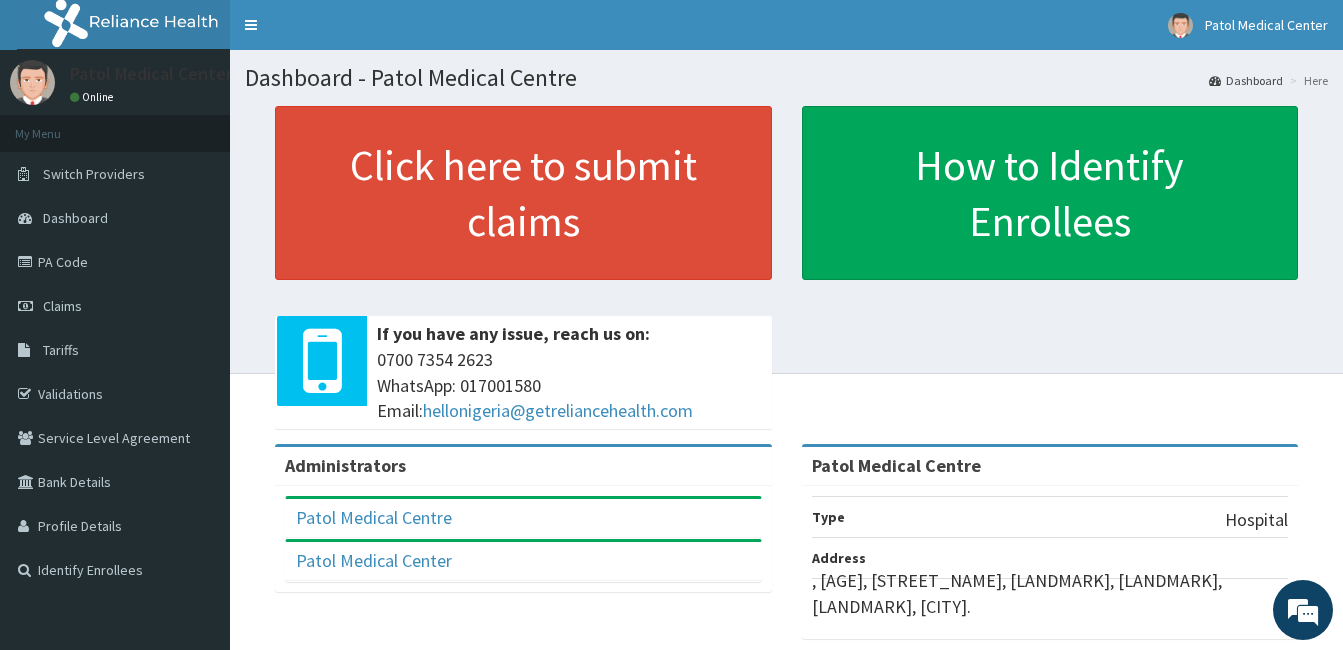scroll, scrollTop: 0, scrollLeft: 0, axis: both 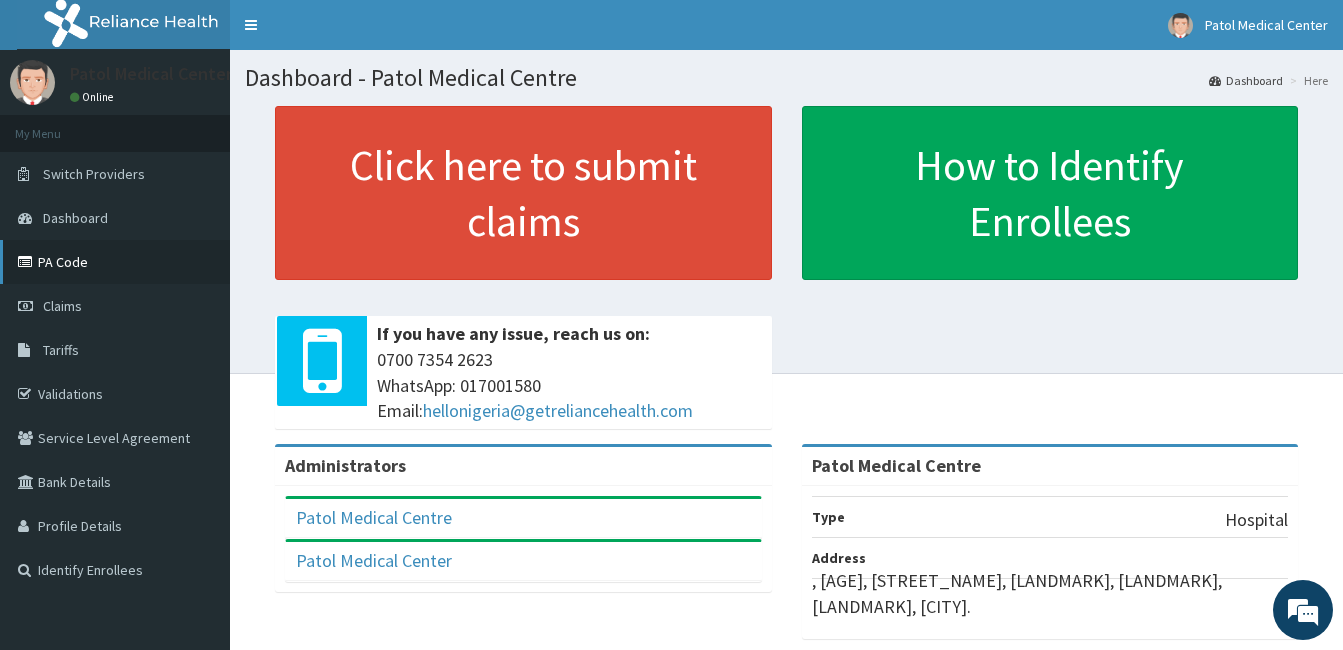 click on "PA Code" at bounding box center (115, 262) 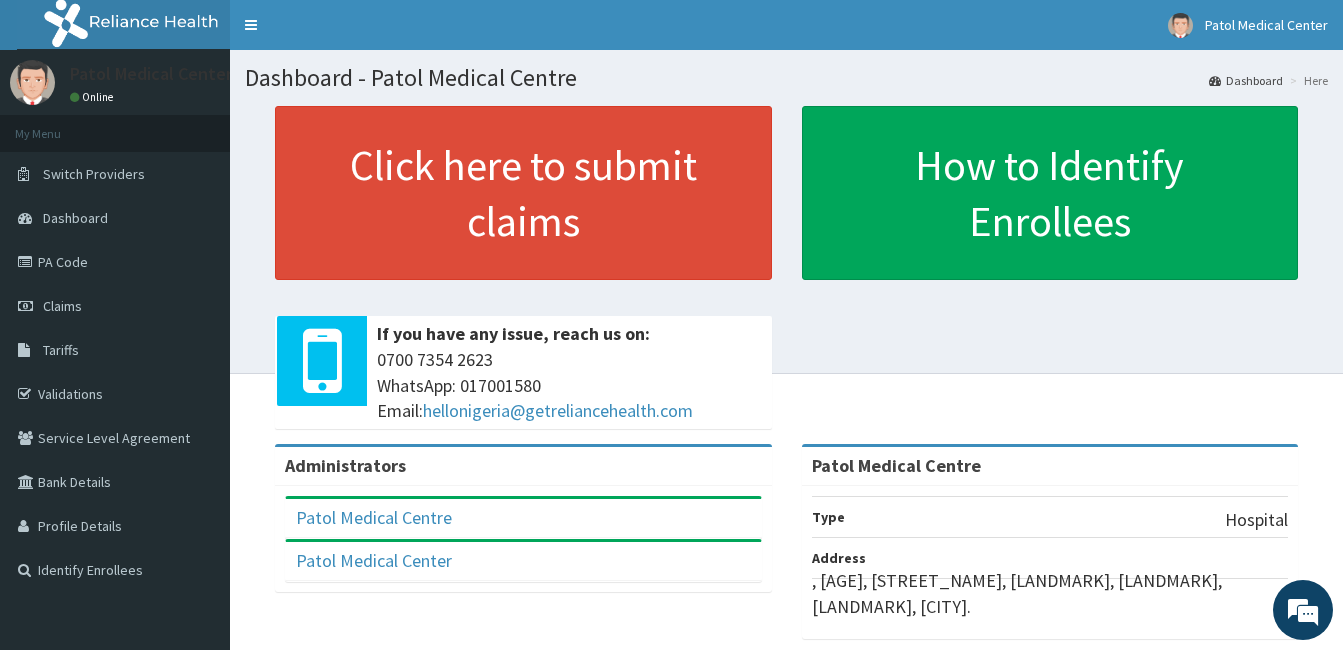 scroll, scrollTop: 0, scrollLeft: 0, axis: both 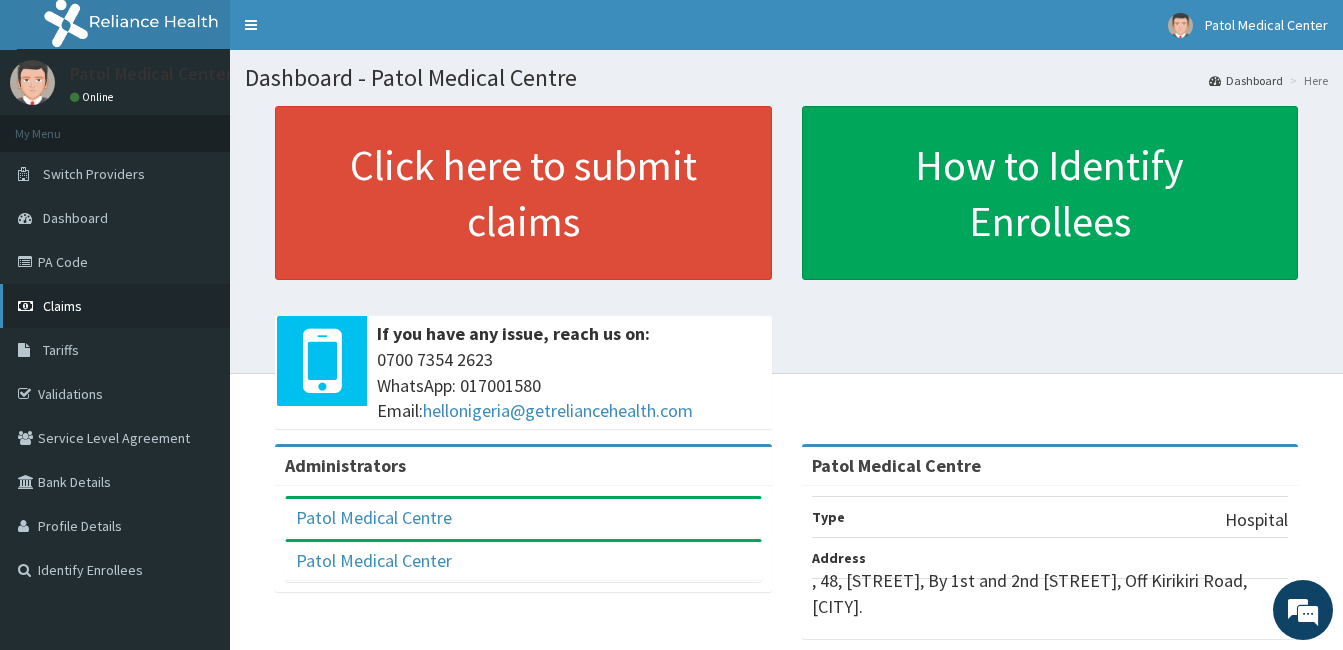 click on "Claims" at bounding box center (62, 306) 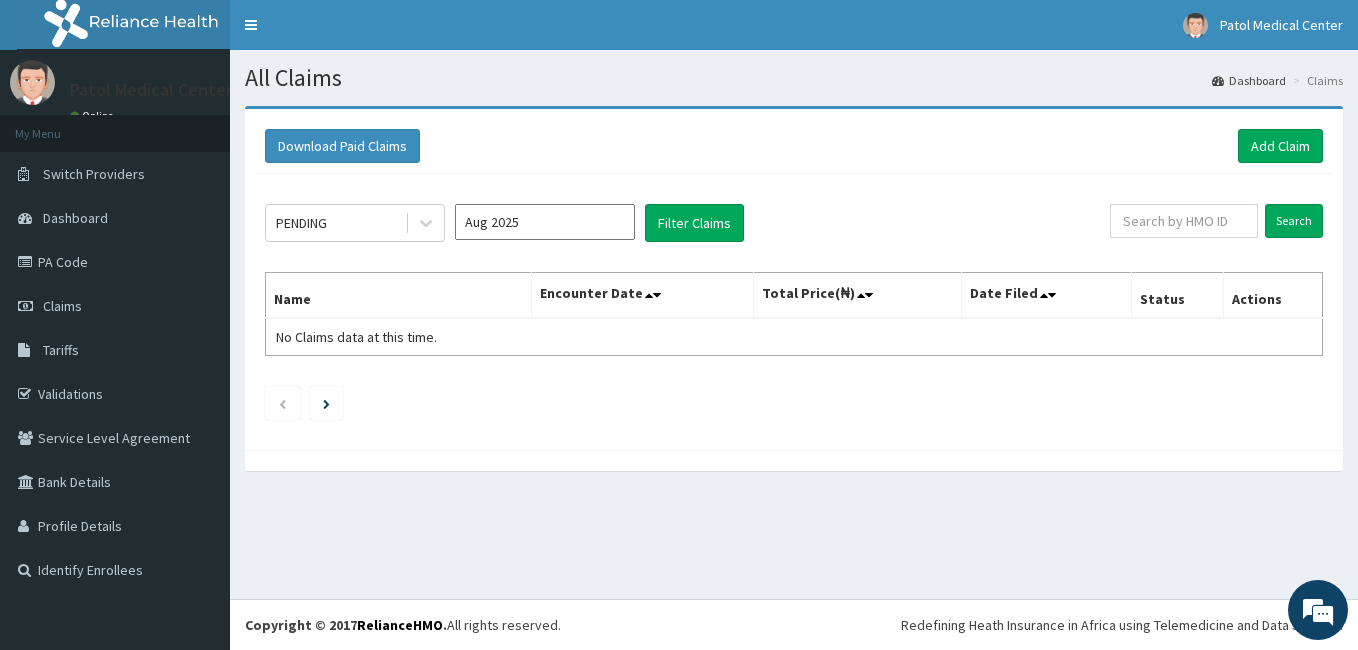 scroll, scrollTop: 0, scrollLeft: 0, axis: both 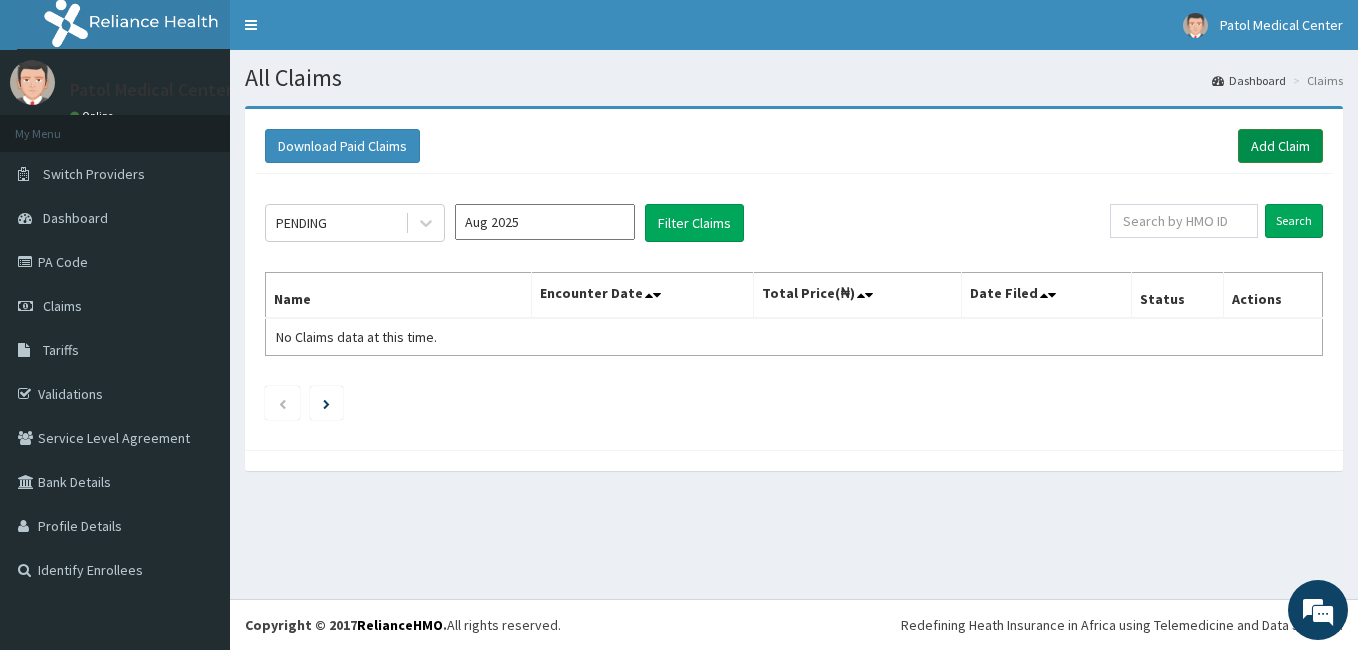 click on "Add Claim" at bounding box center (1280, 146) 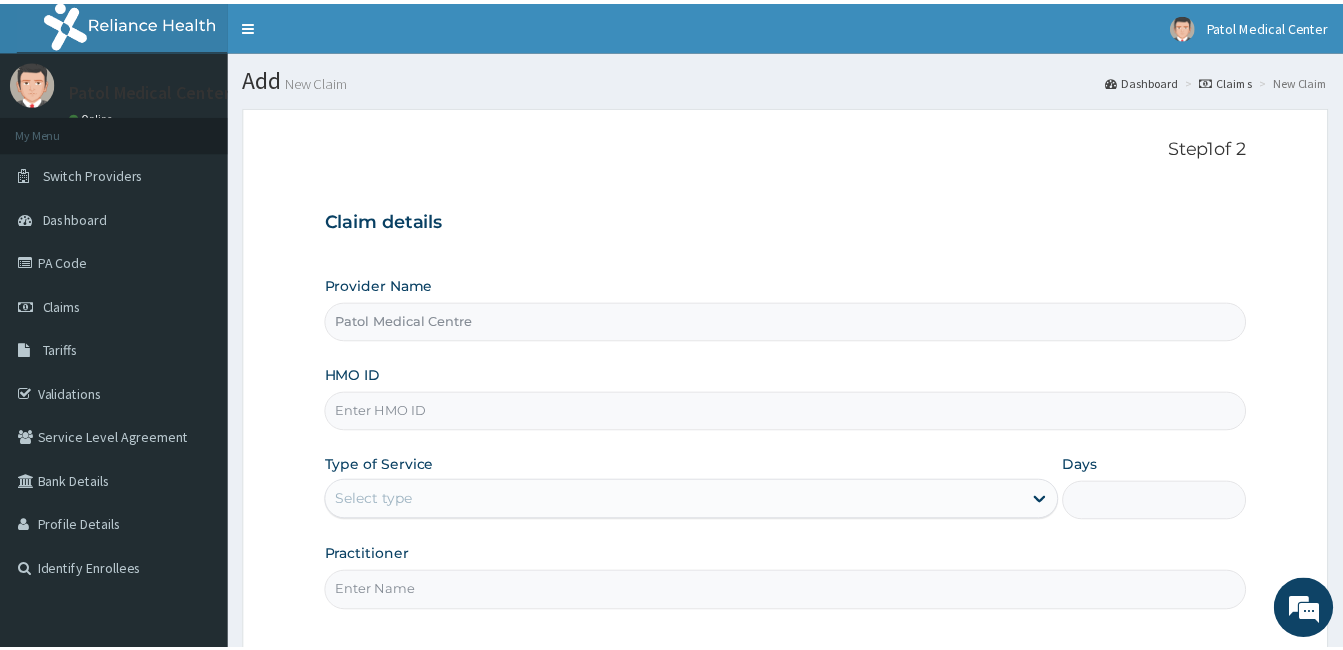 scroll, scrollTop: 0, scrollLeft: 0, axis: both 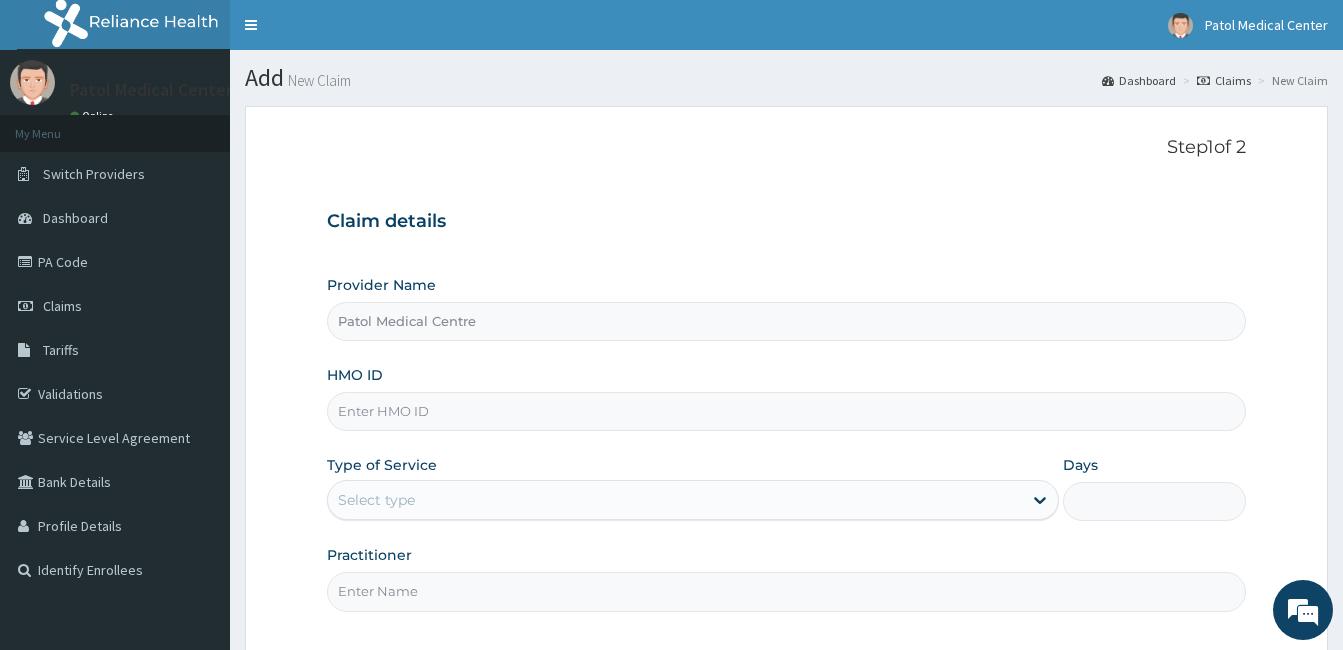 click on "HMO ID" at bounding box center (786, 411) 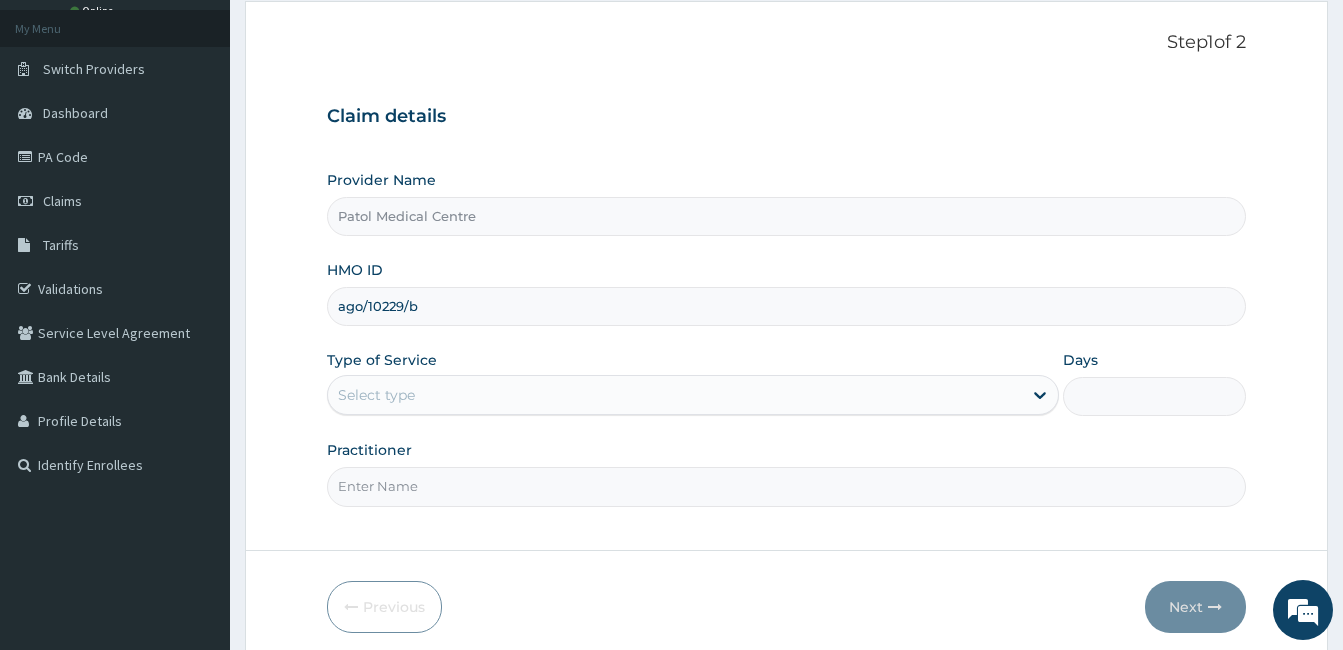 scroll, scrollTop: 185, scrollLeft: 0, axis: vertical 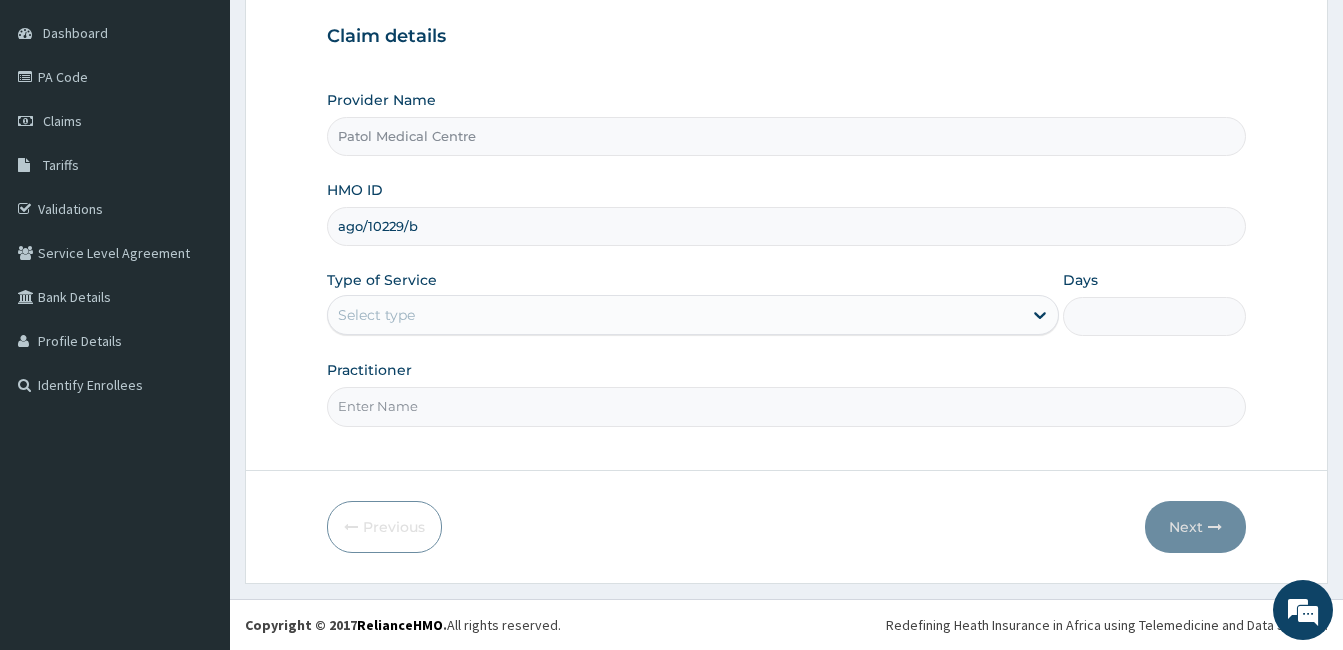 type on "ago/10229/b" 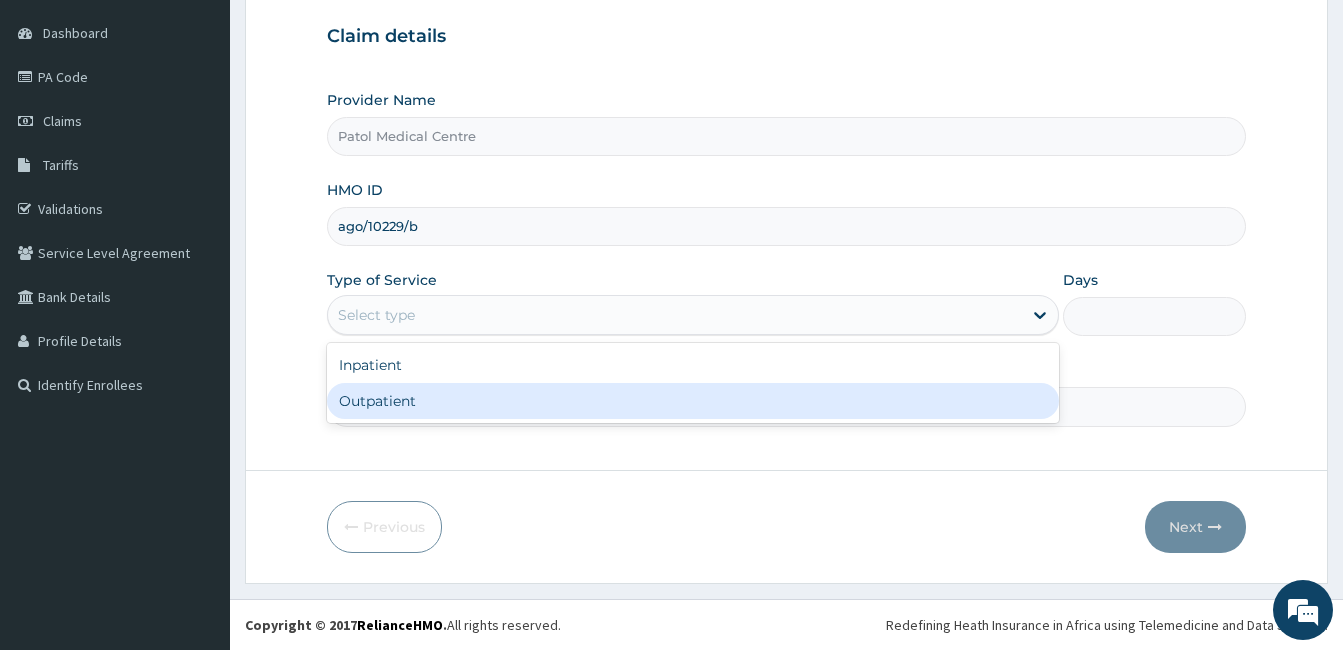 click on "Outpatient" at bounding box center (693, 401) 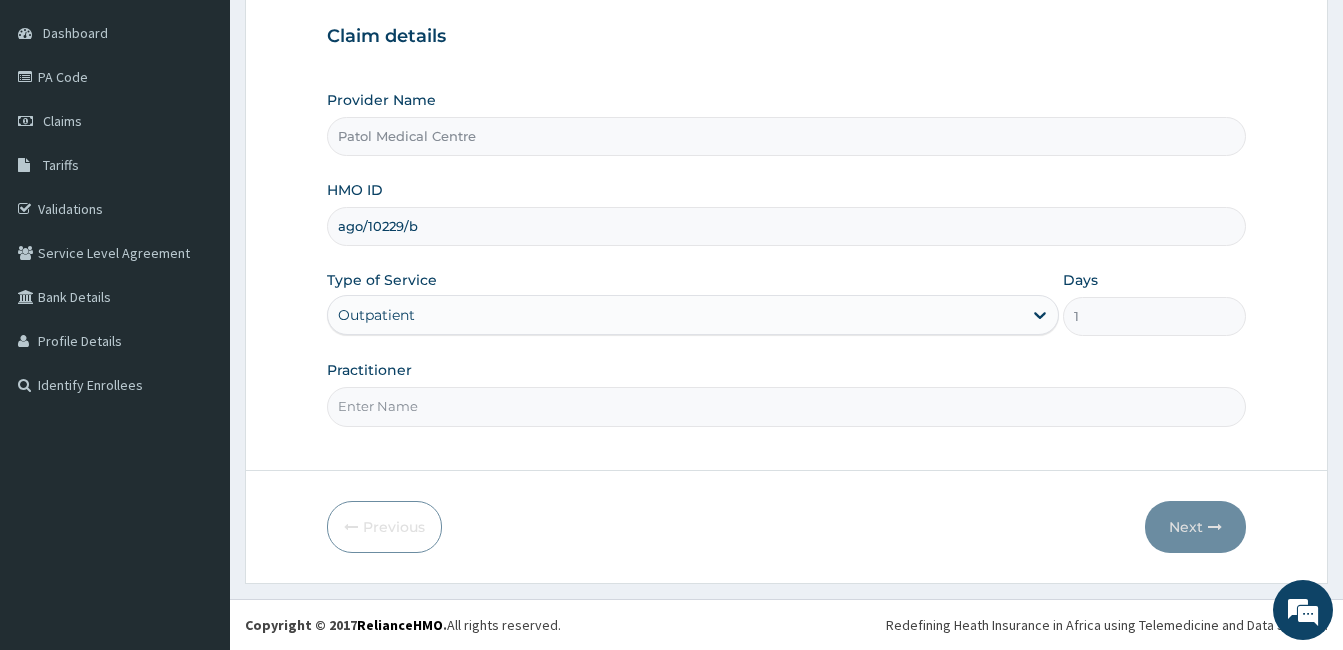 click on "Practitioner" at bounding box center [786, 406] 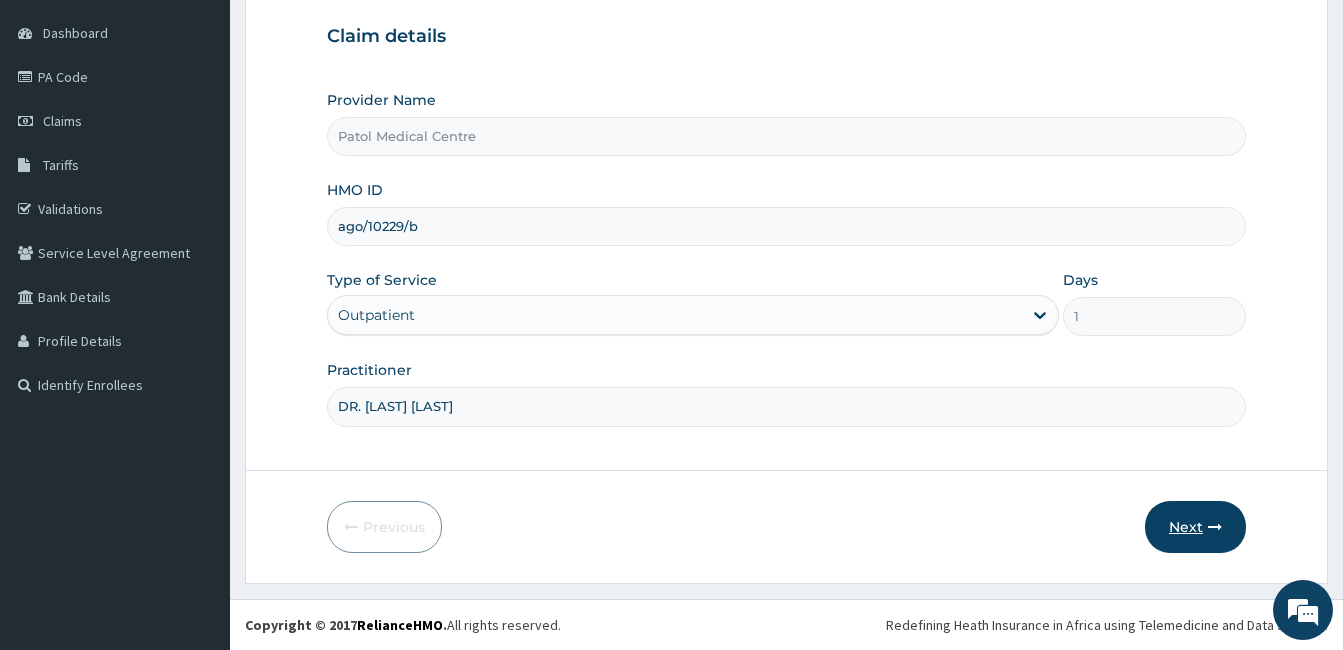 scroll, scrollTop: 0, scrollLeft: 0, axis: both 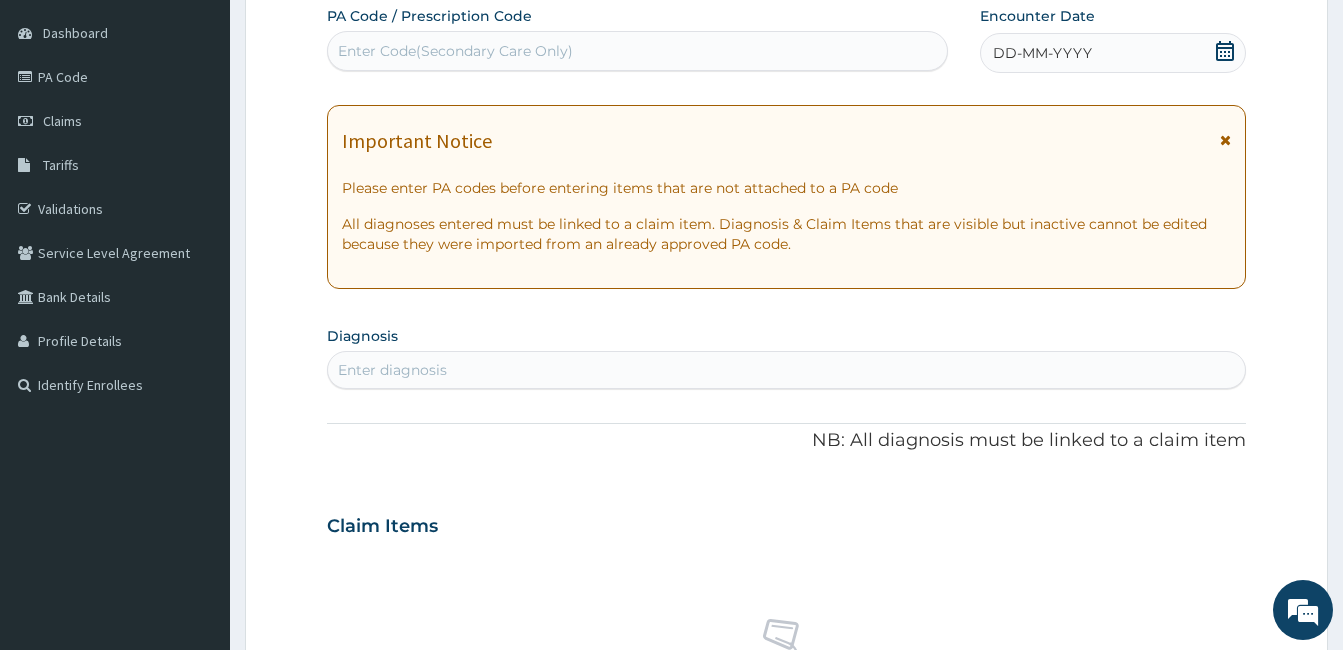 click on "Enter Code(Secondary Care Only)" at bounding box center [455, 51] 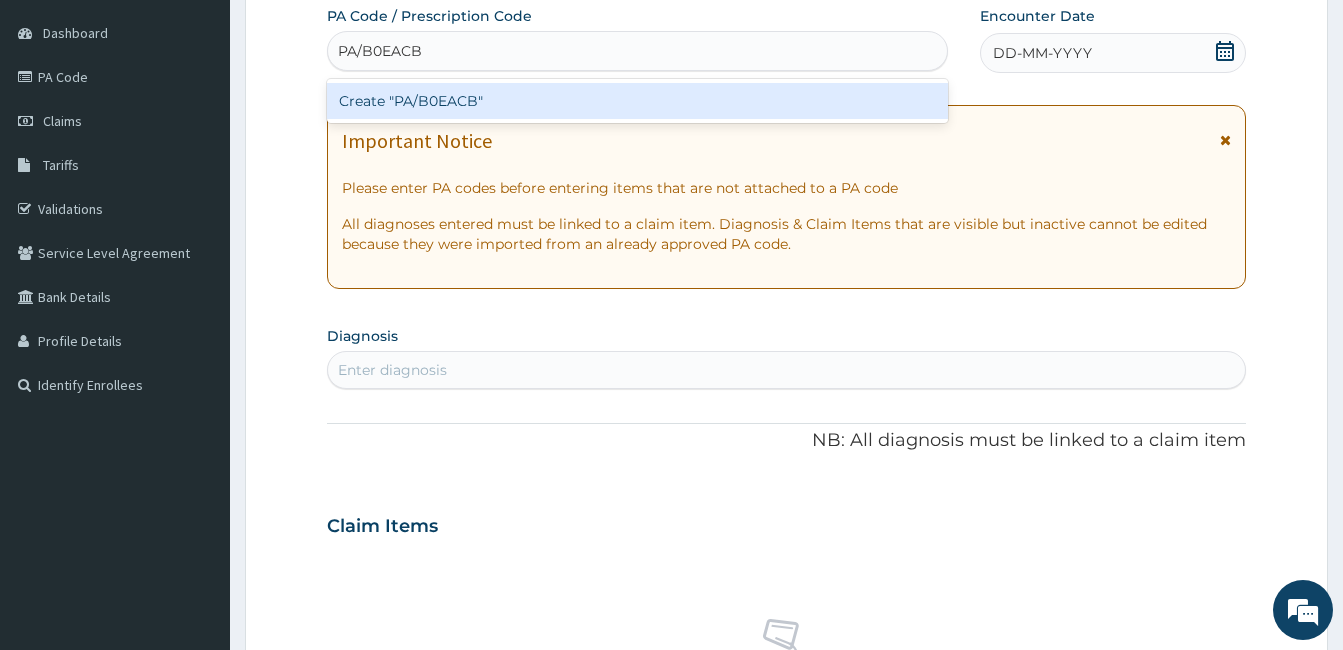 click on "Create "PA/B0EACB"" at bounding box center [637, 101] 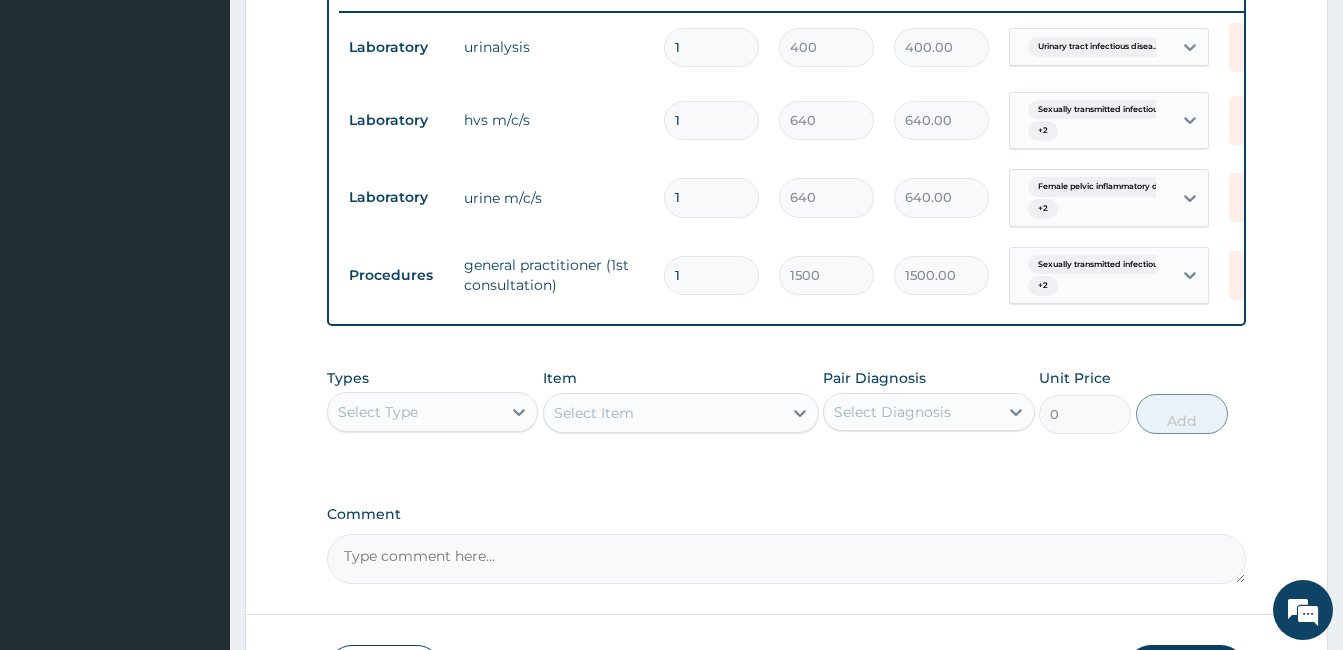 scroll, scrollTop: 944, scrollLeft: 0, axis: vertical 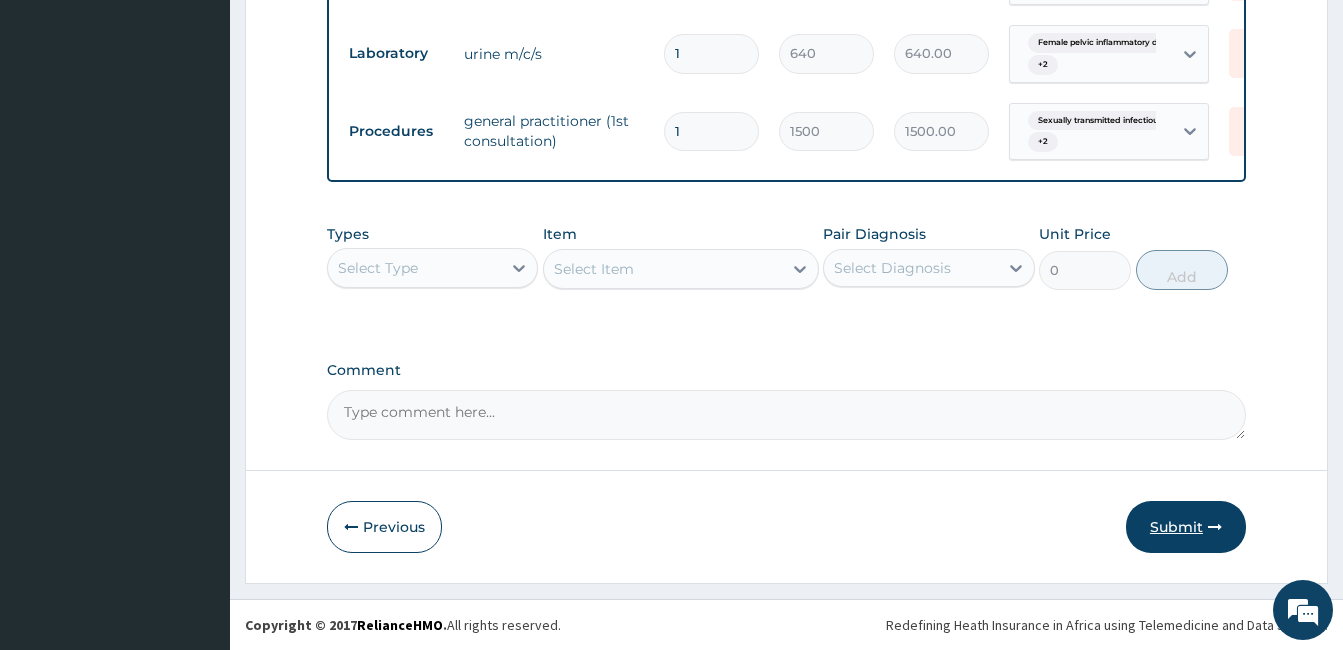 click on "Submit" at bounding box center [1186, 527] 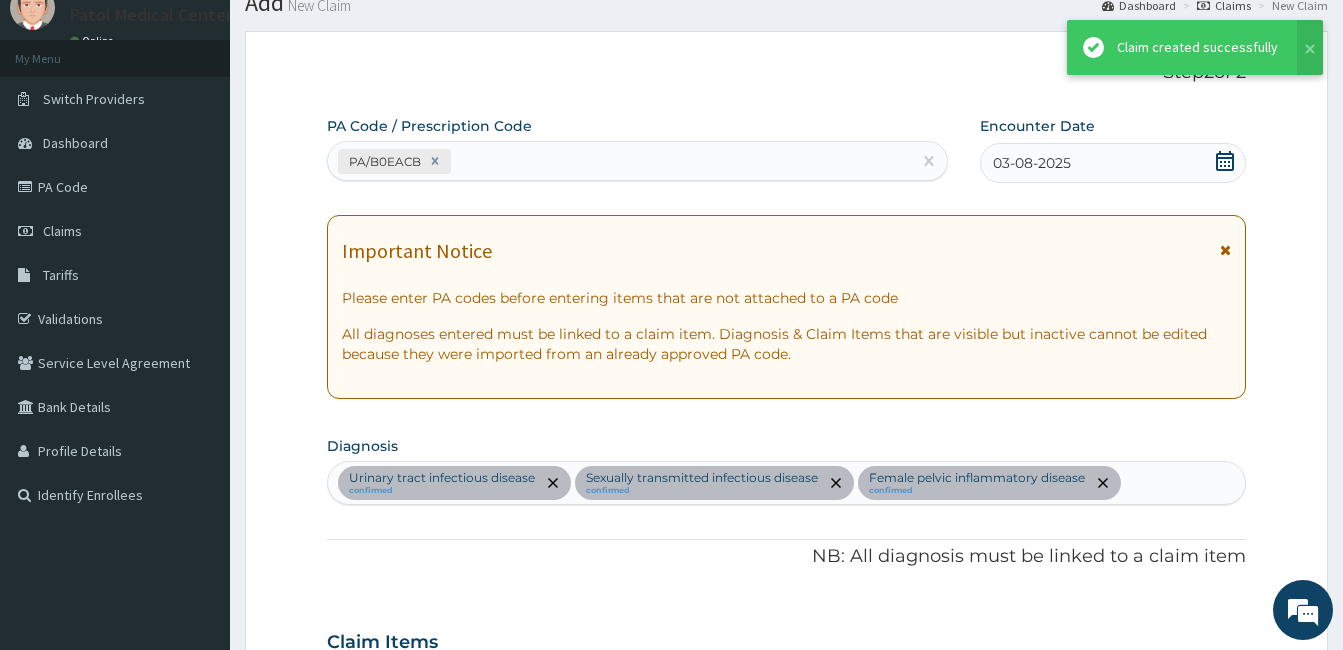 scroll, scrollTop: 944, scrollLeft: 0, axis: vertical 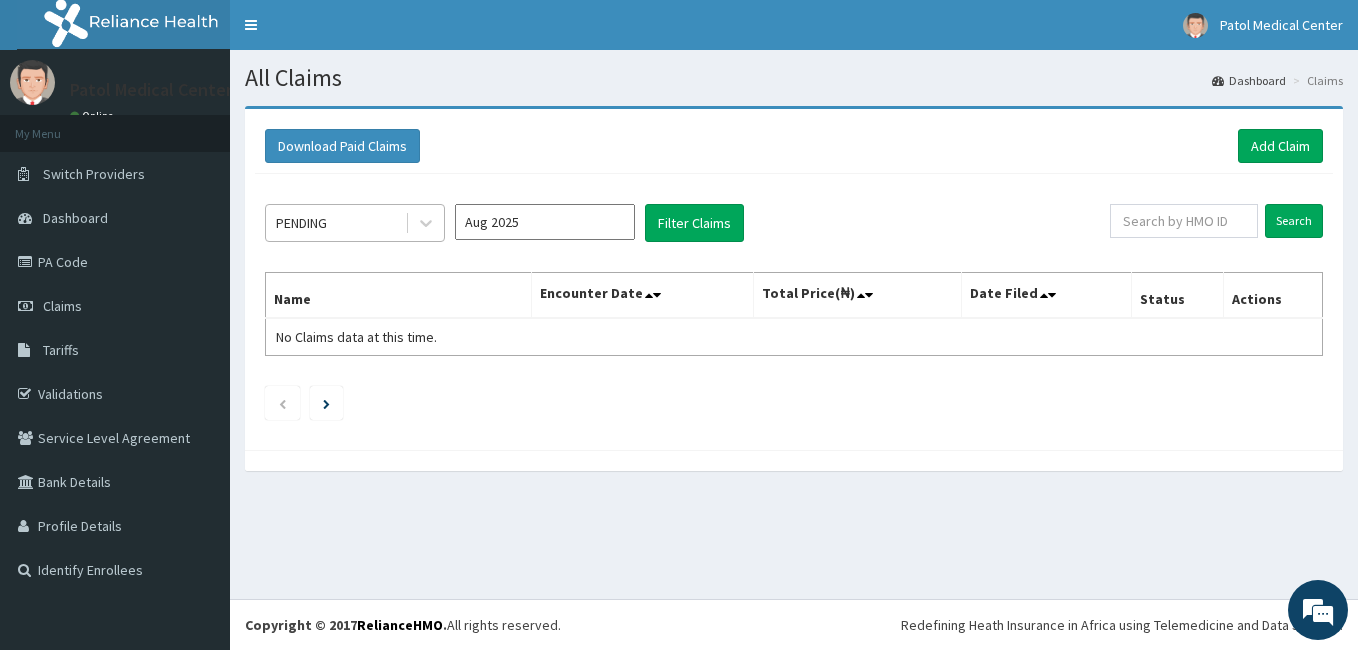 drag, startPoint x: 371, startPoint y: 218, endPoint x: 353, endPoint y: 231, distance: 22.203604 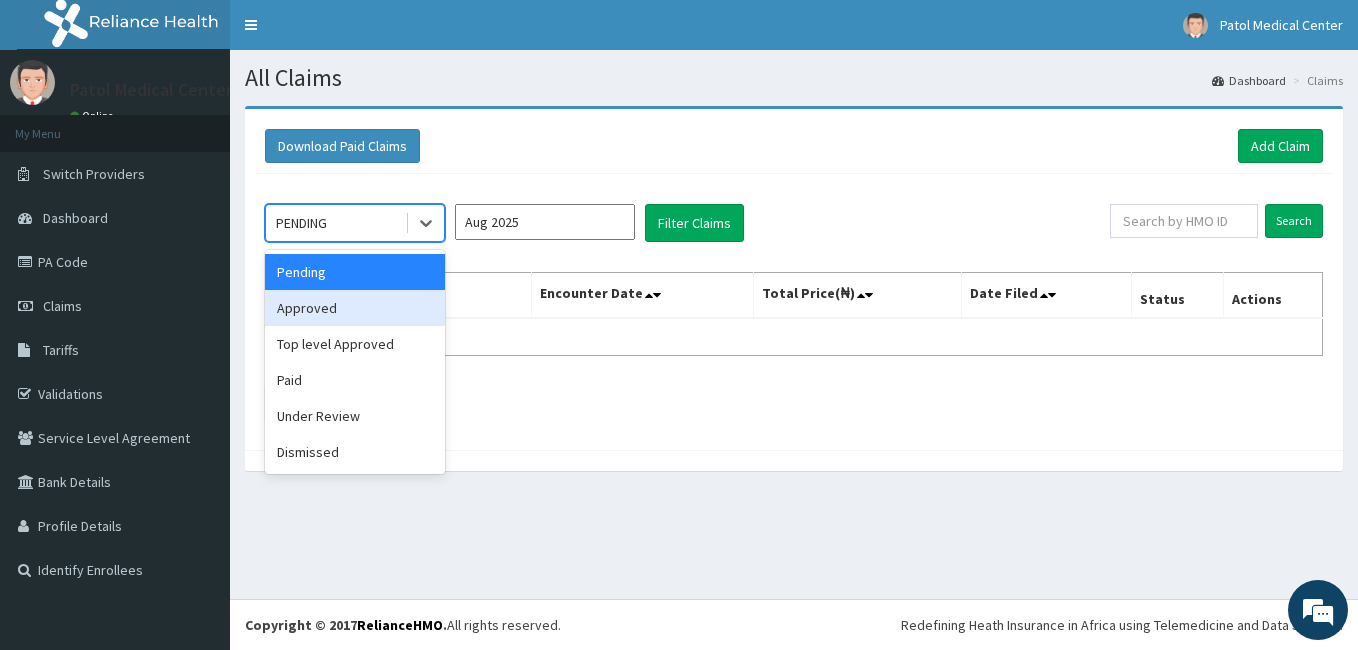 click on "Approved" at bounding box center [355, 308] 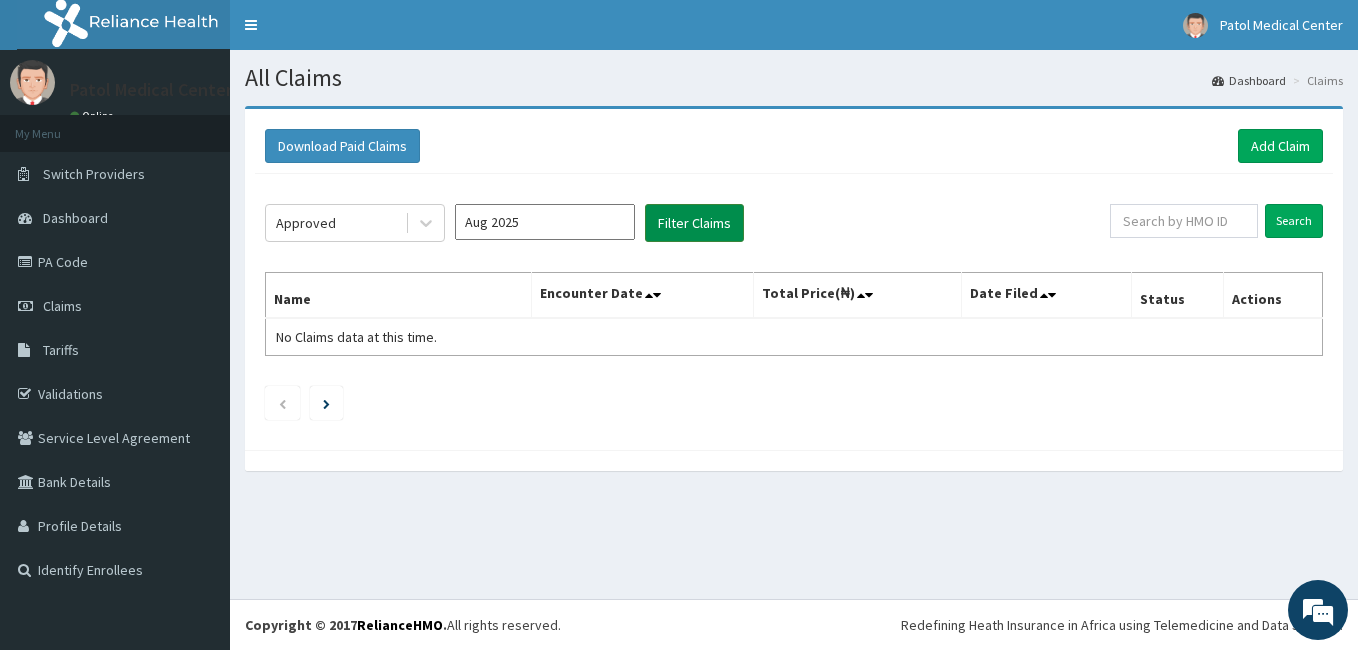 click on "Filter Claims" at bounding box center [694, 223] 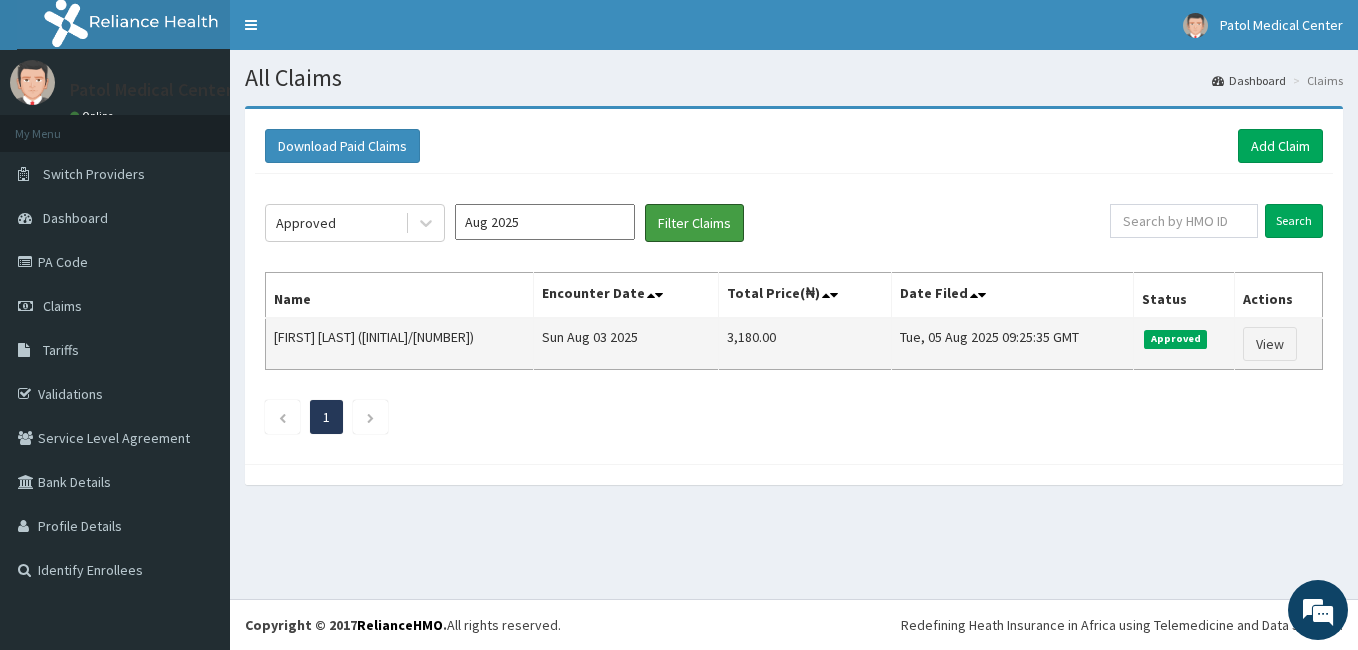 scroll, scrollTop: 0, scrollLeft: 0, axis: both 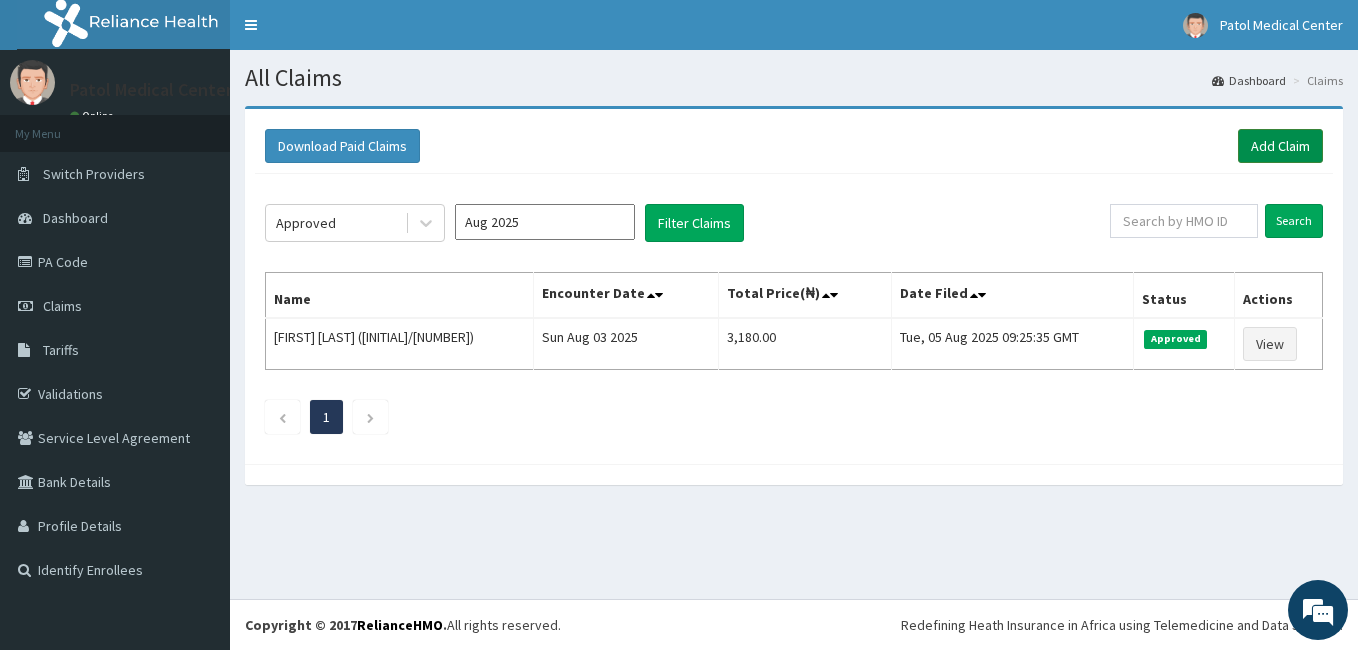click on "Add Claim" at bounding box center (1280, 146) 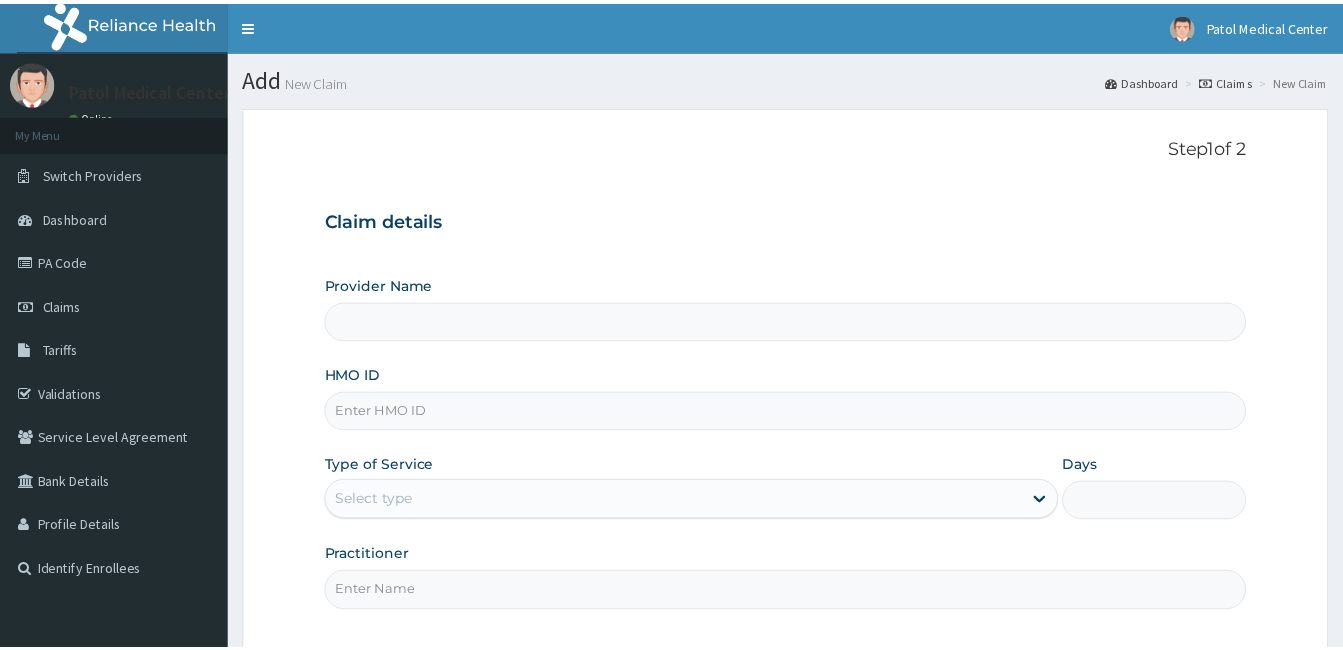 scroll, scrollTop: 0, scrollLeft: 0, axis: both 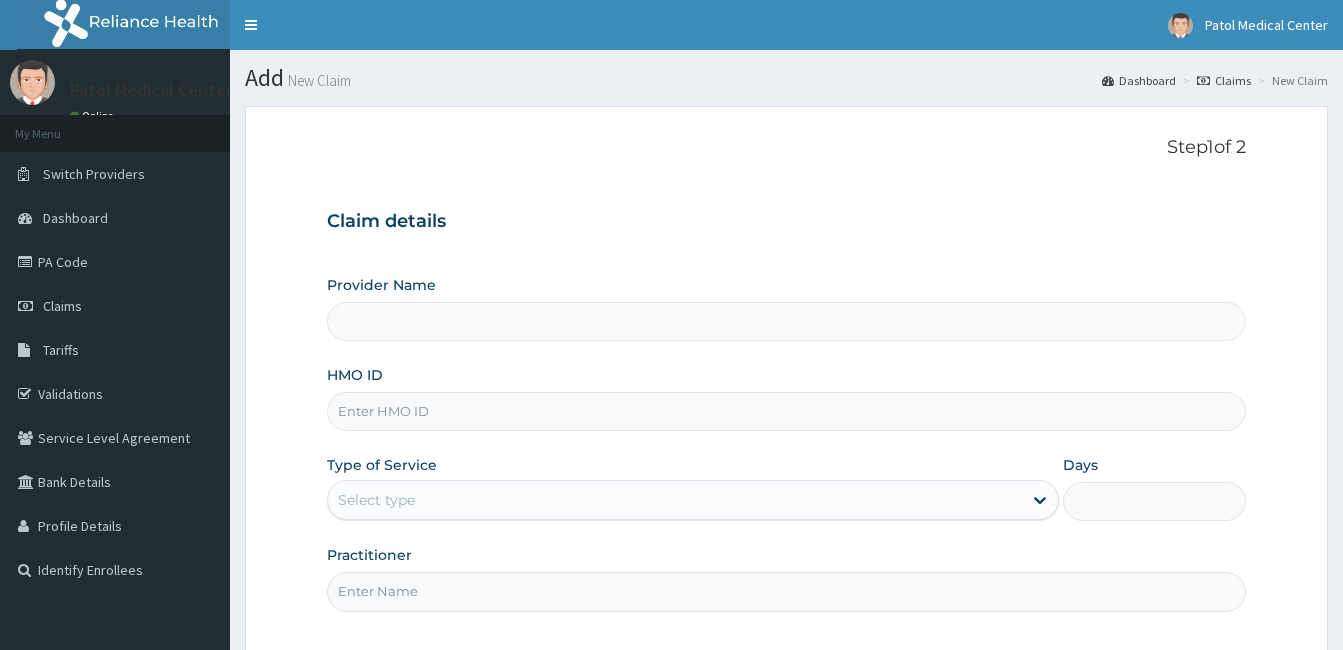 type on "Patol Medical Centre" 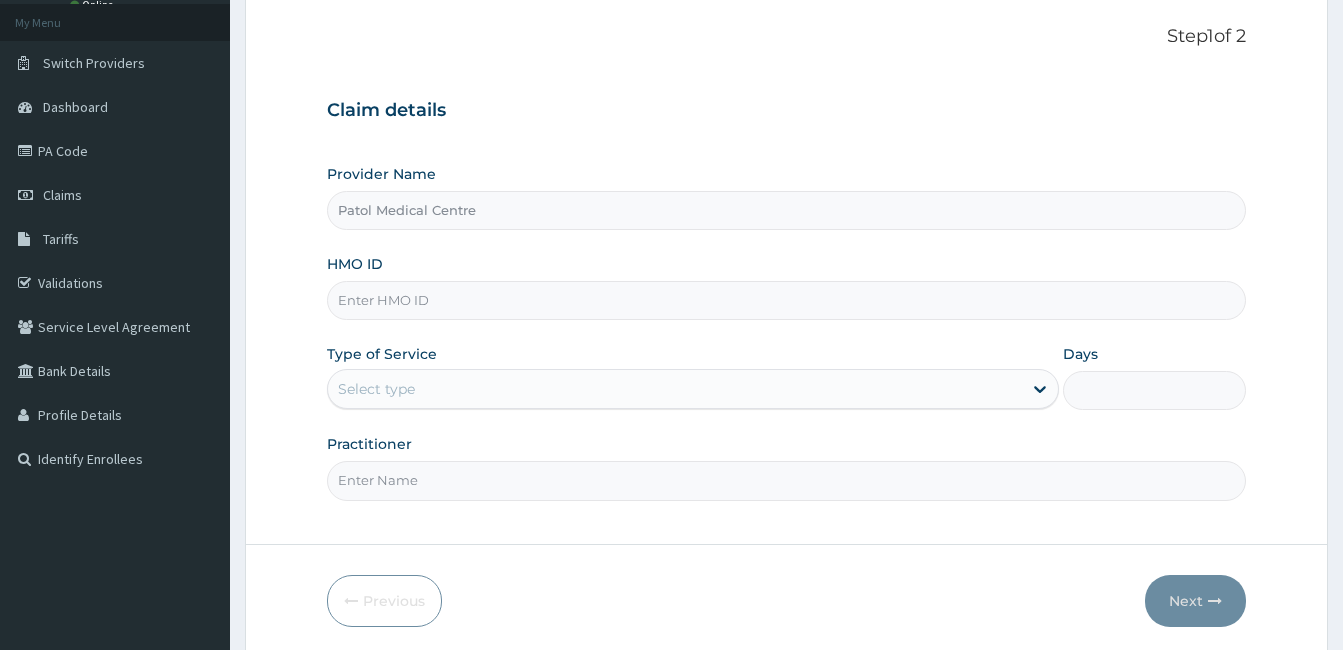 scroll, scrollTop: 185, scrollLeft: 0, axis: vertical 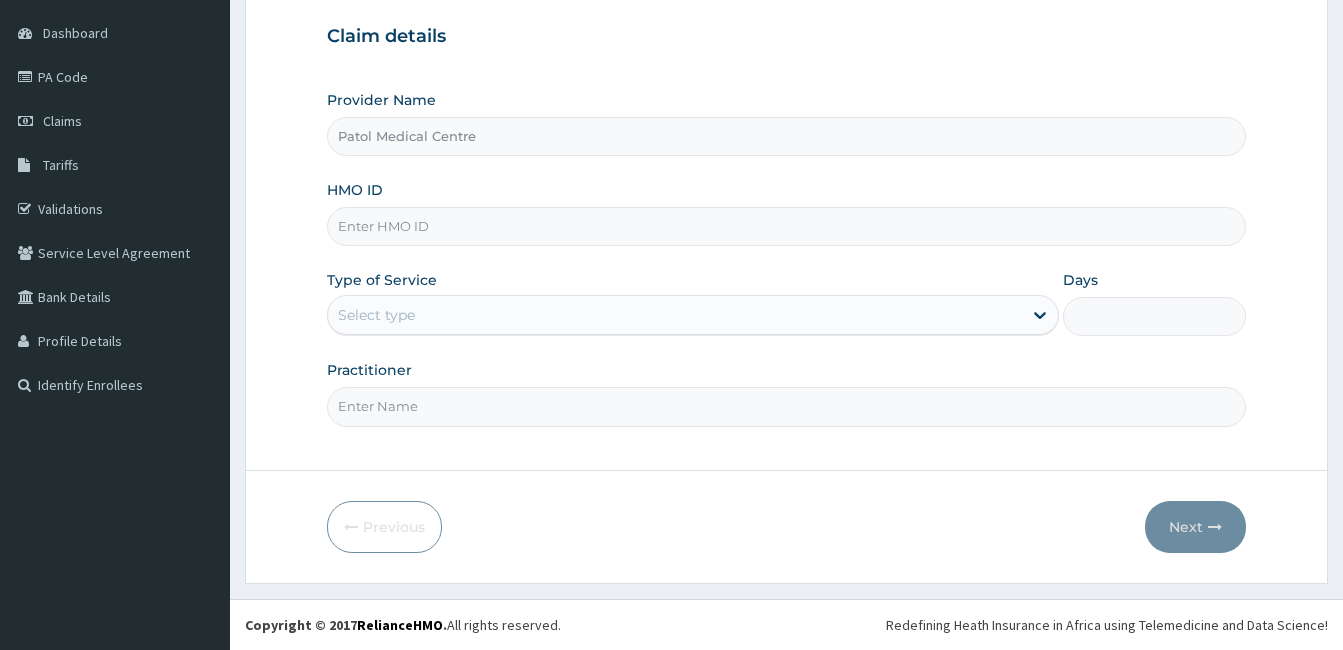 click on "HMO ID" at bounding box center [786, 226] 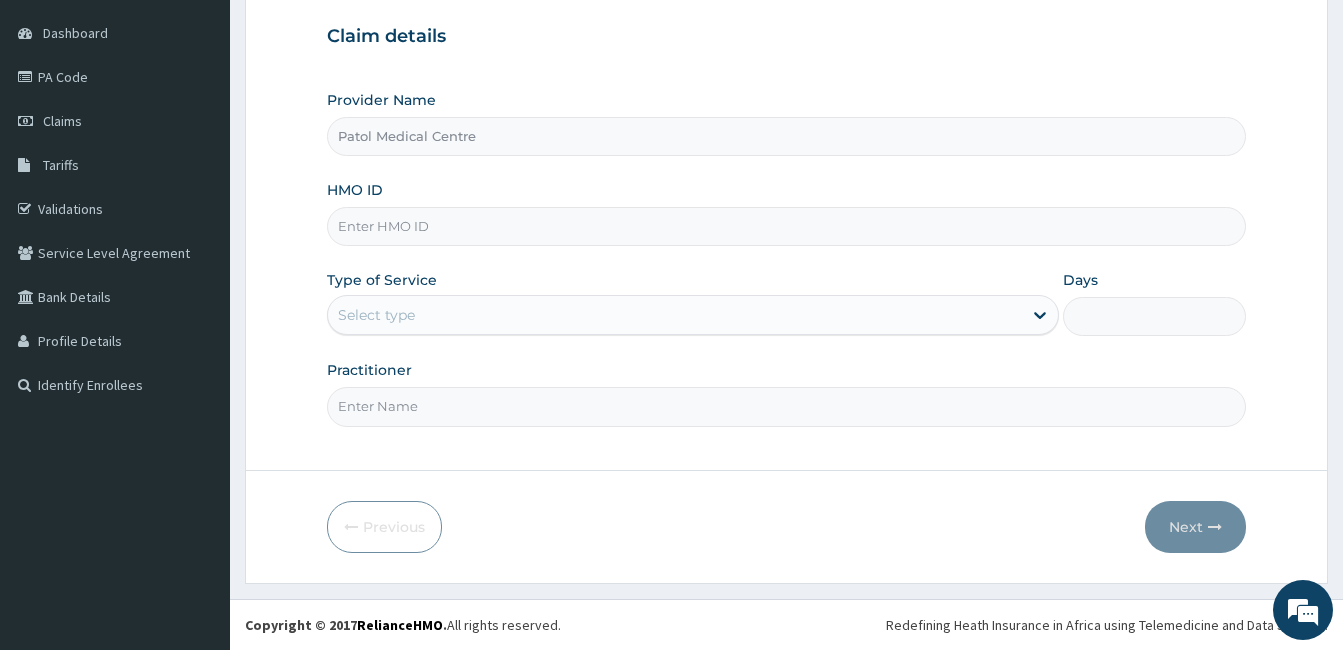 paste on "NRN/10241/E" 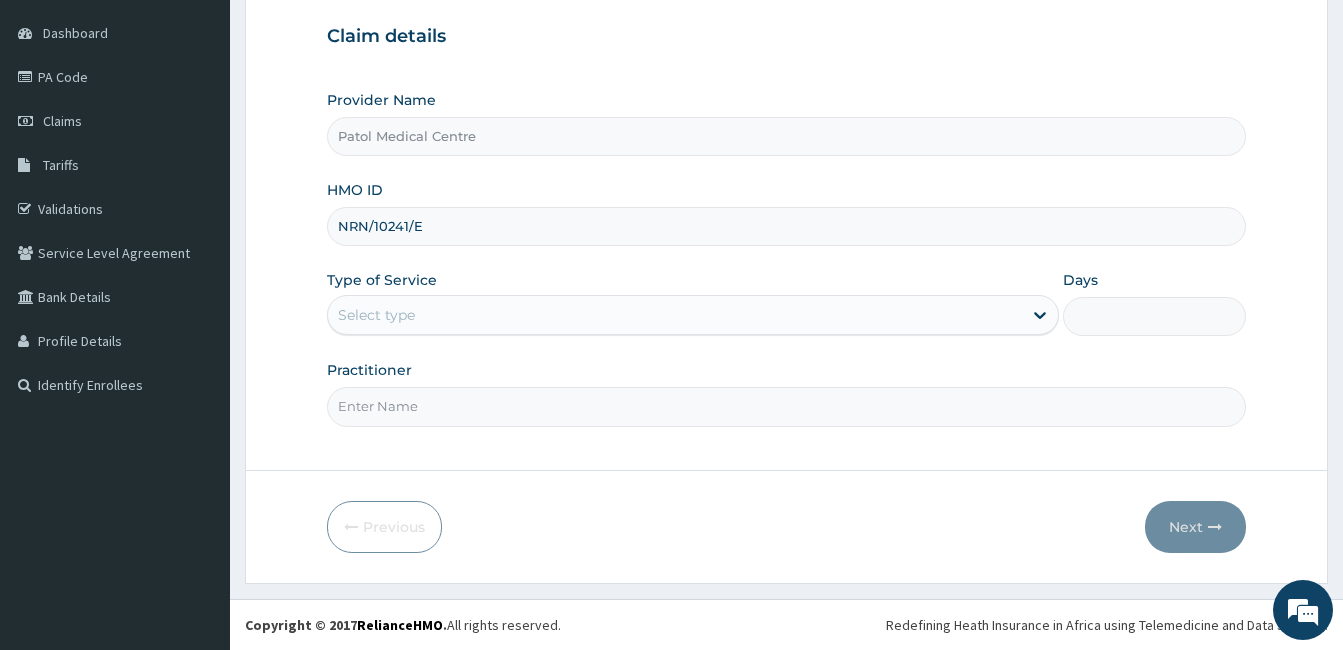 type on "NRN/10241/E" 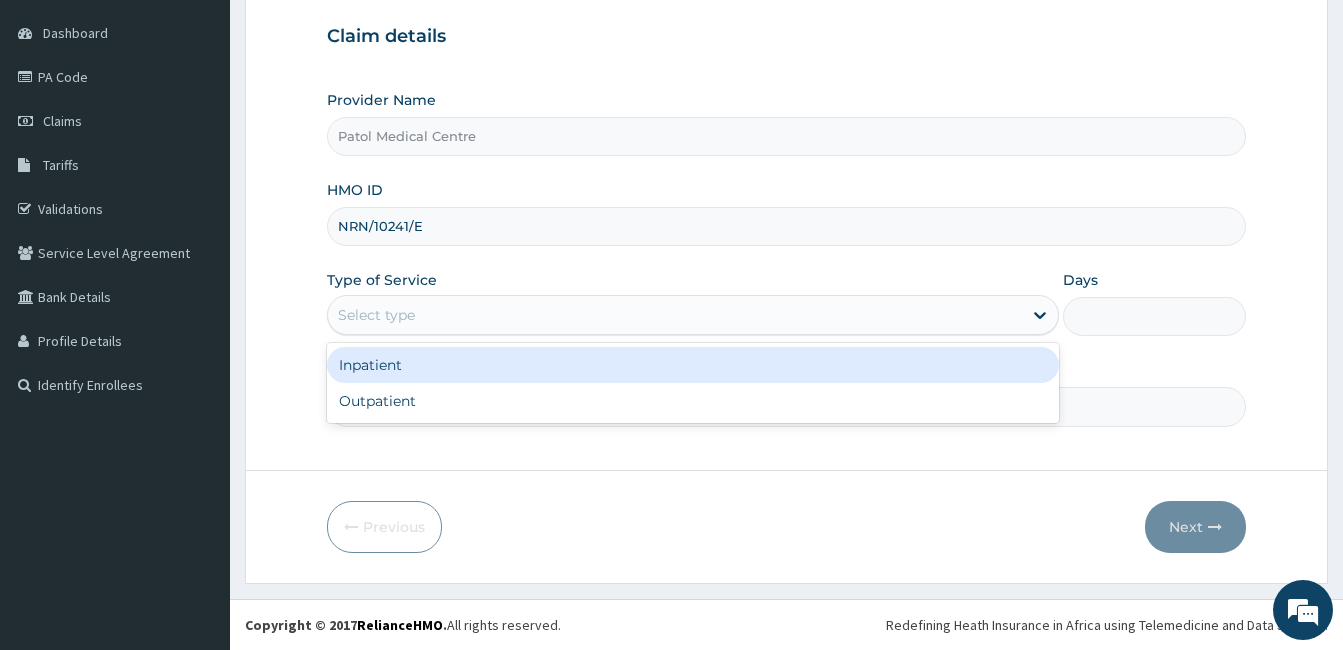 click on "Select type" at bounding box center (675, 315) 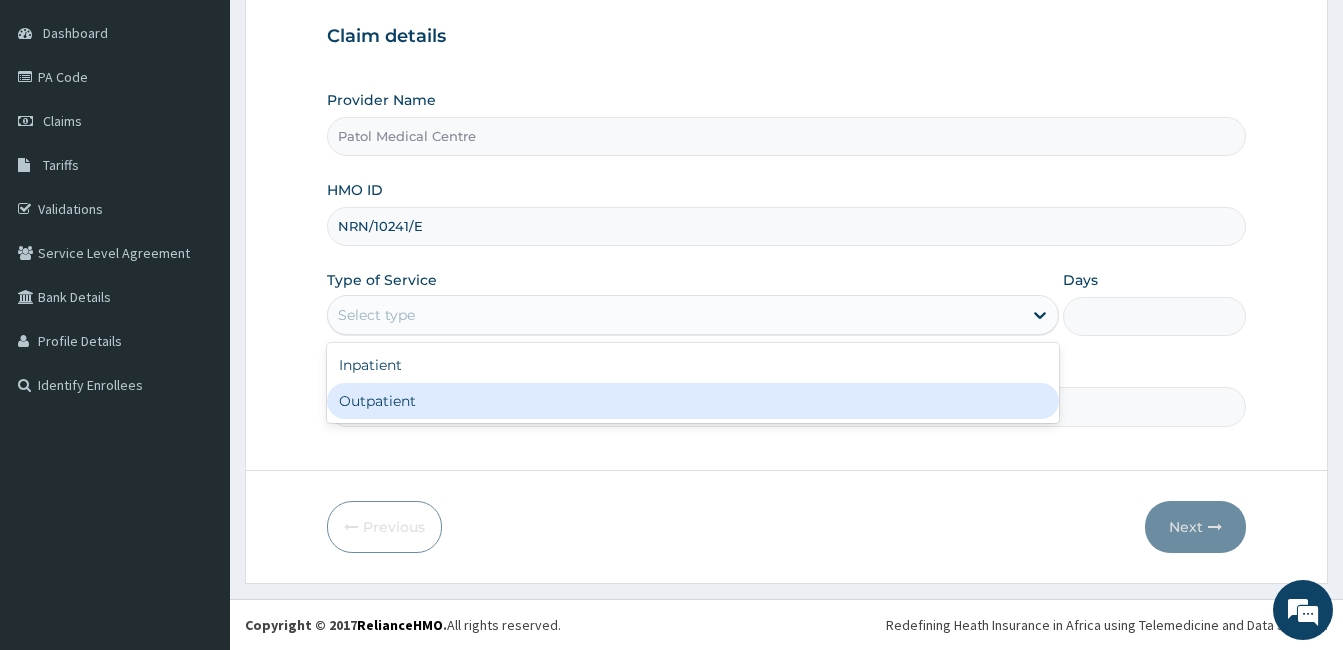 click on "Outpatient" at bounding box center [693, 401] 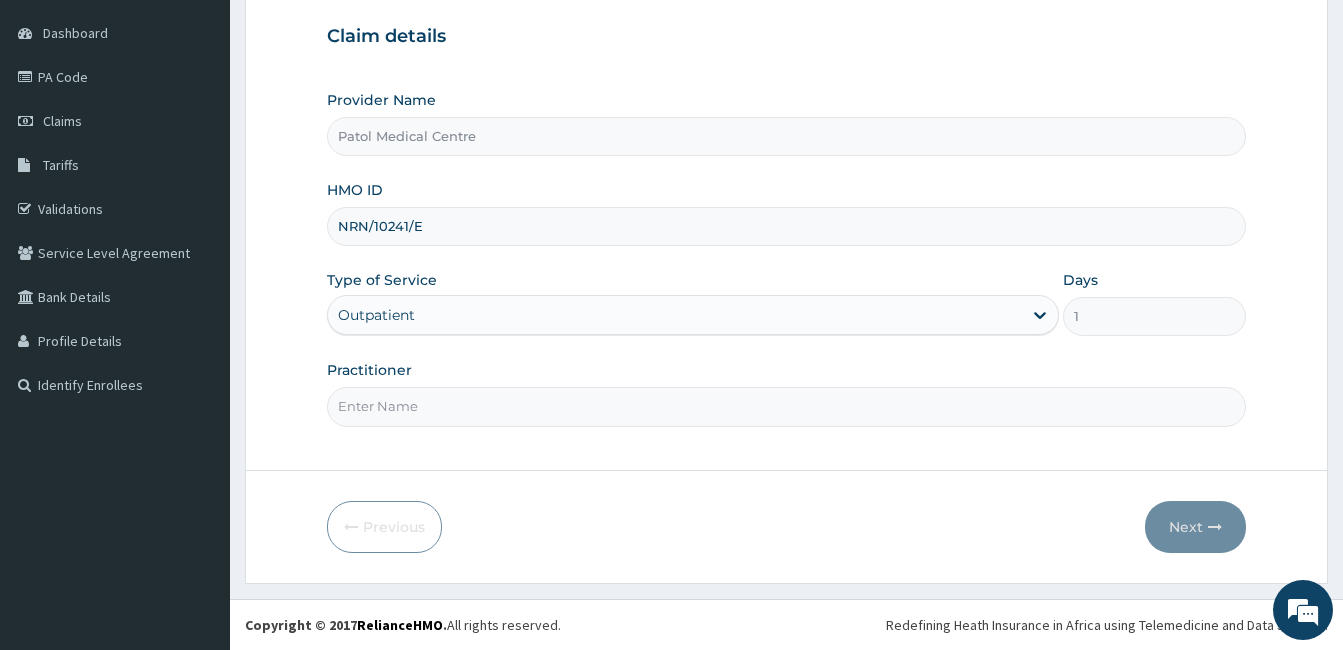 click on "Practitioner" at bounding box center (786, 406) 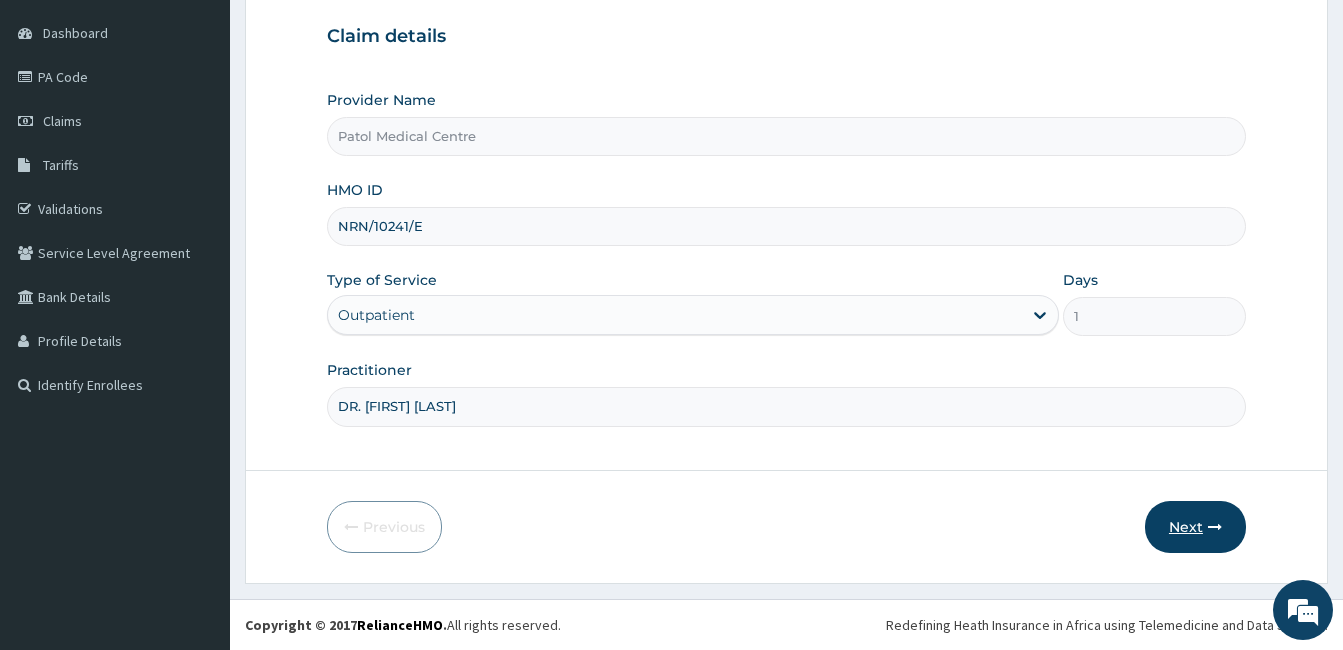 click on "Next" at bounding box center (1195, 527) 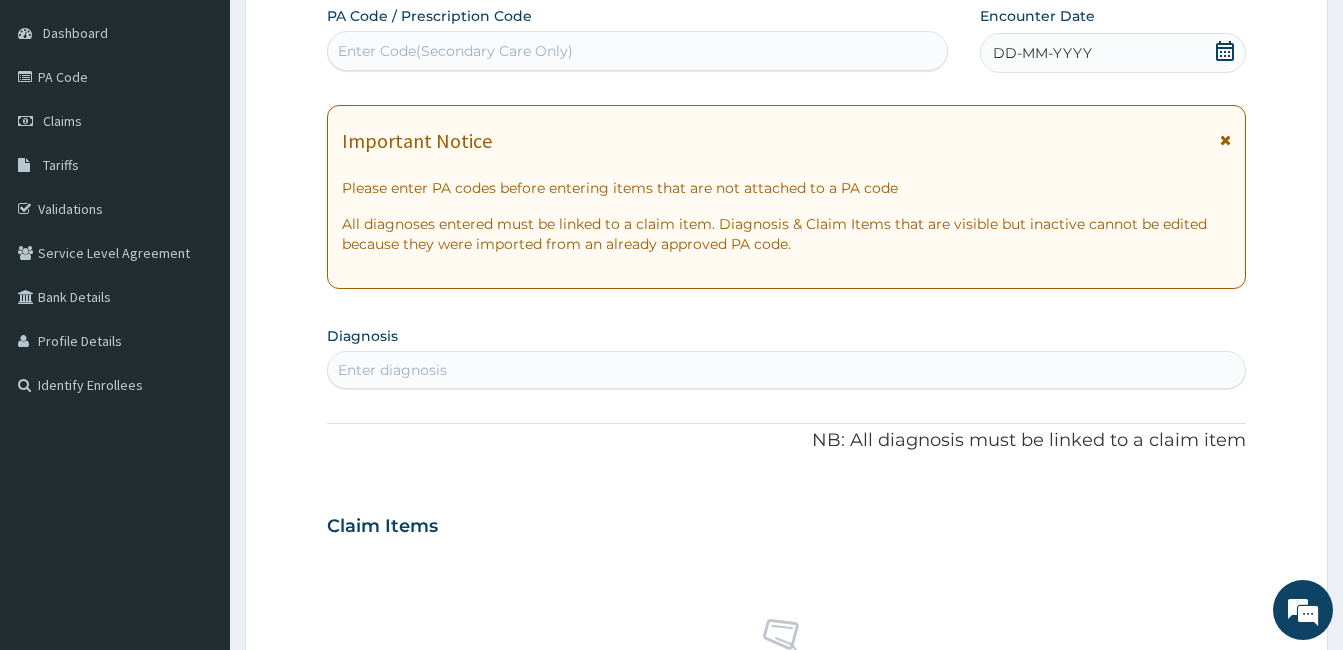 click on "DD-MM-YYYY" at bounding box center (1042, 53) 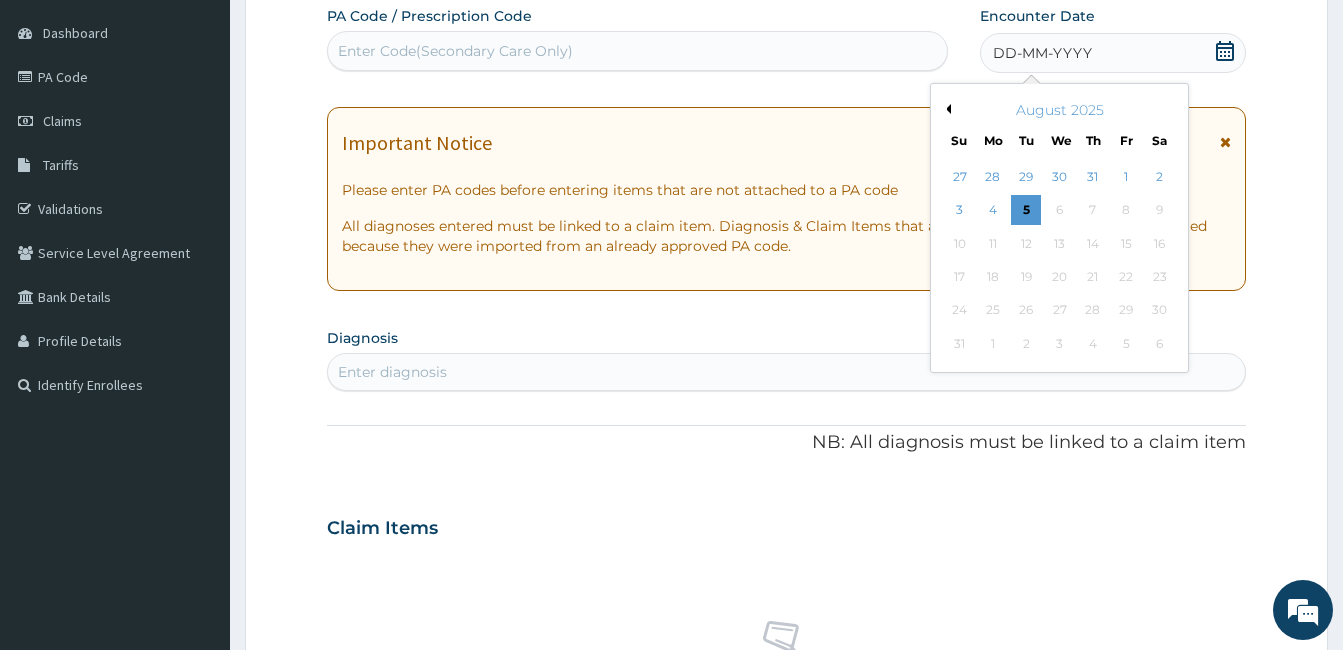 click on "4" at bounding box center [993, 211] 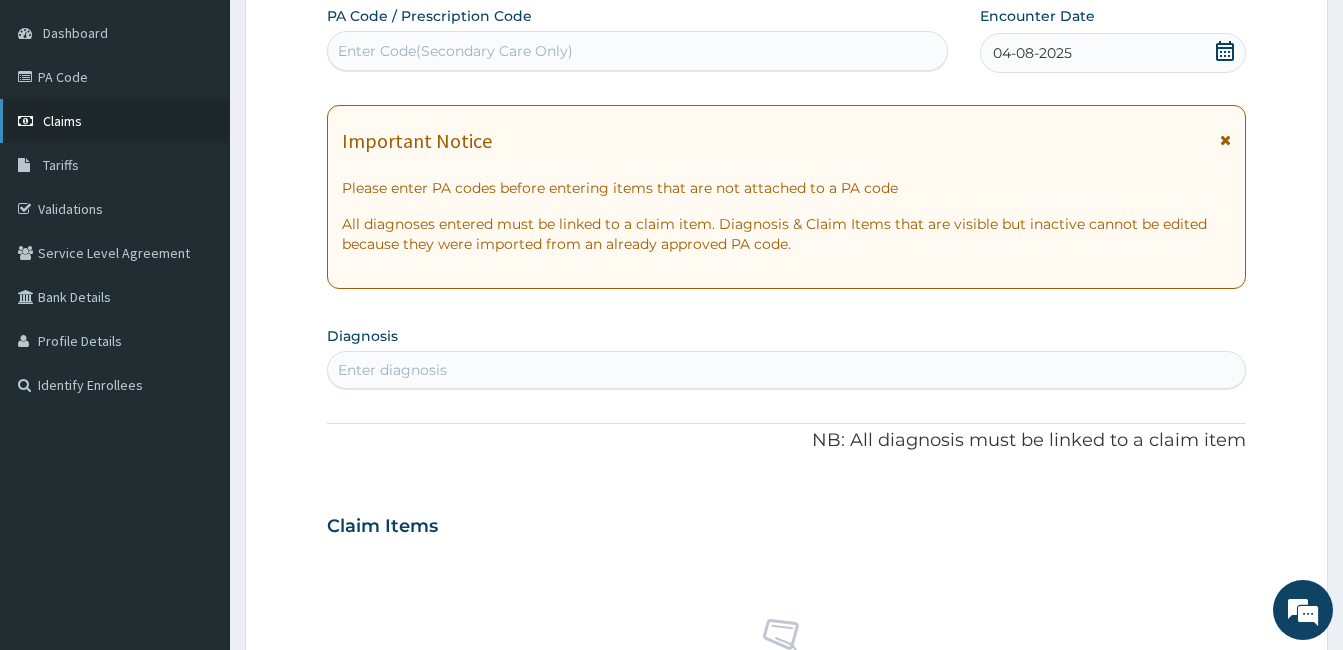 scroll, scrollTop: 0, scrollLeft: 0, axis: both 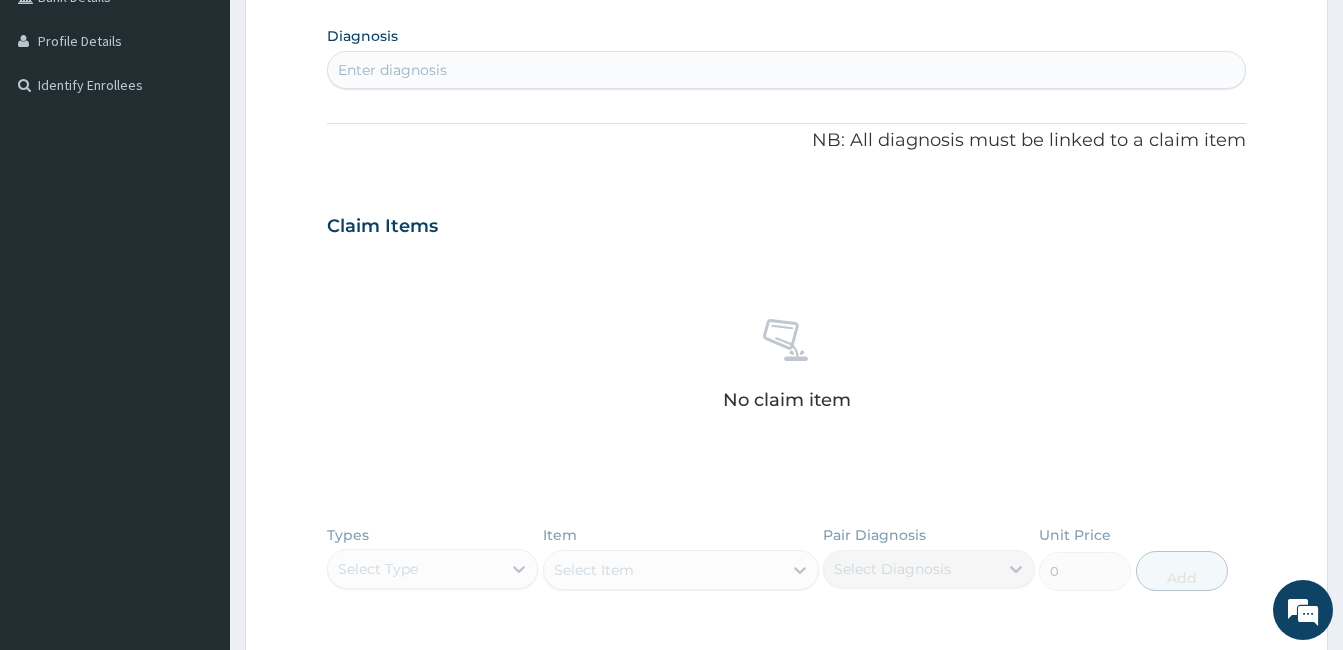click on "Enter diagnosis" at bounding box center [786, 70] 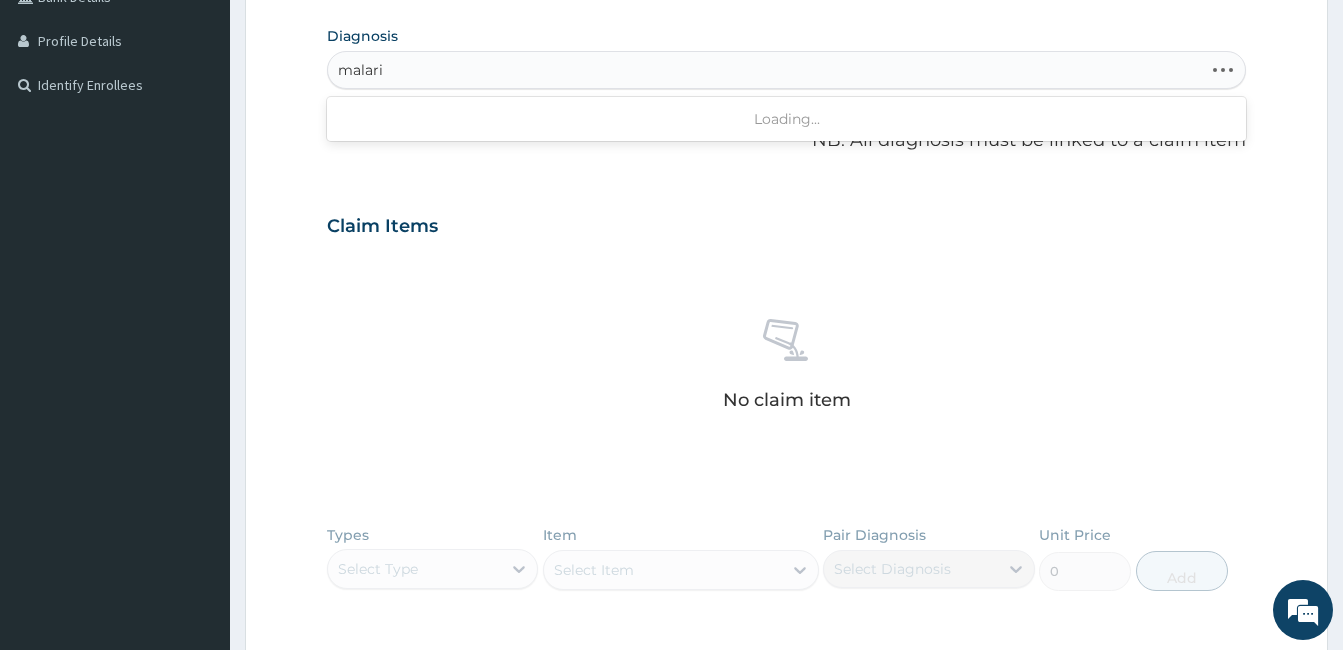 type on "malaria" 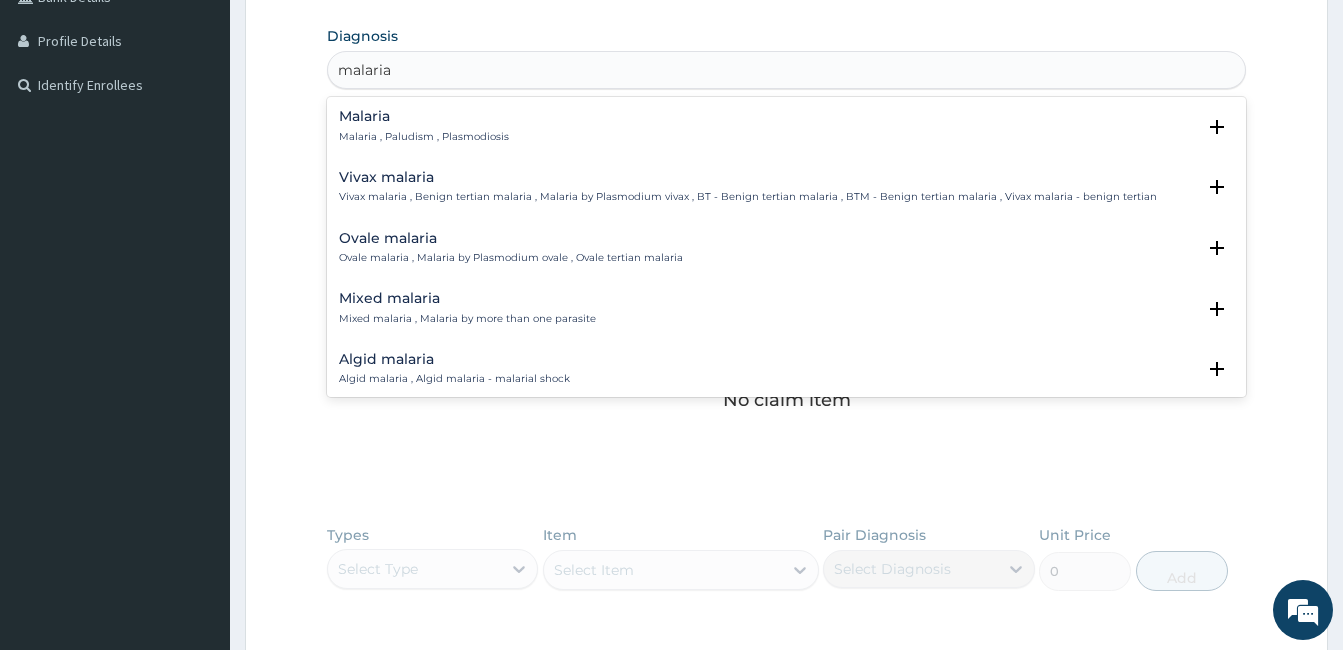 click on "Malaria" at bounding box center (424, 116) 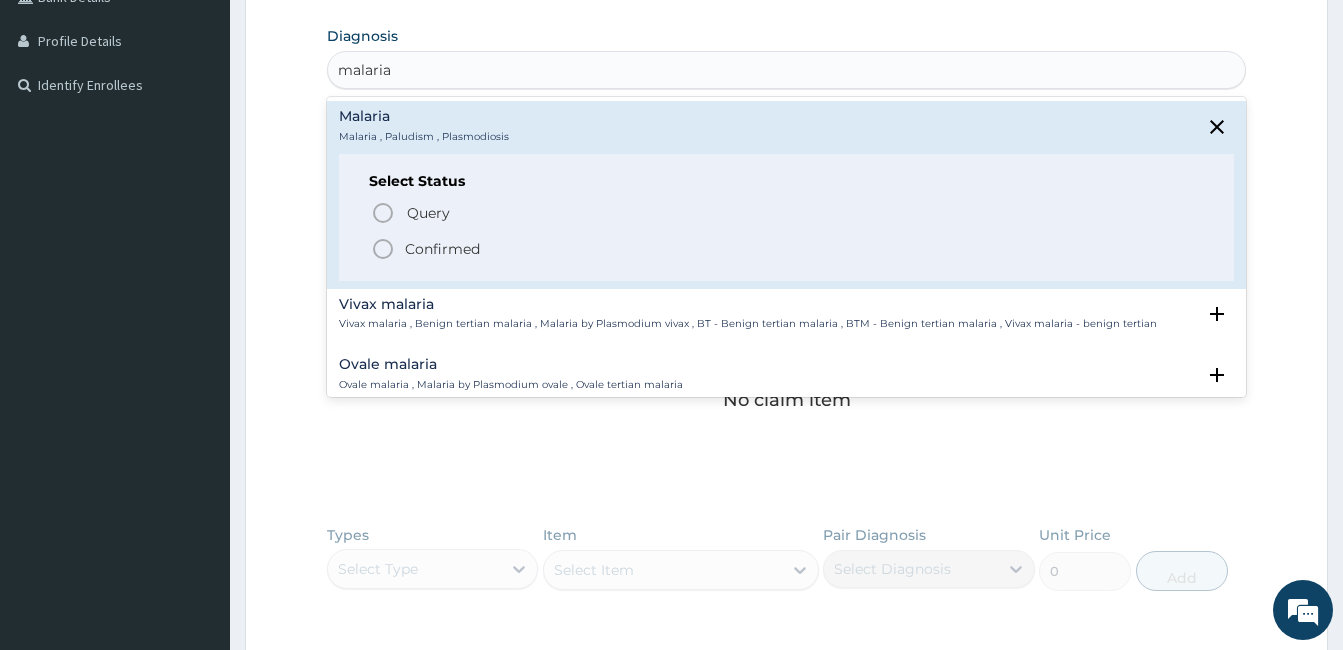 click 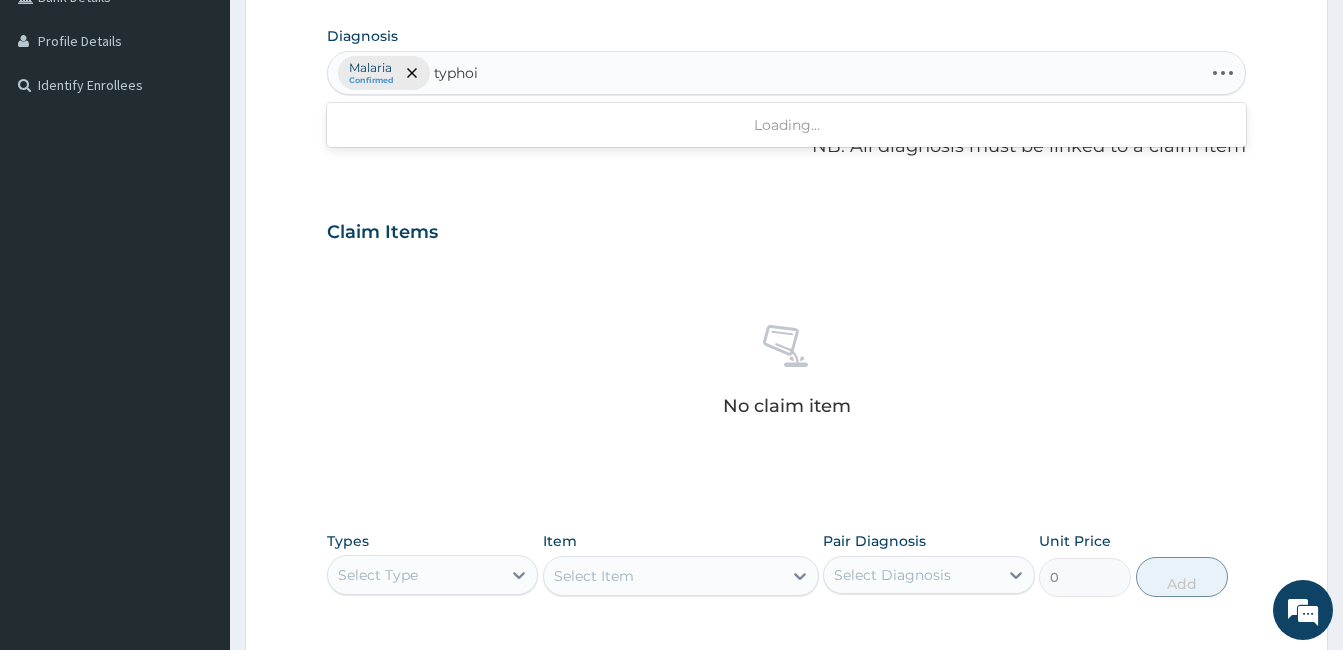 type on "typhoid" 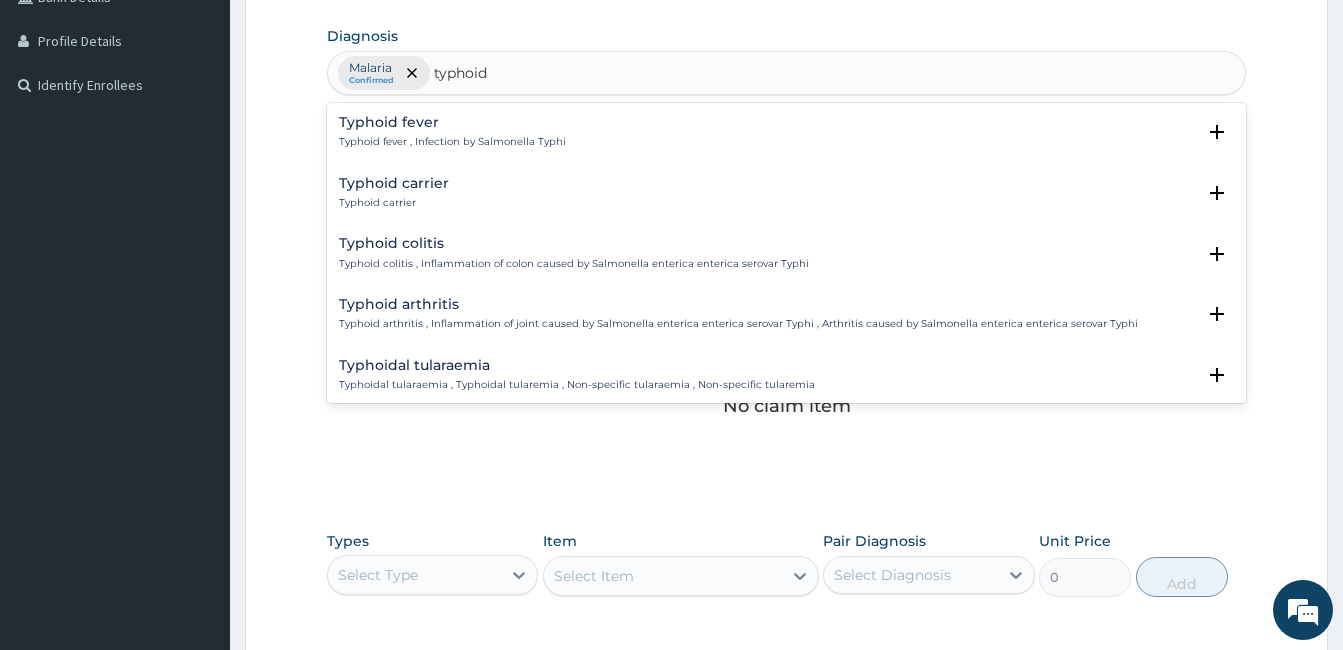 click on "Typhoid fever" at bounding box center [452, 122] 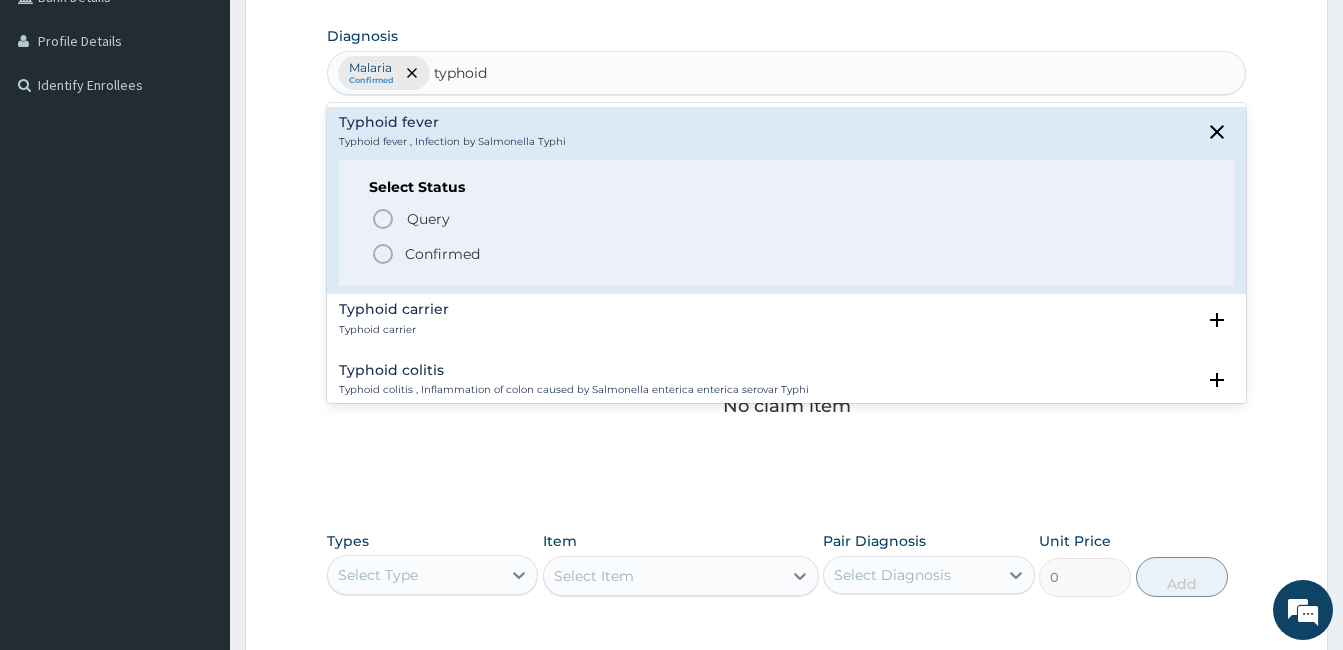 click 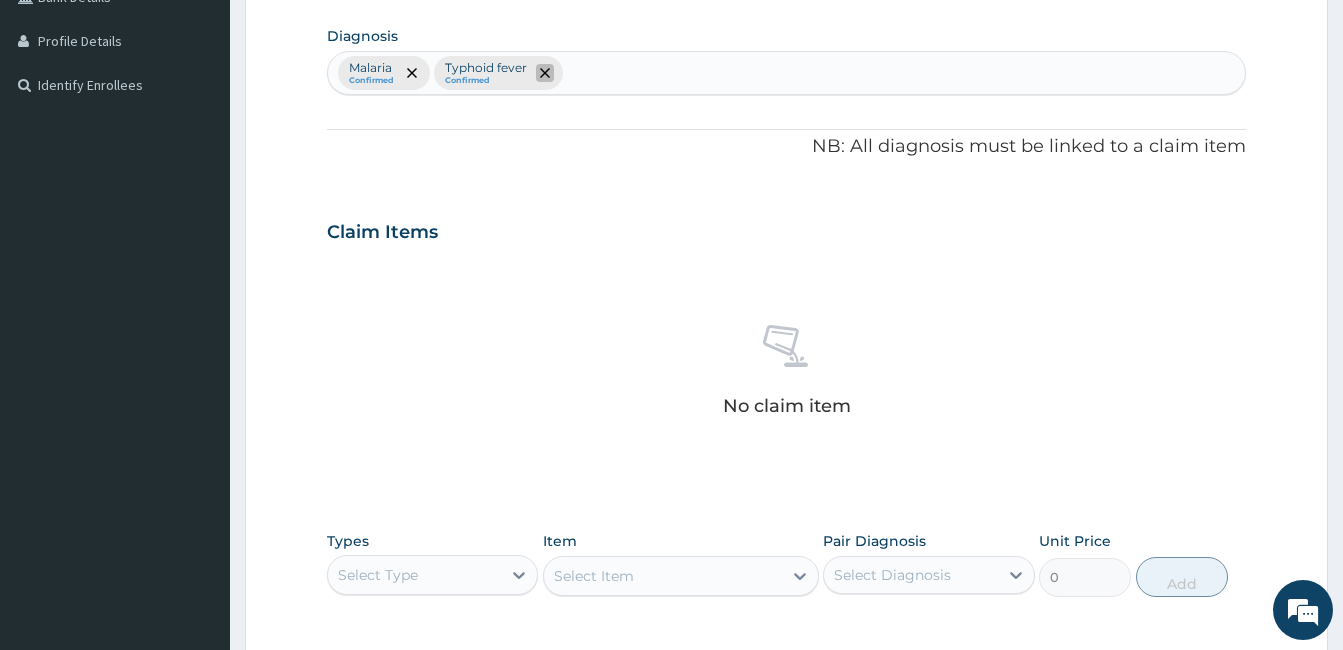 click 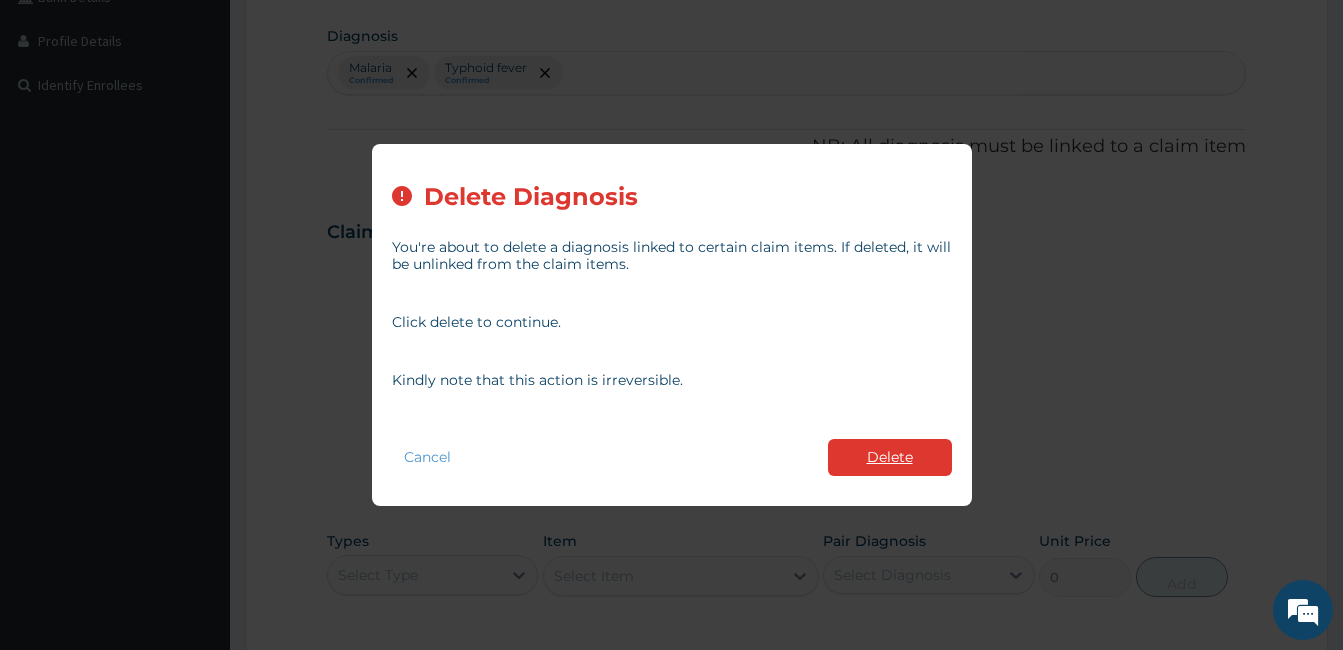 click on "Delete" at bounding box center [890, 457] 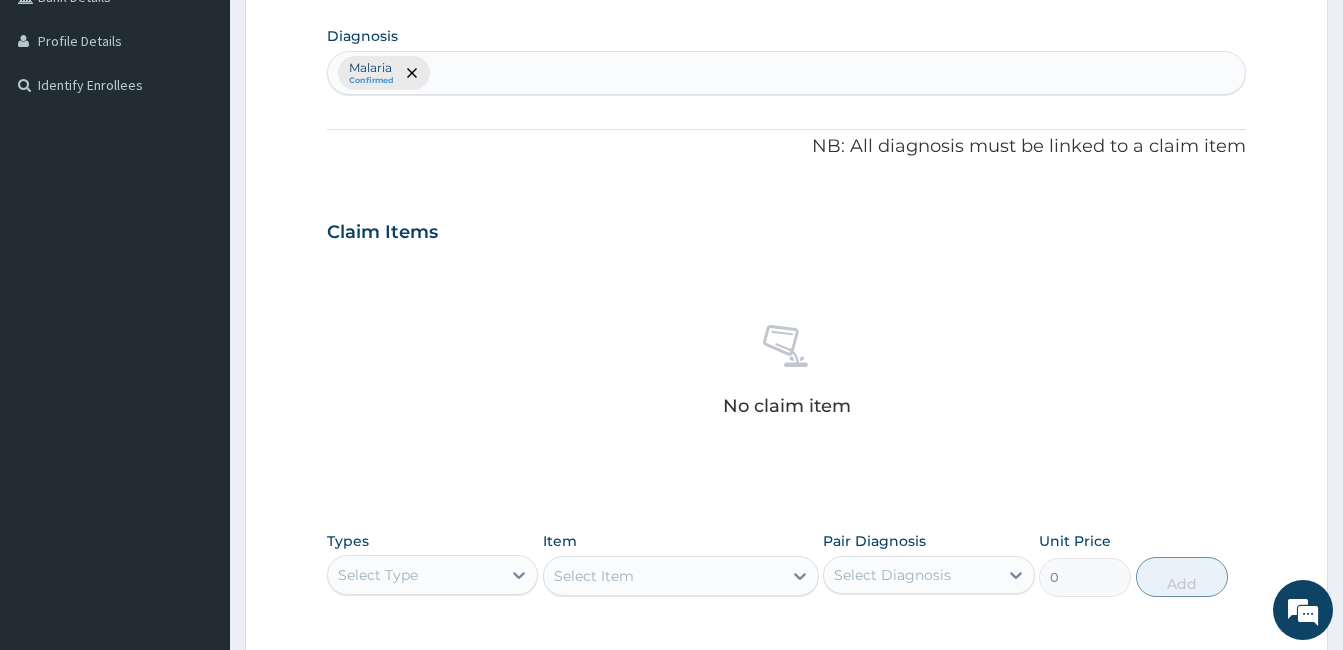 click on "Malaria Confirmed" at bounding box center (786, 73) 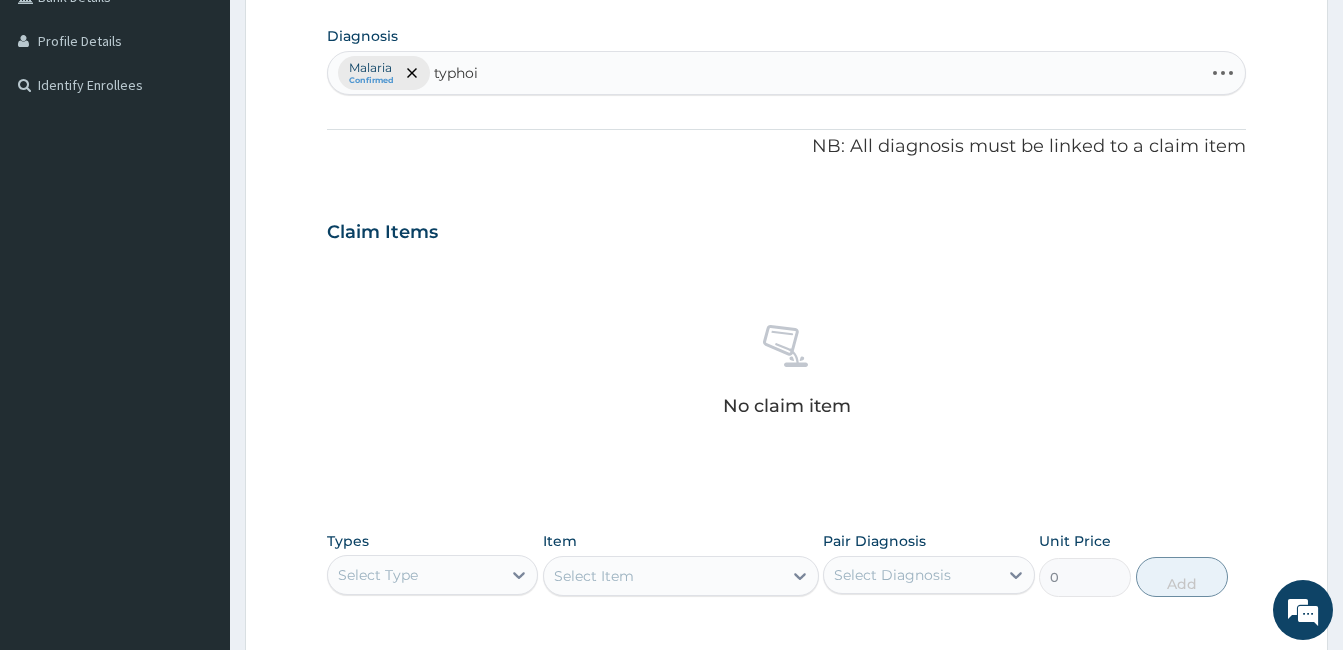 type on "typhoid" 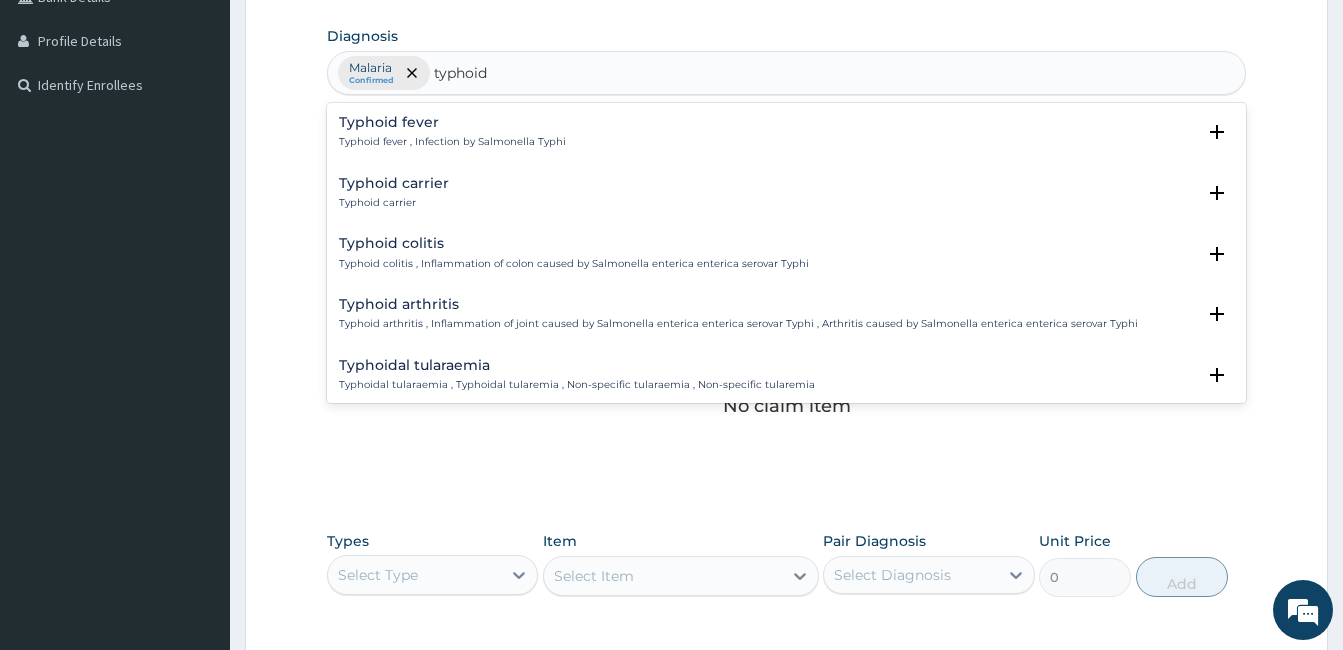 click on "Typhoid fever" at bounding box center [452, 122] 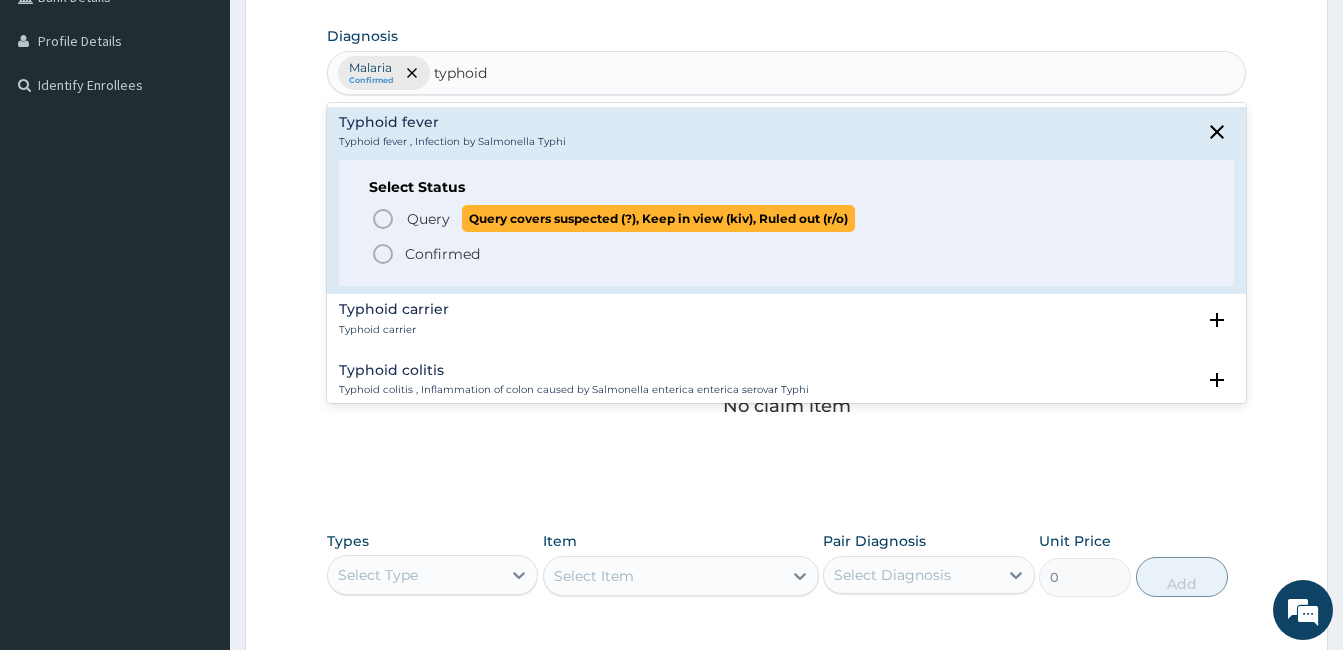 click 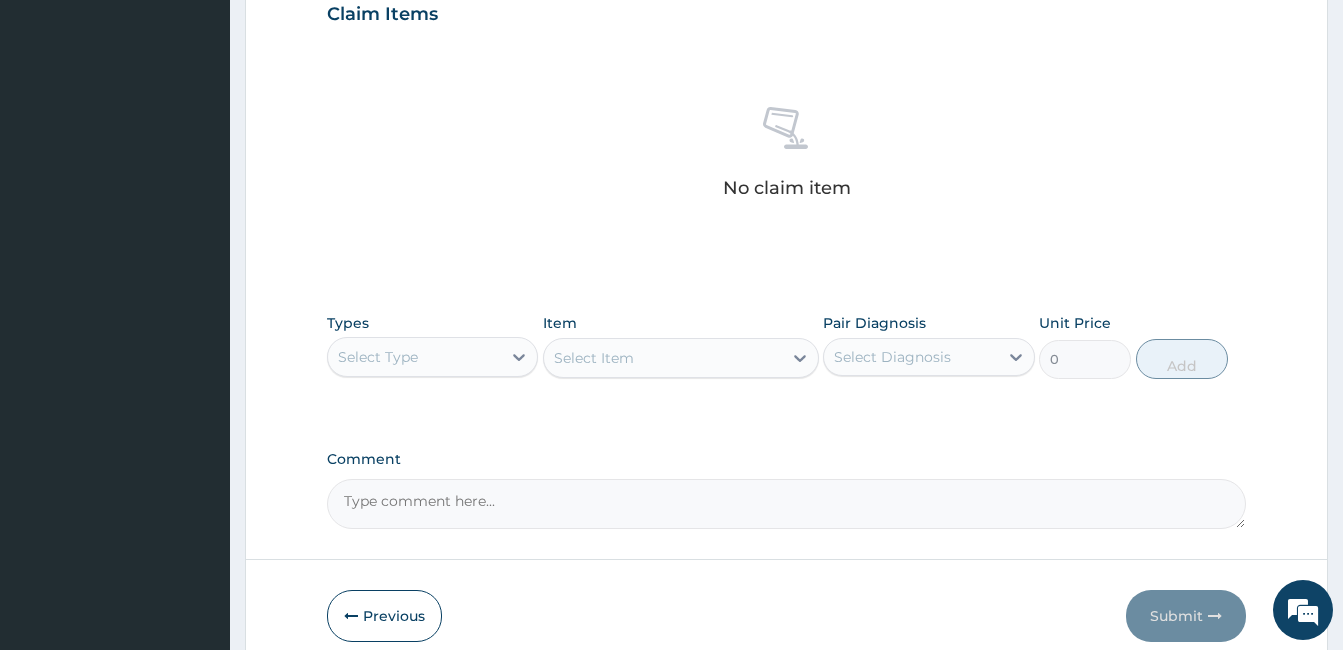 scroll, scrollTop: 792, scrollLeft: 0, axis: vertical 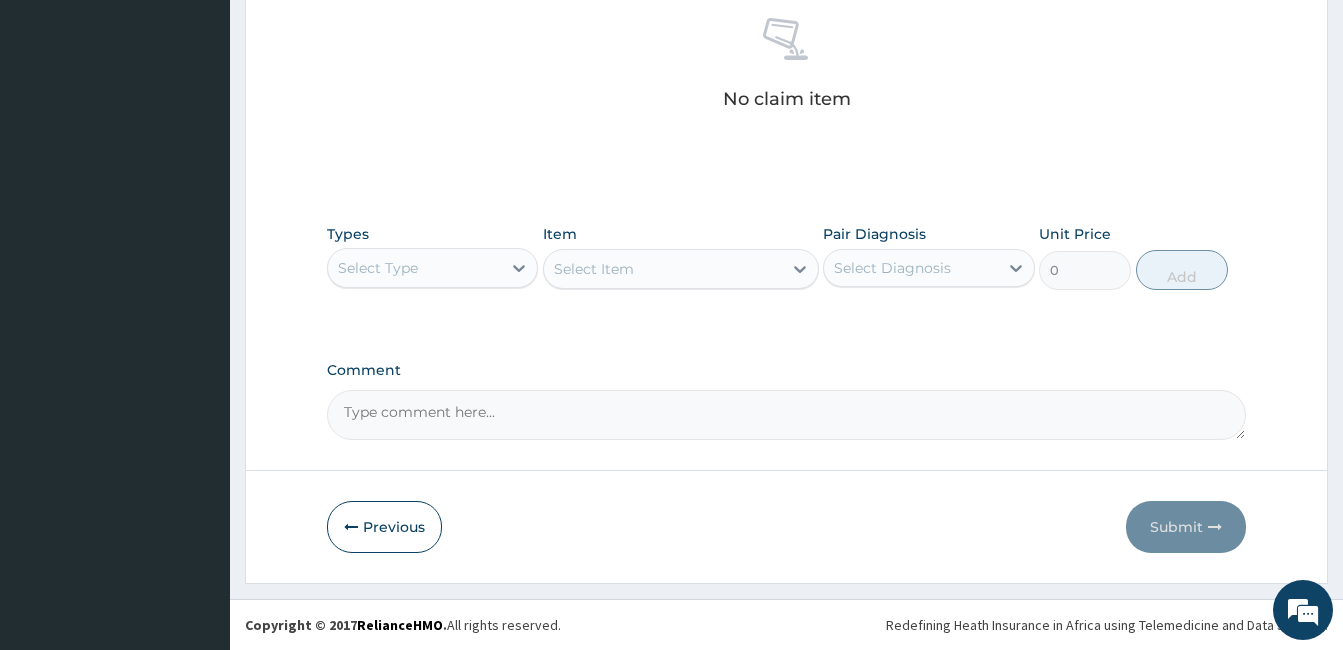 click on "Select Type" at bounding box center (414, 268) 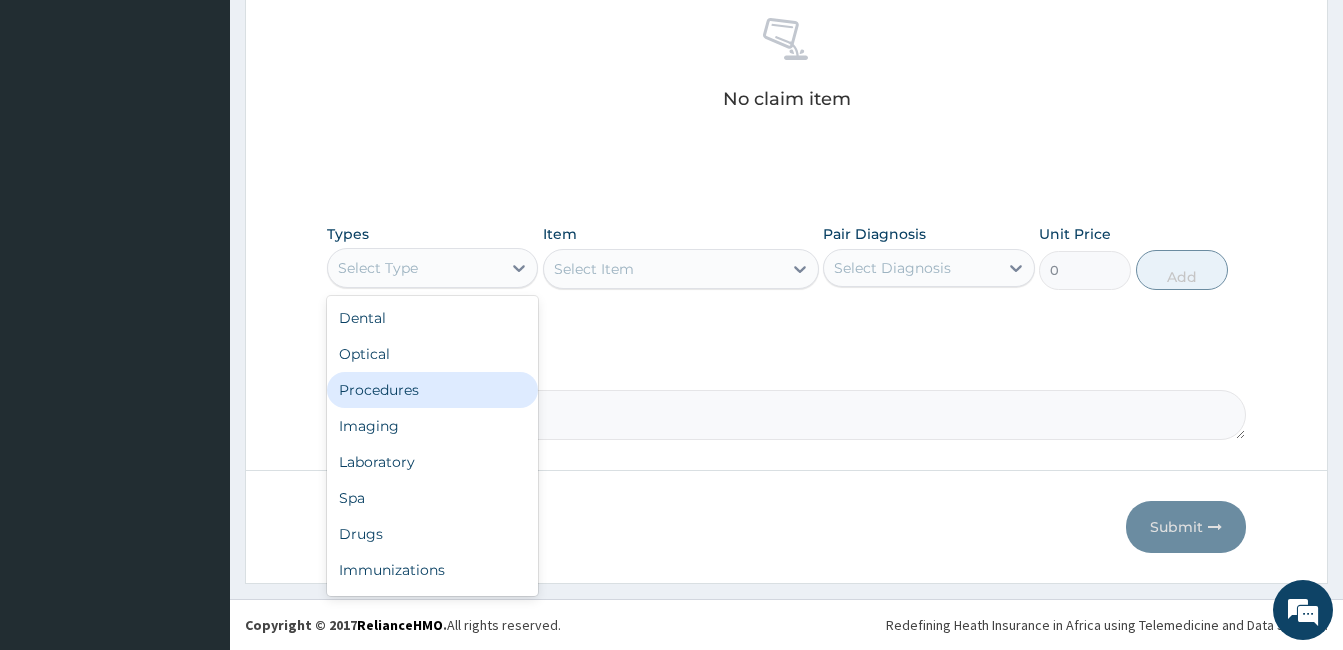 click on "Procedures" at bounding box center (432, 390) 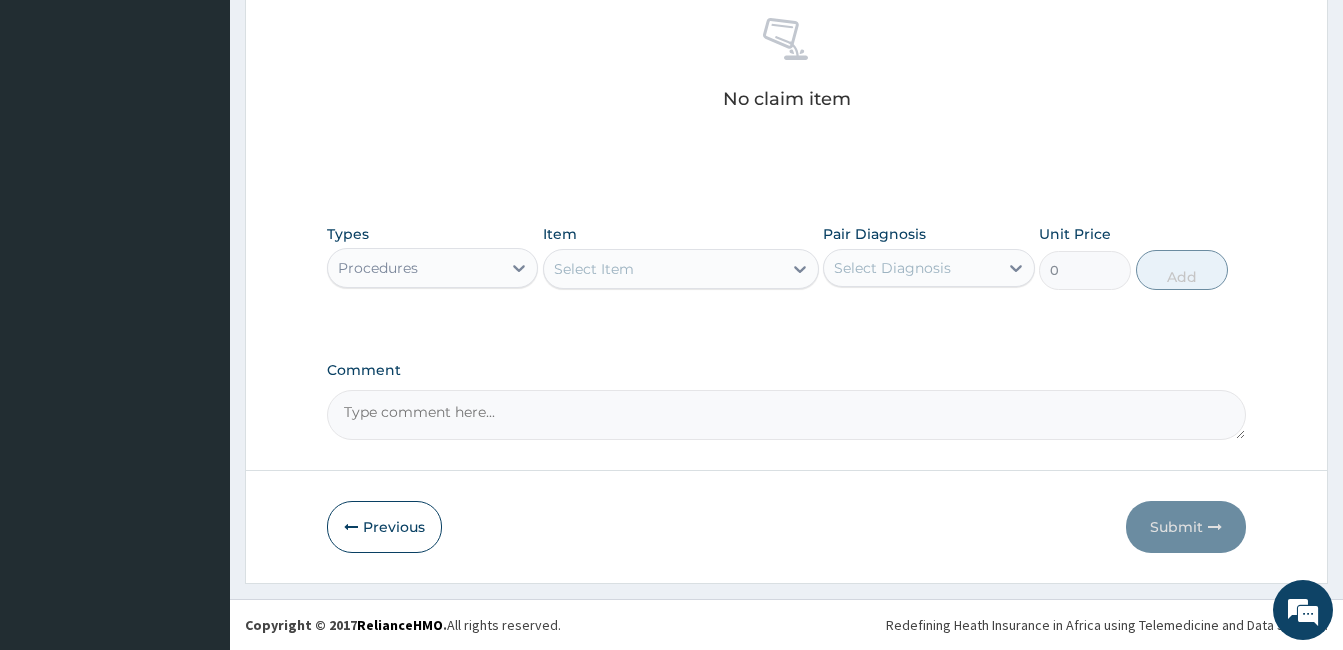 click on "Select Item" at bounding box center (663, 269) 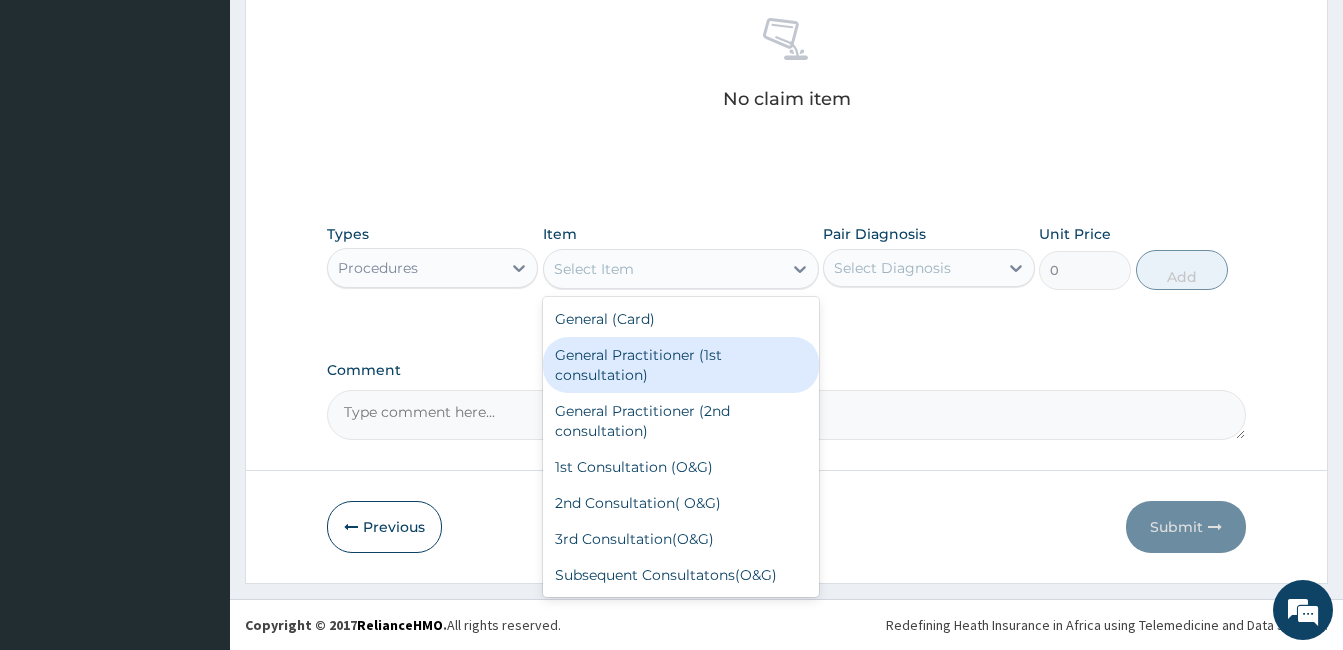 drag, startPoint x: 645, startPoint y: 367, endPoint x: 741, endPoint y: 354, distance: 96.87621 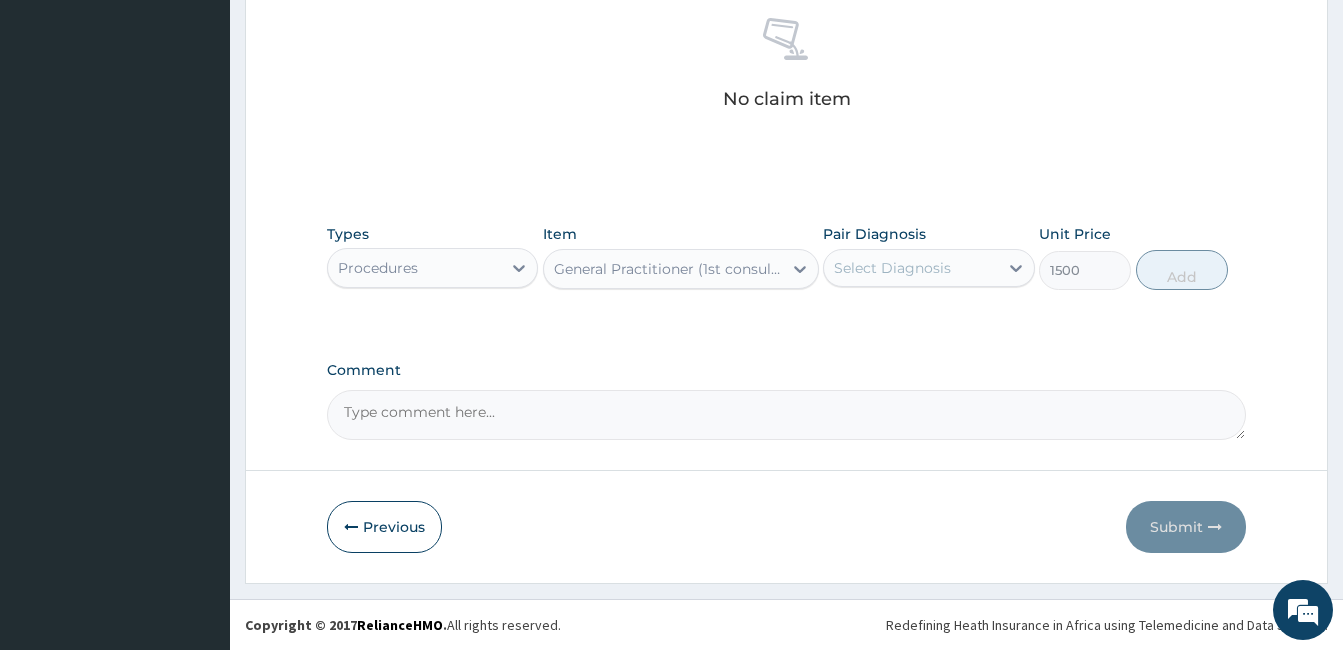 click on "Select Diagnosis" at bounding box center (892, 268) 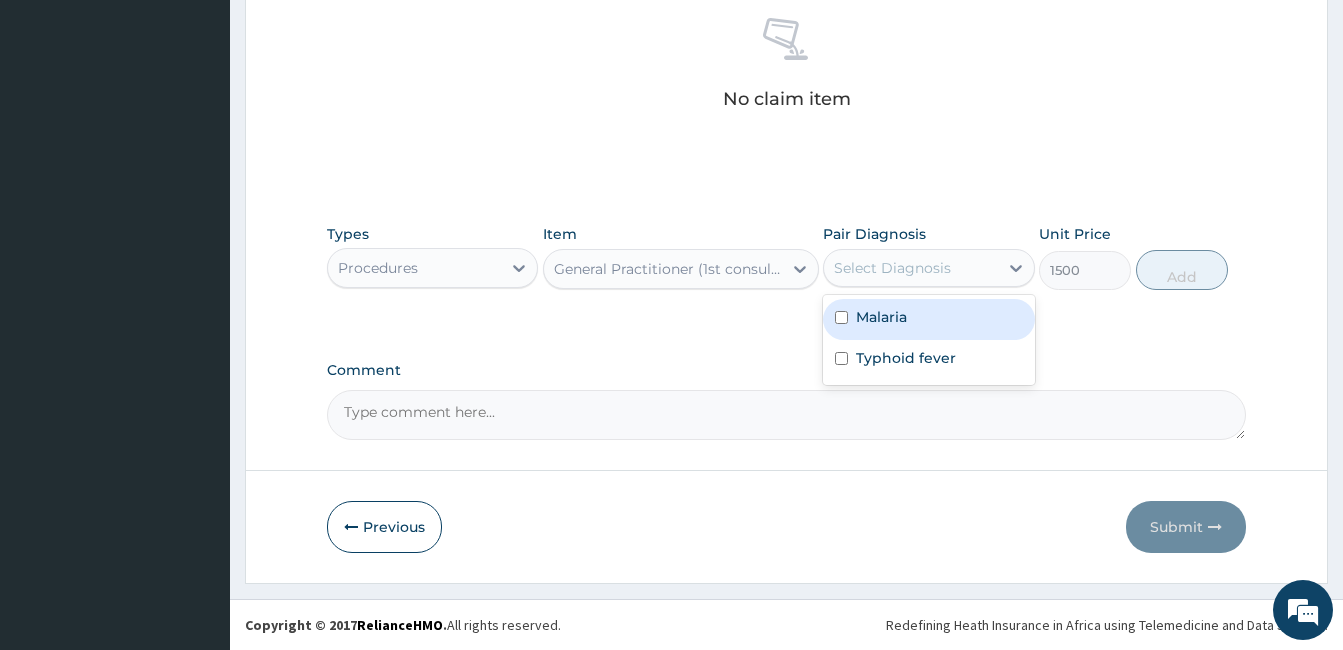 click on "Malaria" at bounding box center [928, 319] 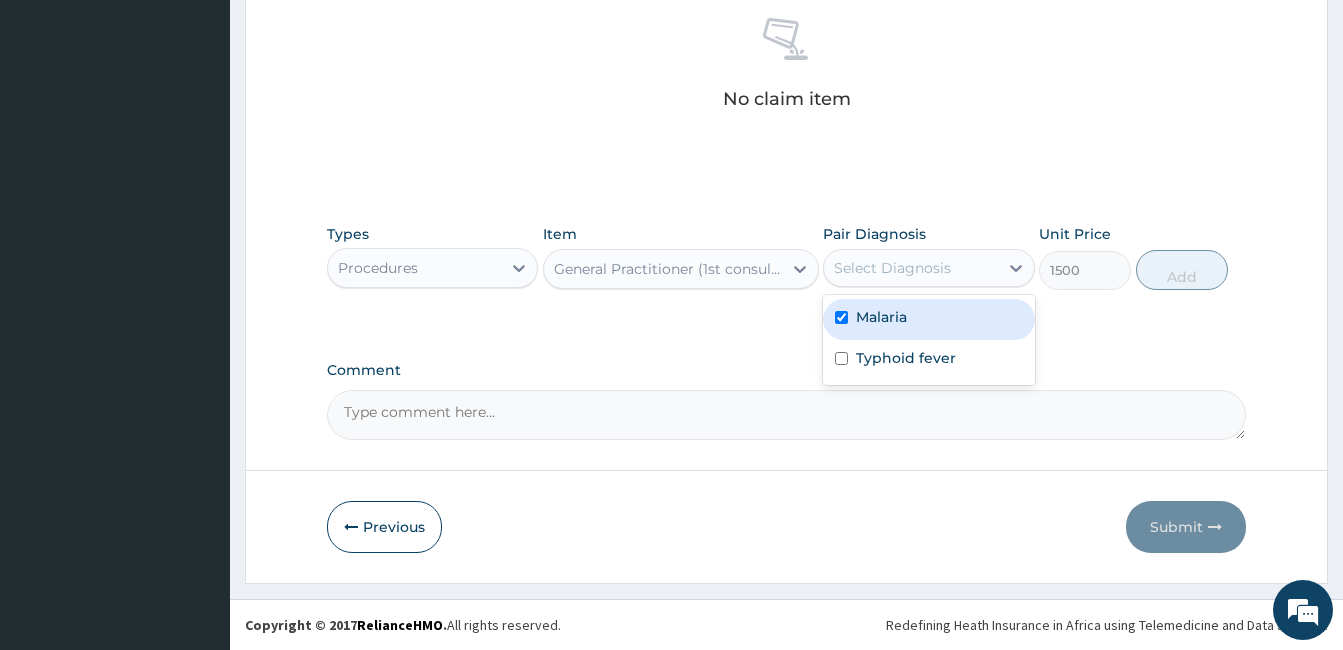 checkbox on "true" 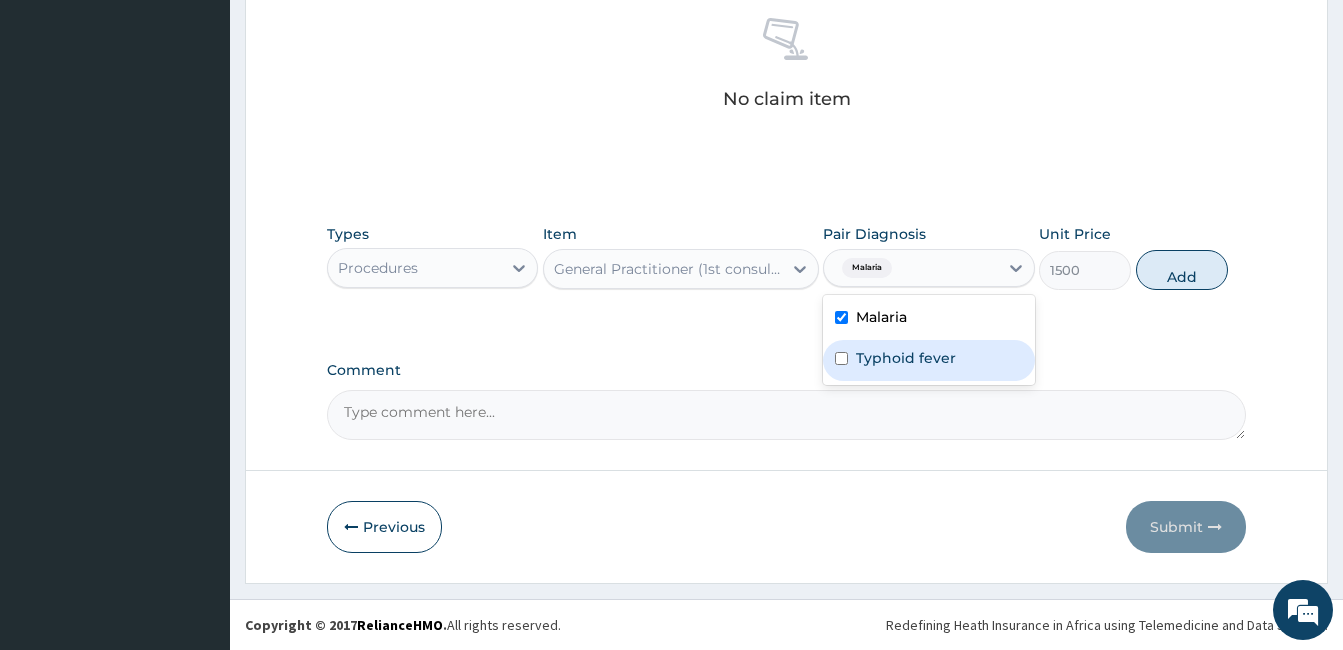 click on "Typhoid fever" at bounding box center (906, 358) 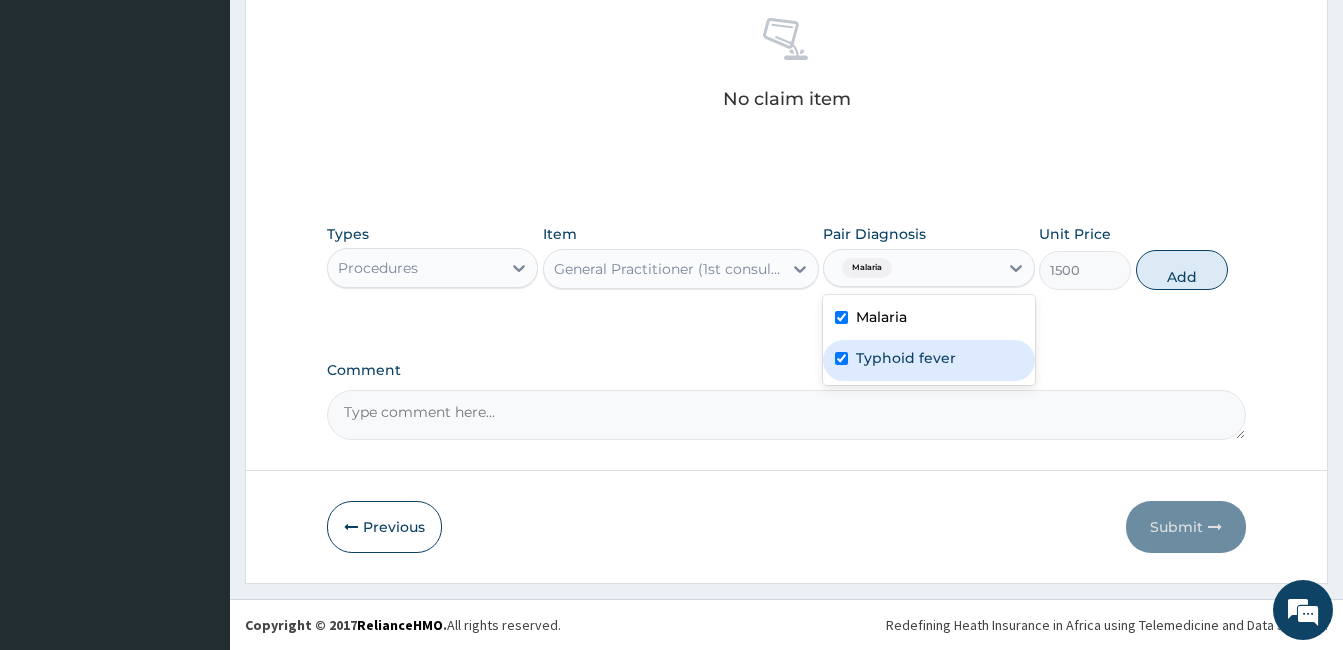 checkbox on "true" 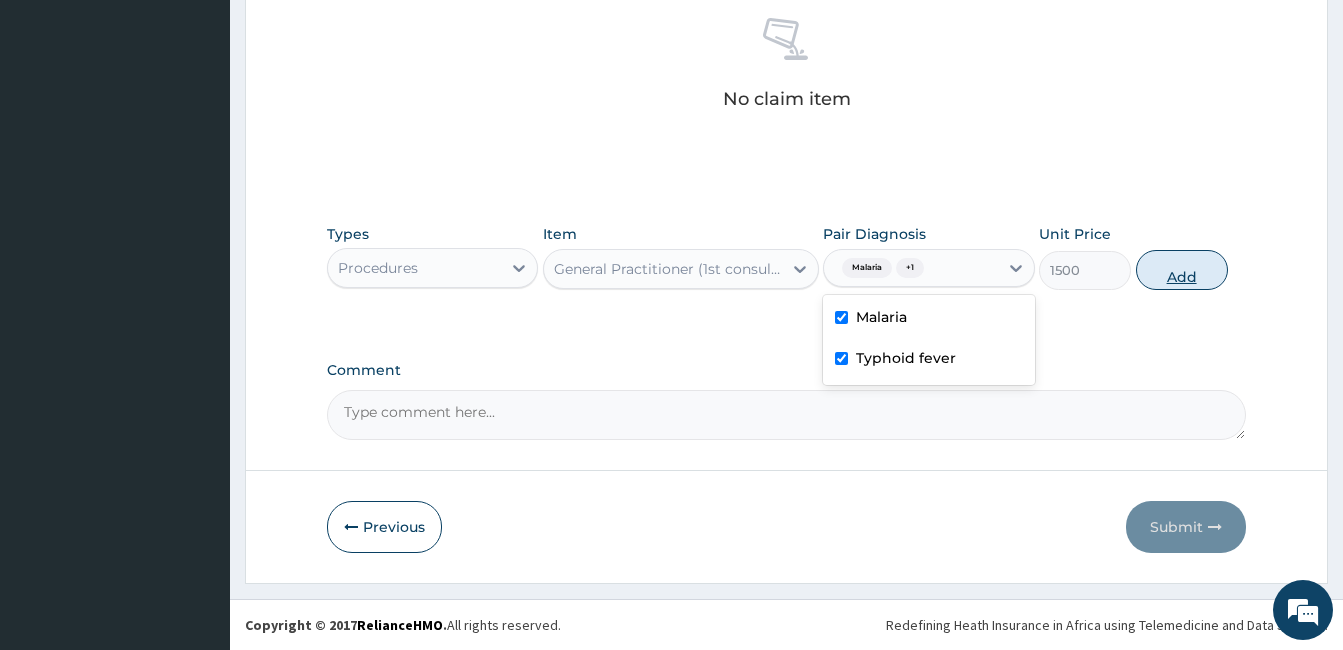 click on "Add" at bounding box center (1182, 270) 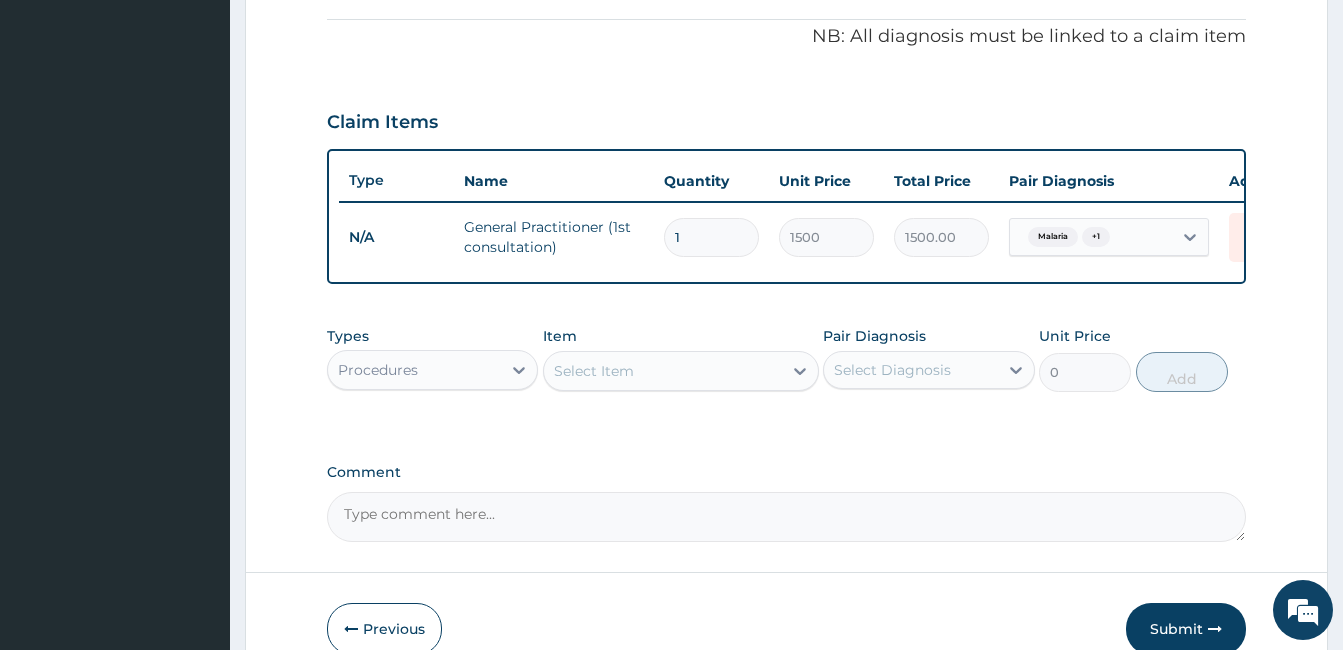 scroll, scrollTop: 712, scrollLeft: 0, axis: vertical 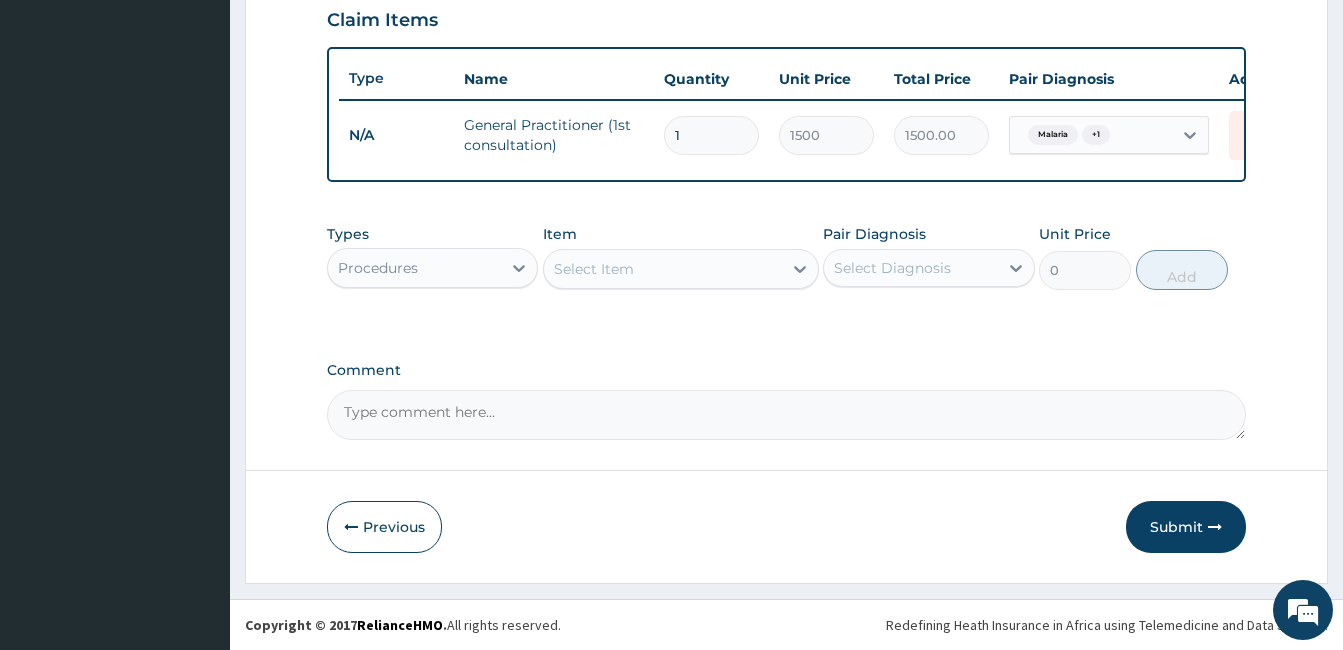 click on "Procedures" at bounding box center [414, 268] 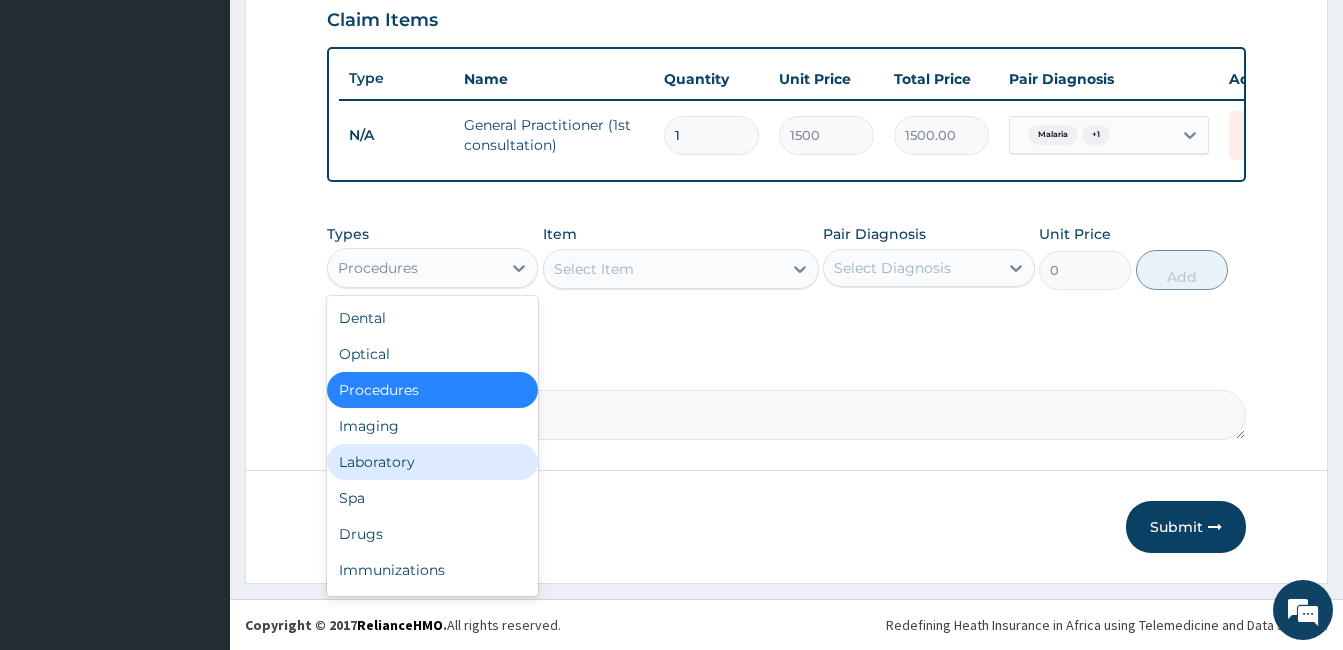 click on "Laboratory" at bounding box center (432, 462) 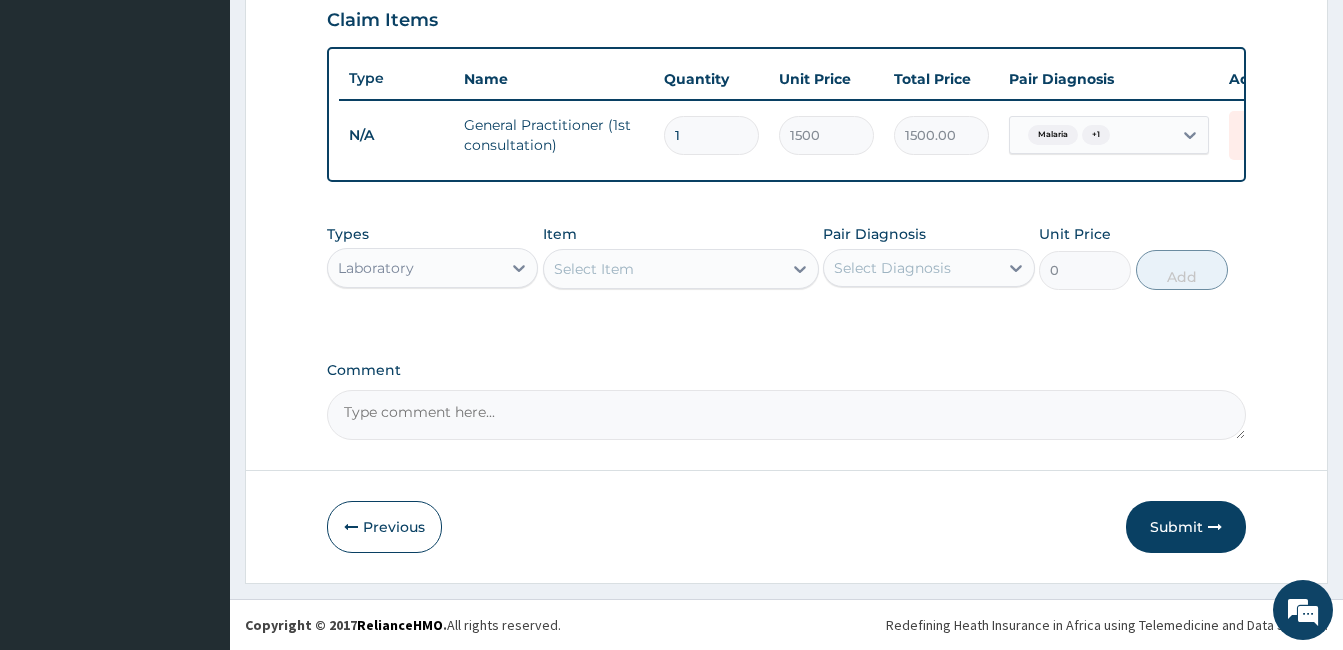 click on "Select Item" at bounding box center (663, 269) 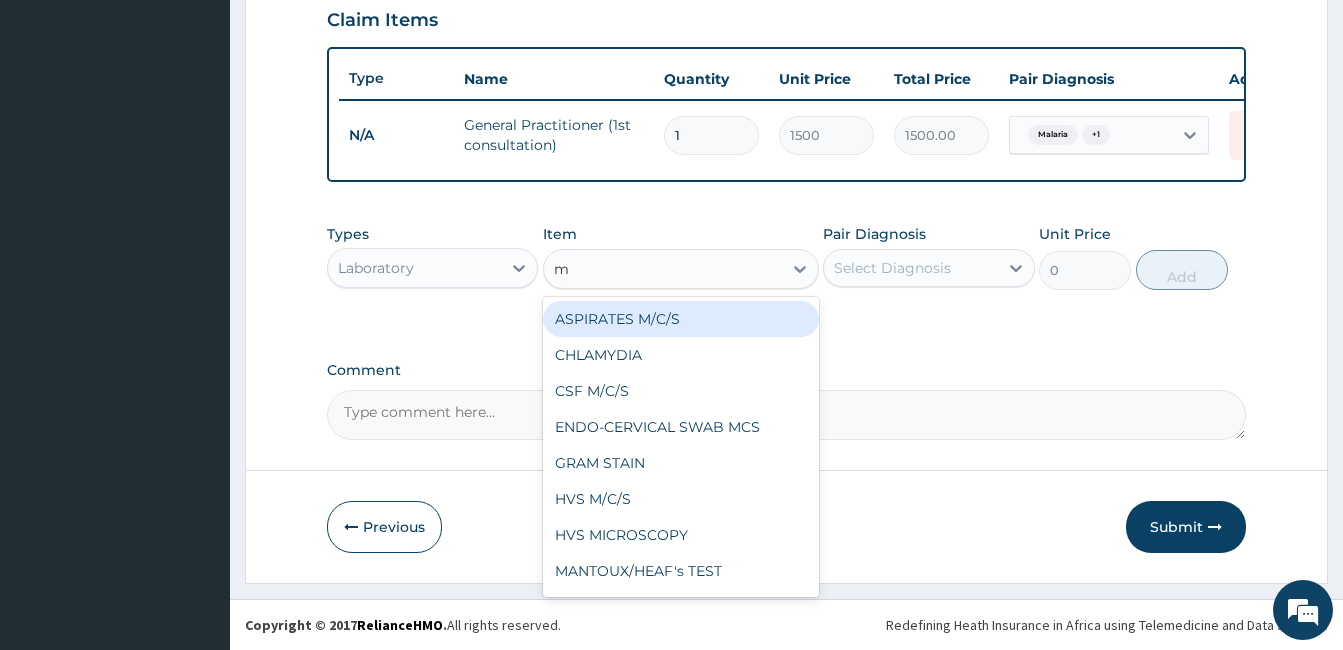 type on "mp" 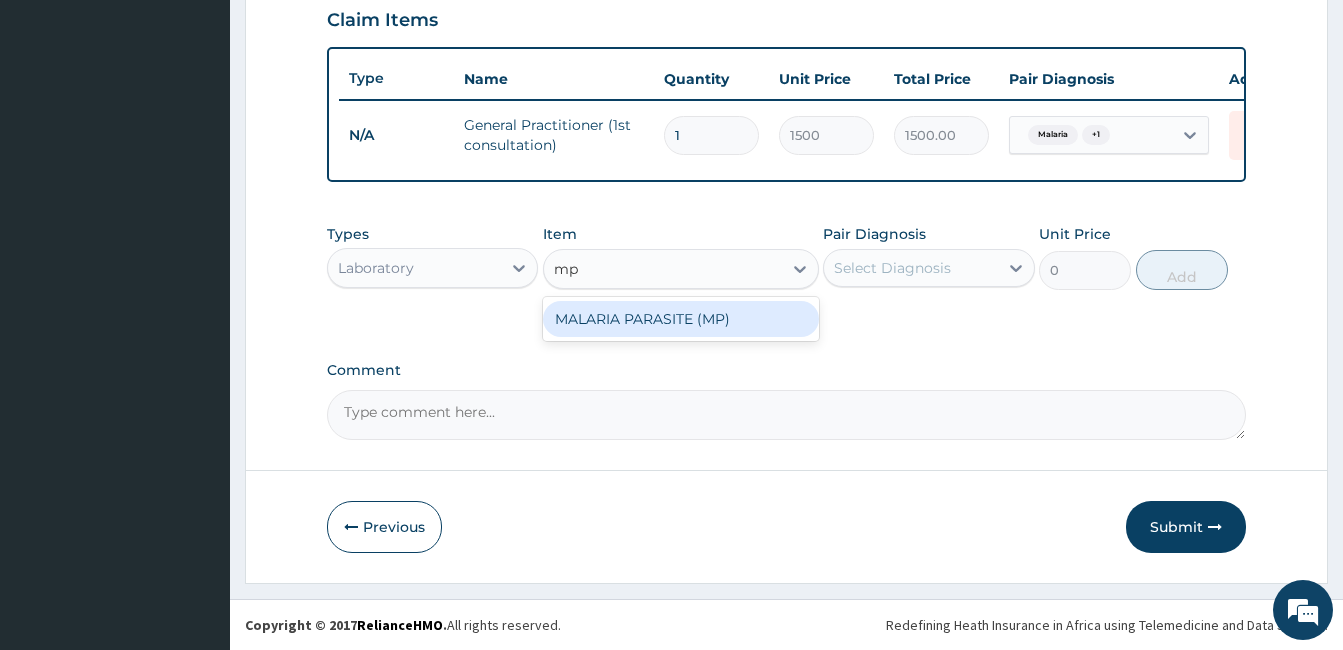 click on "MALARIA PARASITE (MP)" at bounding box center (681, 319) 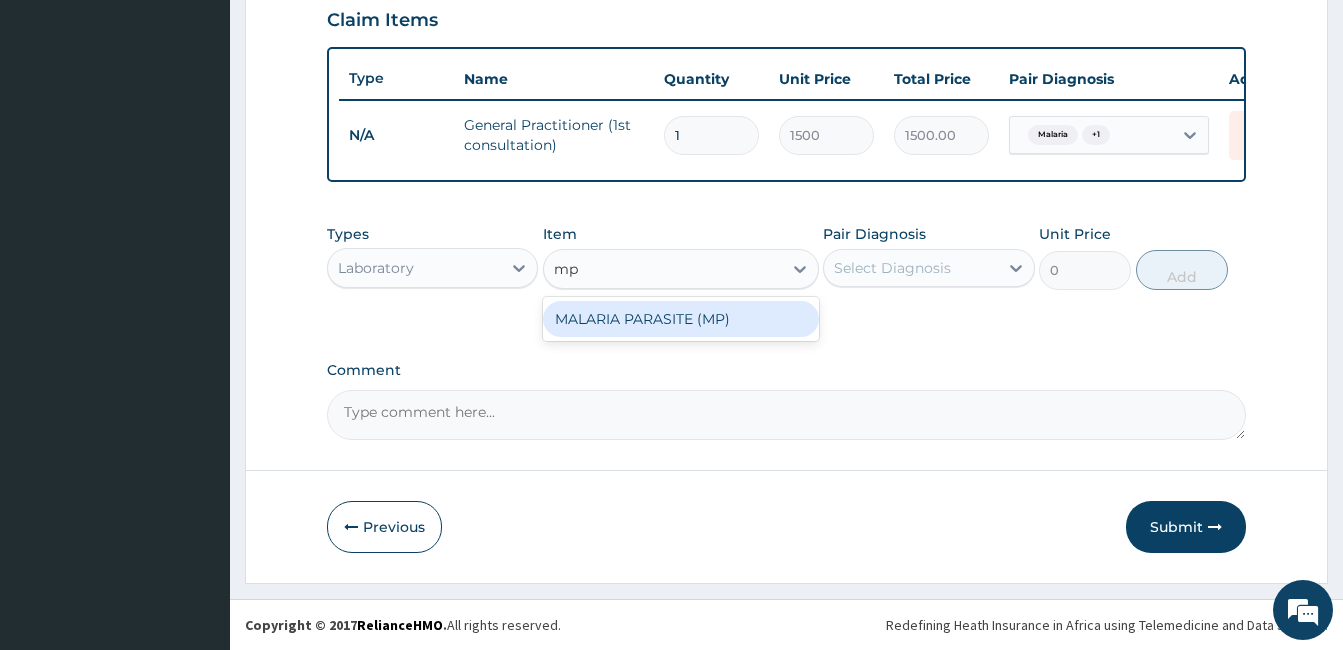 type 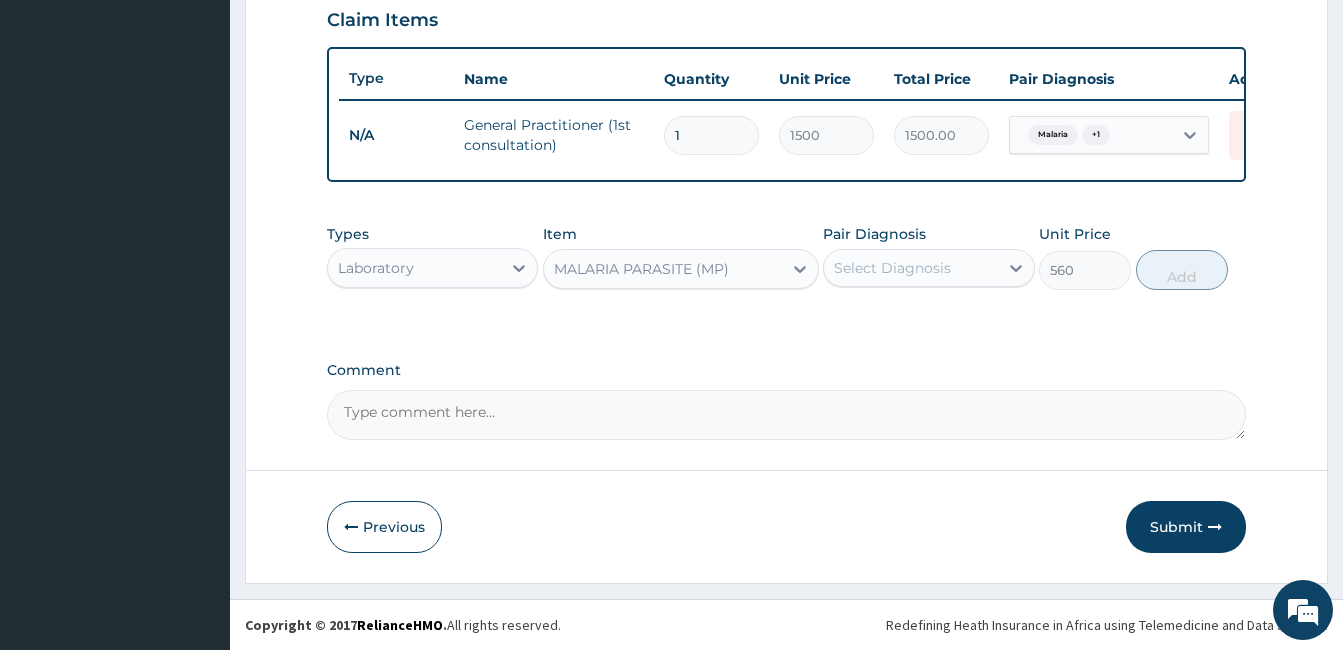 click on "Select Diagnosis" at bounding box center (892, 268) 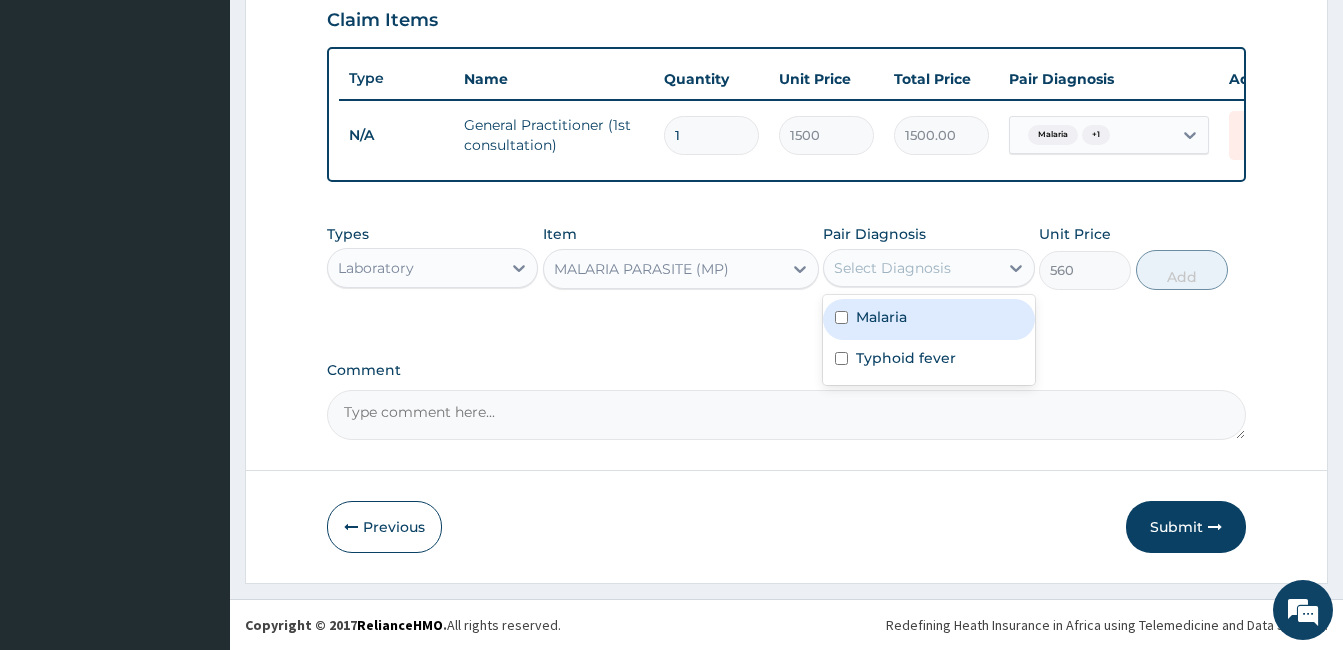 drag, startPoint x: 905, startPoint y: 317, endPoint x: 1026, endPoint y: 297, distance: 122.641754 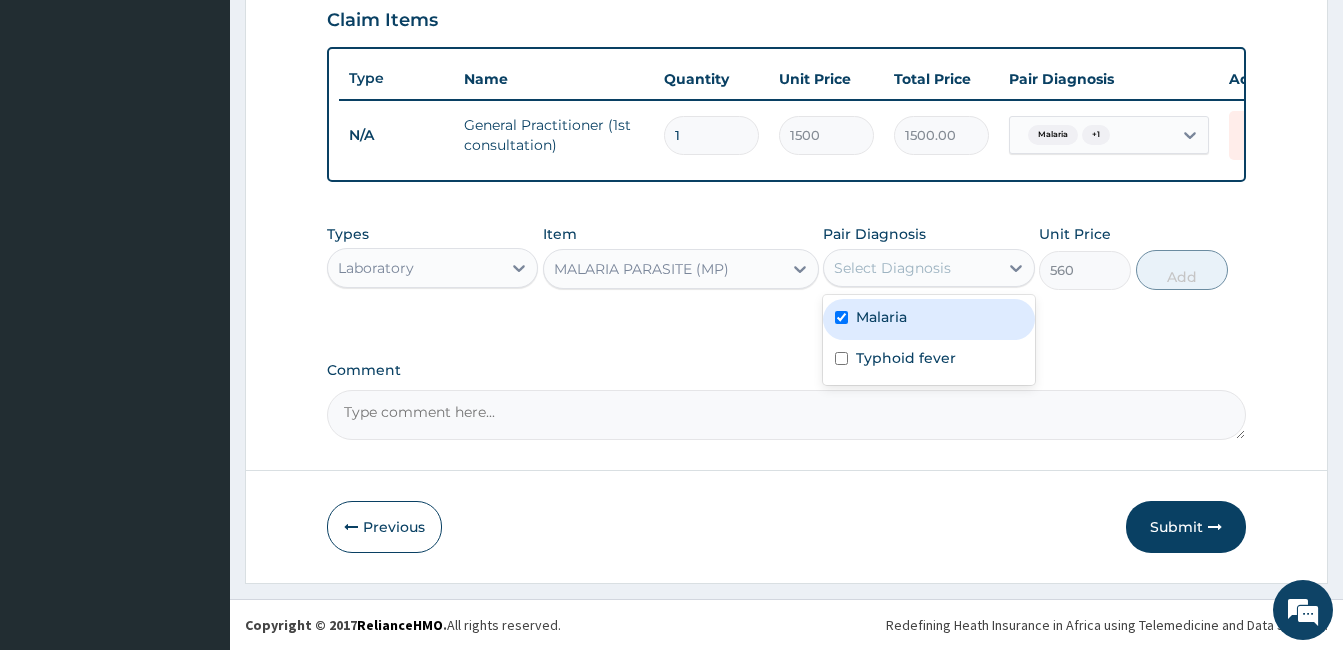 checkbox on "true" 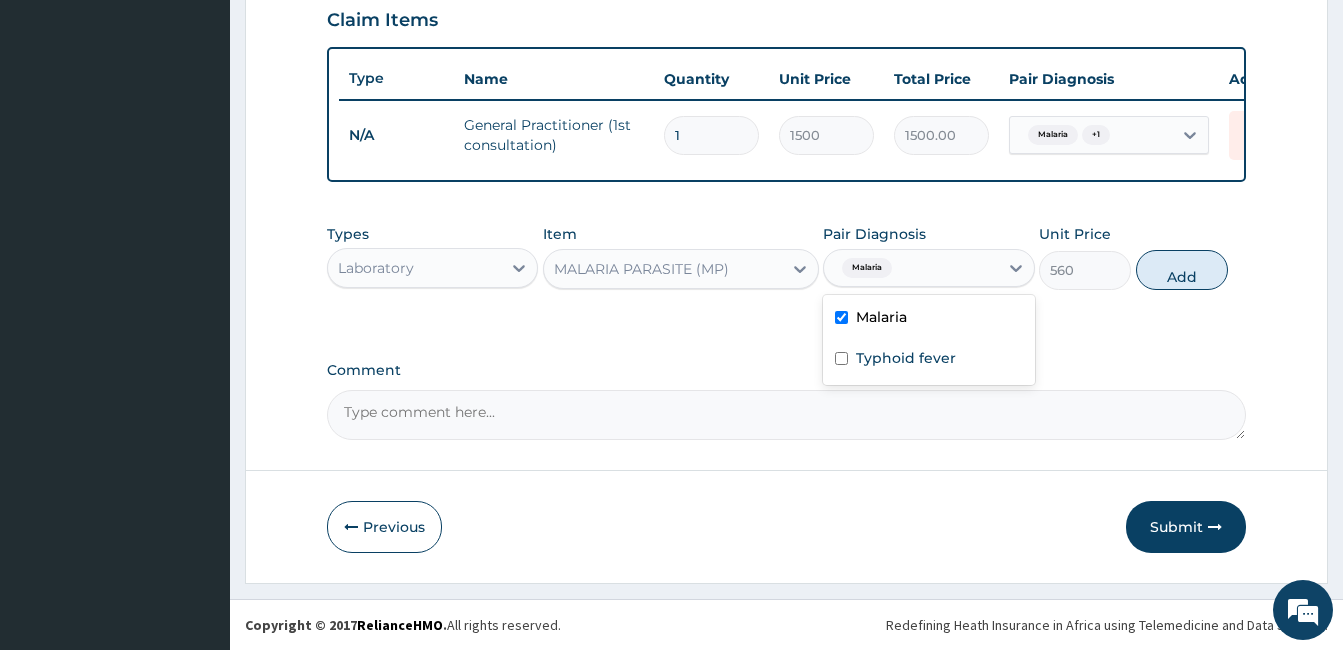 drag, startPoint x: 1197, startPoint y: 270, endPoint x: 1153, endPoint y: 276, distance: 44.407207 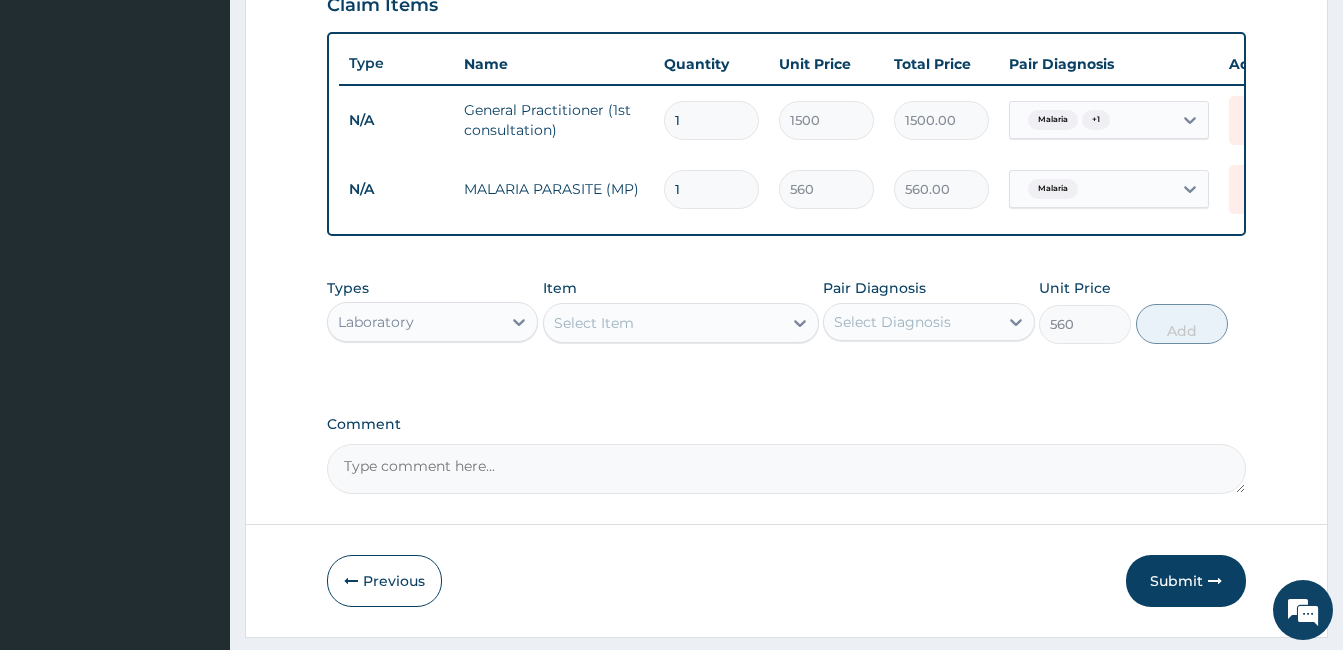 type on "0" 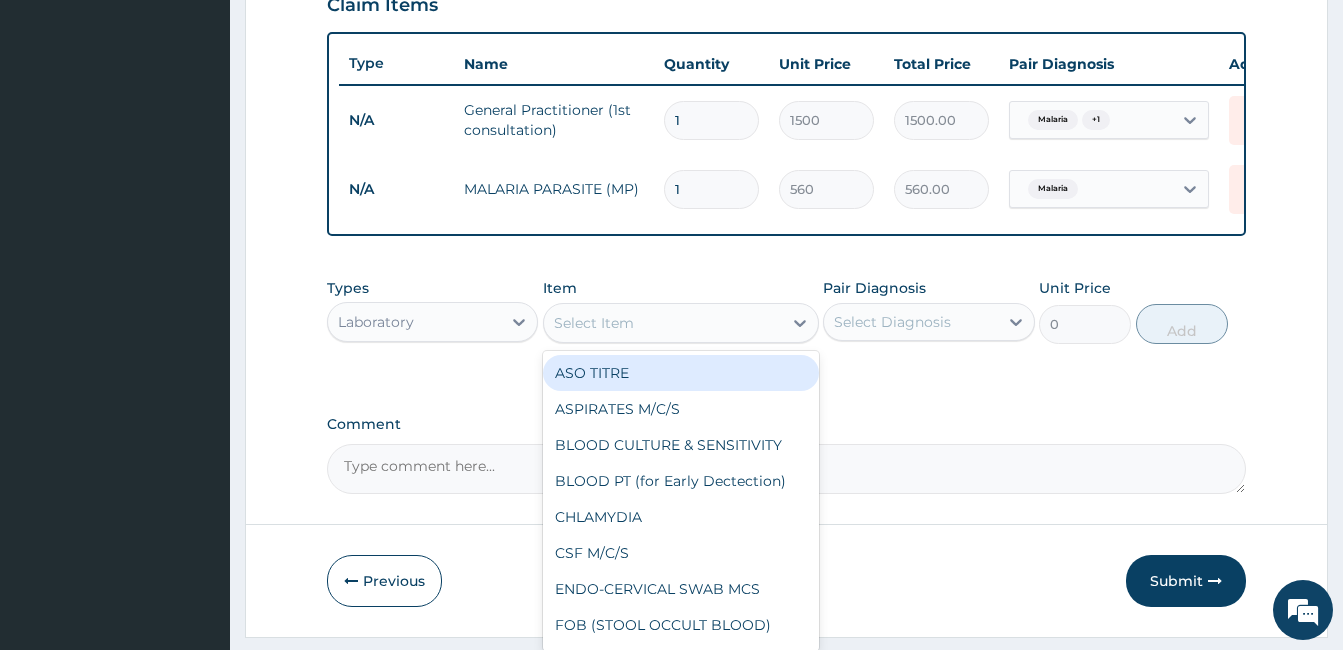 click on "Select Item" at bounding box center [663, 323] 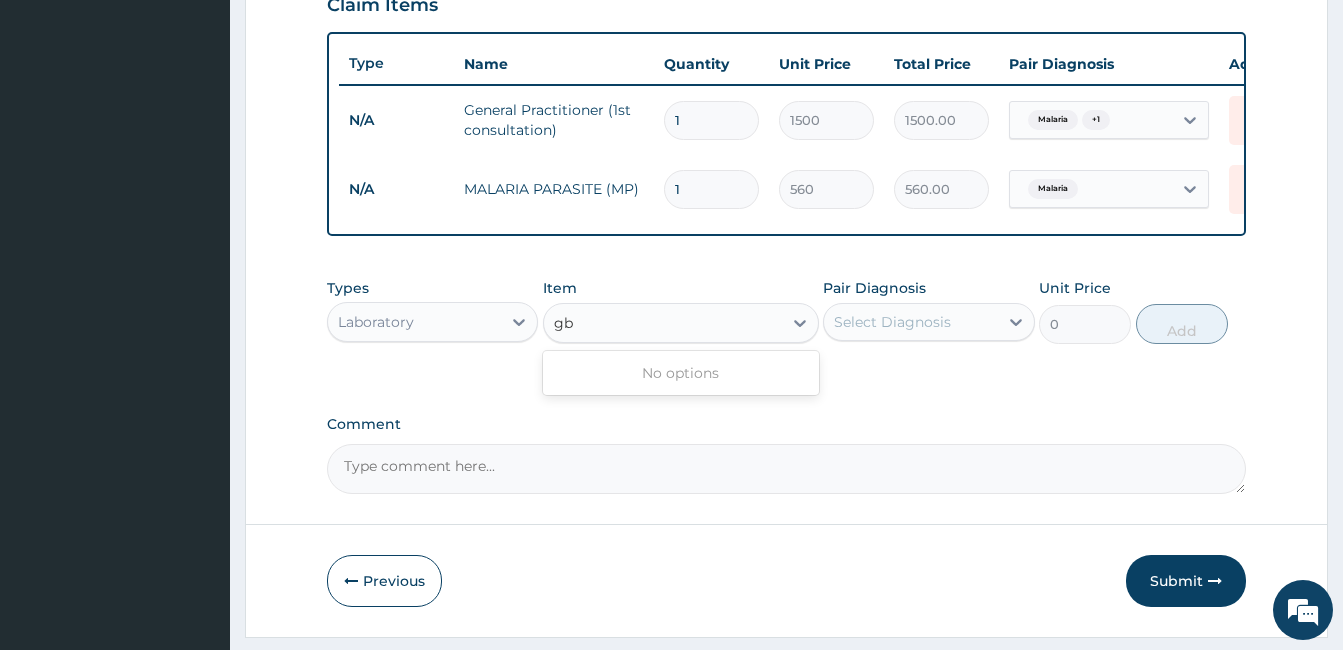 type on "g" 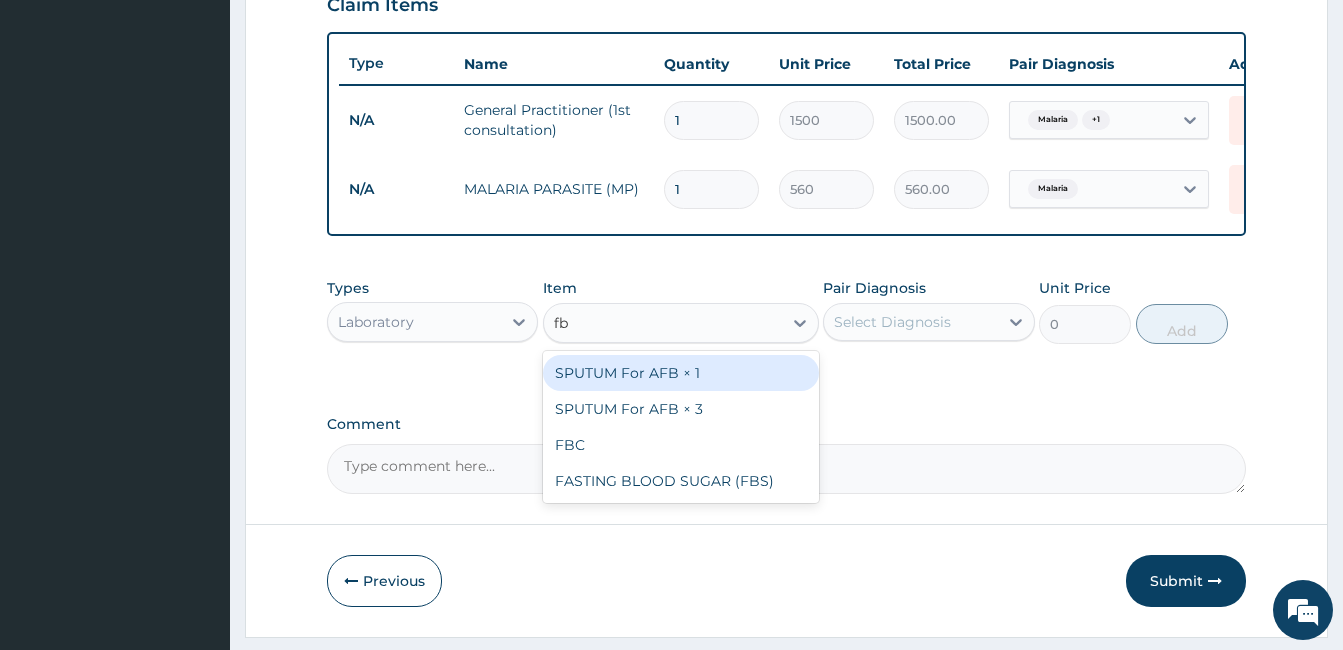 type on "fbc" 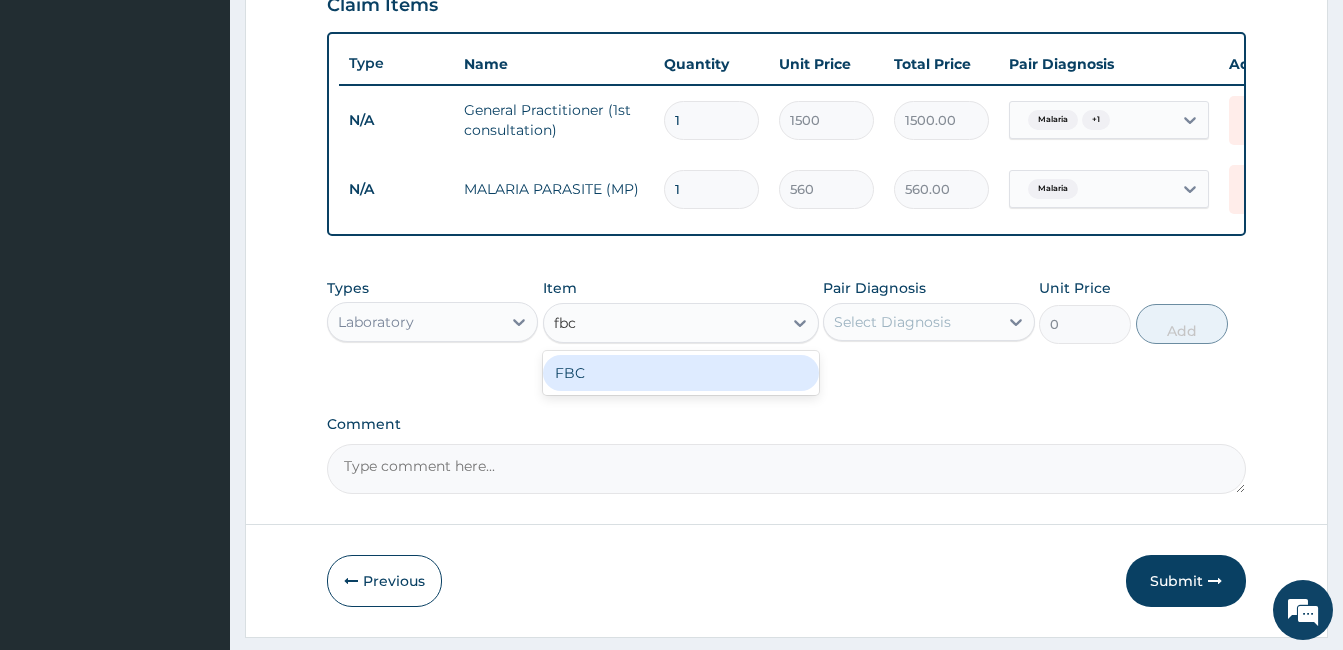 click on "FBC" at bounding box center [681, 373] 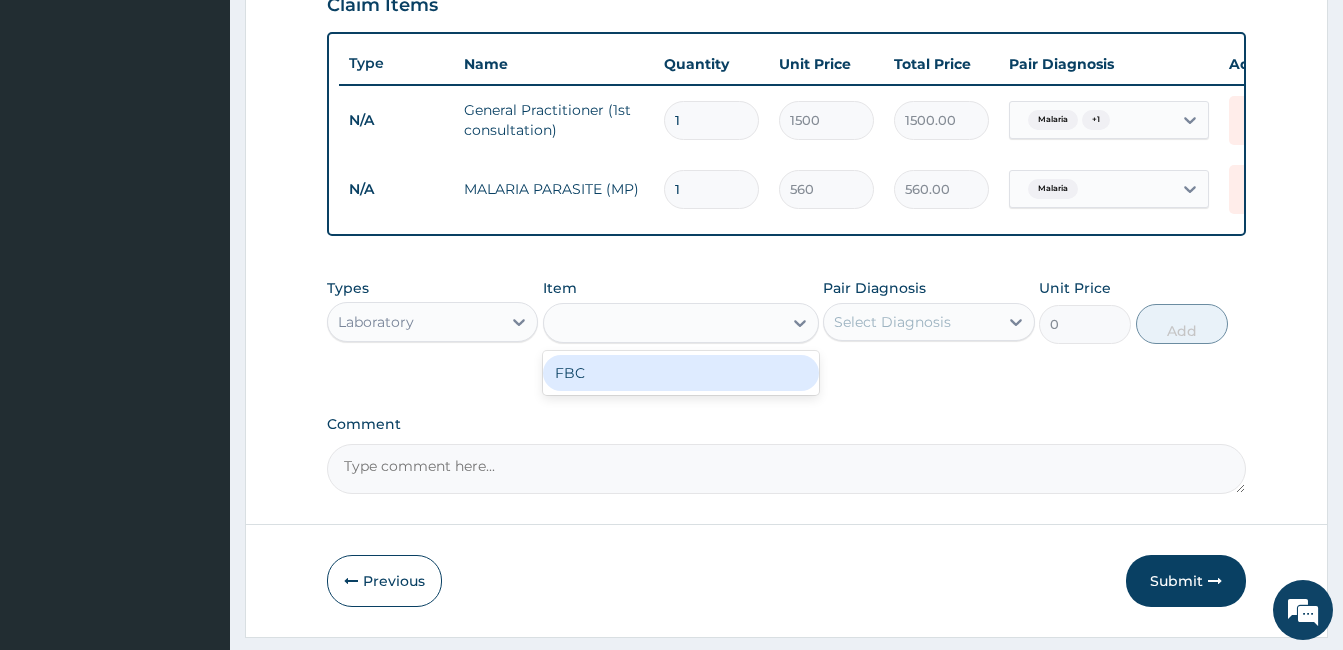 type on "1600" 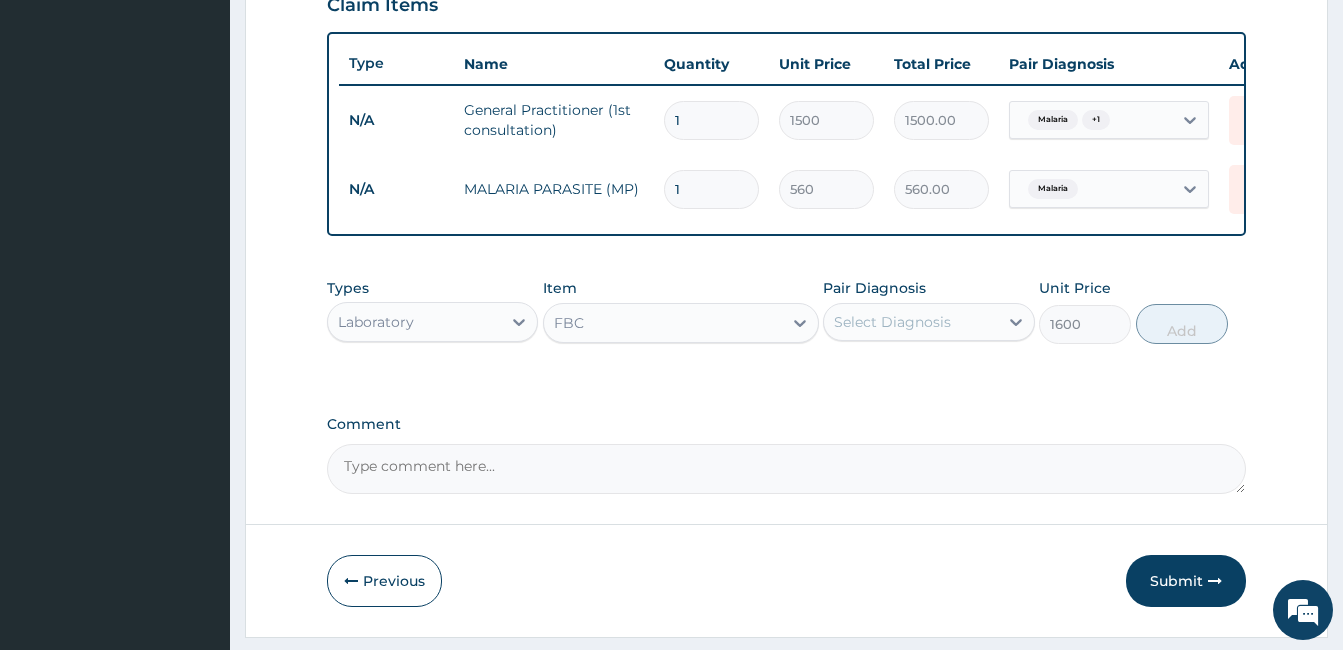 click on "Select Diagnosis" at bounding box center [892, 322] 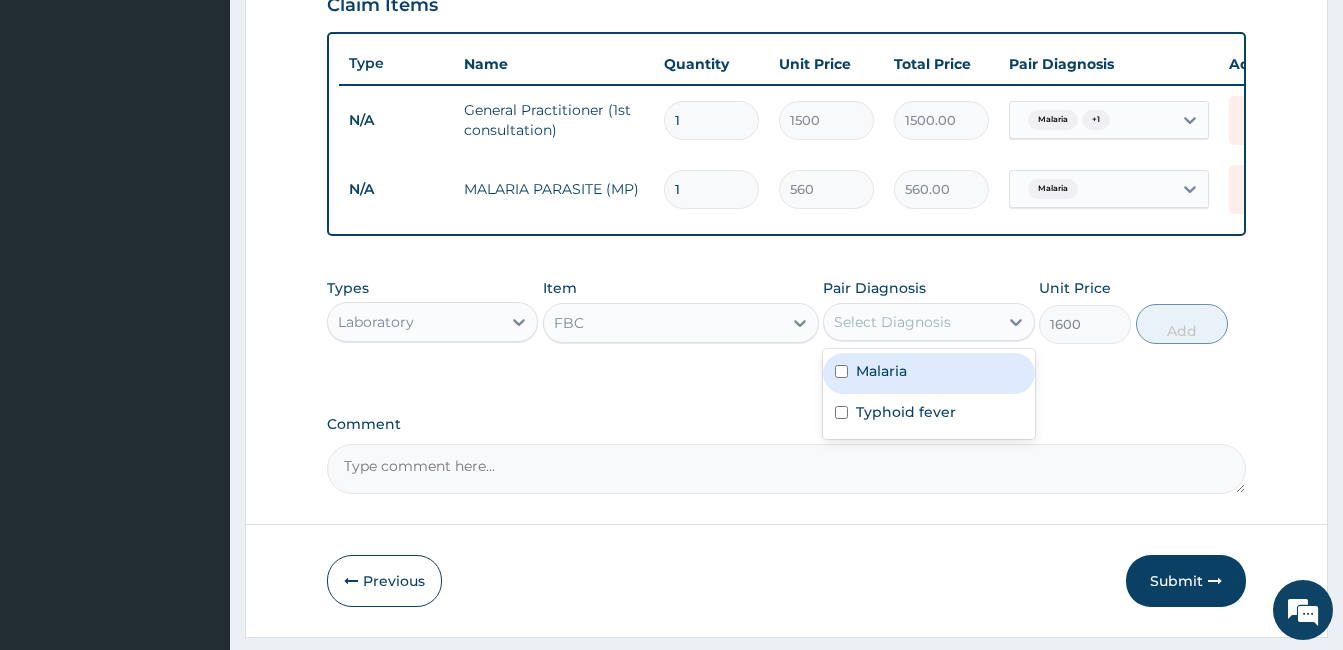 click on "Malaria" at bounding box center [928, 373] 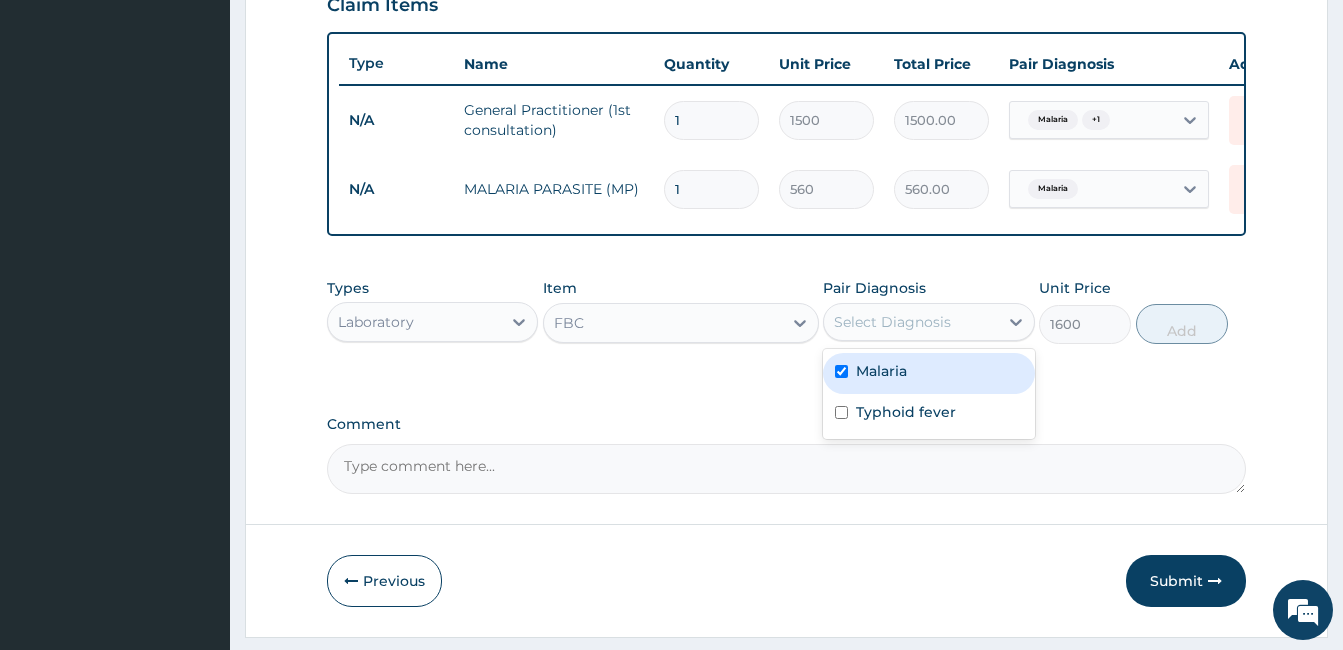 checkbox on "true" 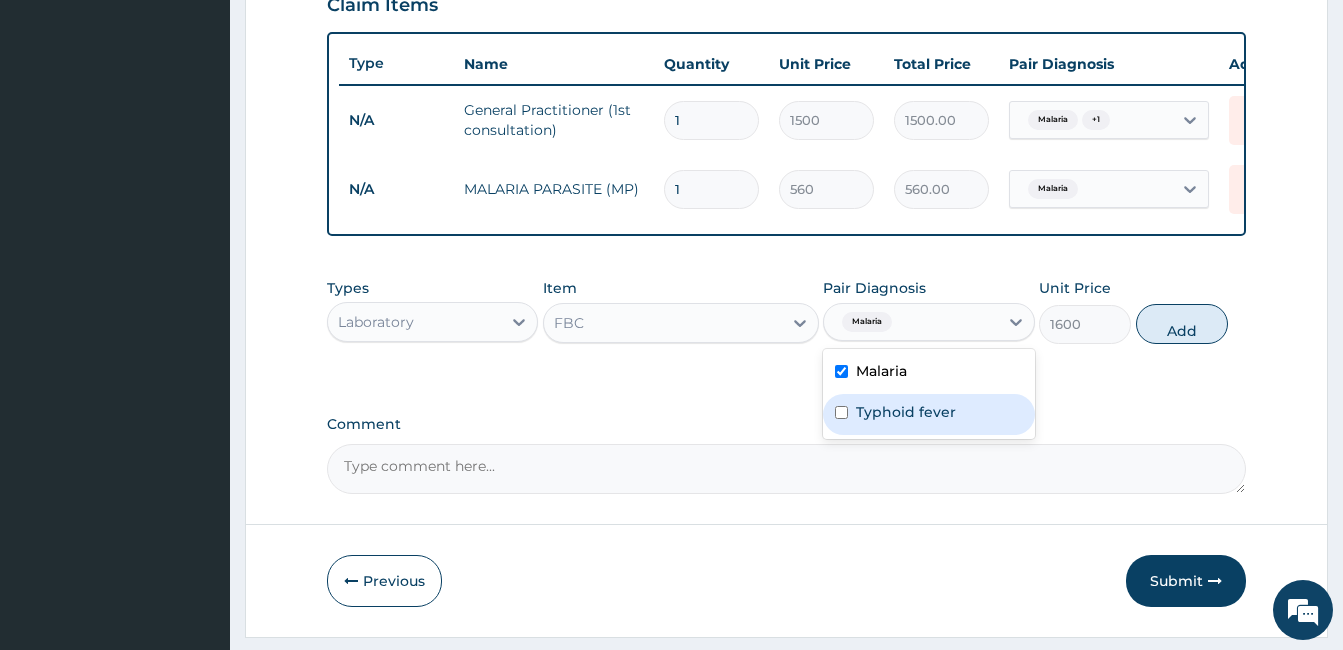 drag, startPoint x: 935, startPoint y: 428, endPoint x: 1079, endPoint y: 391, distance: 148.6775 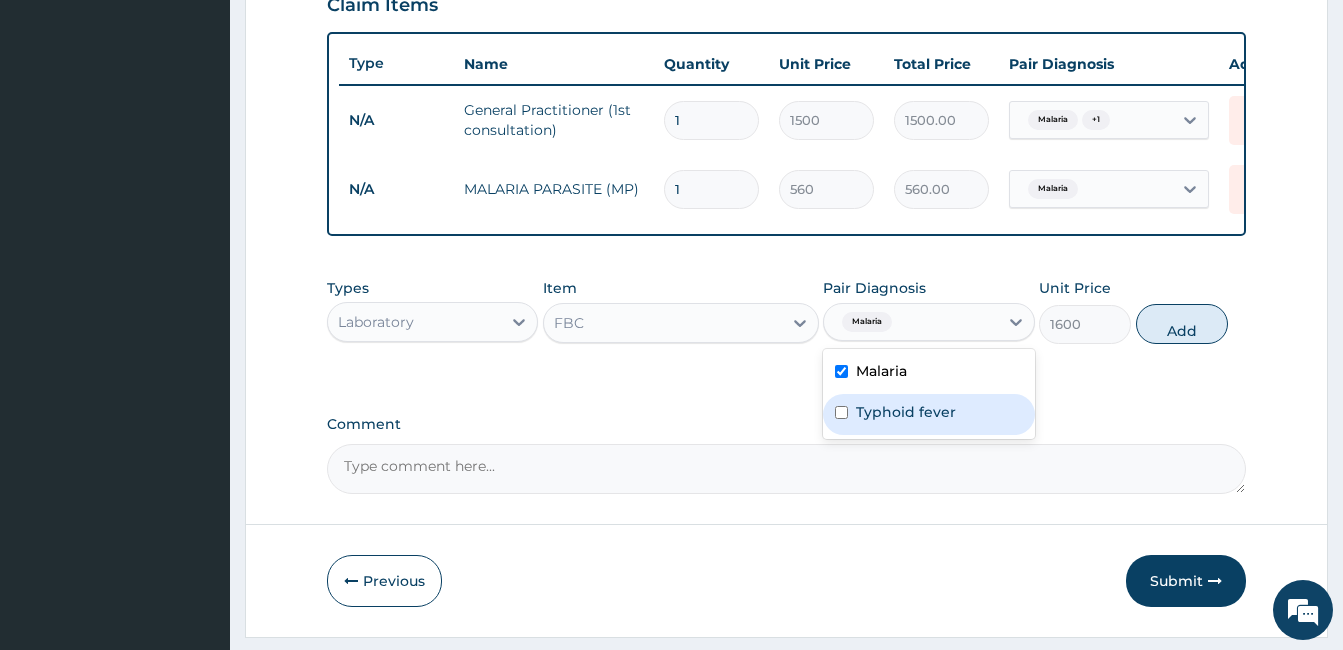 click on "Typhoid fever" at bounding box center (906, 412) 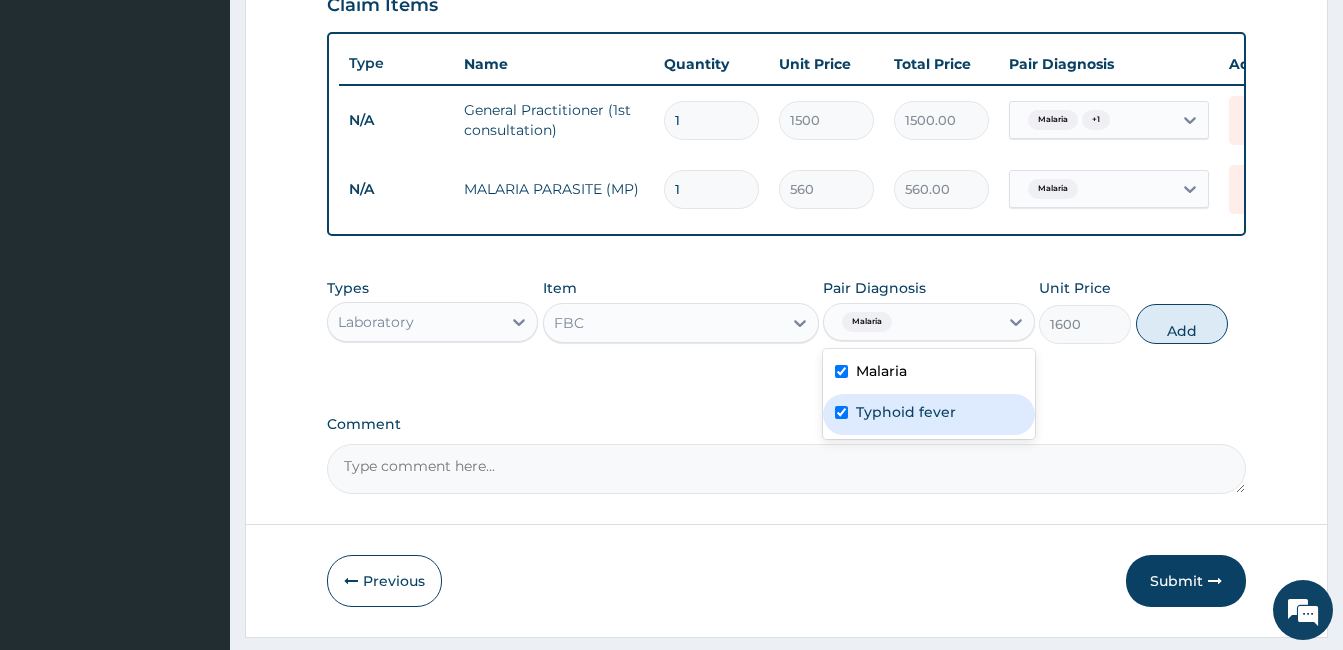 checkbox on "true" 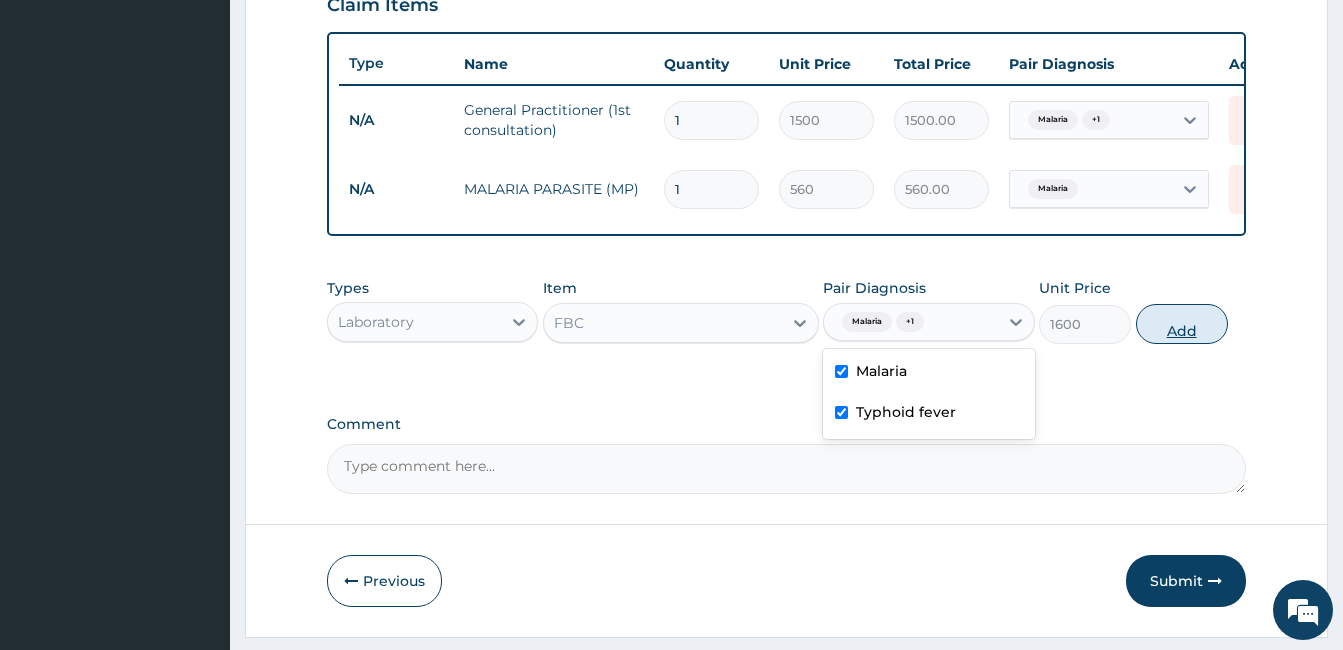 click on "Add" at bounding box center [1182, 324] 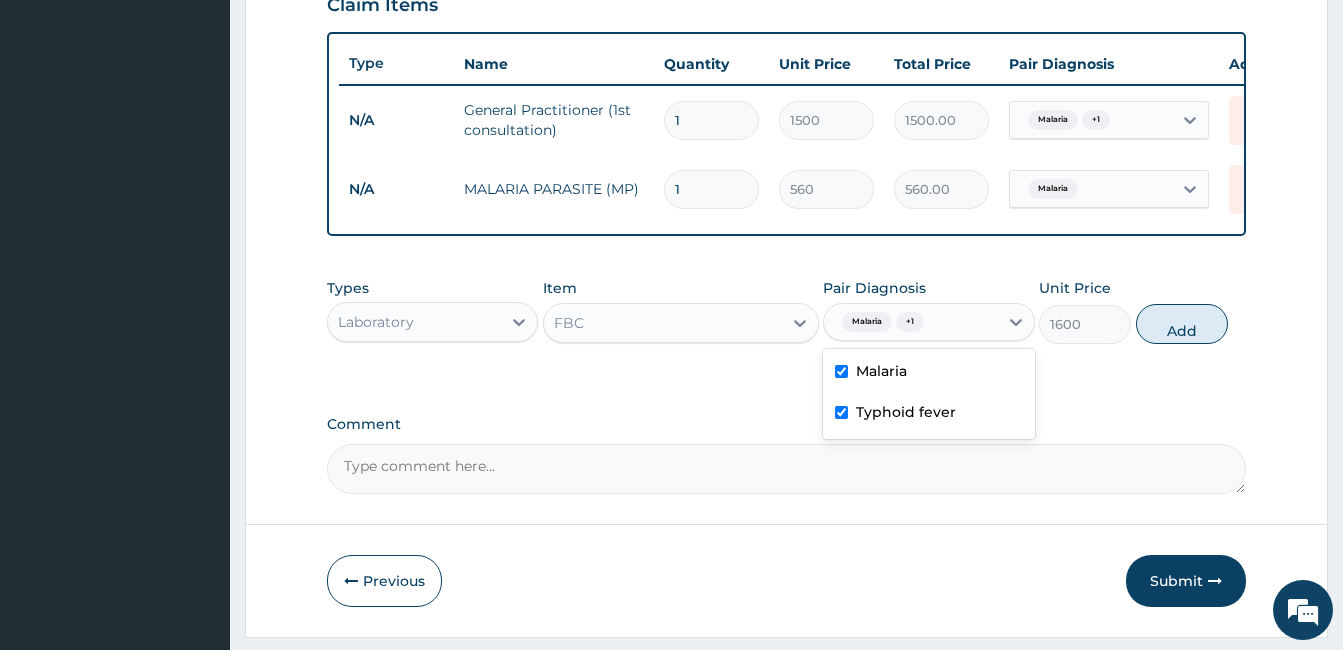 type on "0" 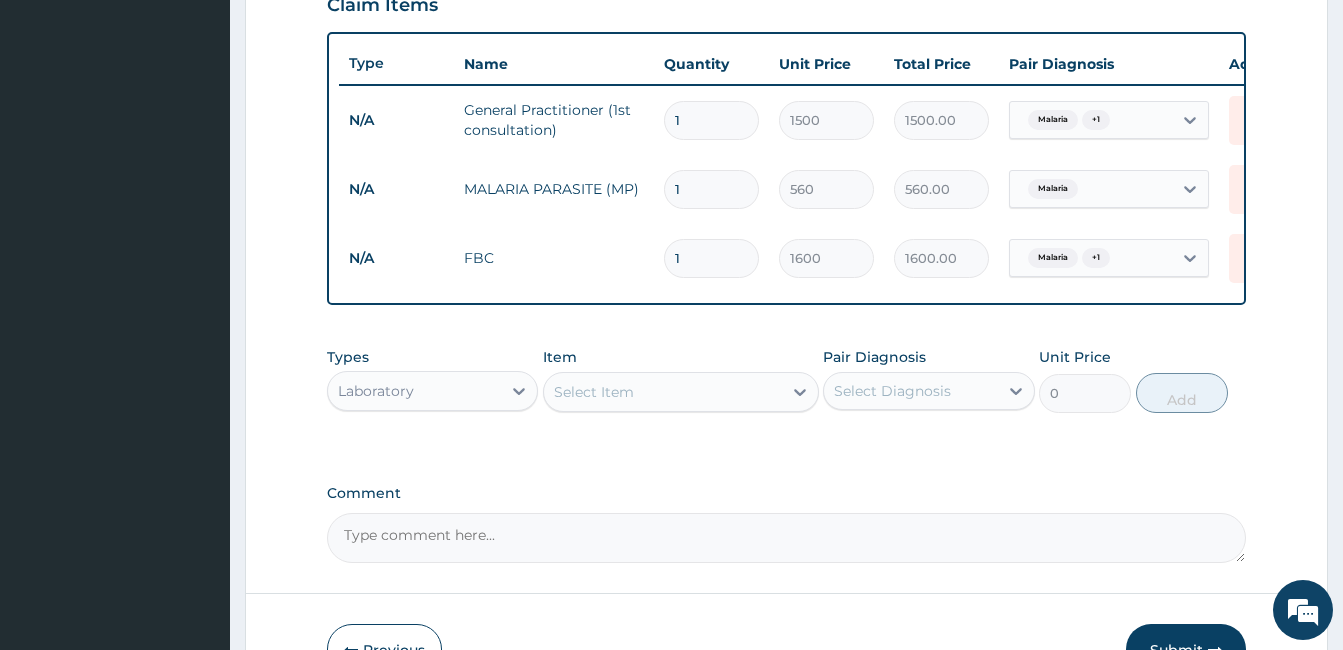 click on "Laboratory" at bounding box center (414, 391) 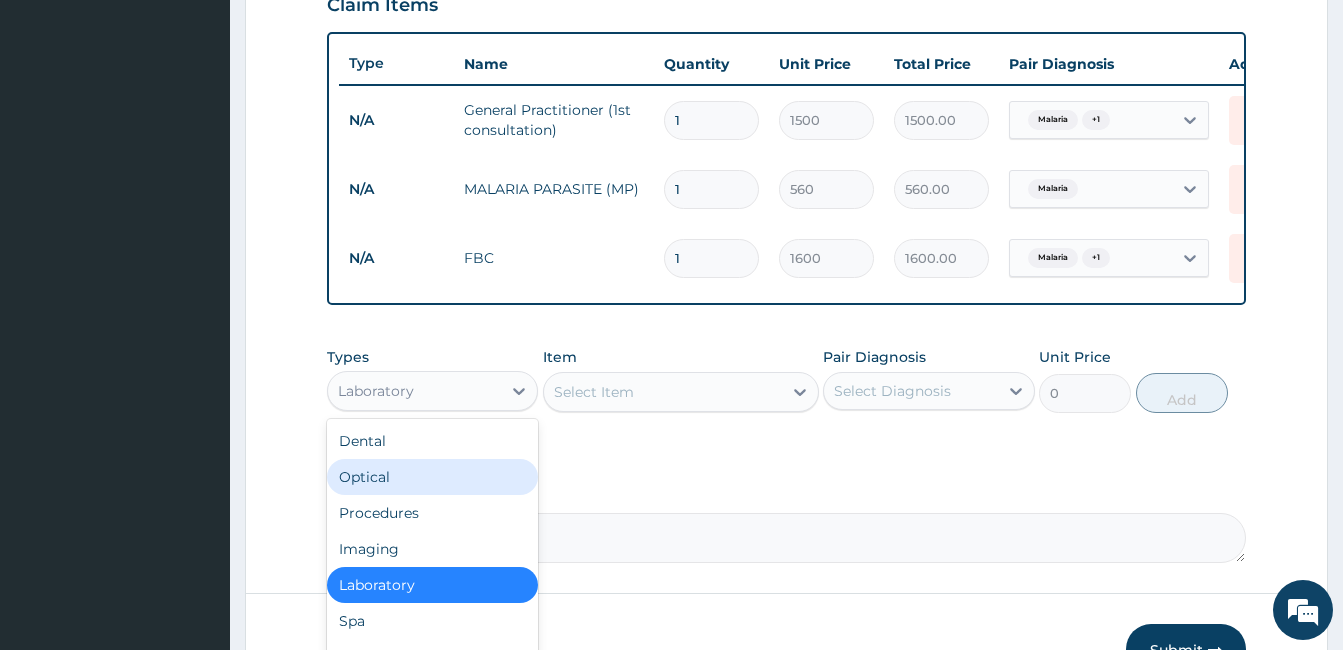 click on "Optical" at bounding box center [432, 477] 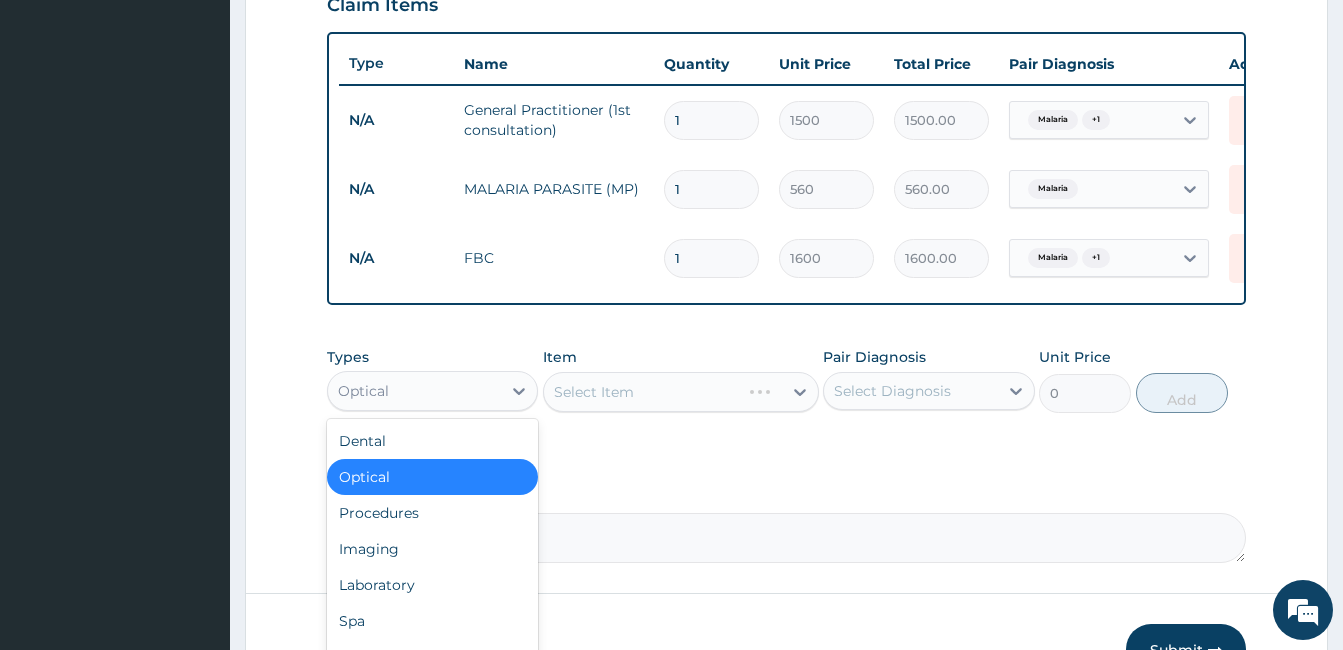 click on "Optical" at bounding box center (414, 391) 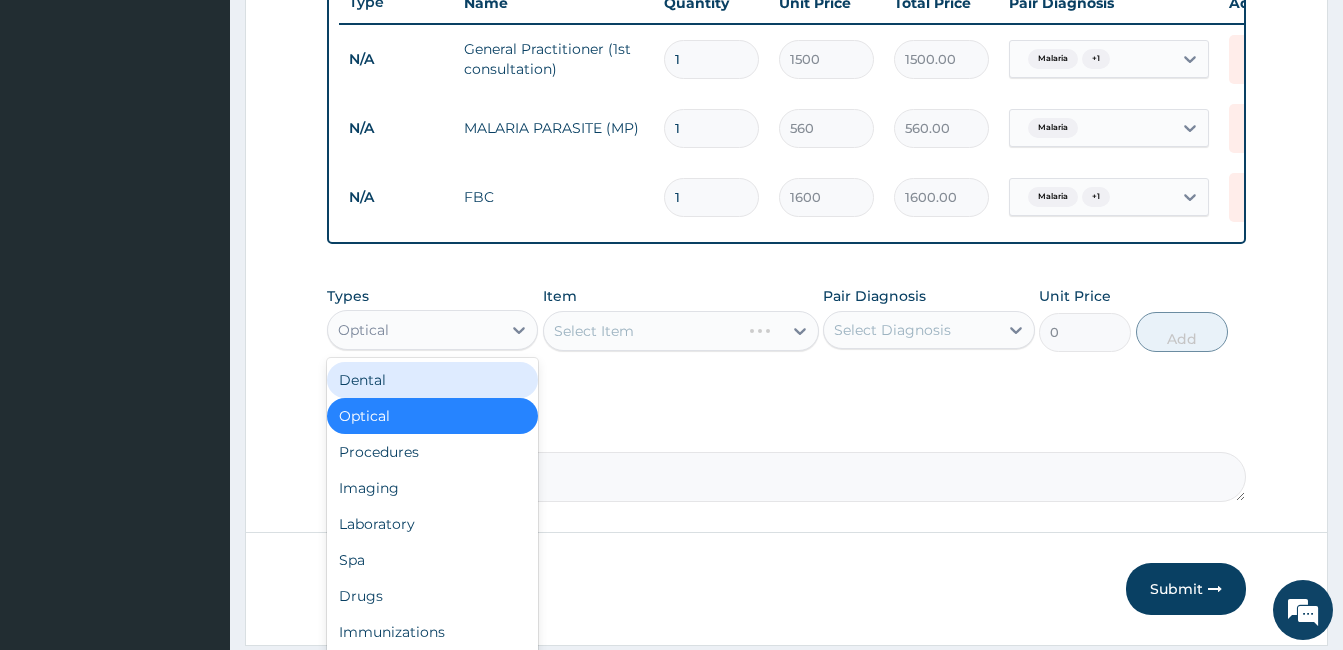 scroll, scrollTop: 850, scrollLeft: 0, axis: vertical 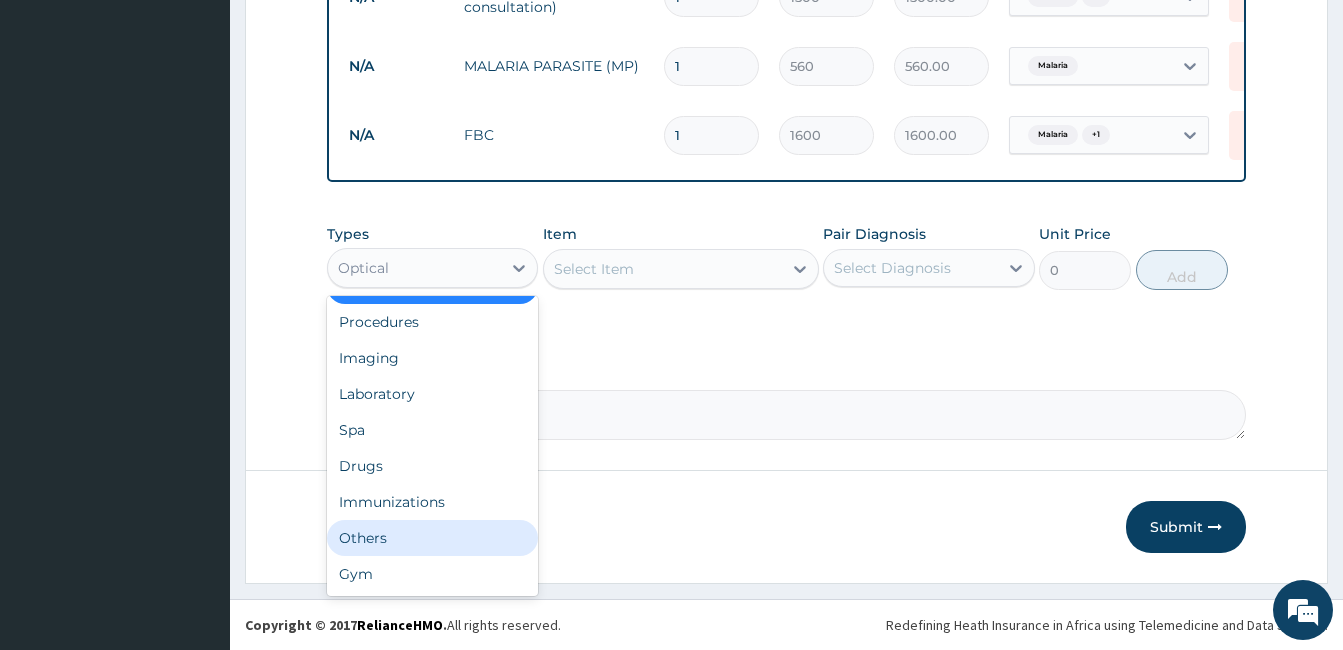 click on "Others" at bounding box center [432, 538] 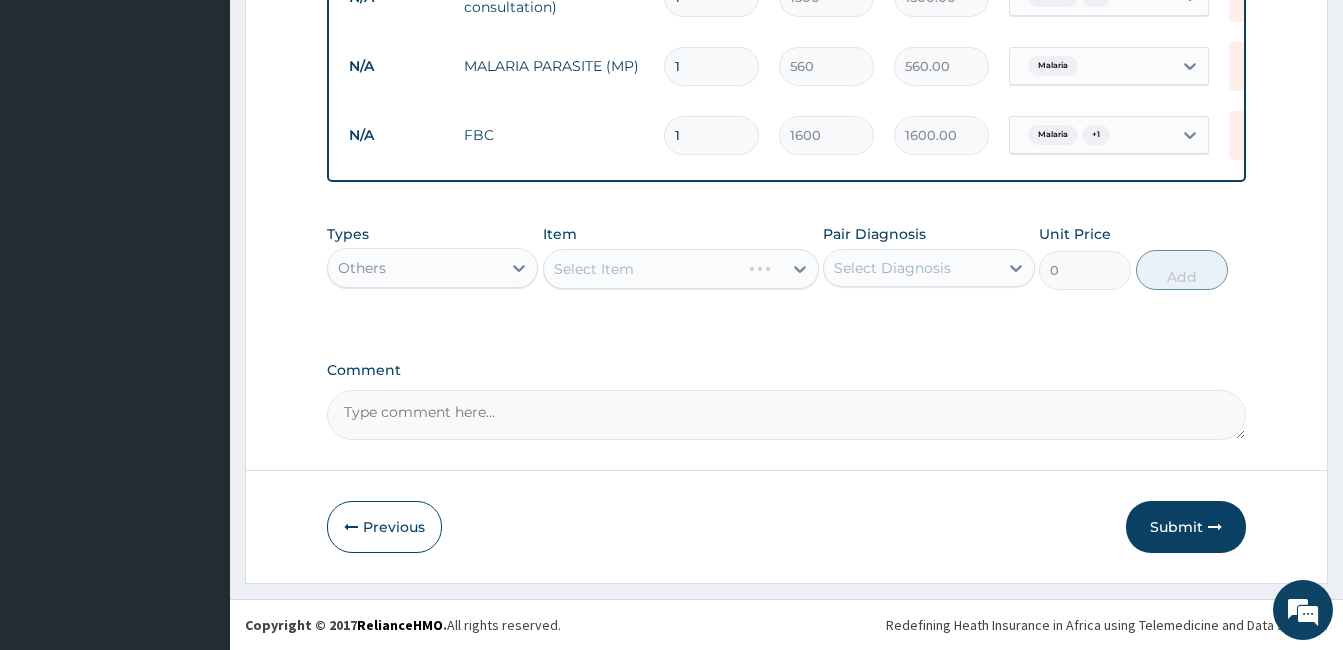 click on "Types option Others, selected.   Select is focused ,type to refine list, press Down to open the menu,  Others Item Select Item Pair Diagnosis Select Diagnosis Unit Price 0 Add" at bounding box center (786, 257) 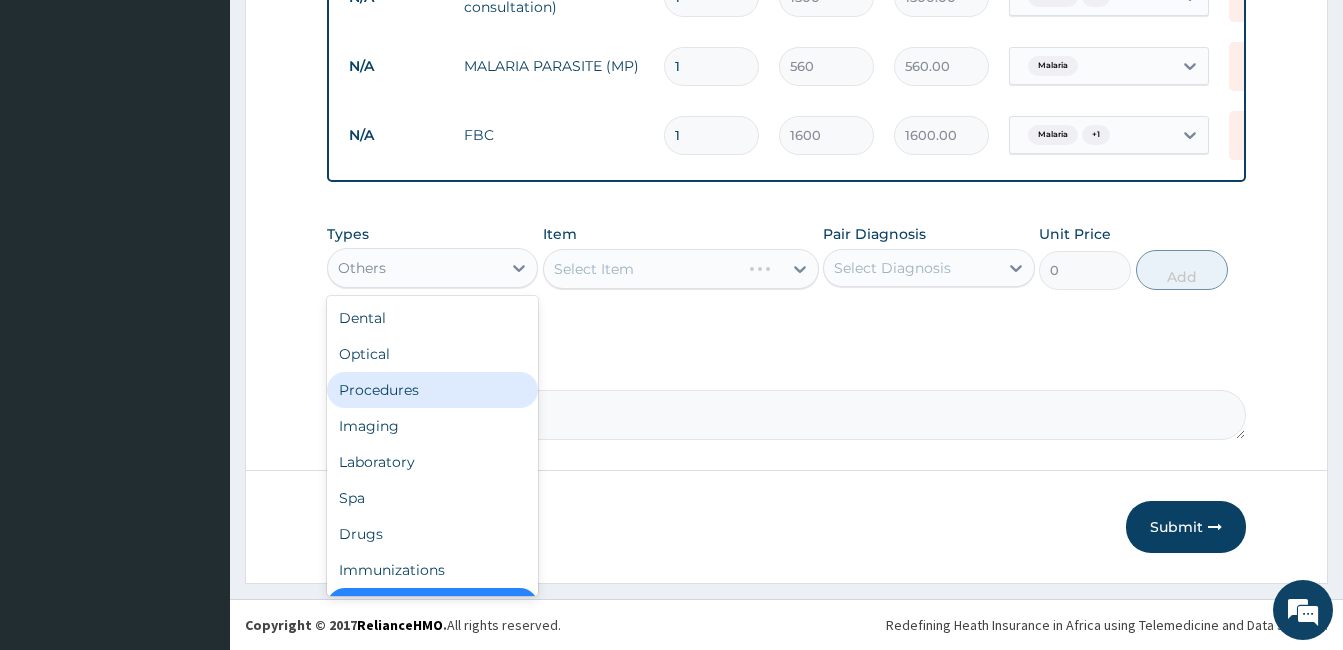 scroll, scrollTop: 40, scrollLeft: 0, axis: vertical 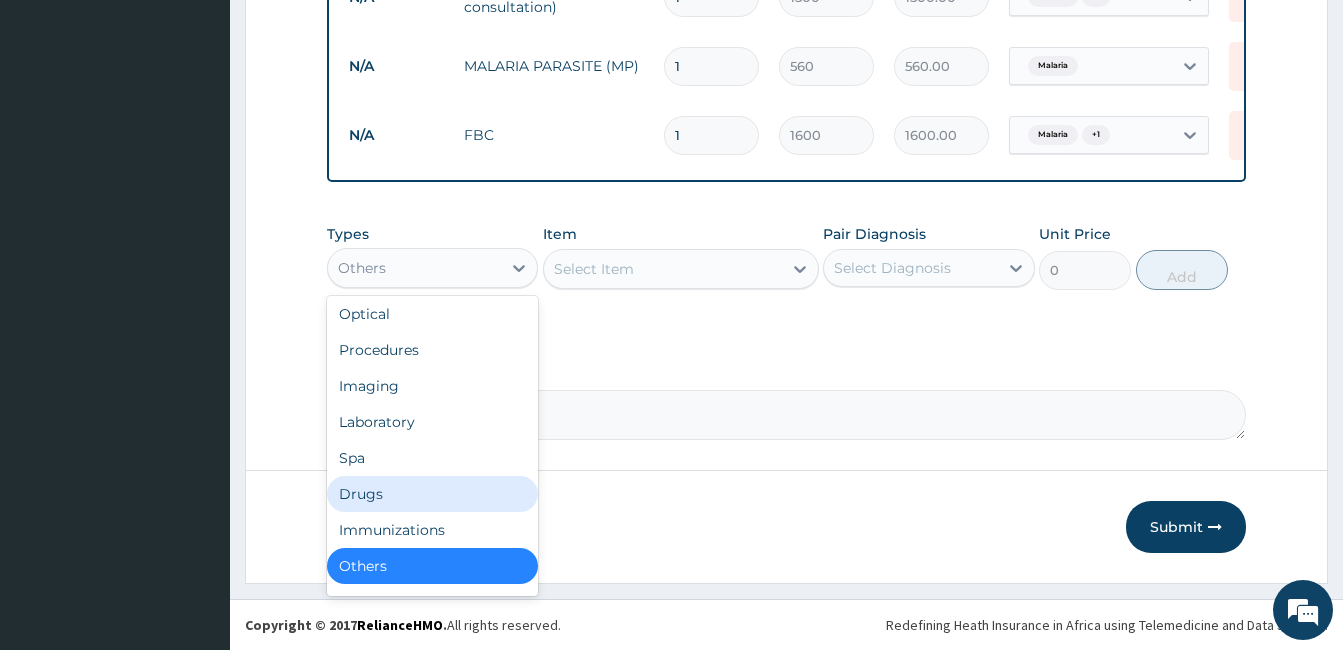 click on "Drugs" at bounding box center (432, 494) 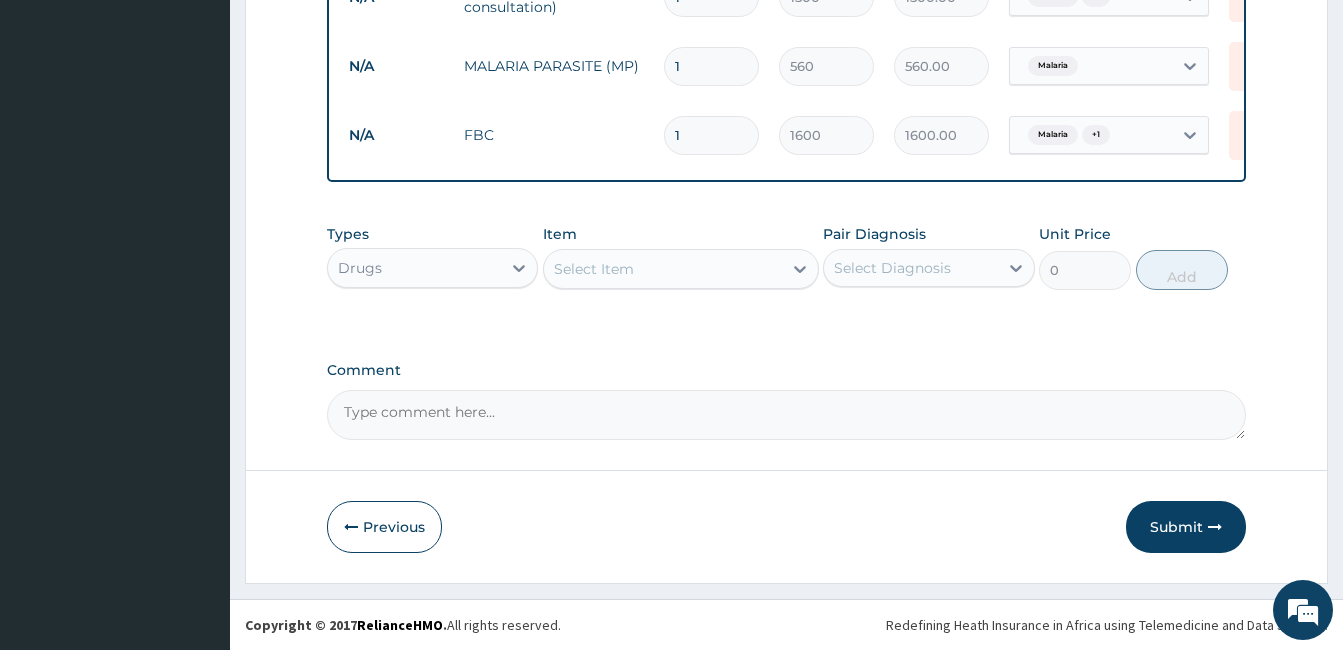click on "Select Item" at bounding box center (663, 269) 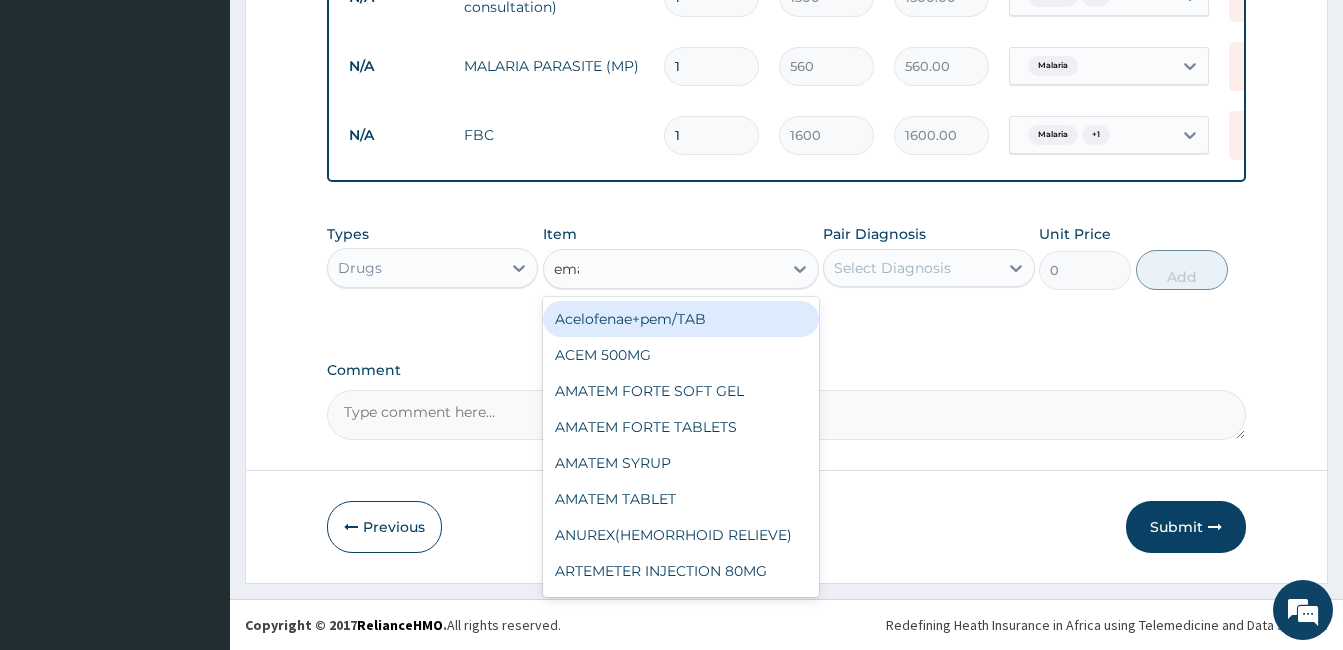 type on "emal" 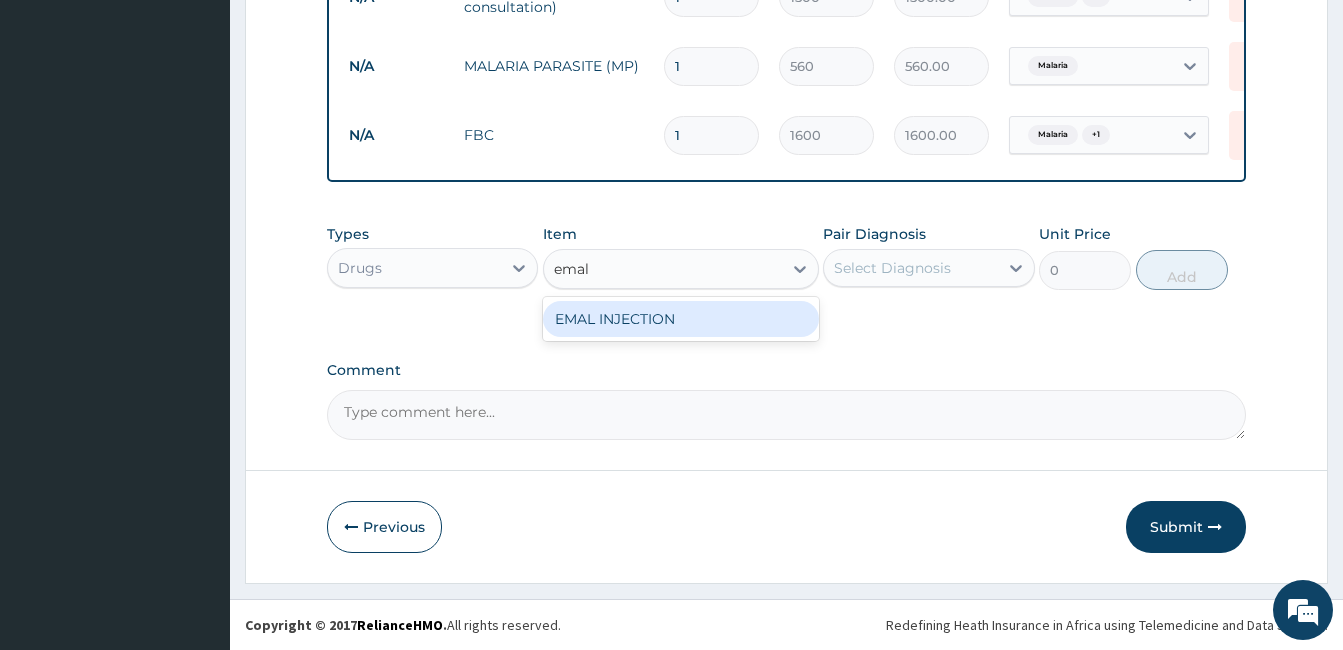 click on "EMAL INJECTION" at bounding box center (681, 319) 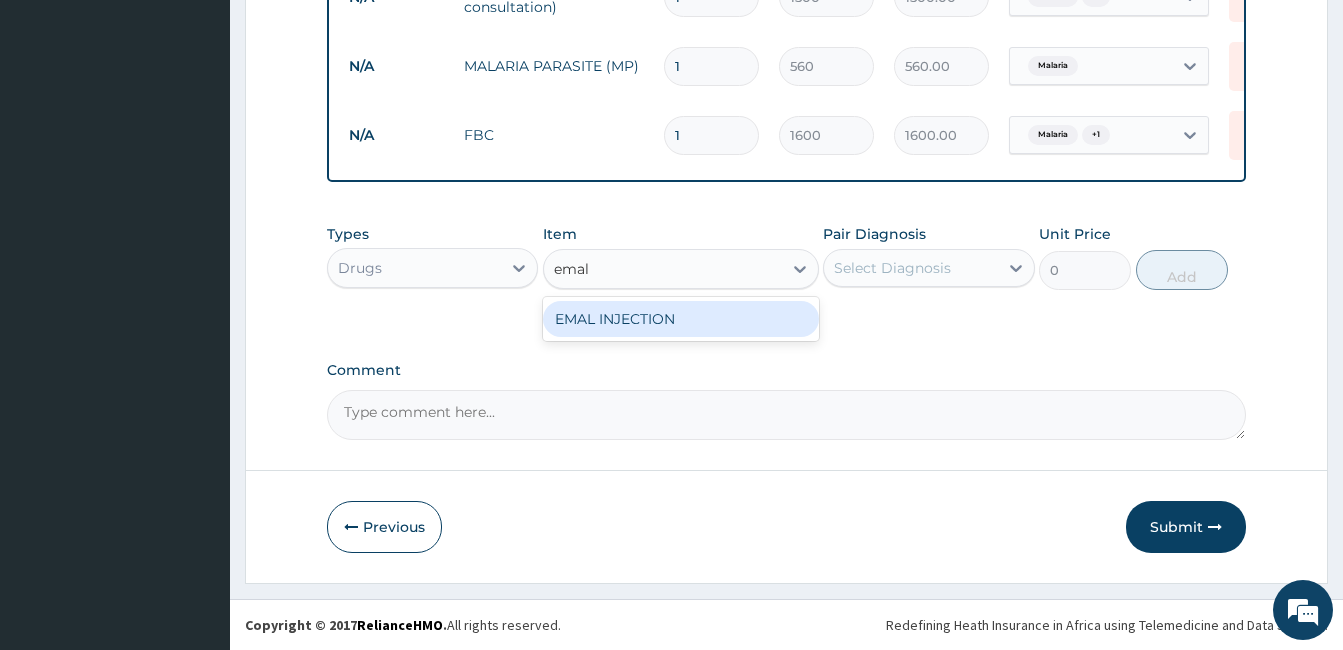 type 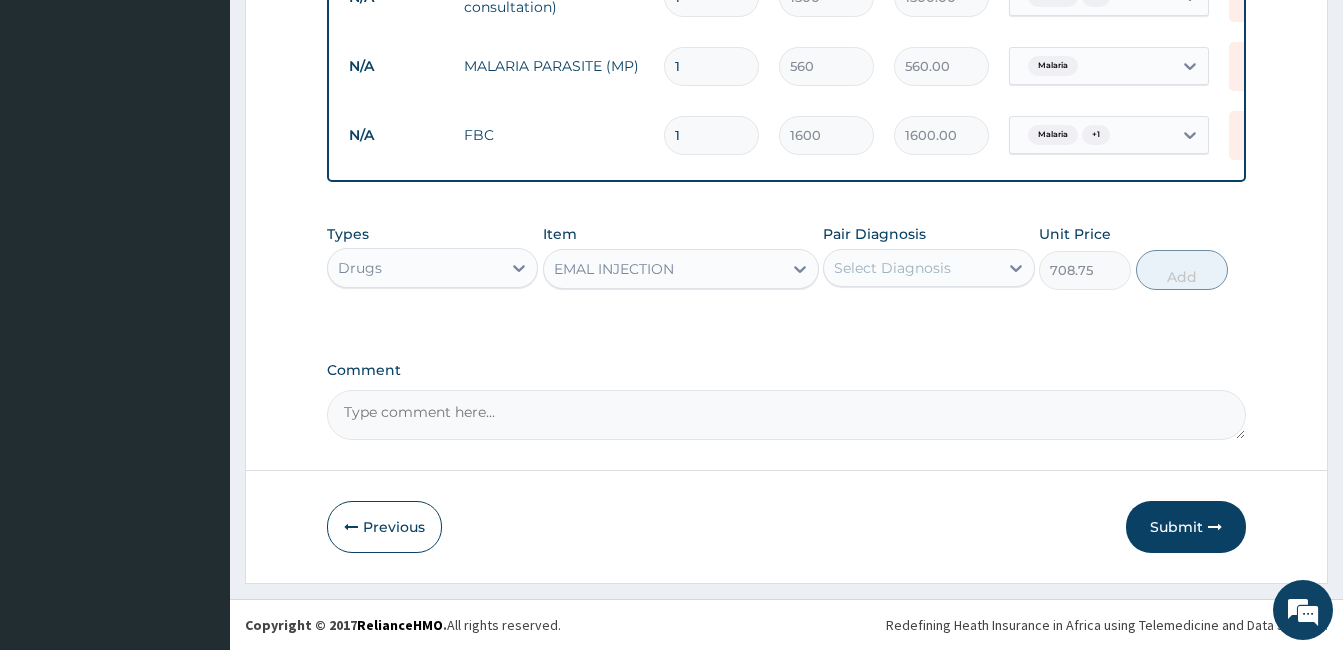 click on "Select Diagnosis" at bounding box center [892, 268] 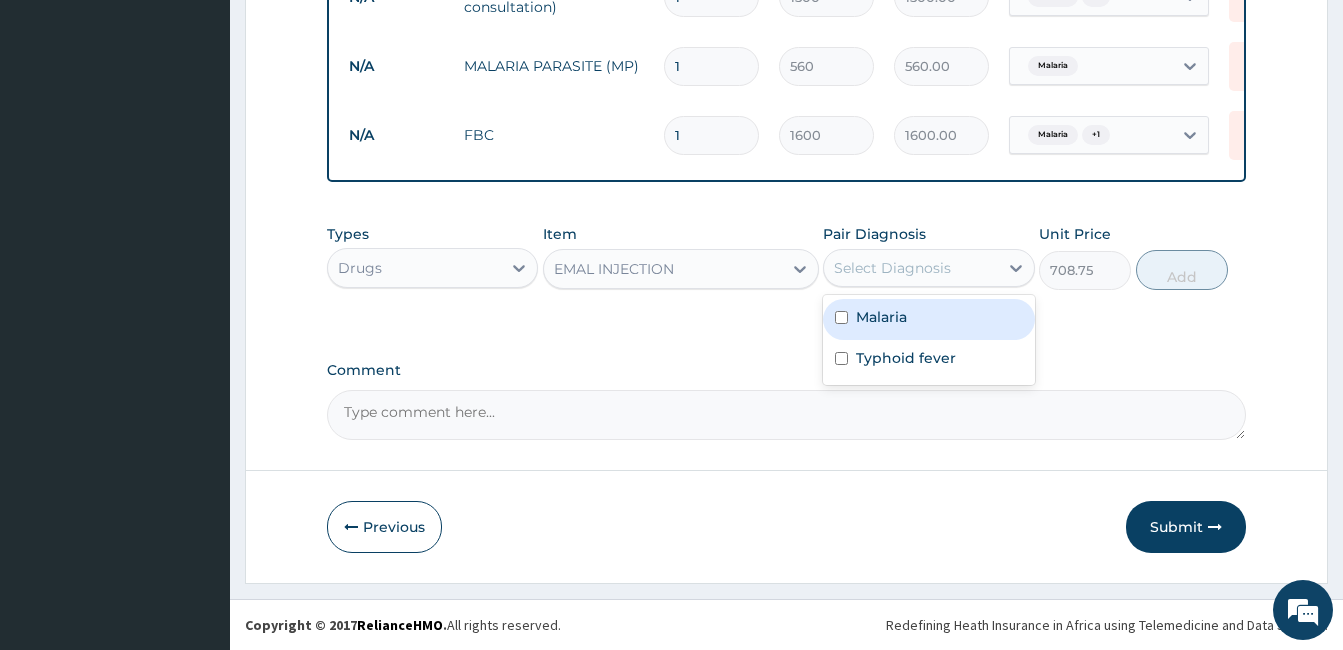 click on "Malaria" at bounding box center (881, 317) 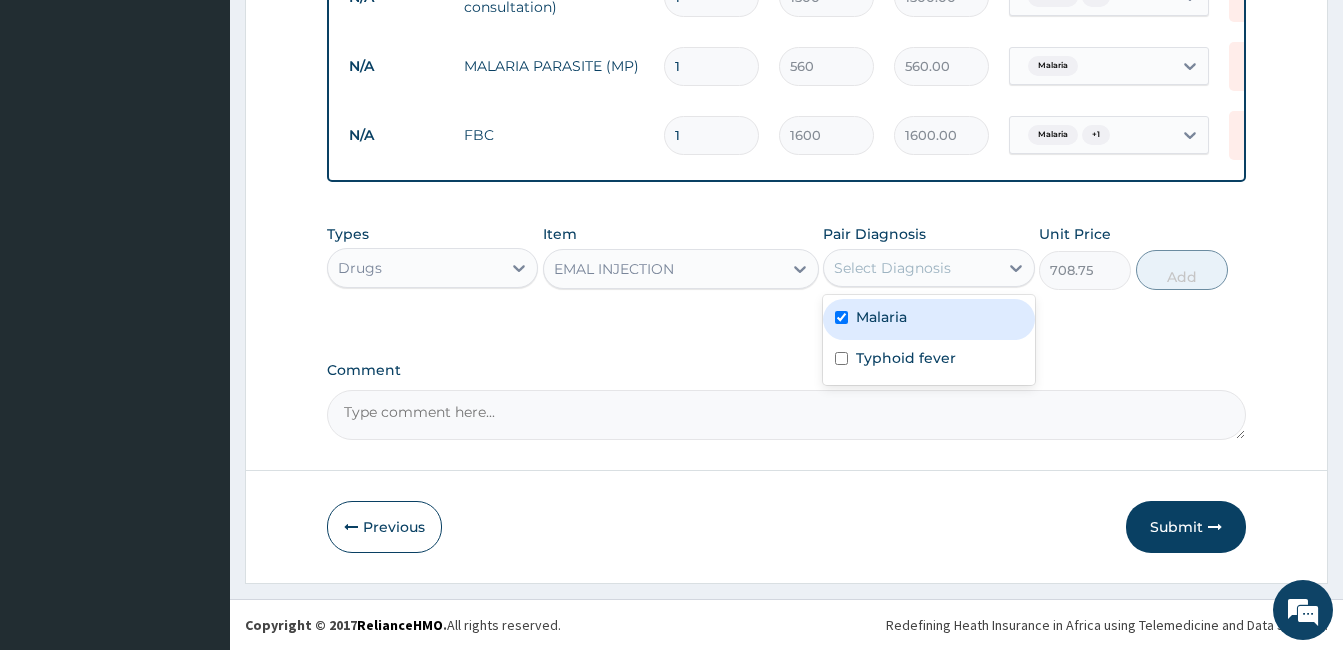 checkbox on "true" 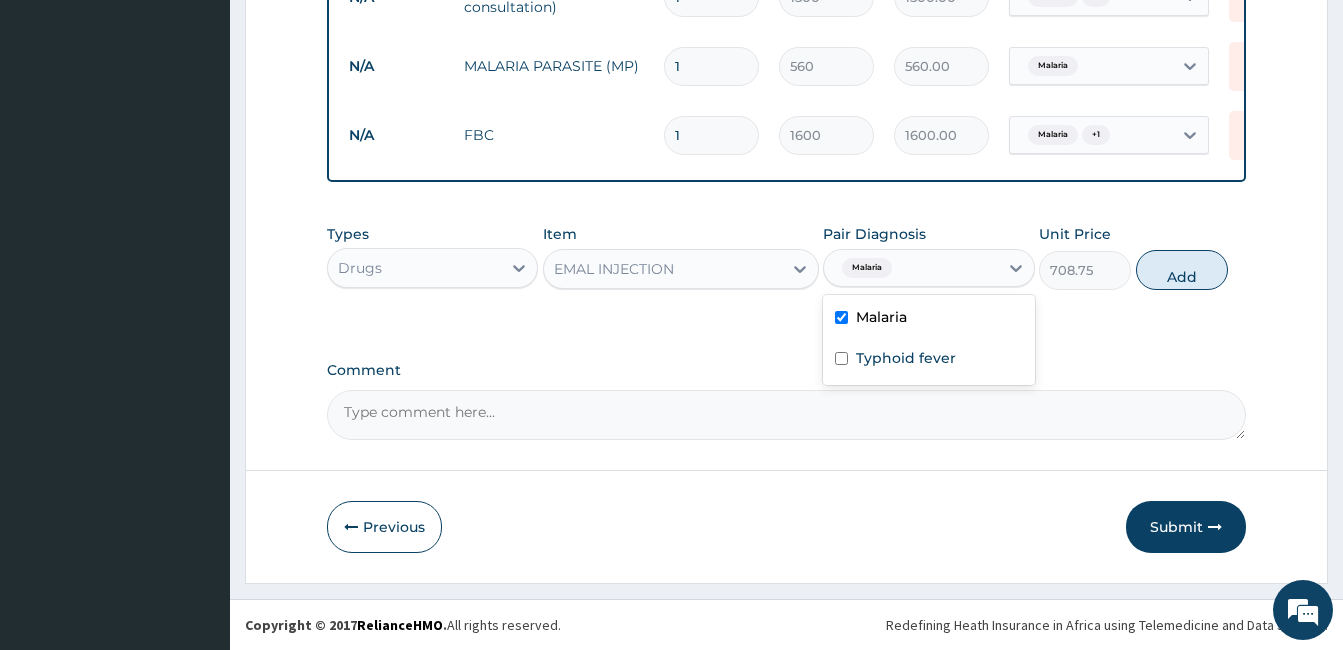 click on "Add" at bounding box center (1182, 270) 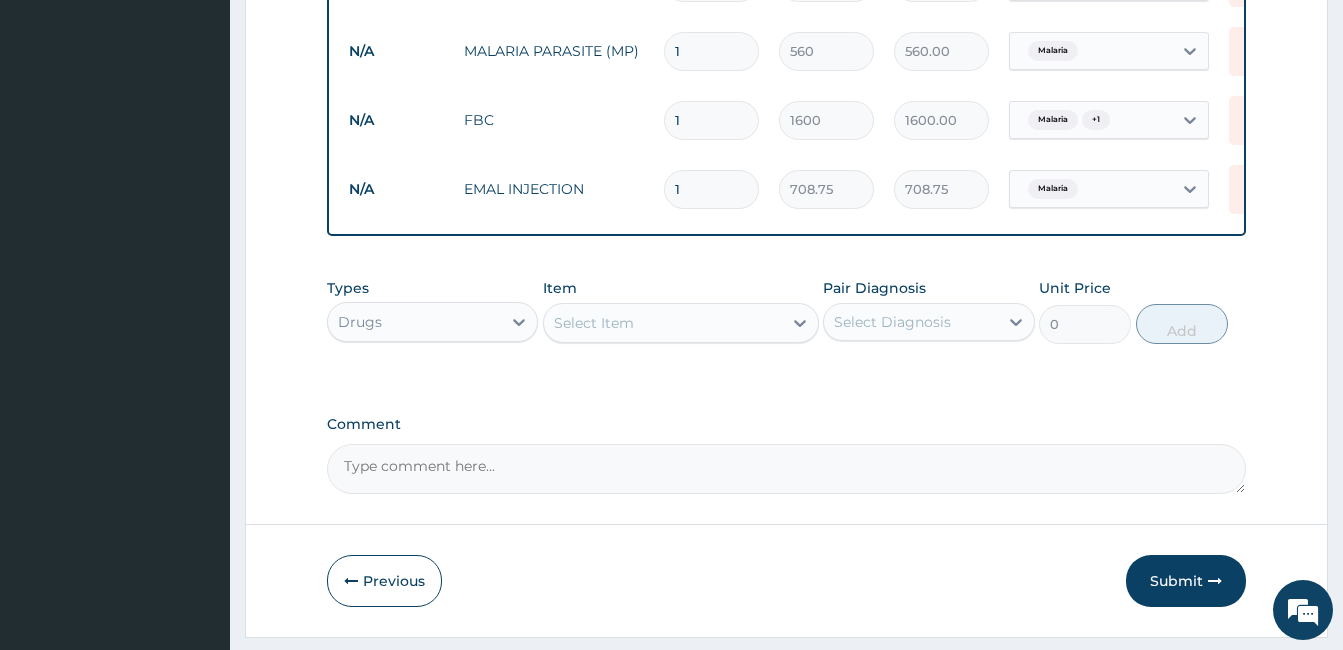type 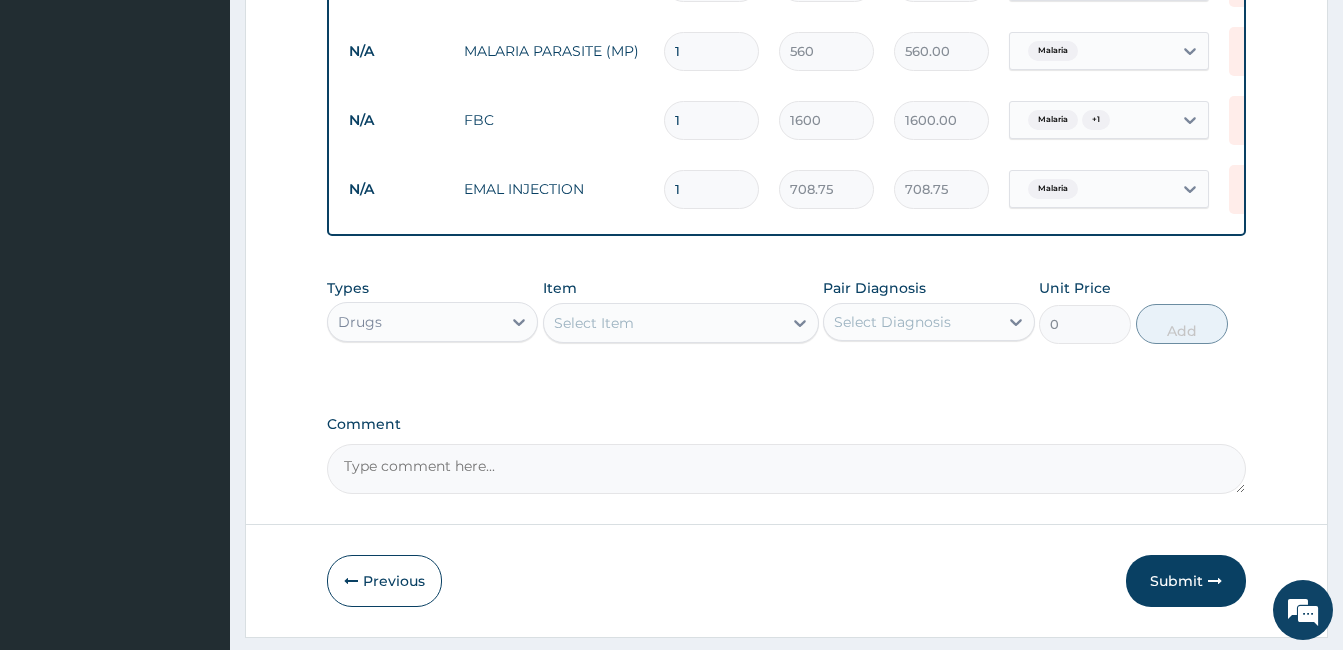 type on "0.00" 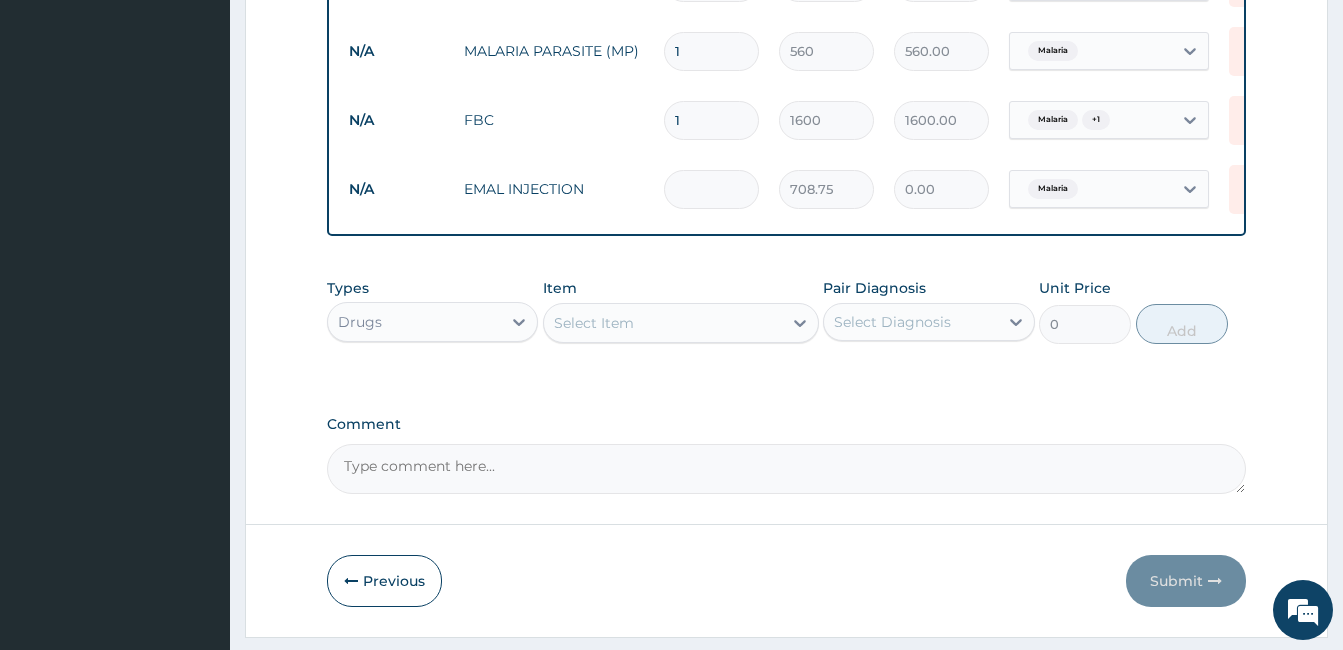 type on "3" 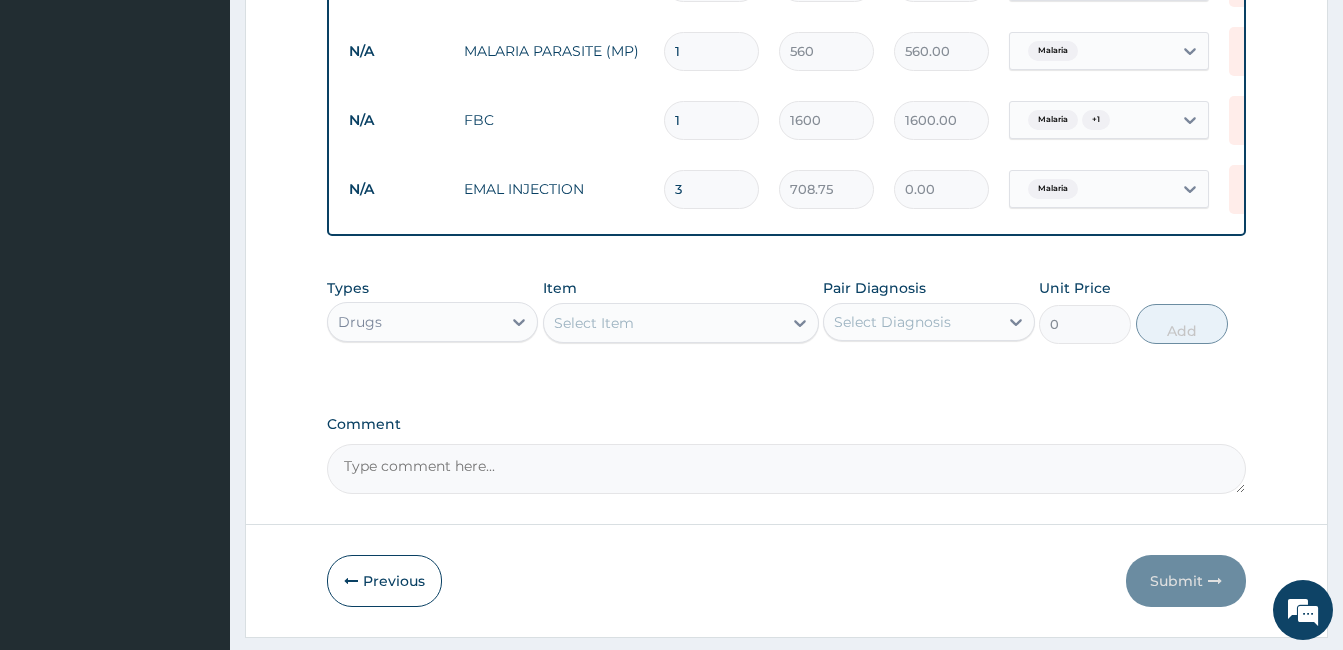 type on "2126.25" 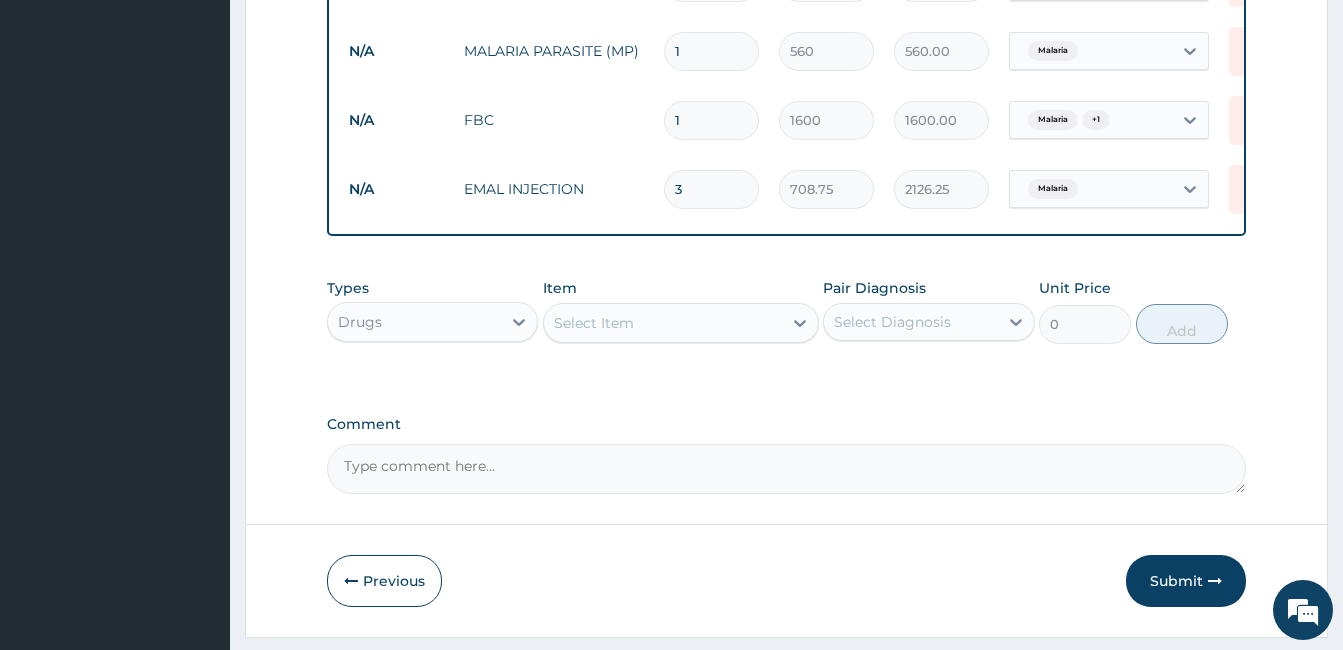 type on "3" 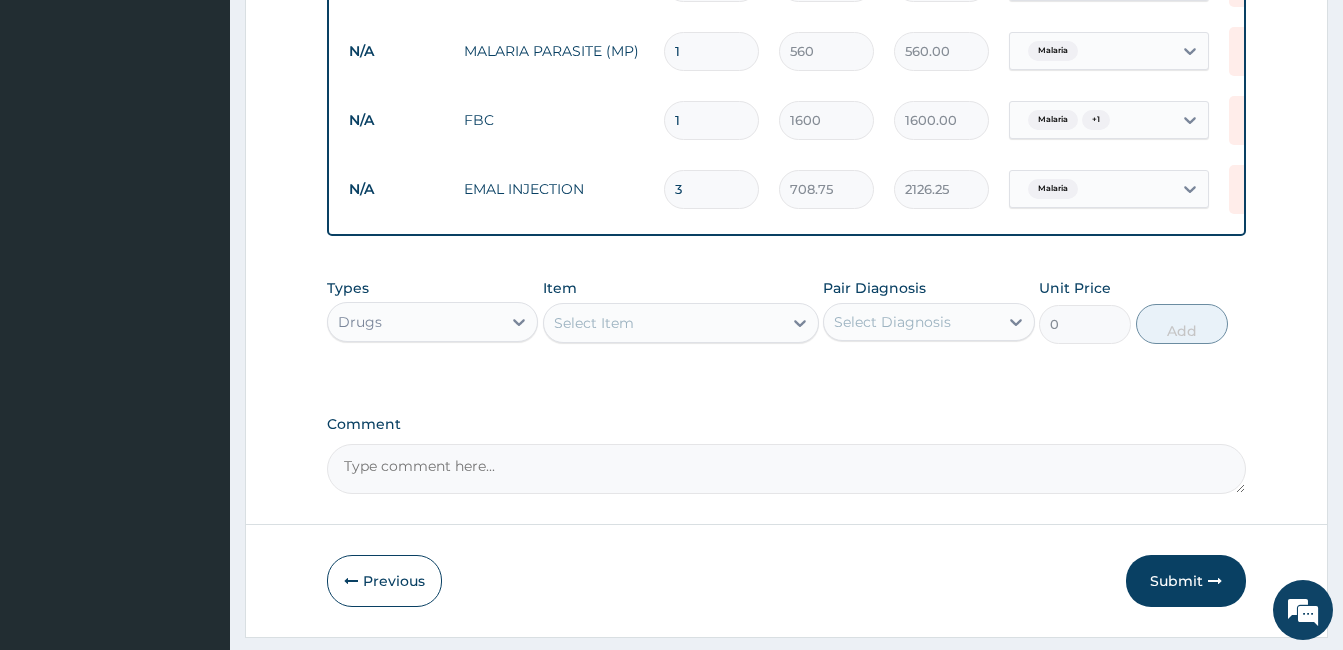 click on "Select Item" at bounding box center (663, 323) 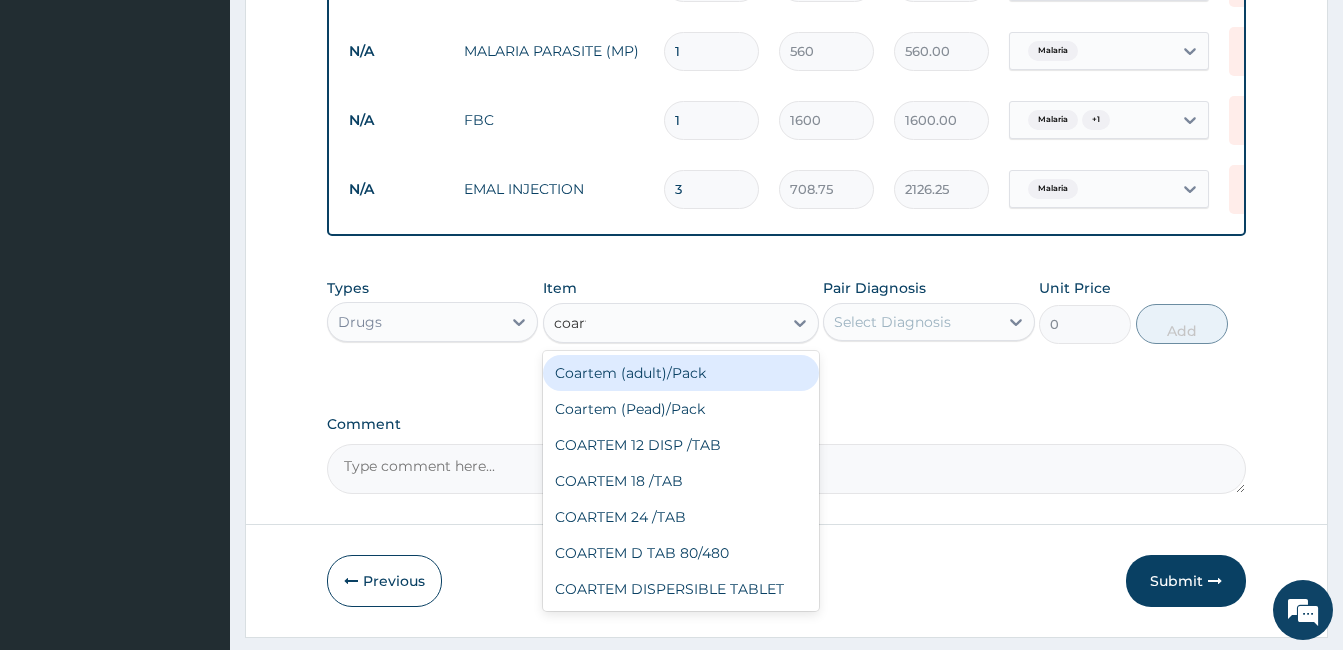 type on "coarte" 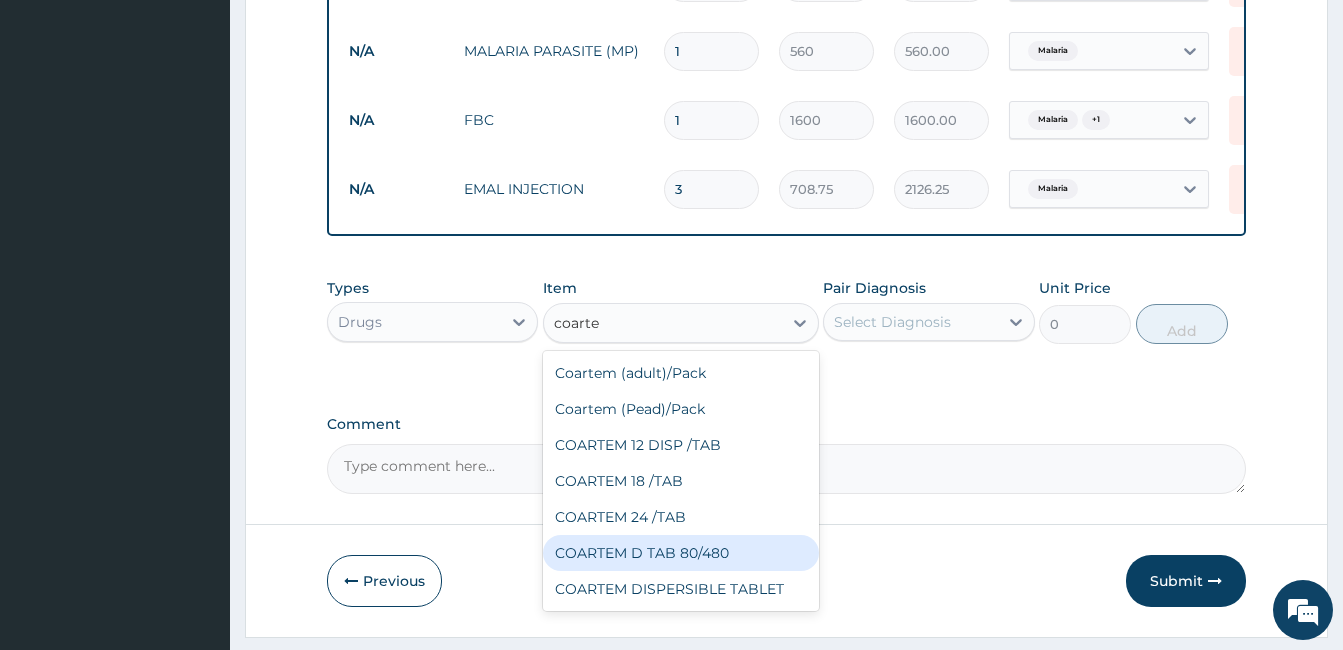 click on "COARTEM D TAB 80/480" at bounding box center [681, 553] 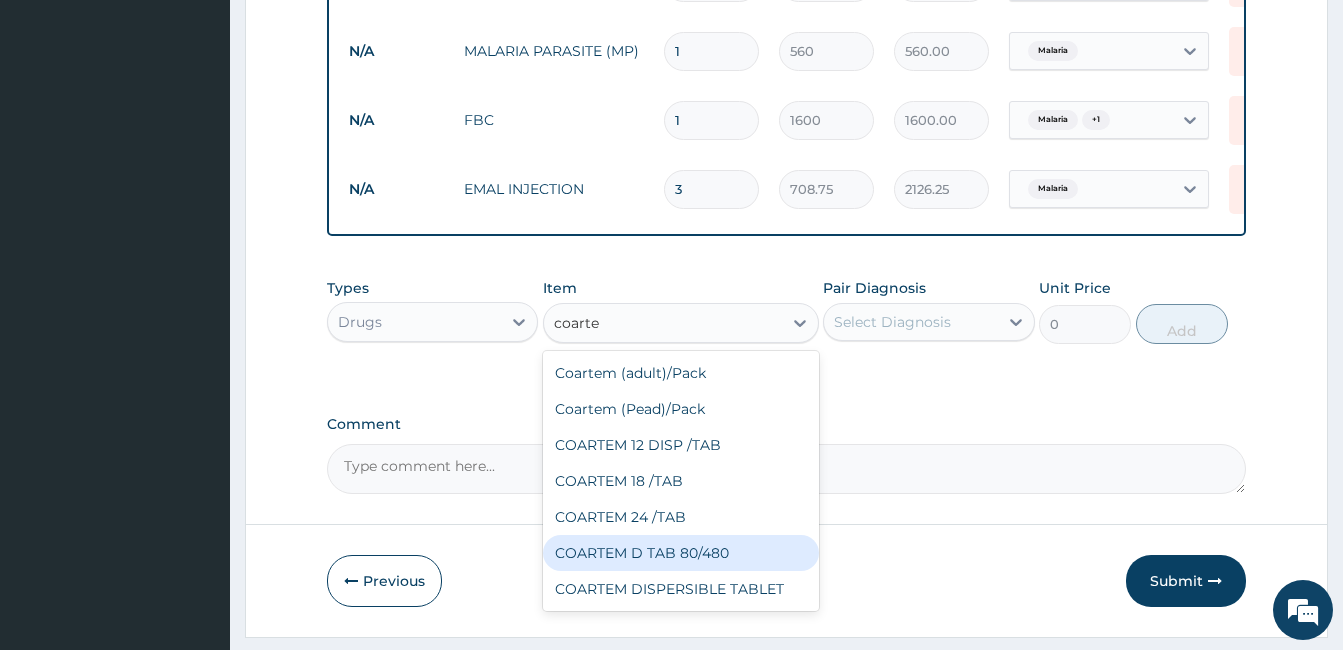 type 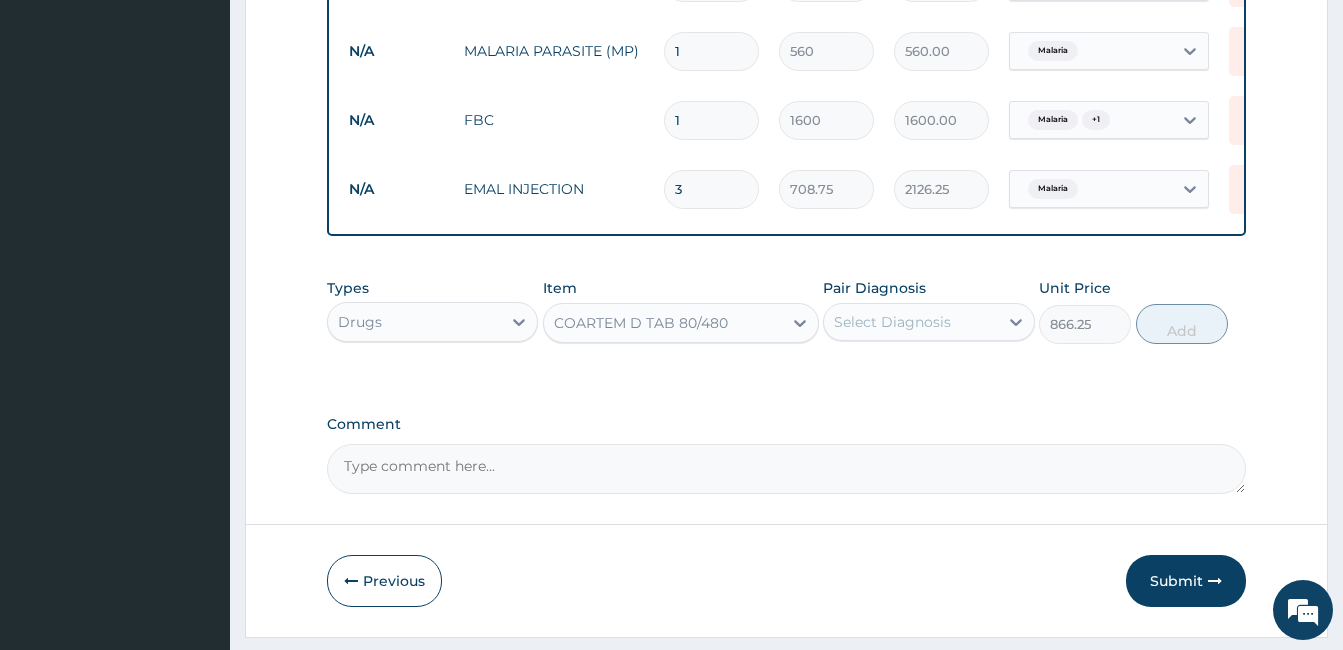 click on "Select Diagnosis" at bounding box center (892, 322) 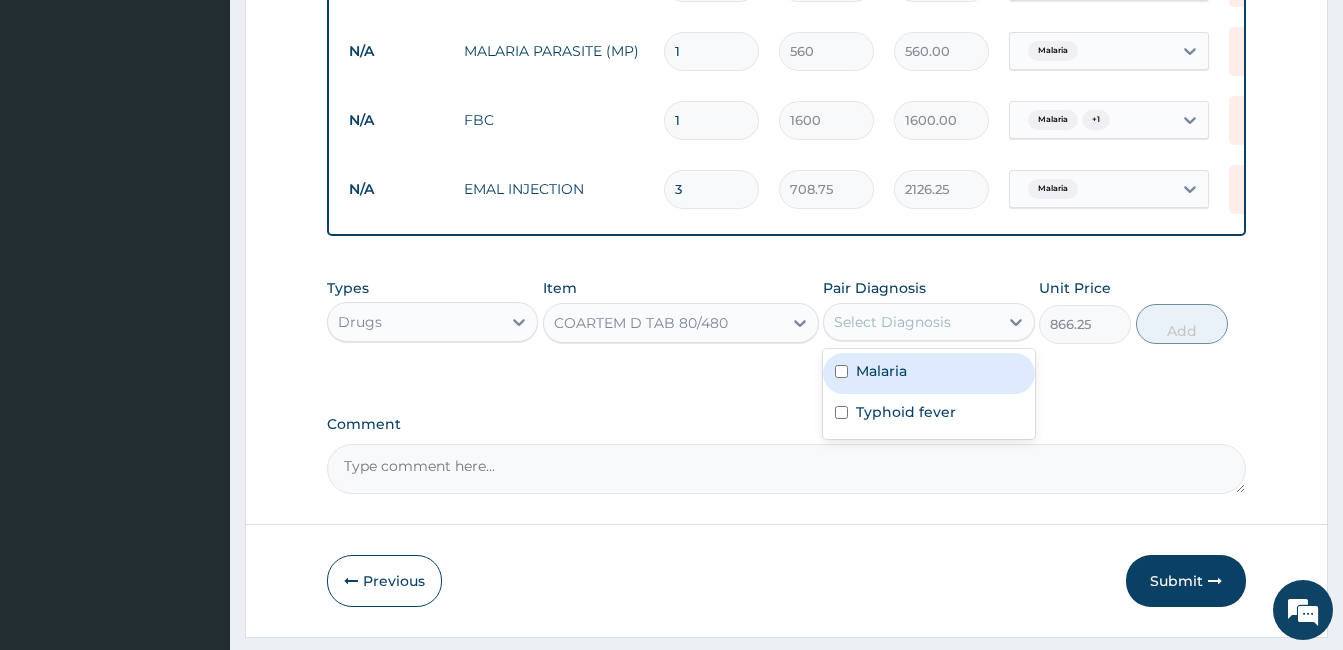 drag, startPoint x: 930, startPoint y: 371, endPoint x: 1086, endPoint y: 355, distance: 156.81836 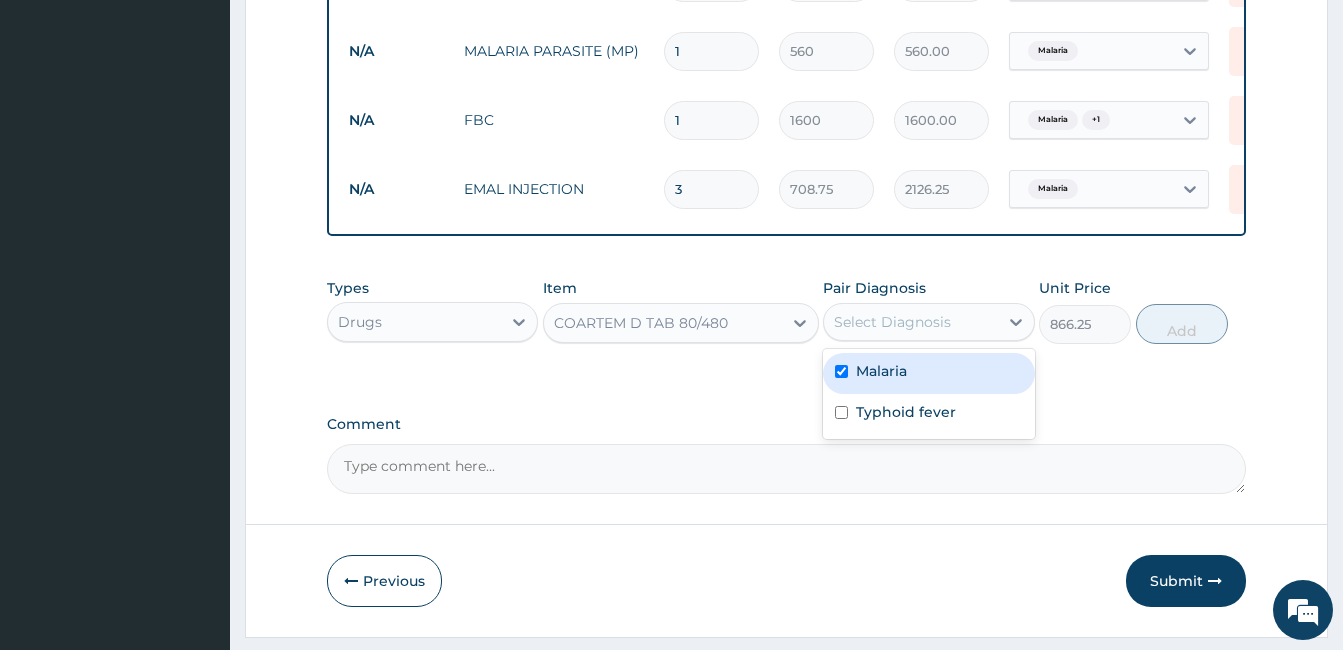 checkbox on "true" 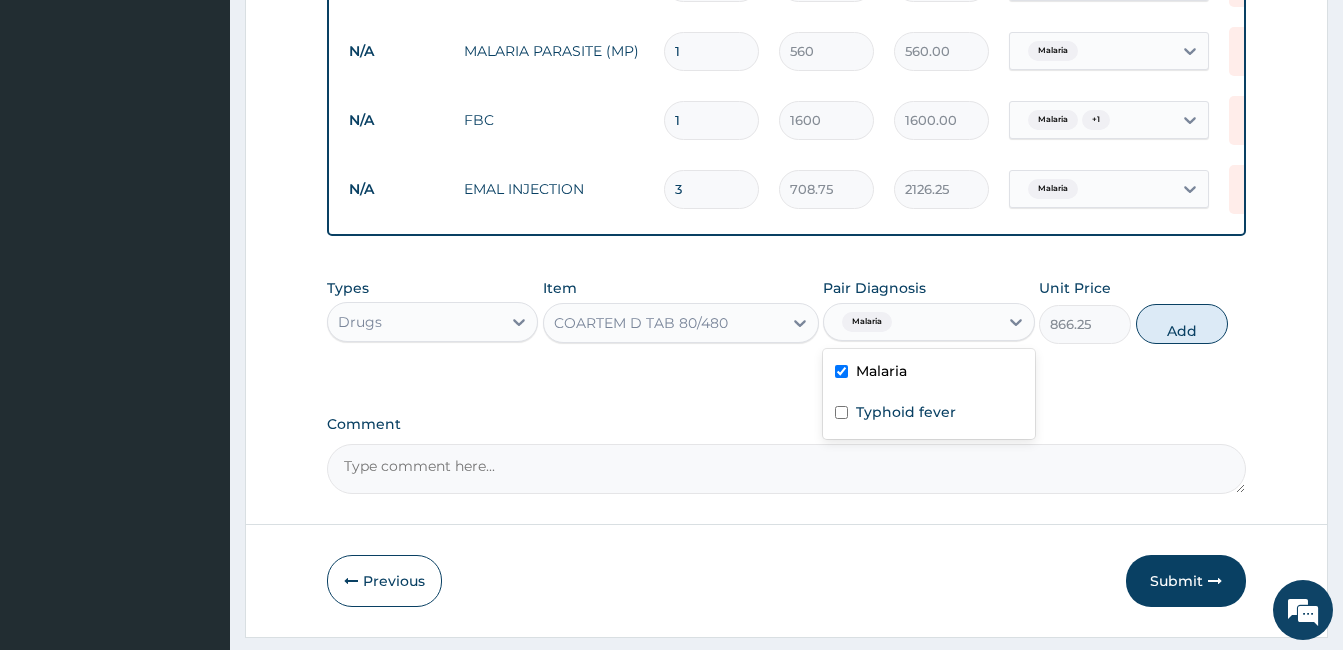 click on "Add" at bounding box center (1182, 324) 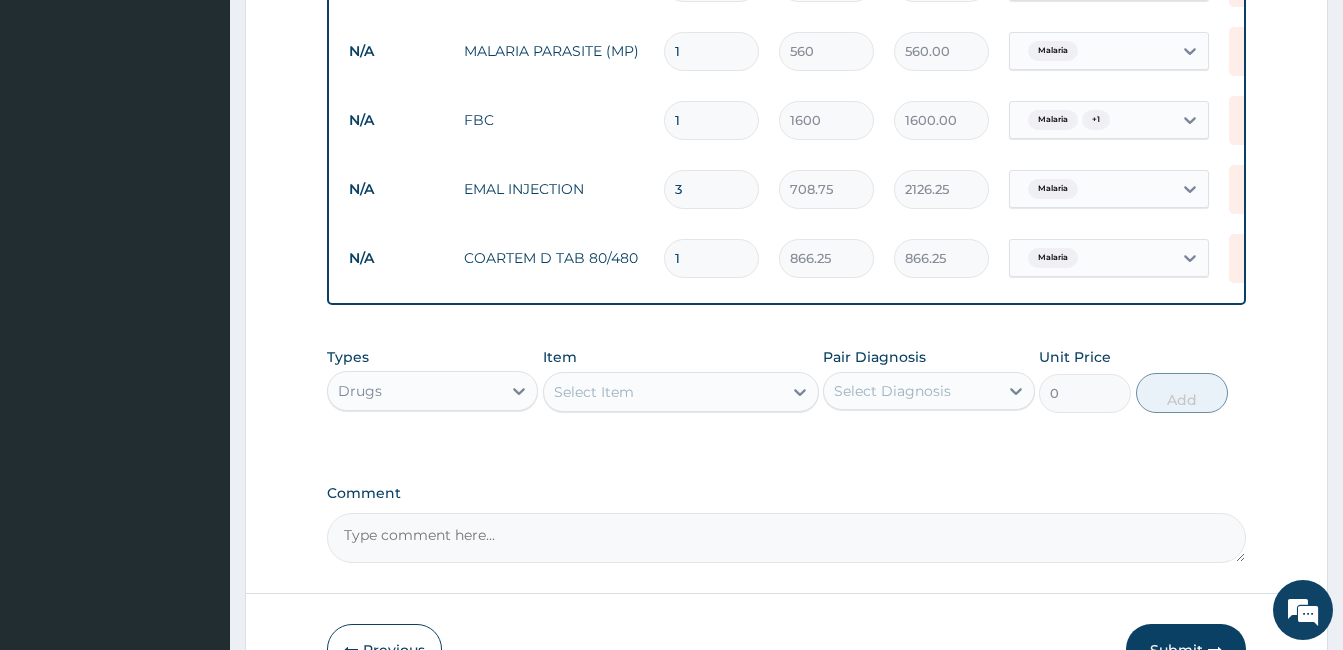 type 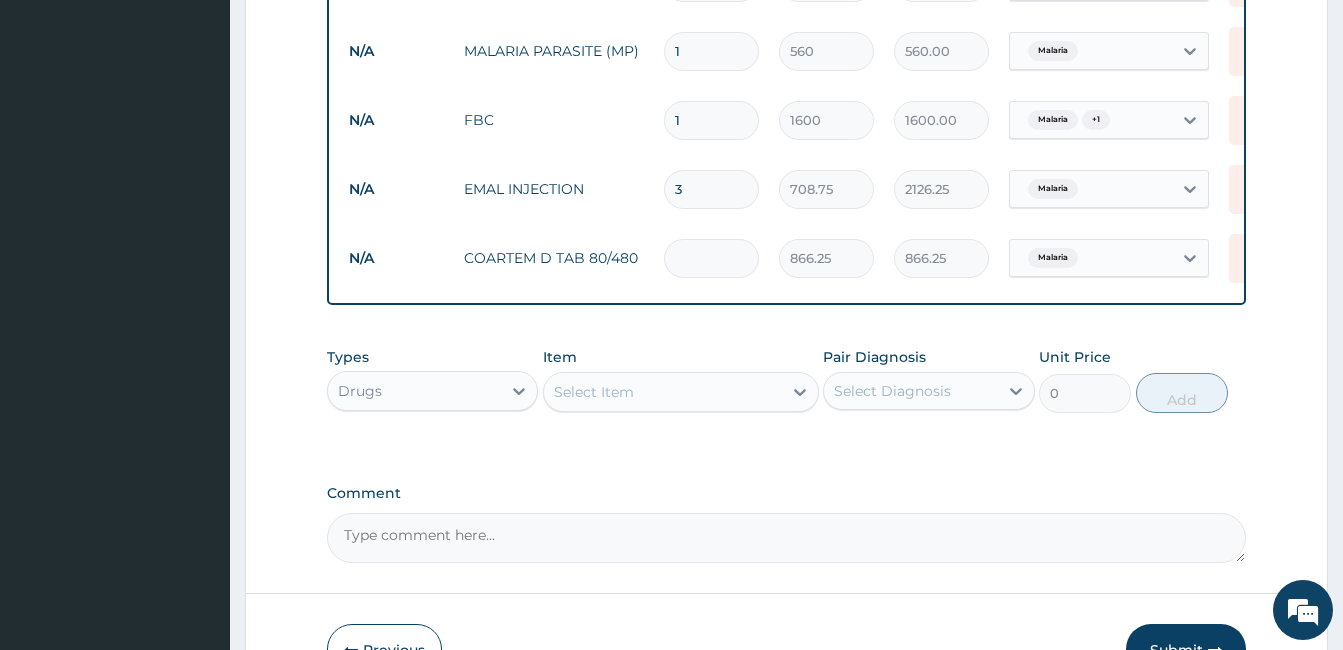 type on "0.00" 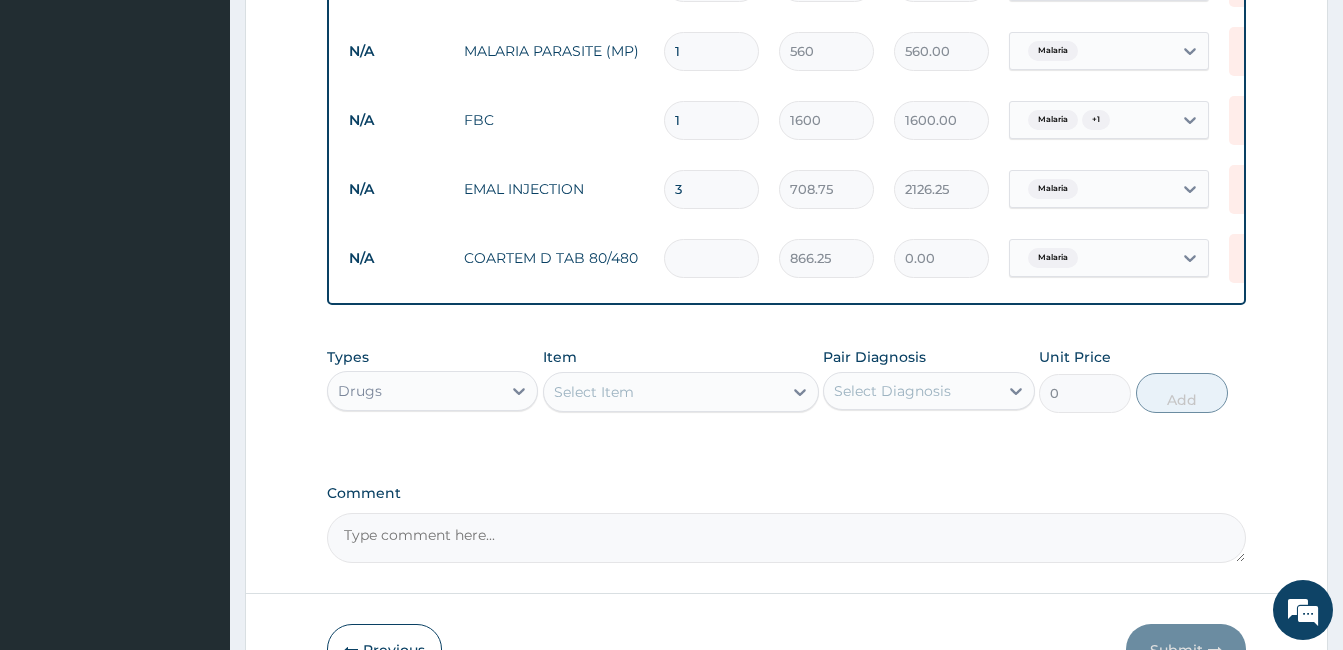 type on "6" 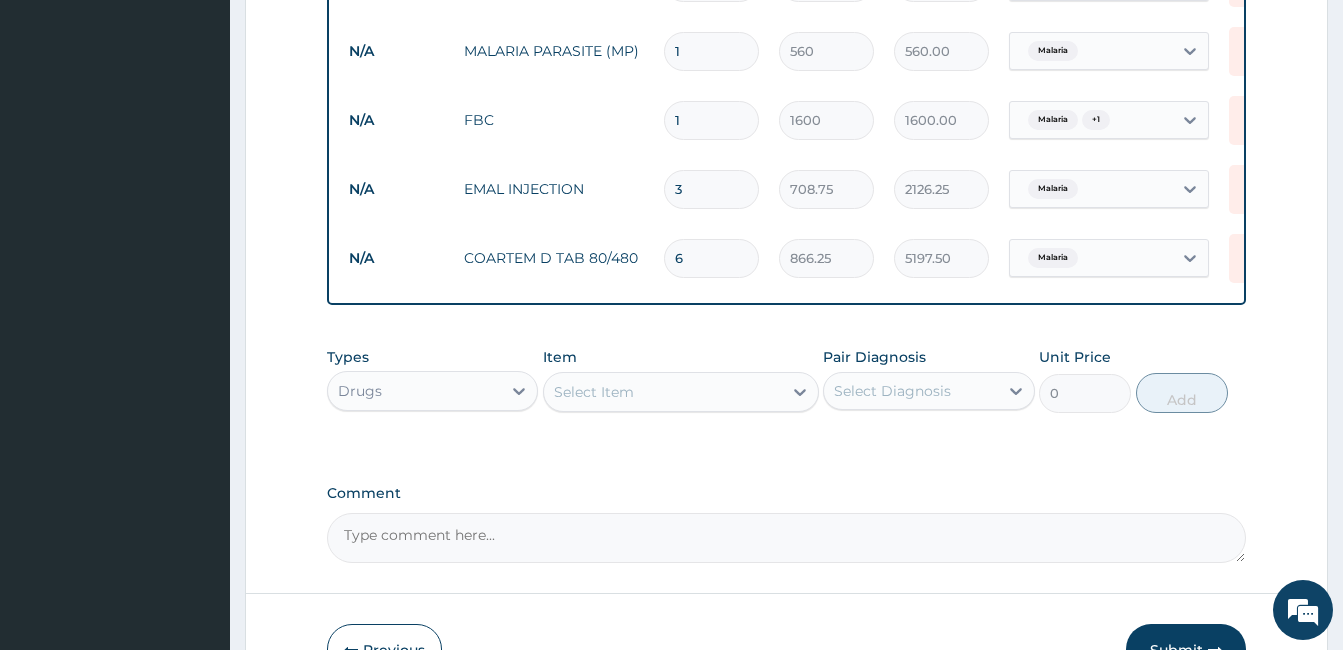 type on "6" 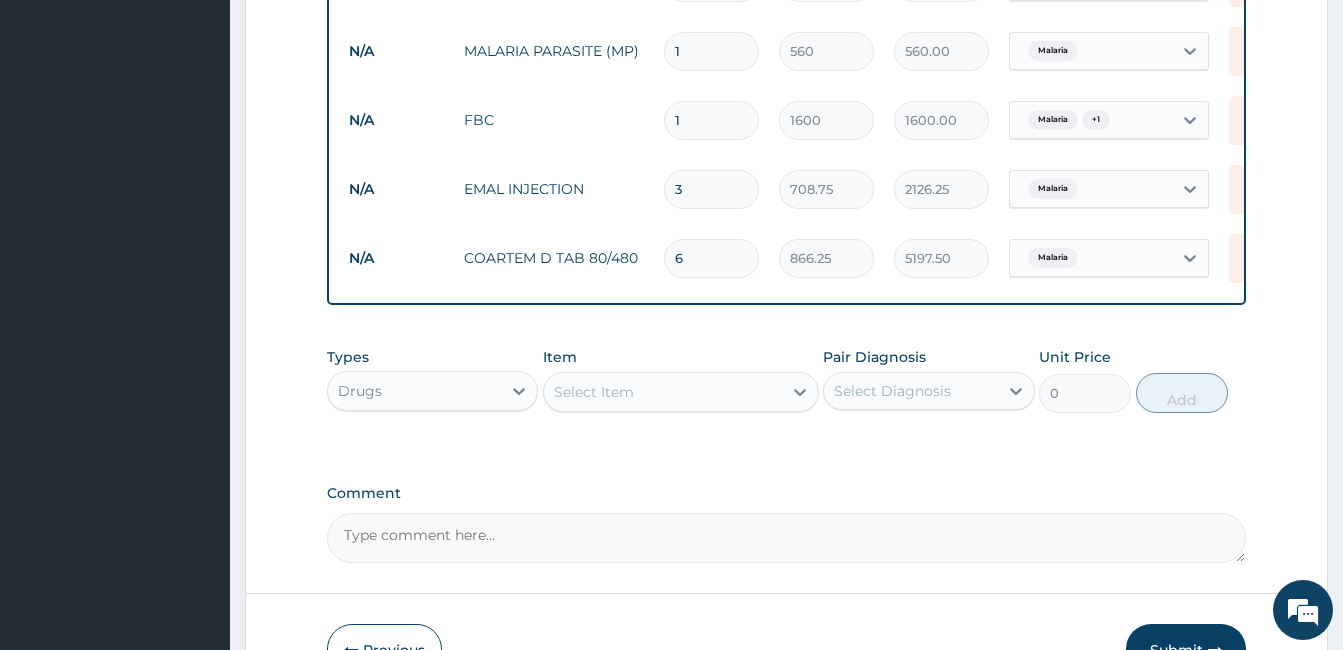 click on "Select Item" at bounding box center [663, 392] 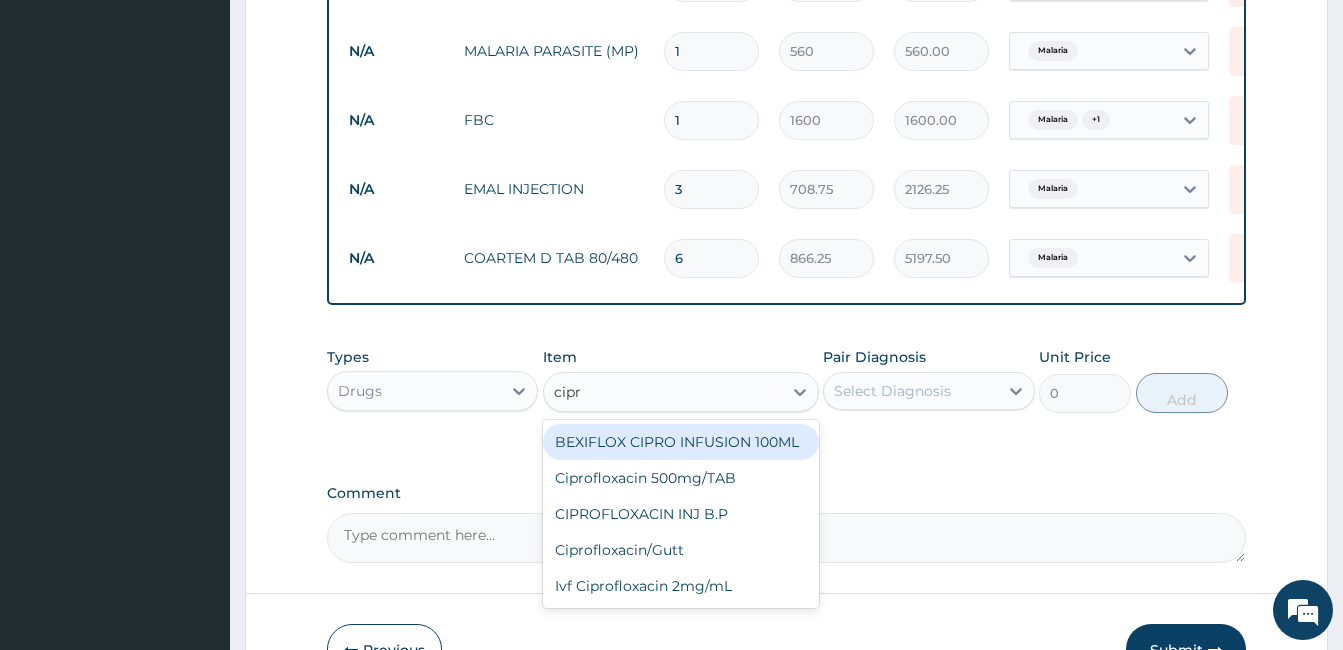 type on "cipro" 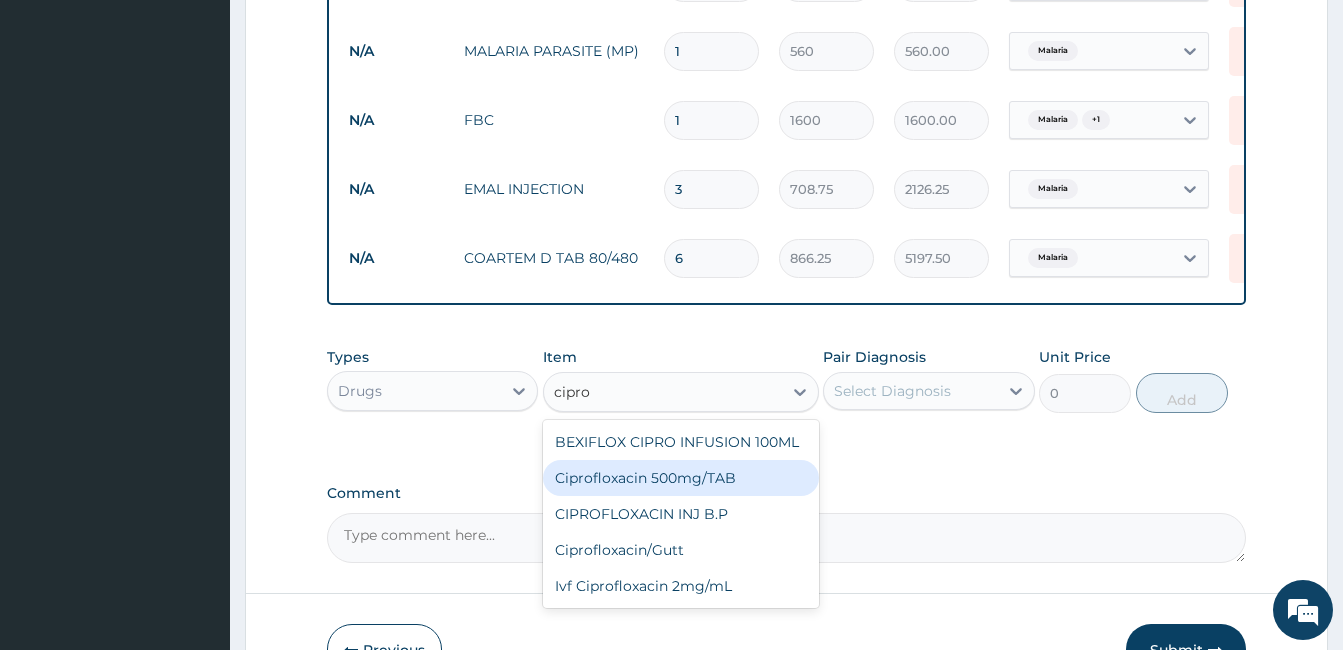 click on "Ciprofloxacin 500mg/TAB" at bounding box center (681, 478) 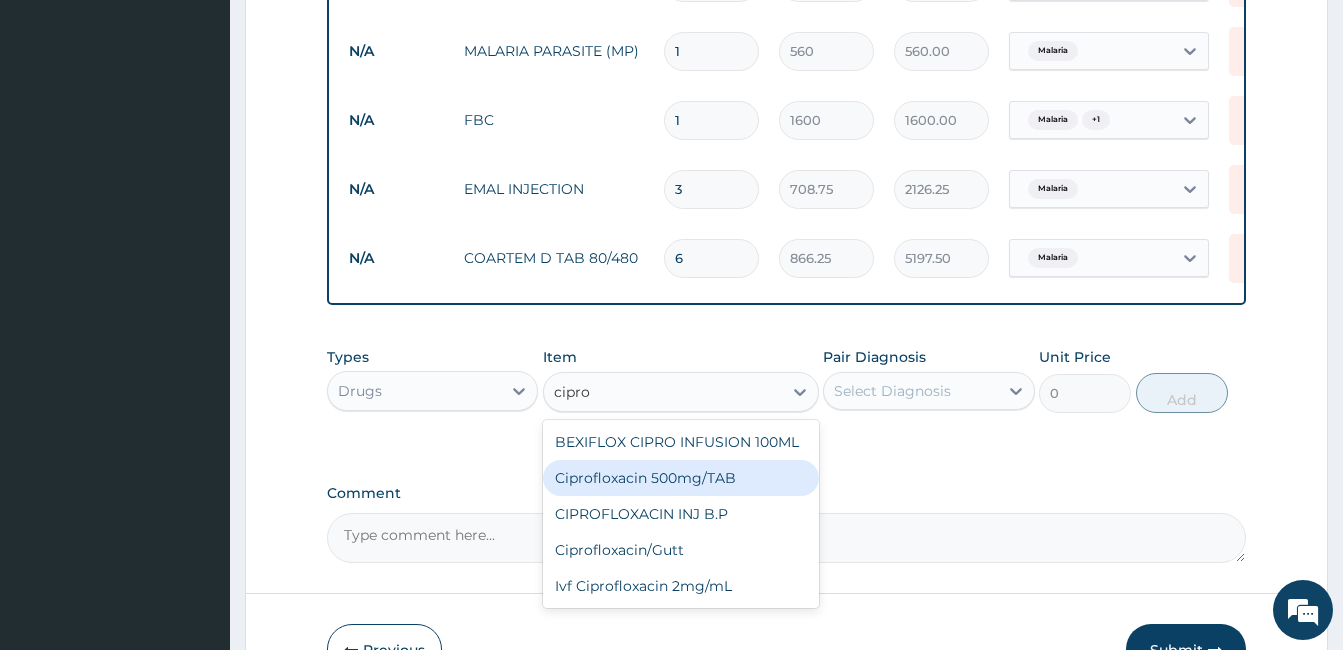 type 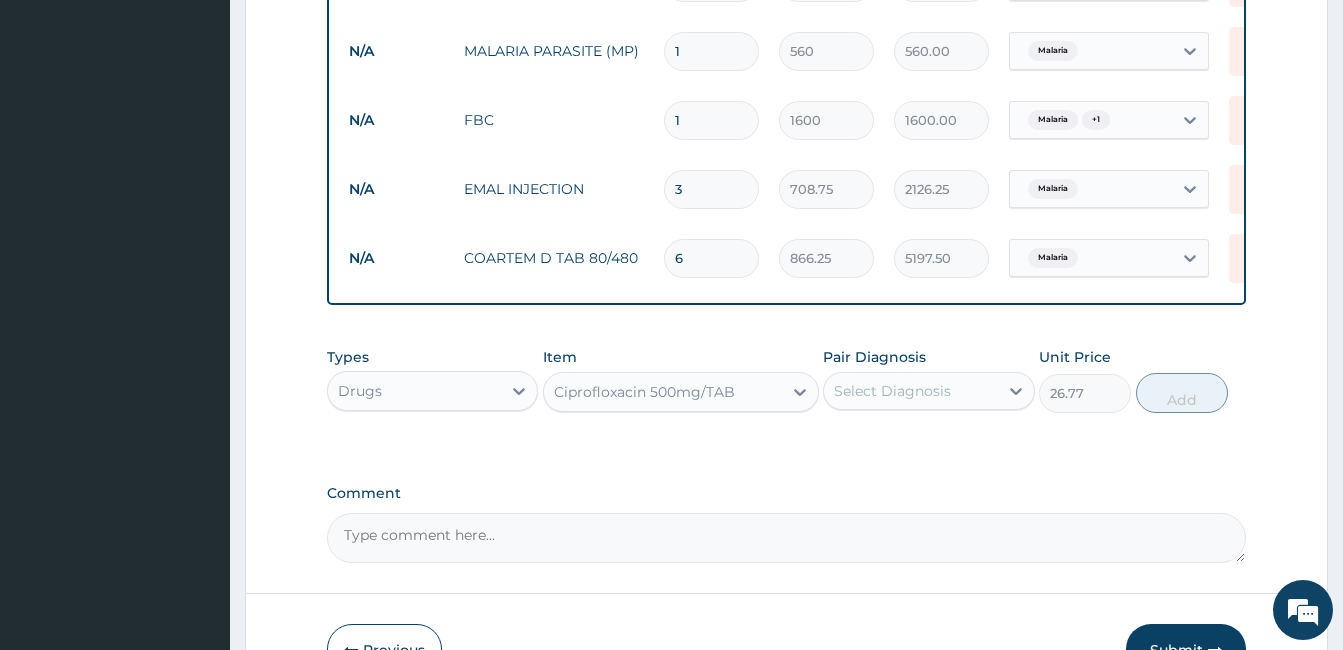 click on "Select Diagnosis" at bounding box center [892, 391] 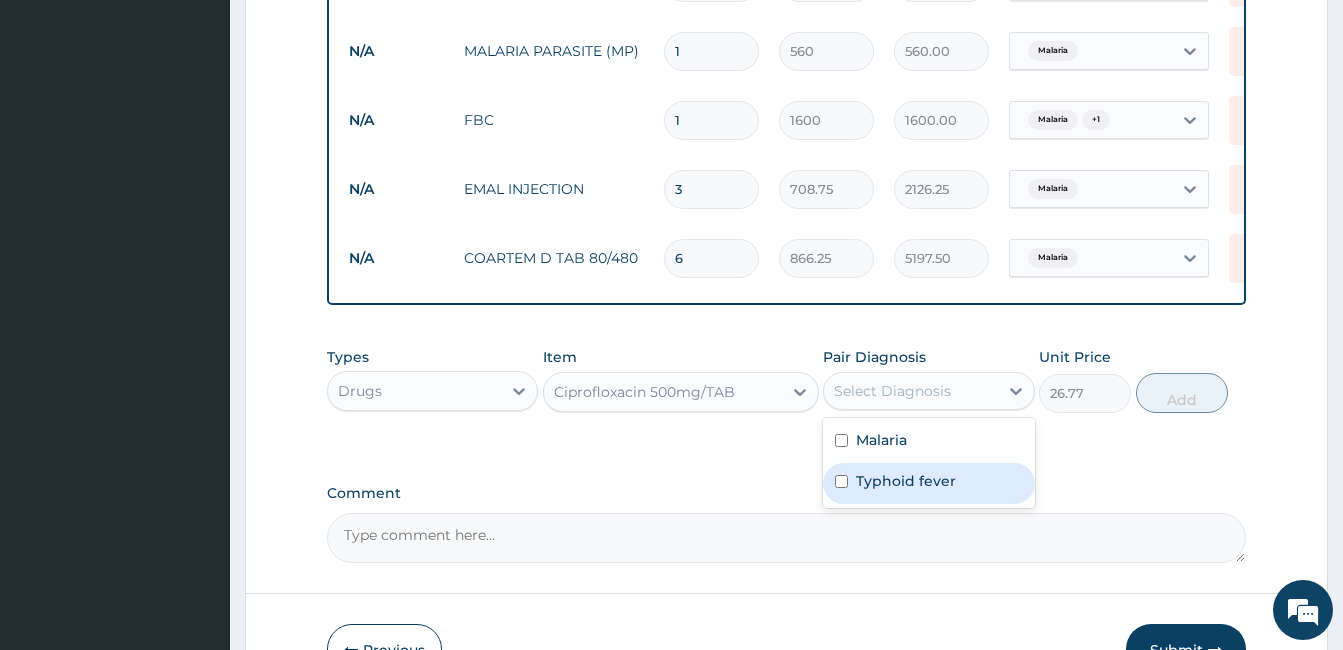 click on "Typhoid fever" at bounding box center [906, 481] 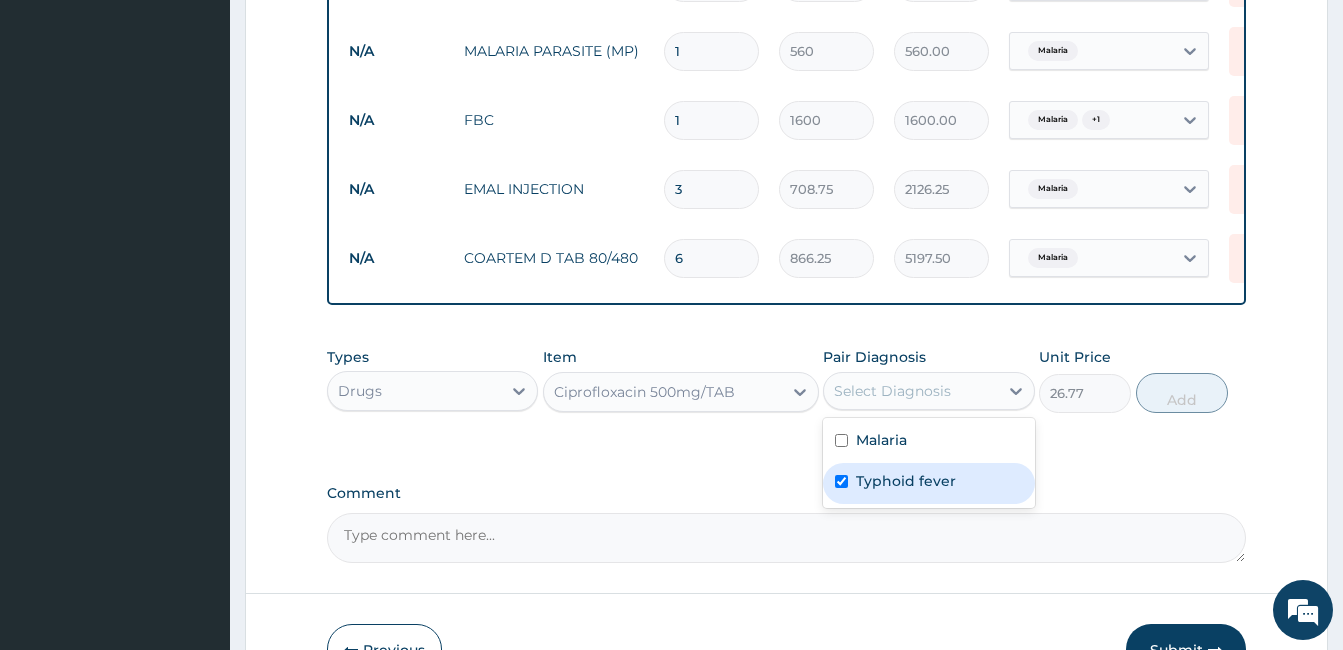 checkbox on "true" 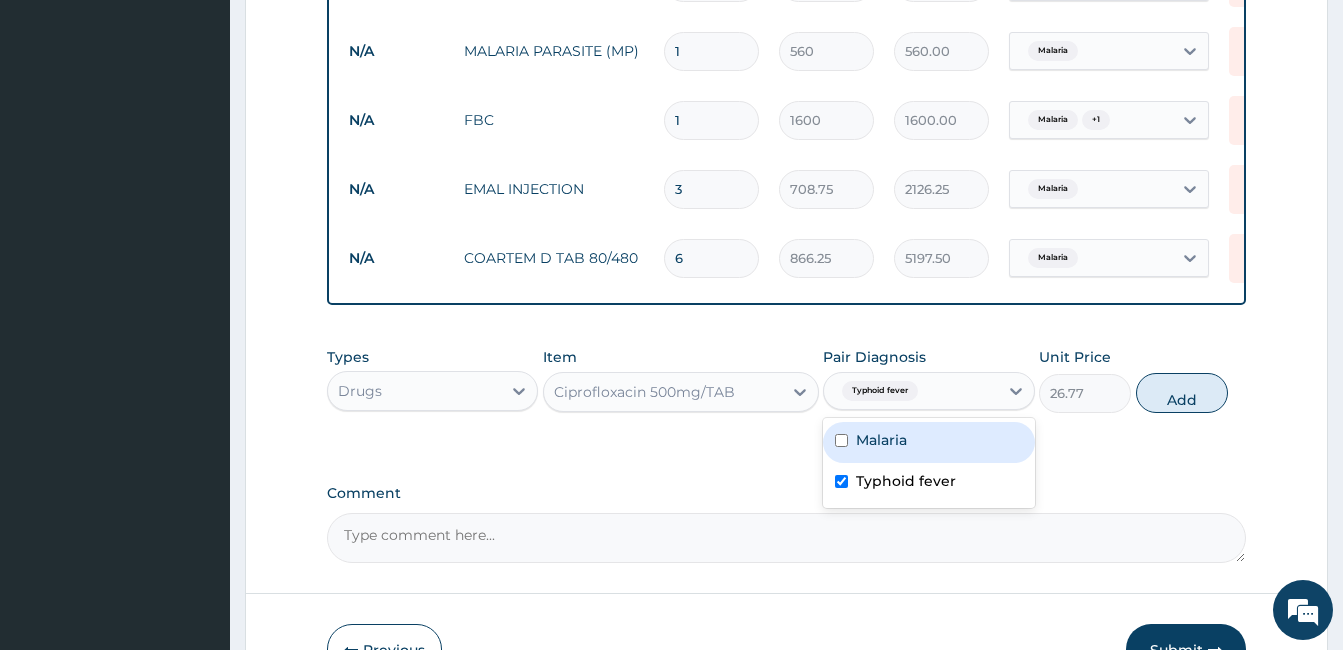 click on "Add" at bounding box center [1182, 393] 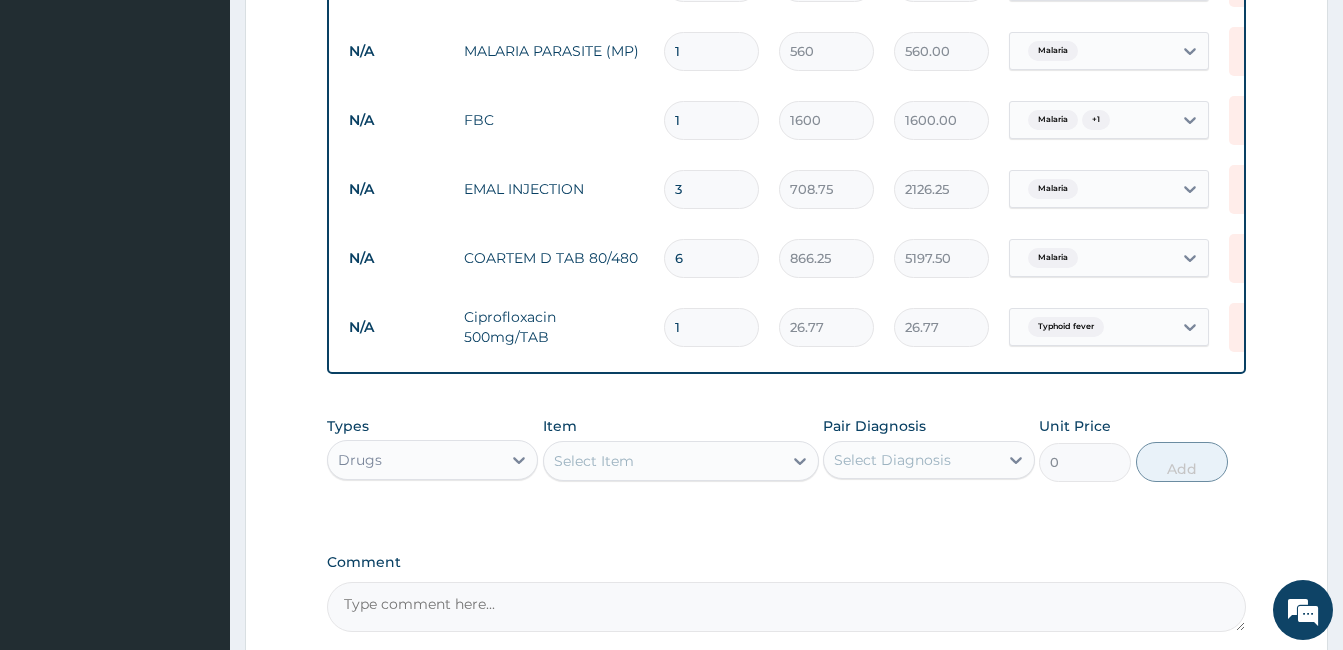 type on "10" 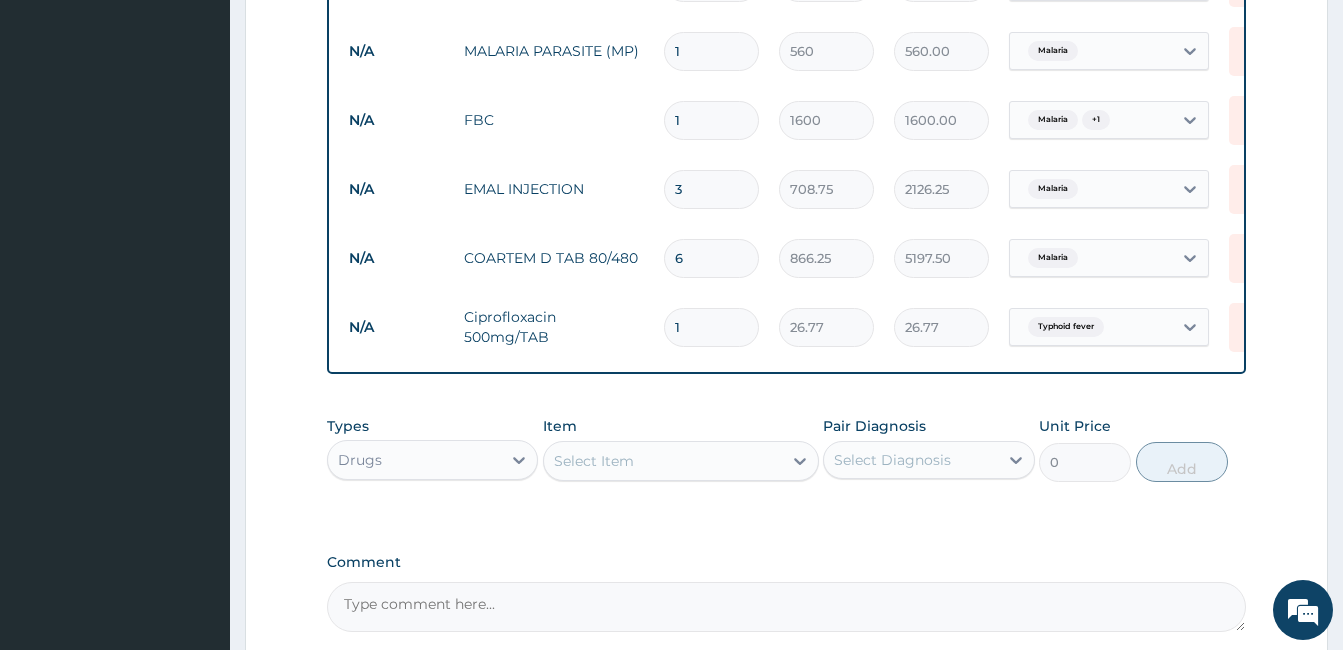 type on "267.70" 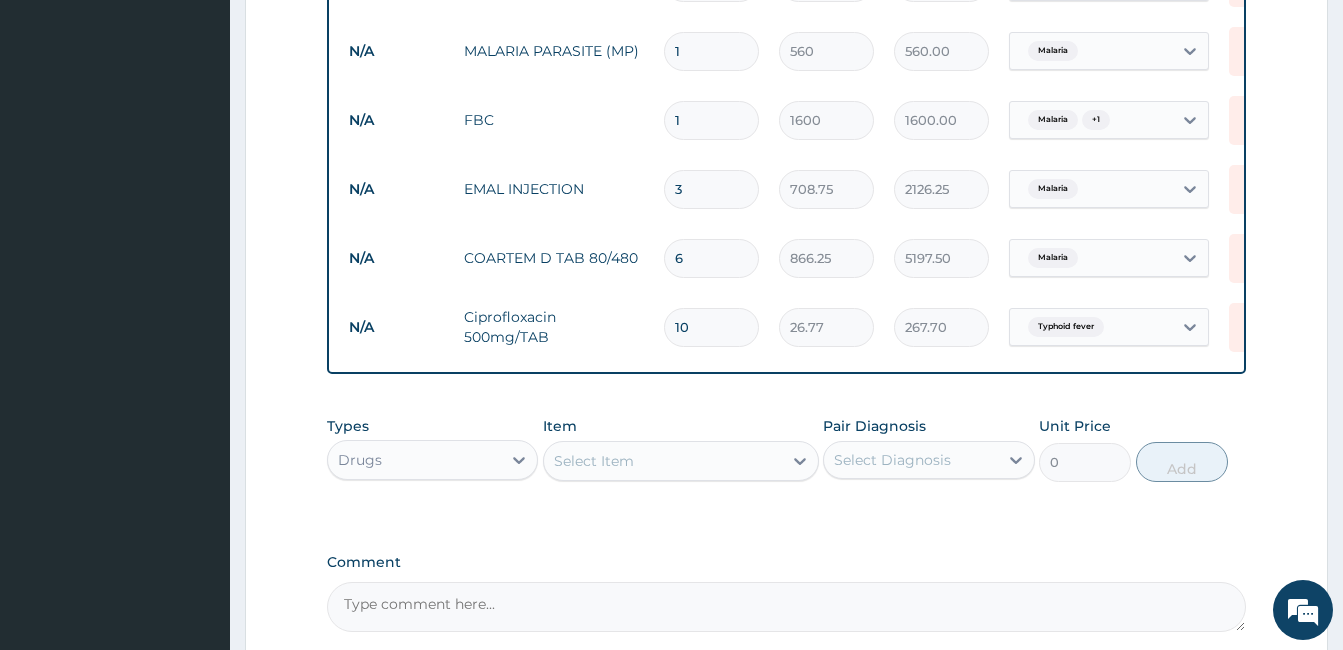 type on "10" 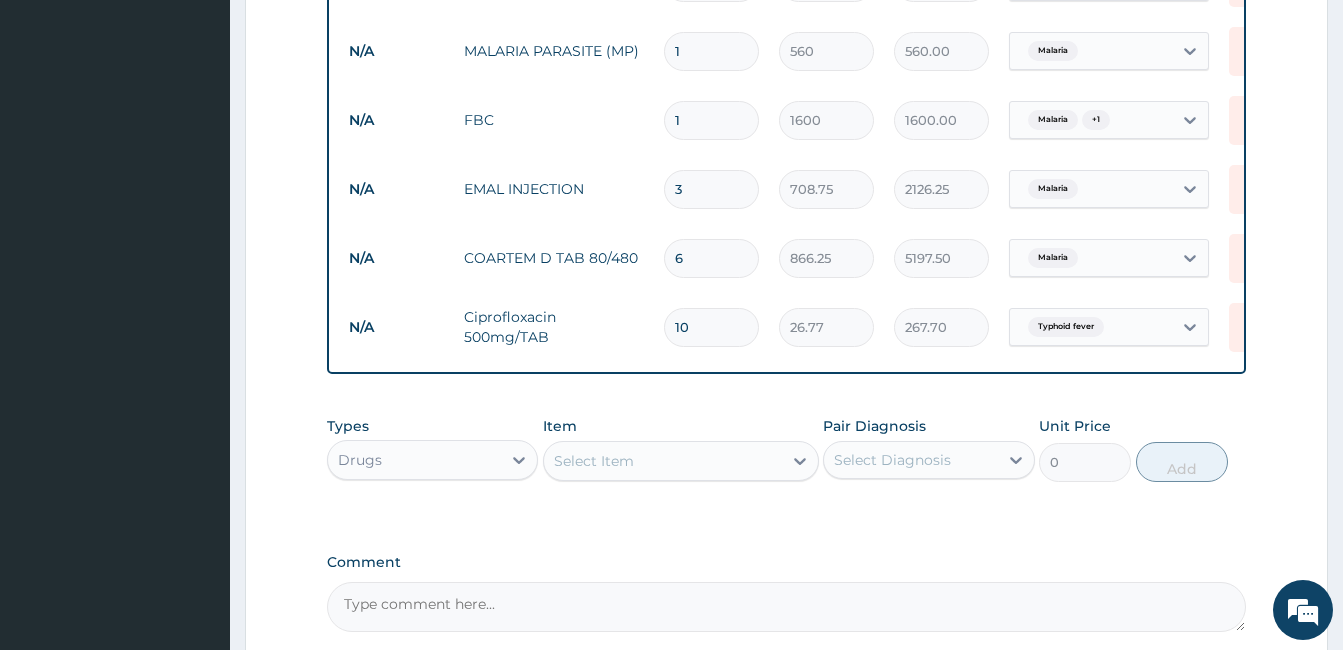 click on "Select Item" at bounding box center (663, 461) 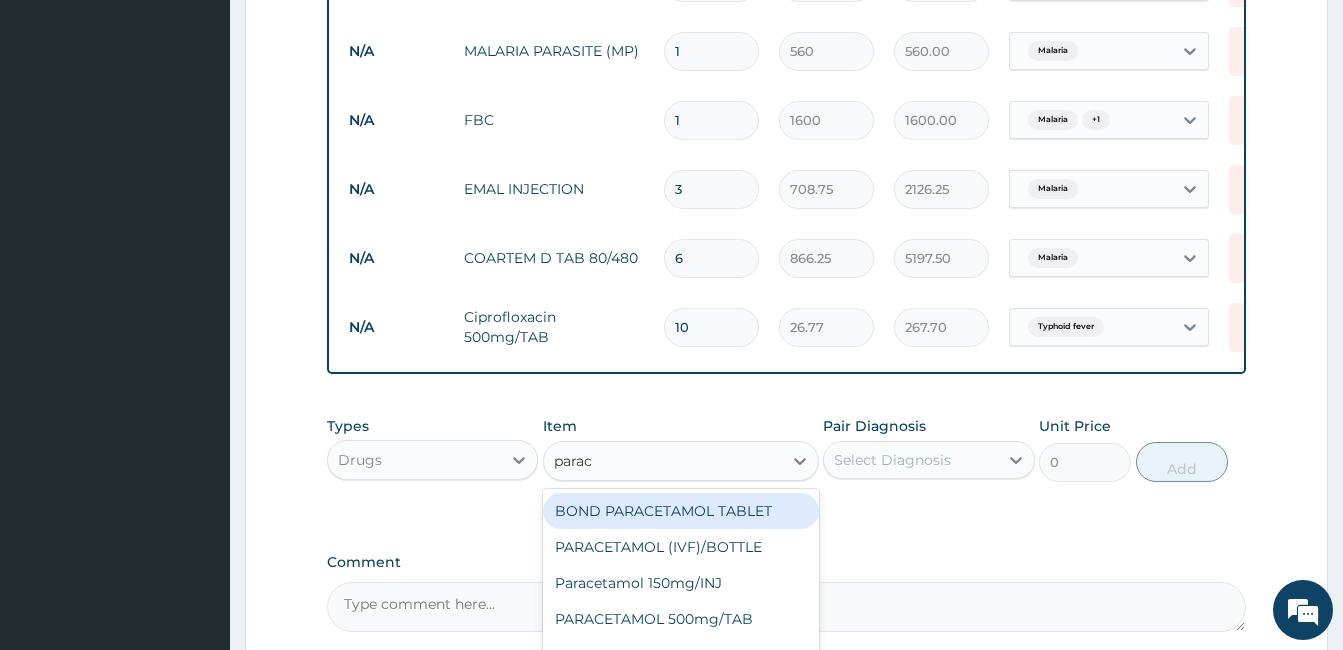type on "parace" 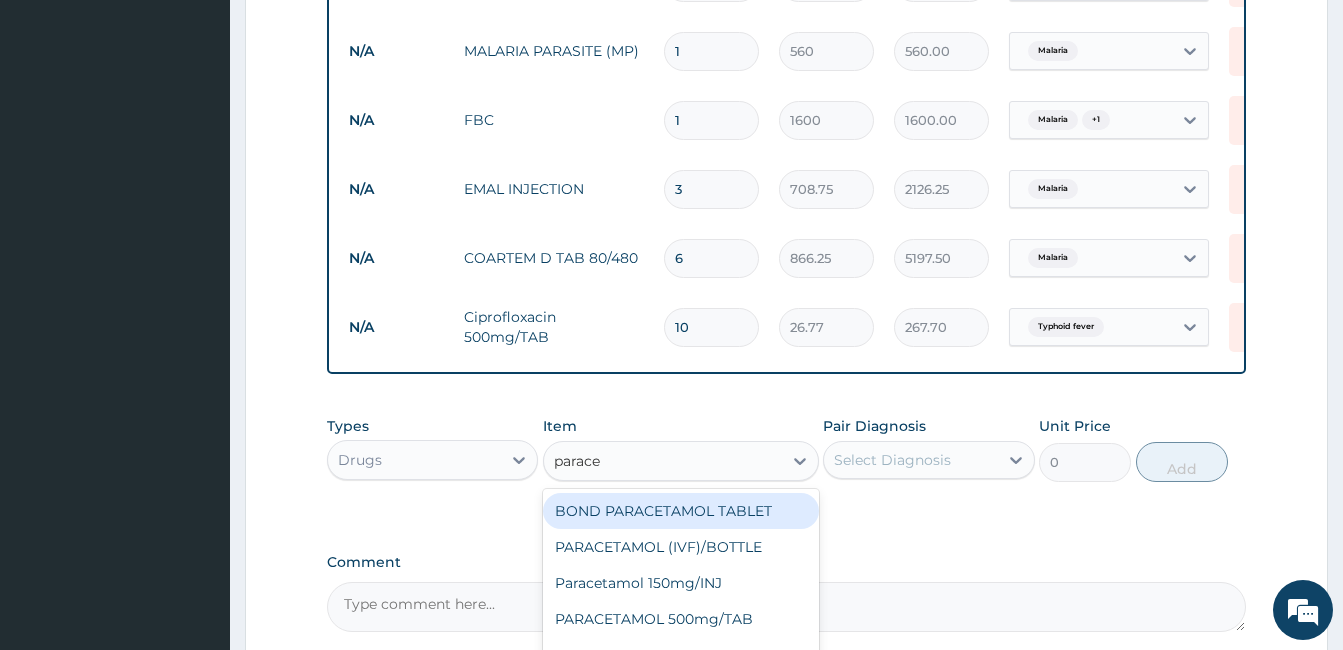 scroll, scrollTop: 1050, scrollLeft: 0, axis: vertical 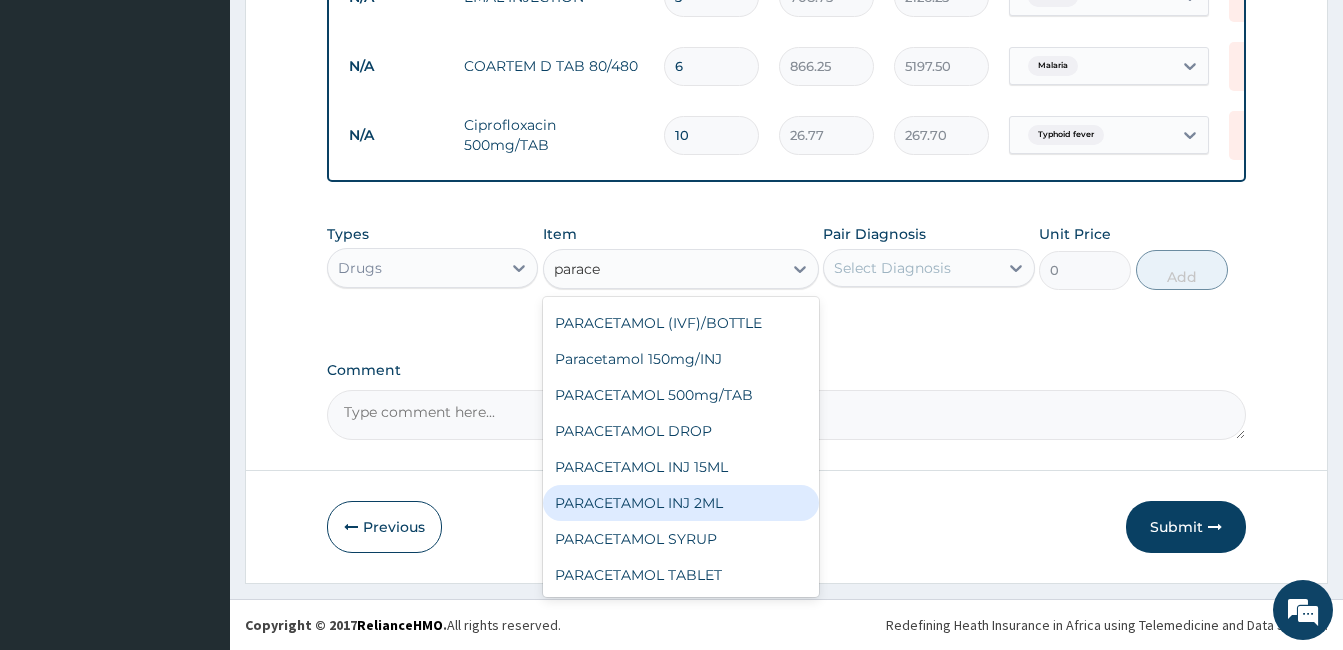click on "PARACETAMOL INJ 2ML" at bounding box center (681, 503) 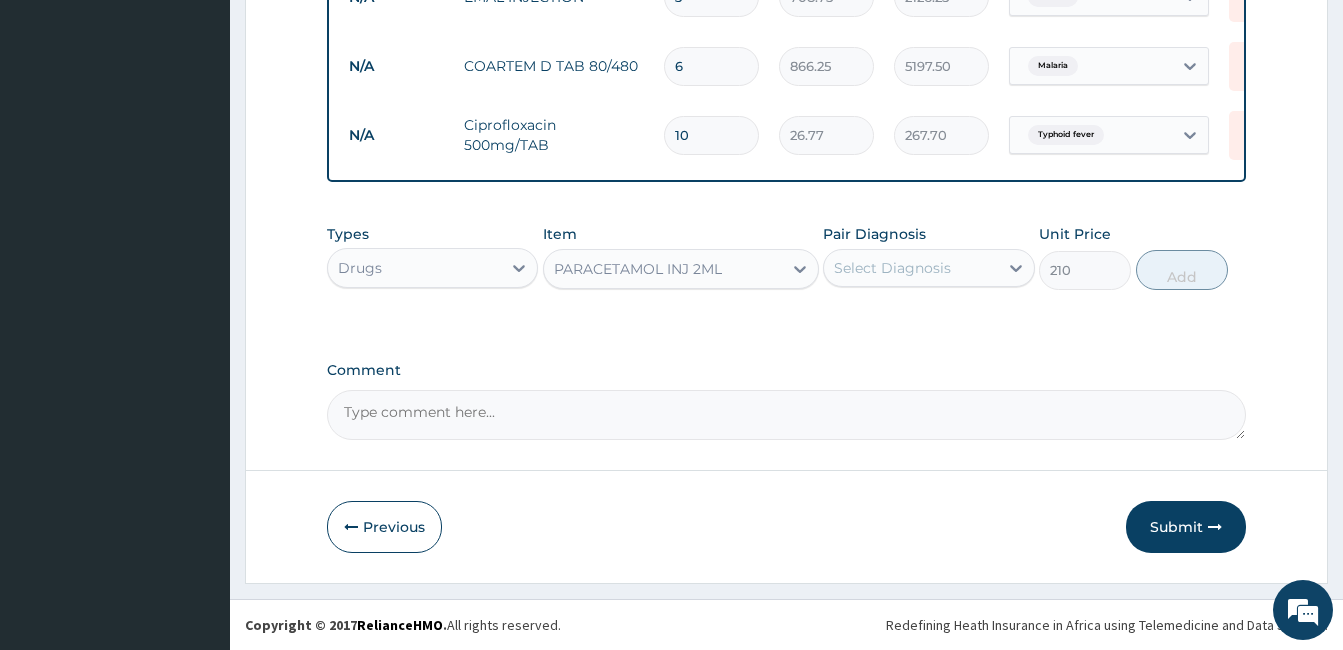 click on "Select Diagnosis" at bounding box center [892, 268] 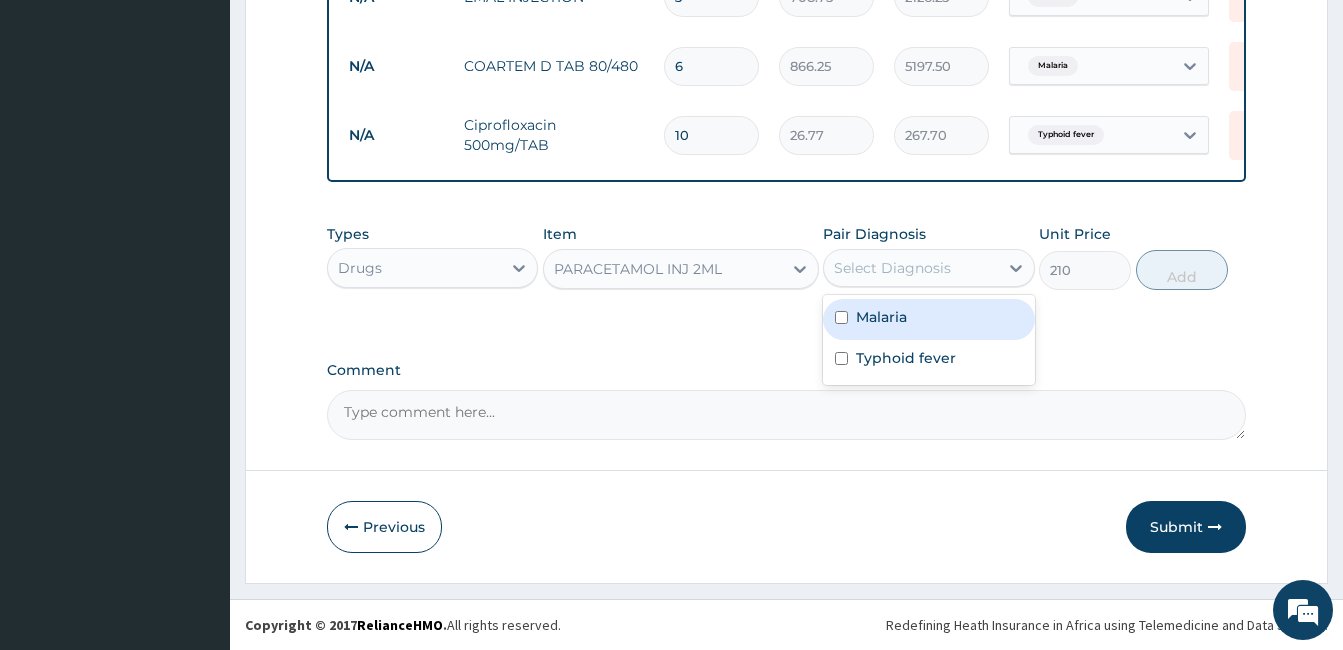 drag, startPoint x: 925, startPoint y: 327, endPoint x: 923, endPoint y: 341, distance: 14.142136 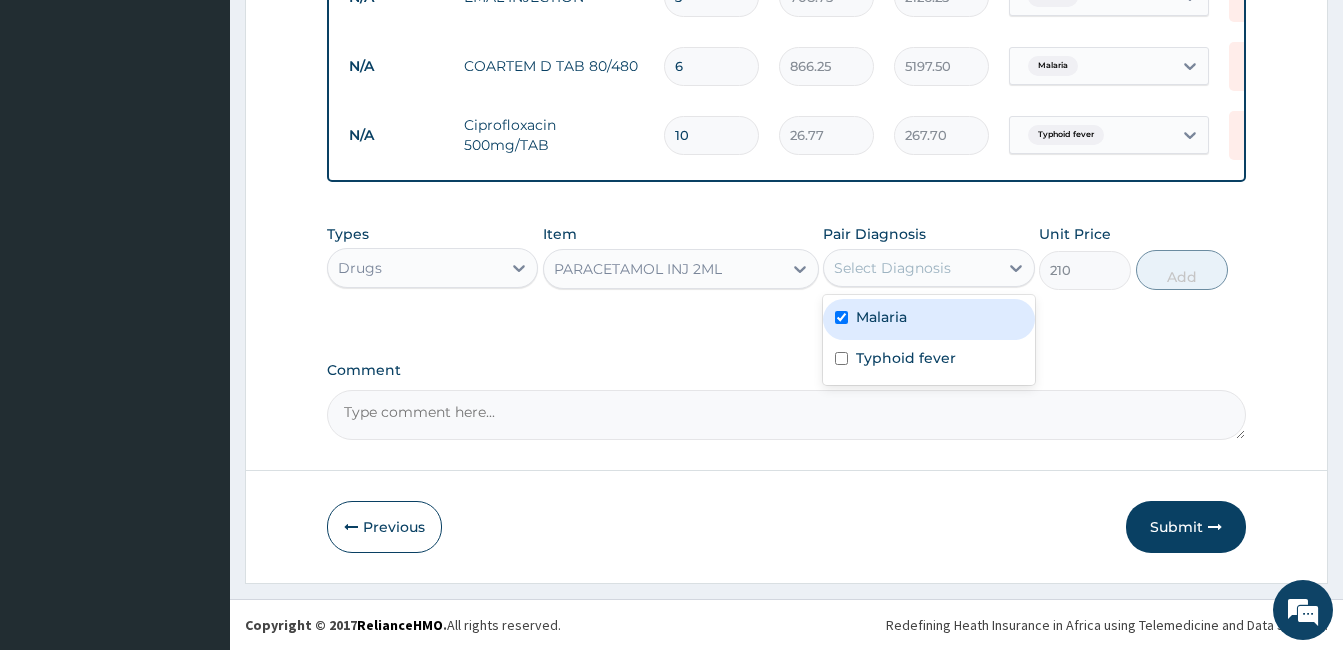 checkbox on "true" 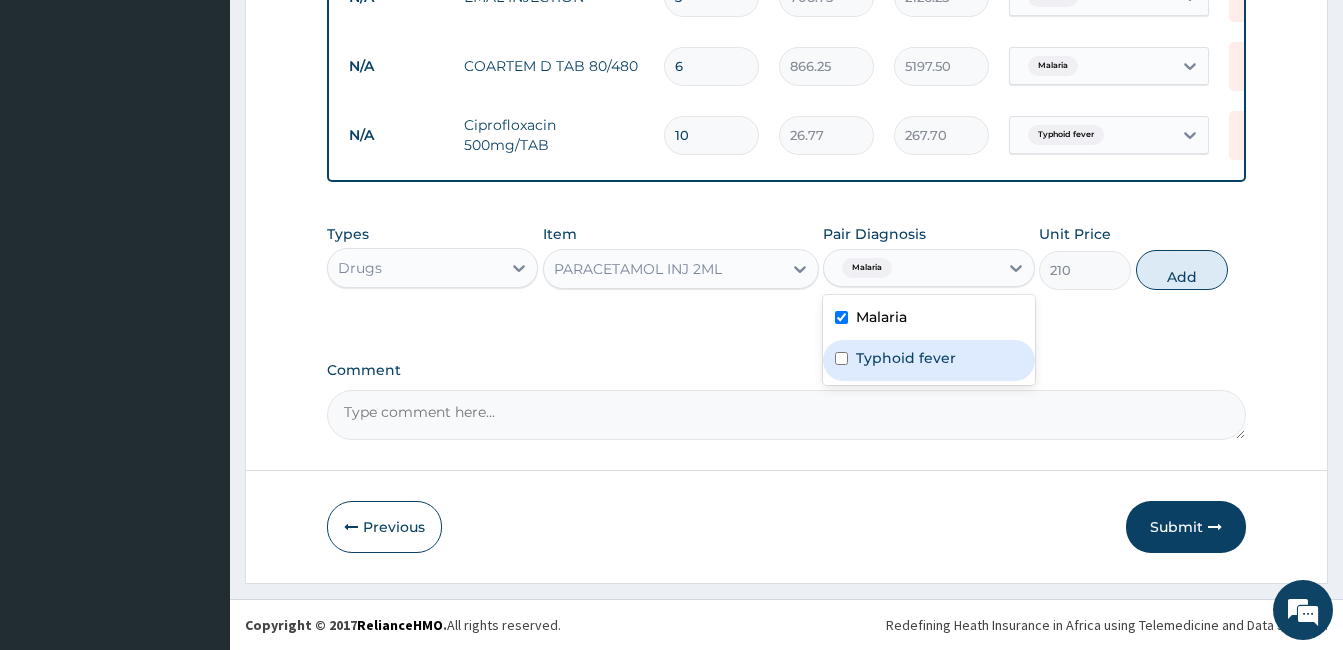 click on "Typhoid fever" at bounding box center [906, 358] 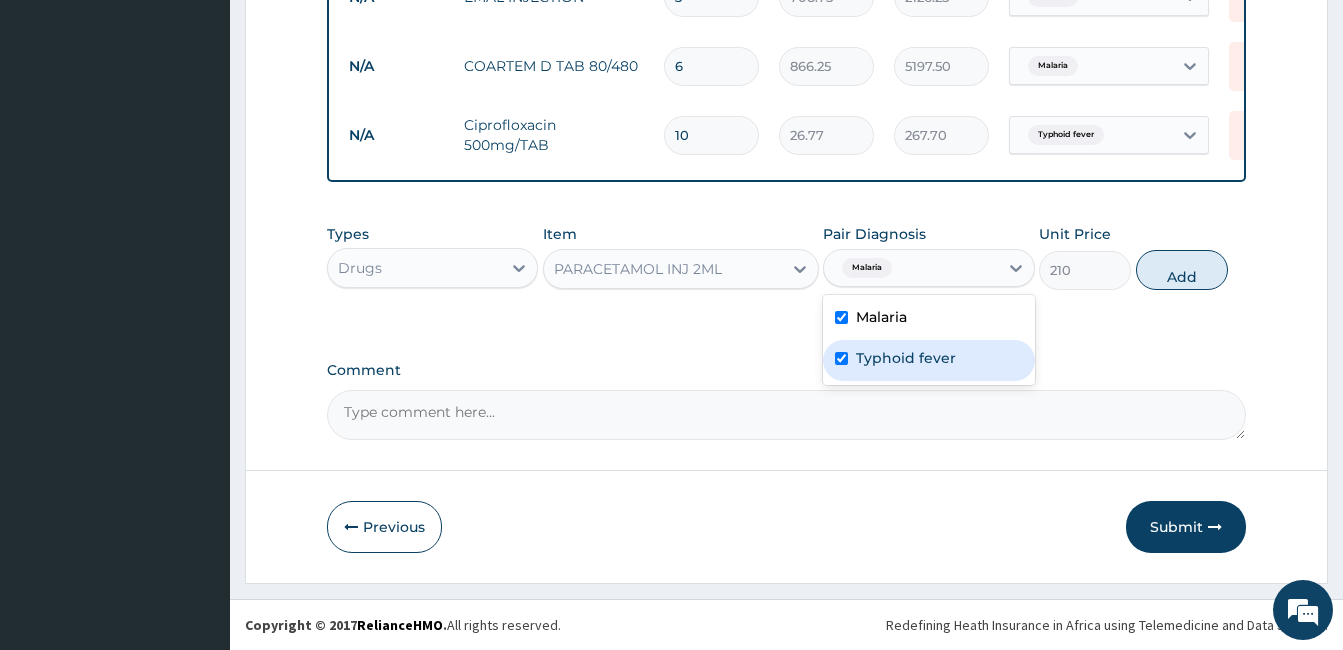 checkbox on "true" 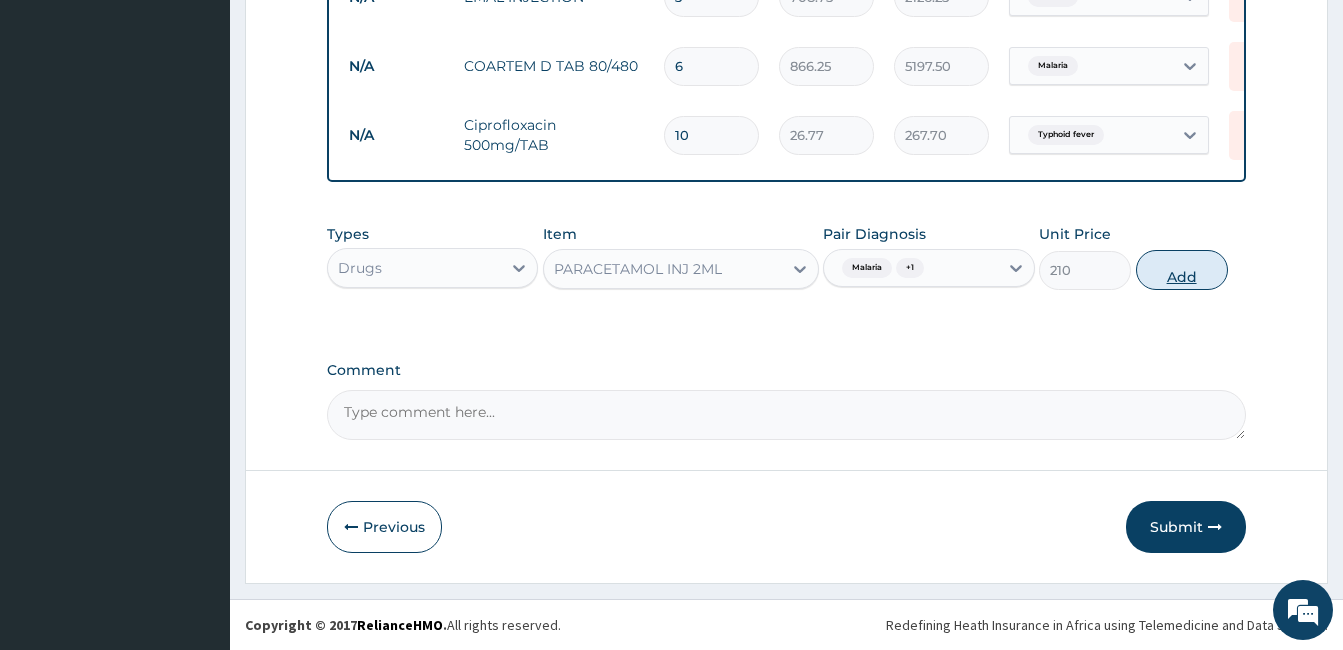 click on "Add" at bounding box center [1182, 270] 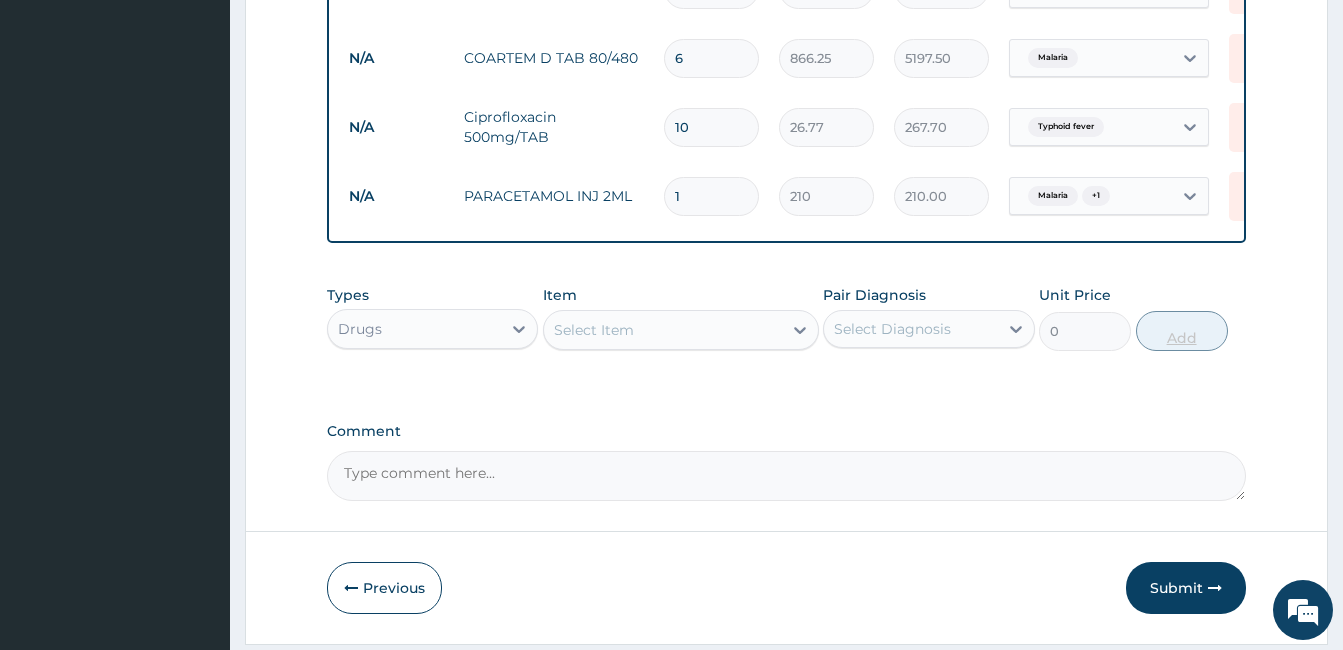 type 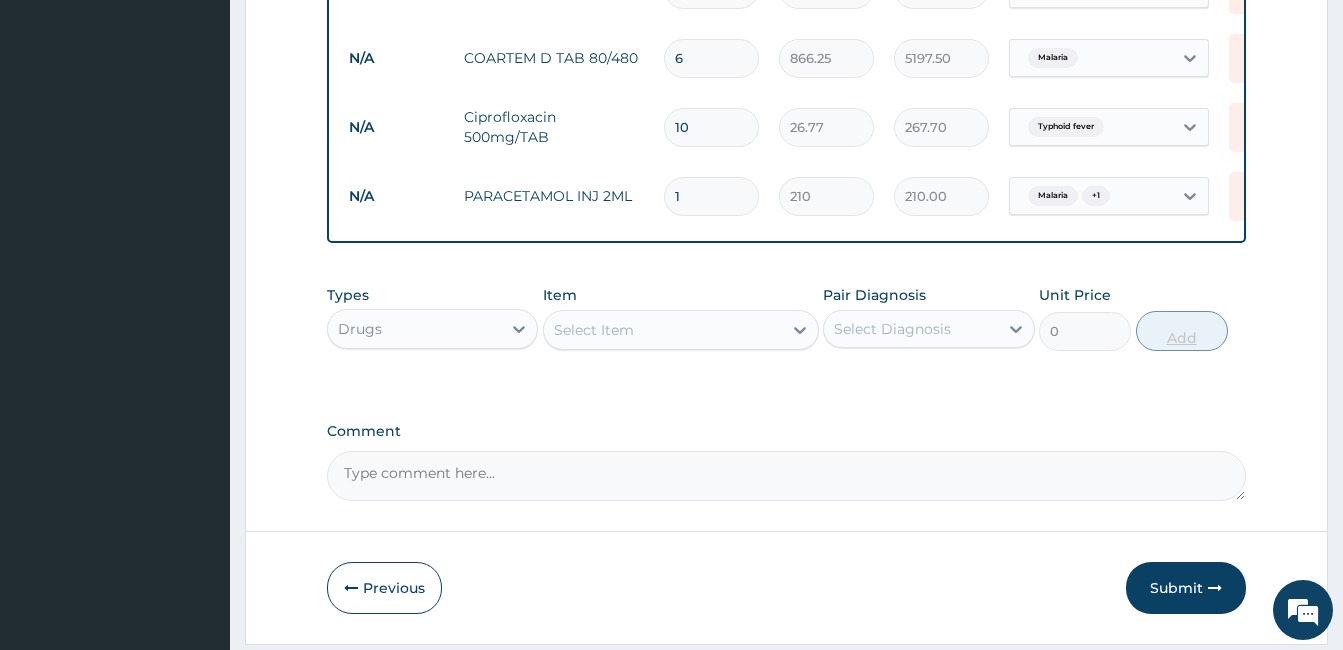 type on "0.00" 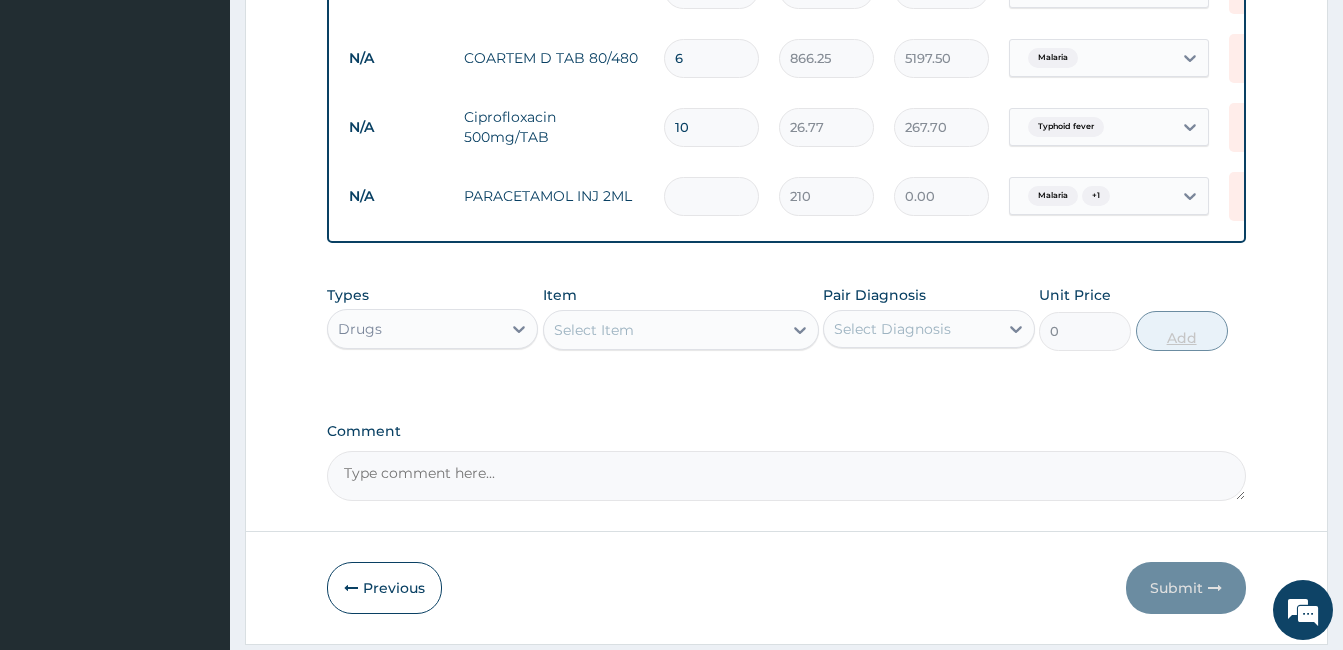 type on "3" 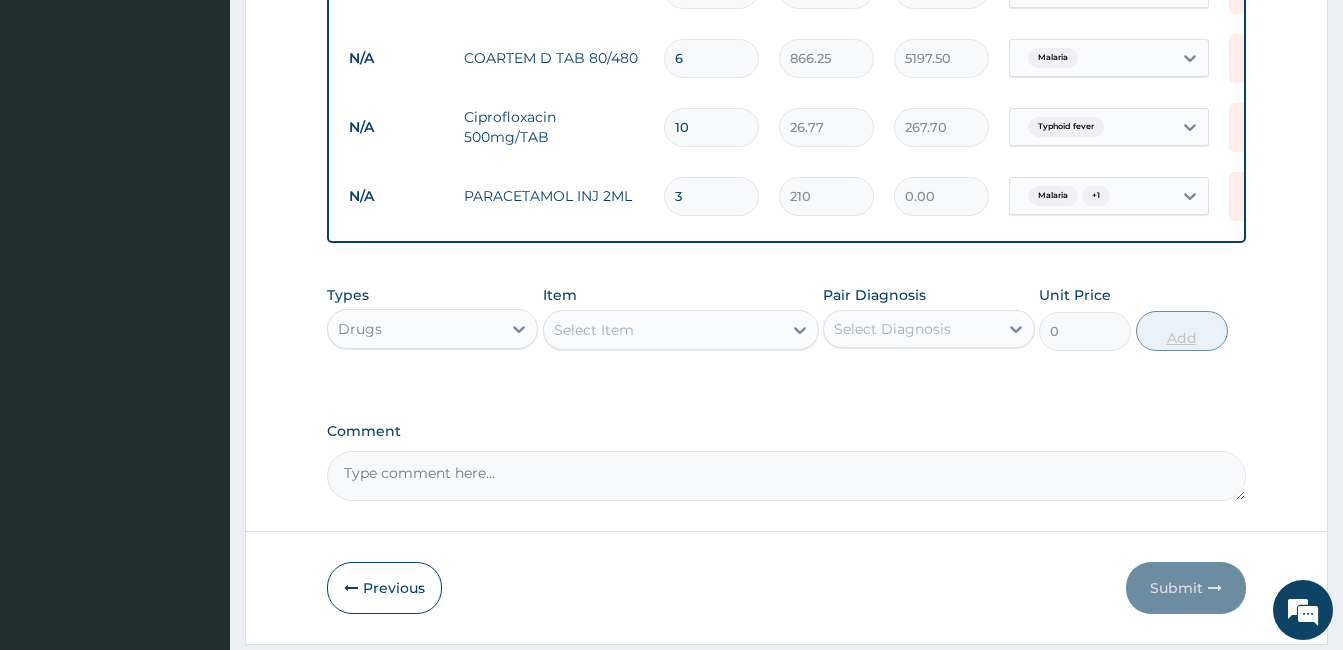 type on "630.00" 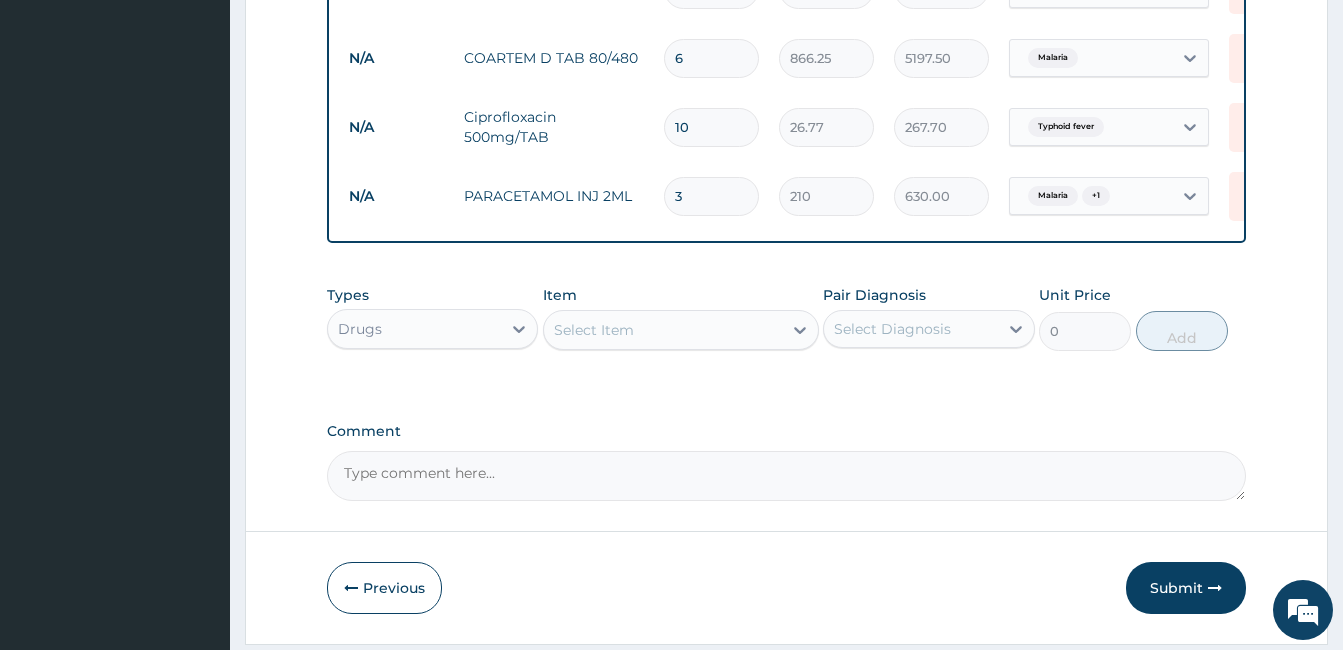 type on "3" 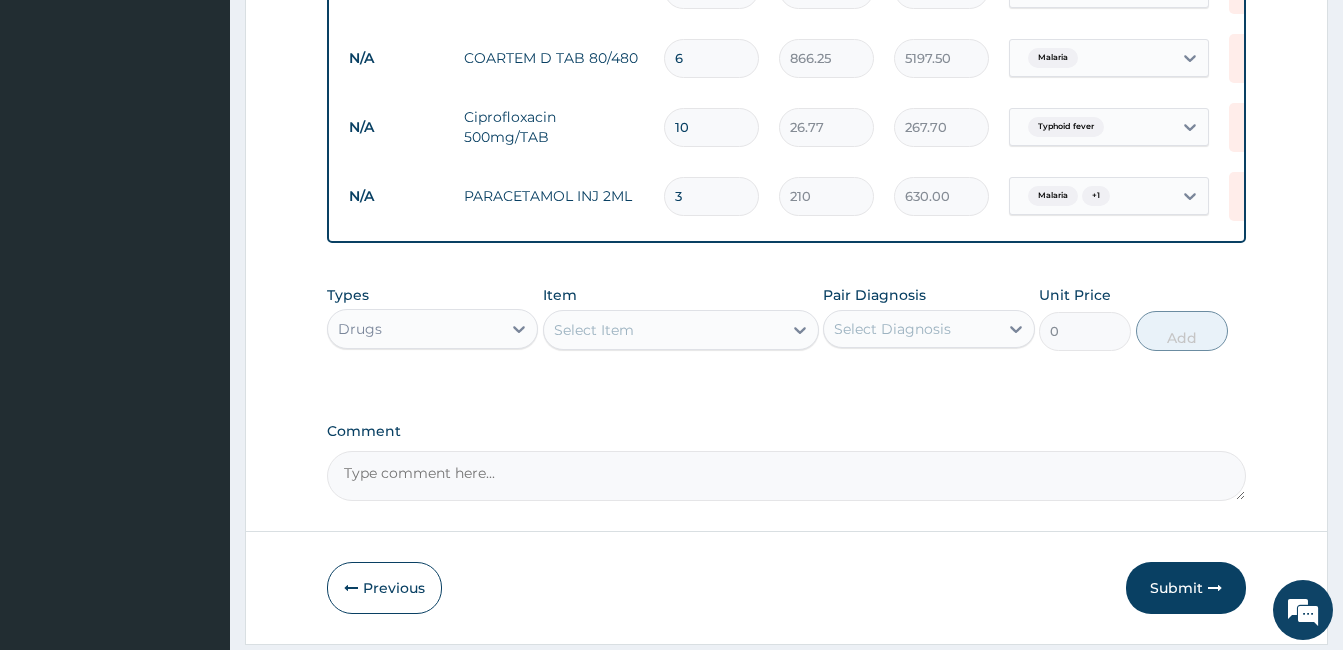 click on "Select Item" at bounding box center [663, 330] 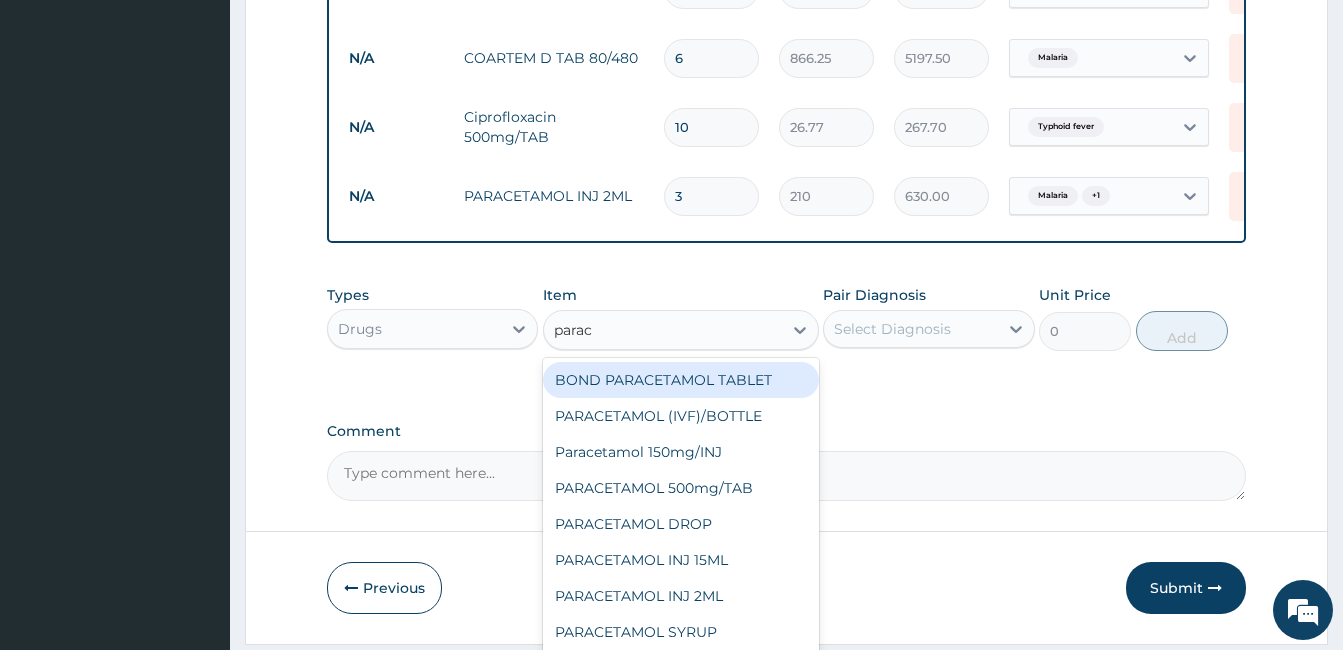 type on "parace" 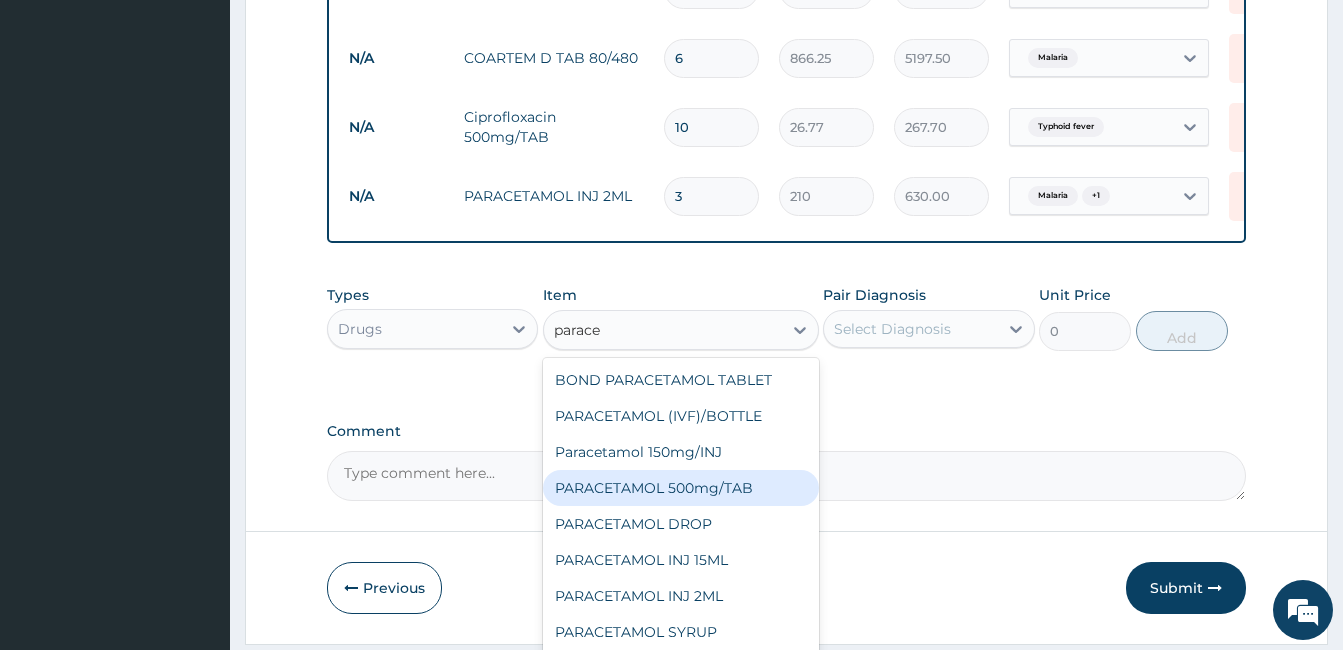 drag, startPoint x: 686, startPoint y: 514, endPoint x: 716, endPoint y: 460, distance: 61.77378 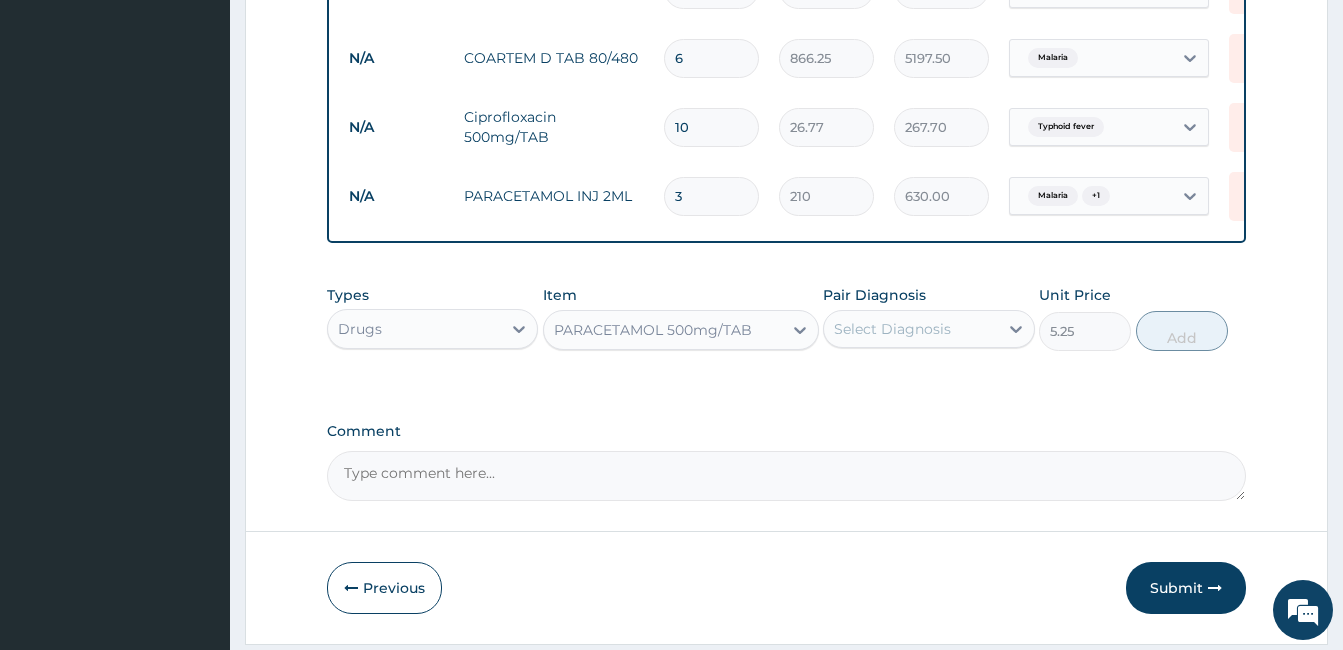 click on "Select Diagnosis" at bounding box center [892, 329] 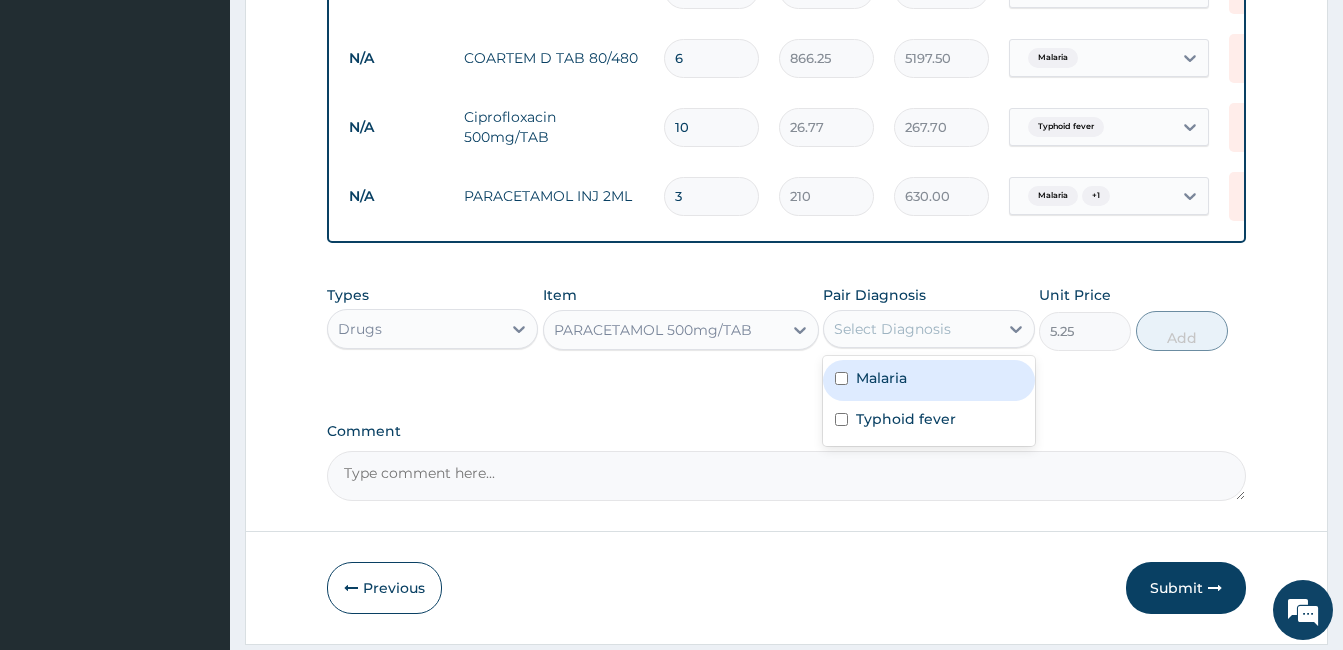 click on "Malaria" at bounding box center [928, 380] 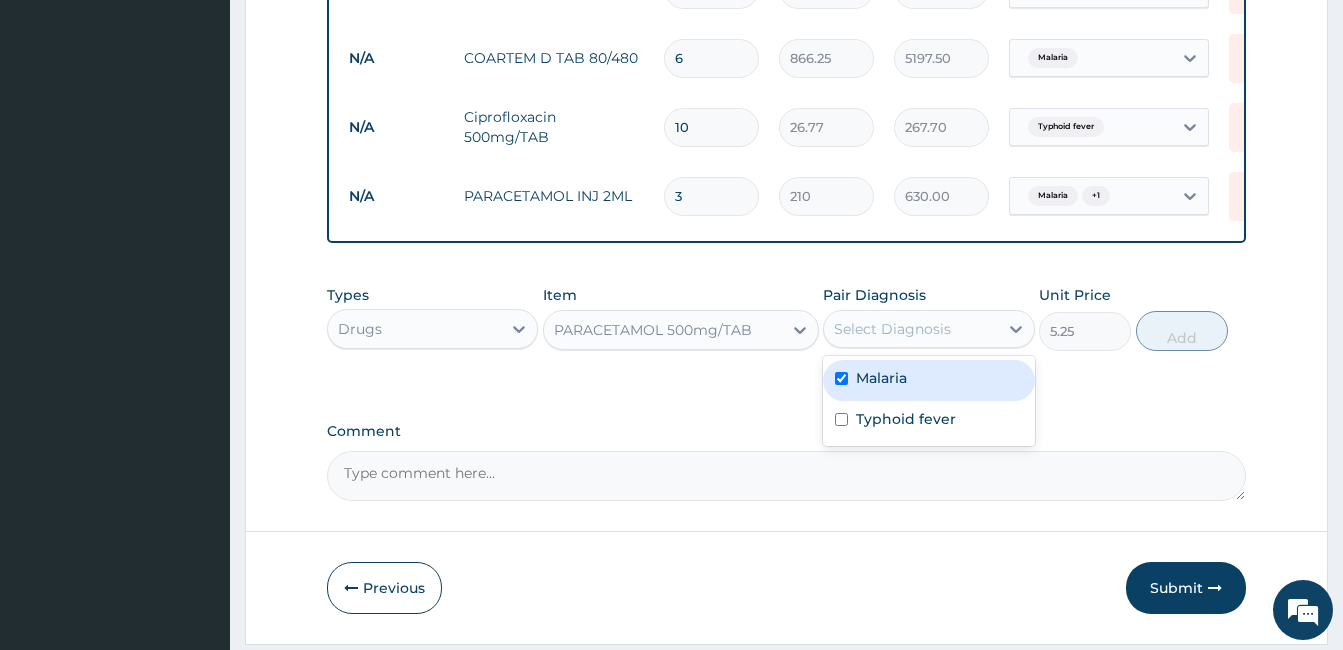 checkbox on "true" 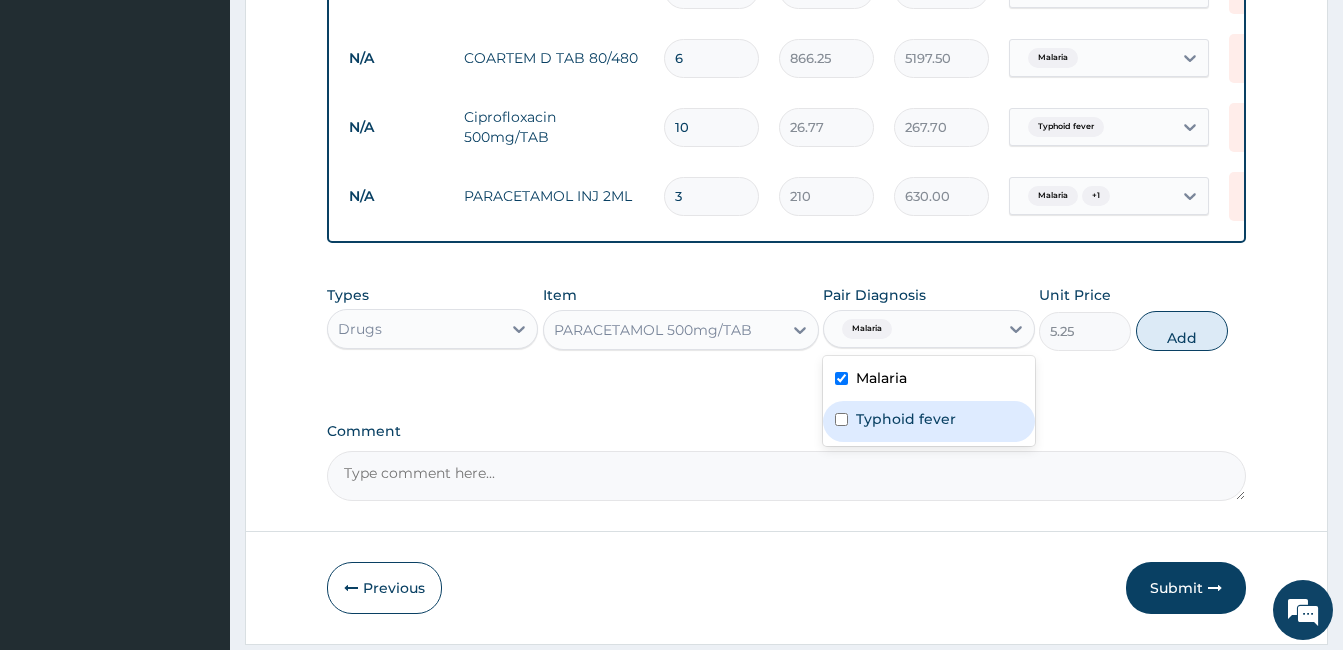 click on "Typhoid fever" at bounding box center (906, 419) 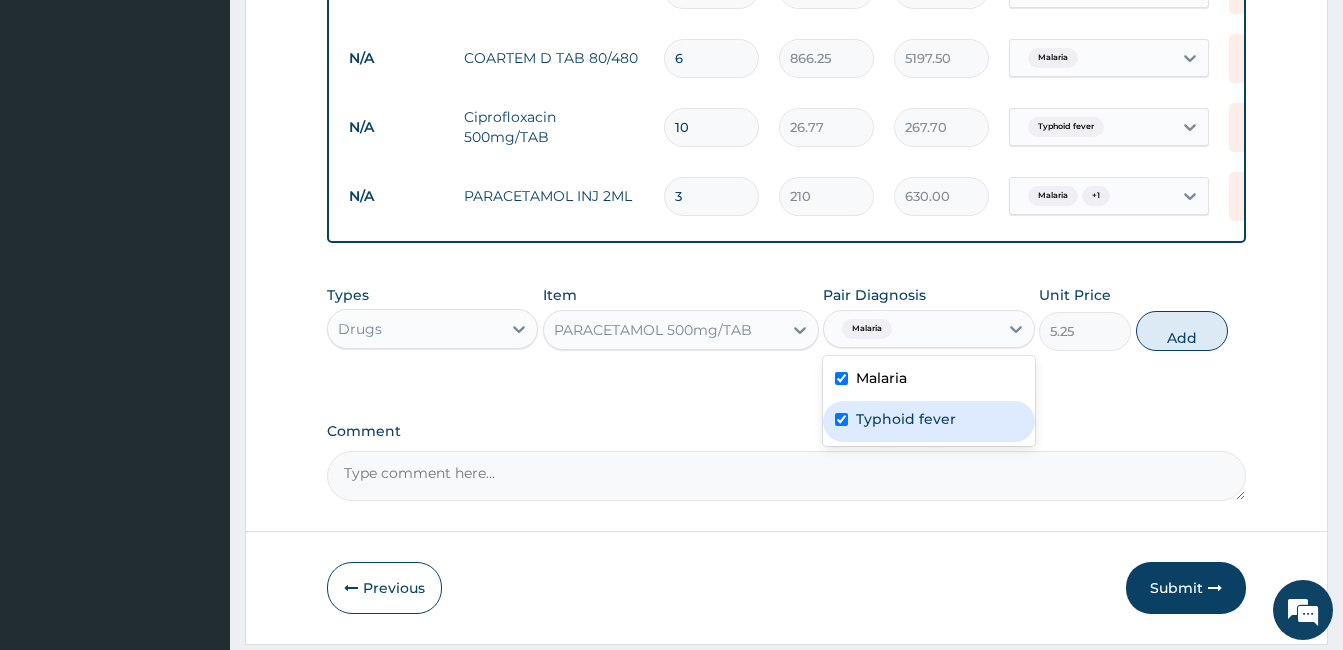 checkbox on "true" 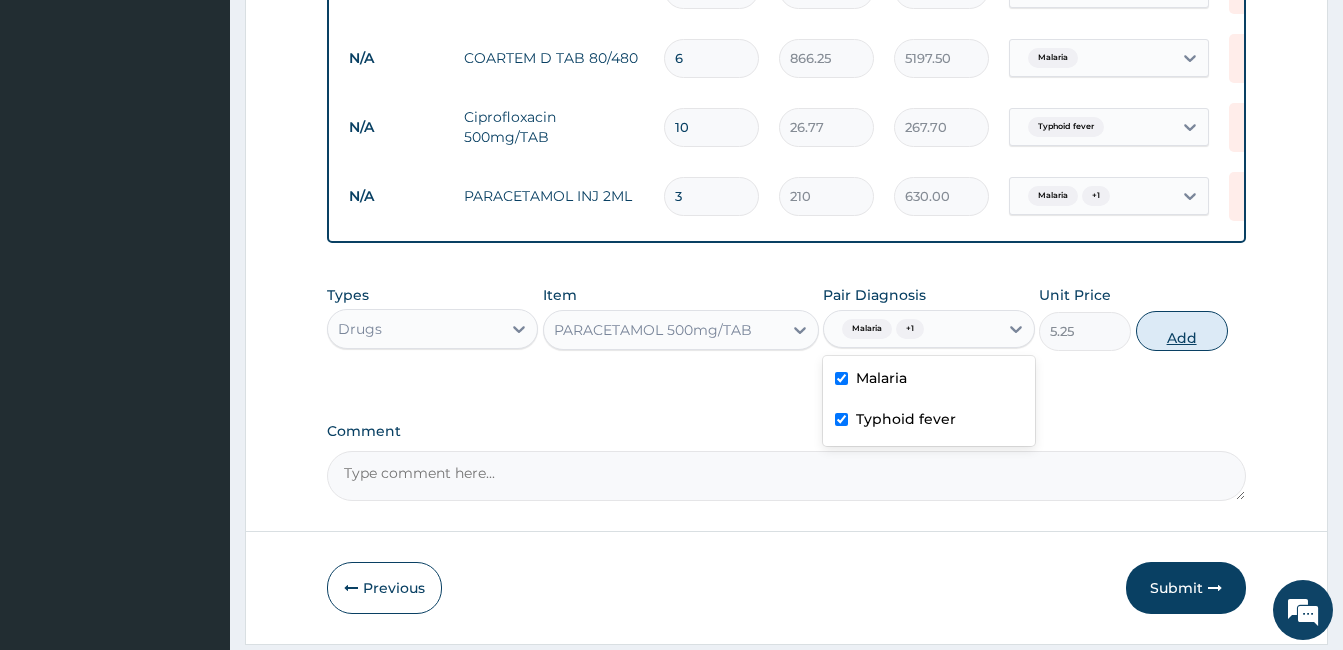 click on "Add" at bounding box center [1182, 331] 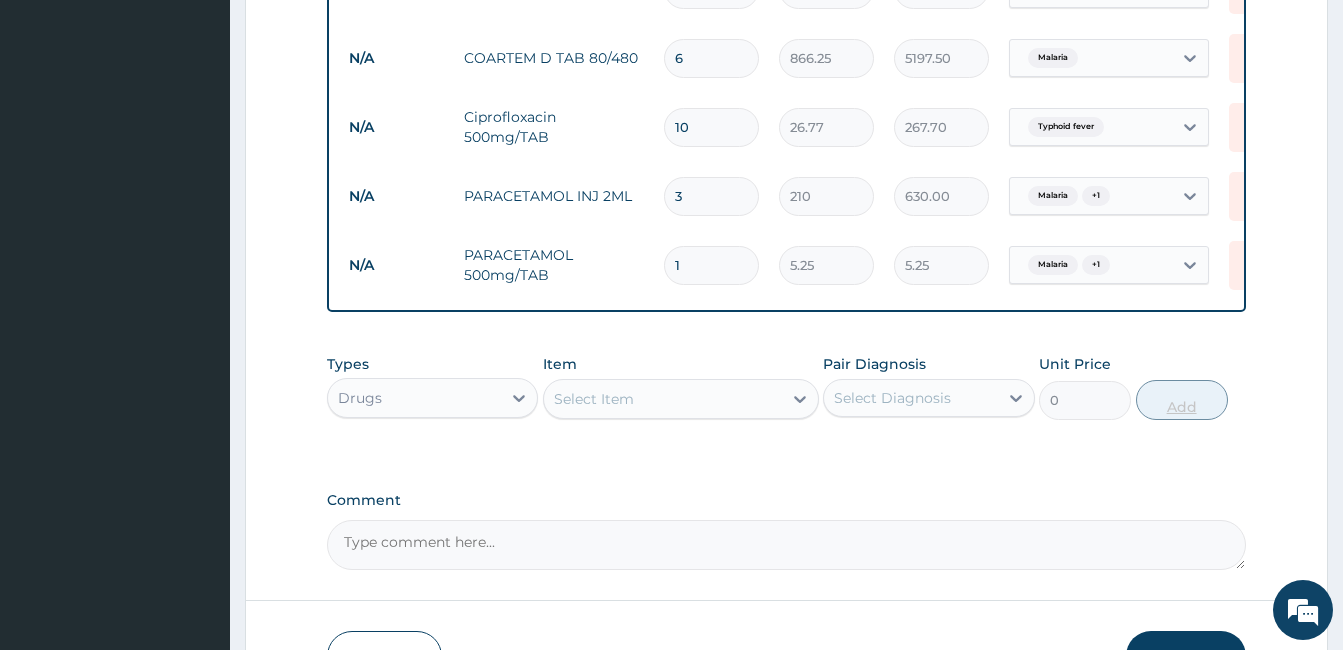 type 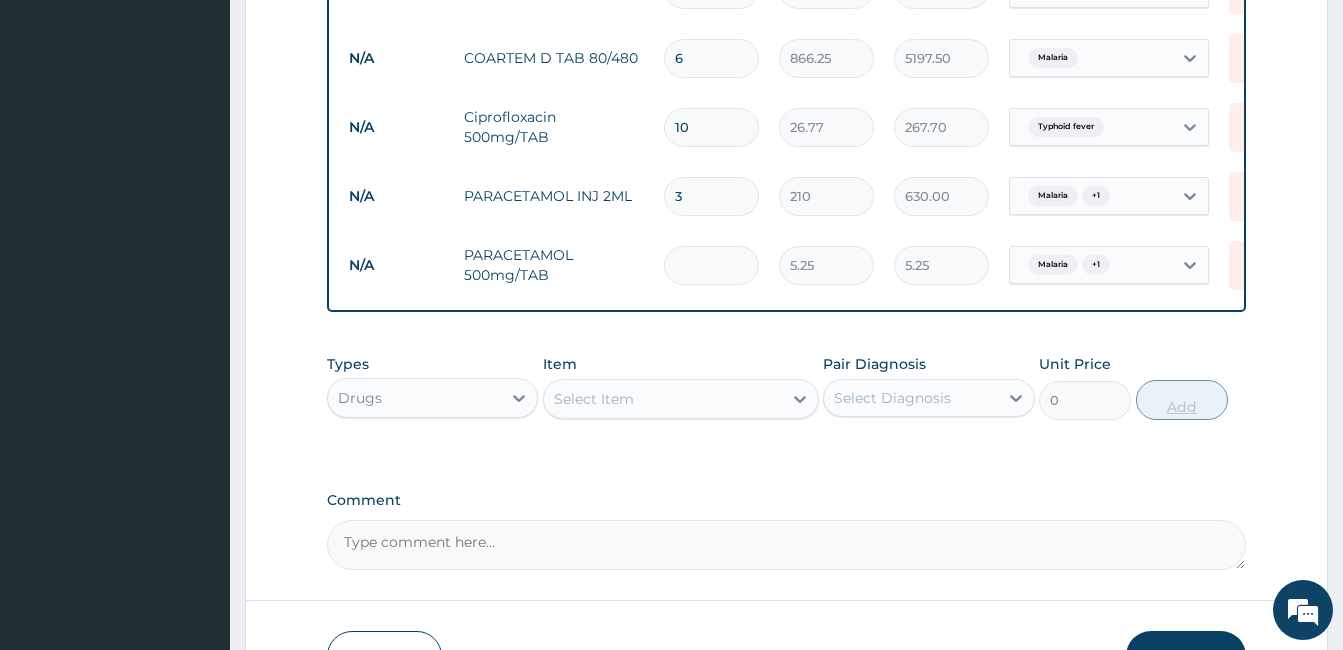 type on "0.00" 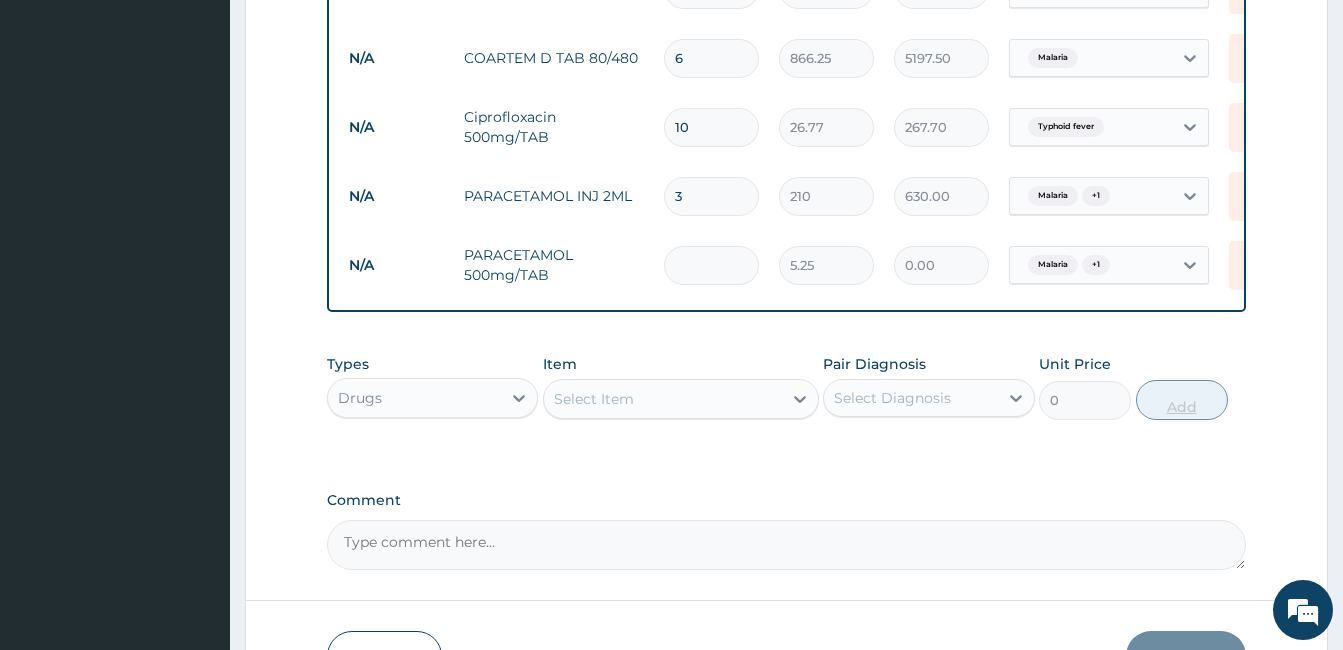 type on "2" 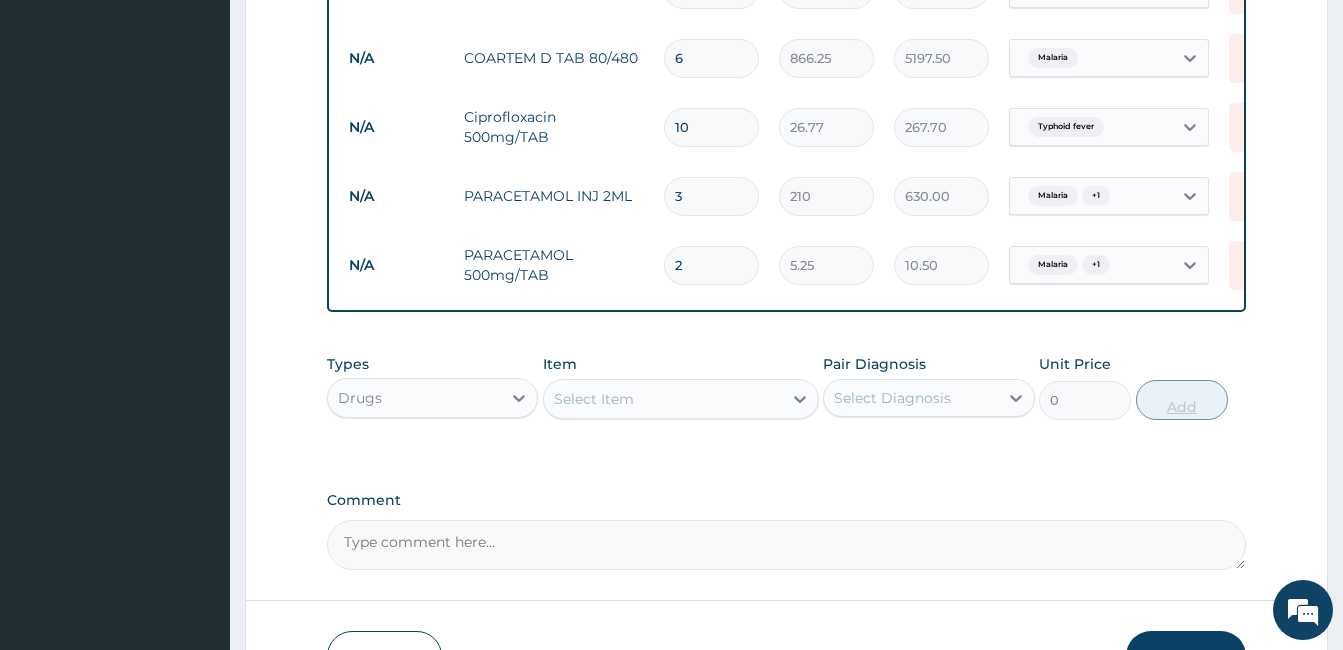 type on "20" 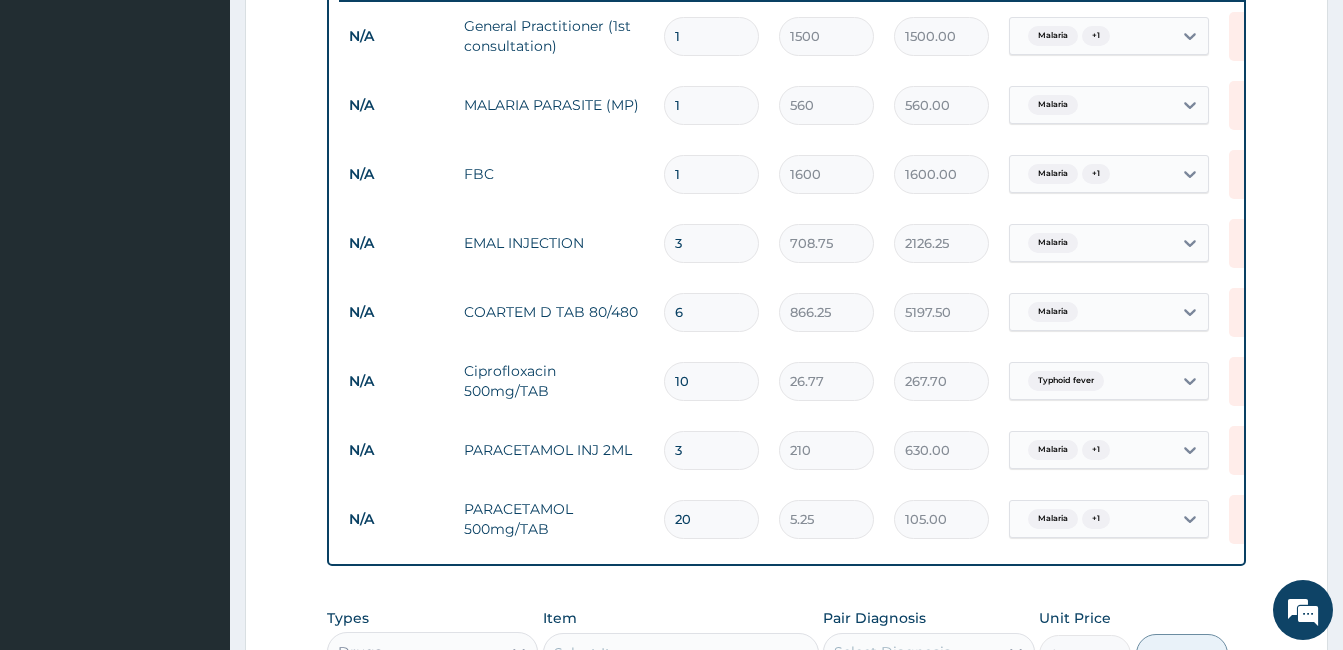 scroll, scrollTop: 750, scrollLeft: 0, axis: vertical 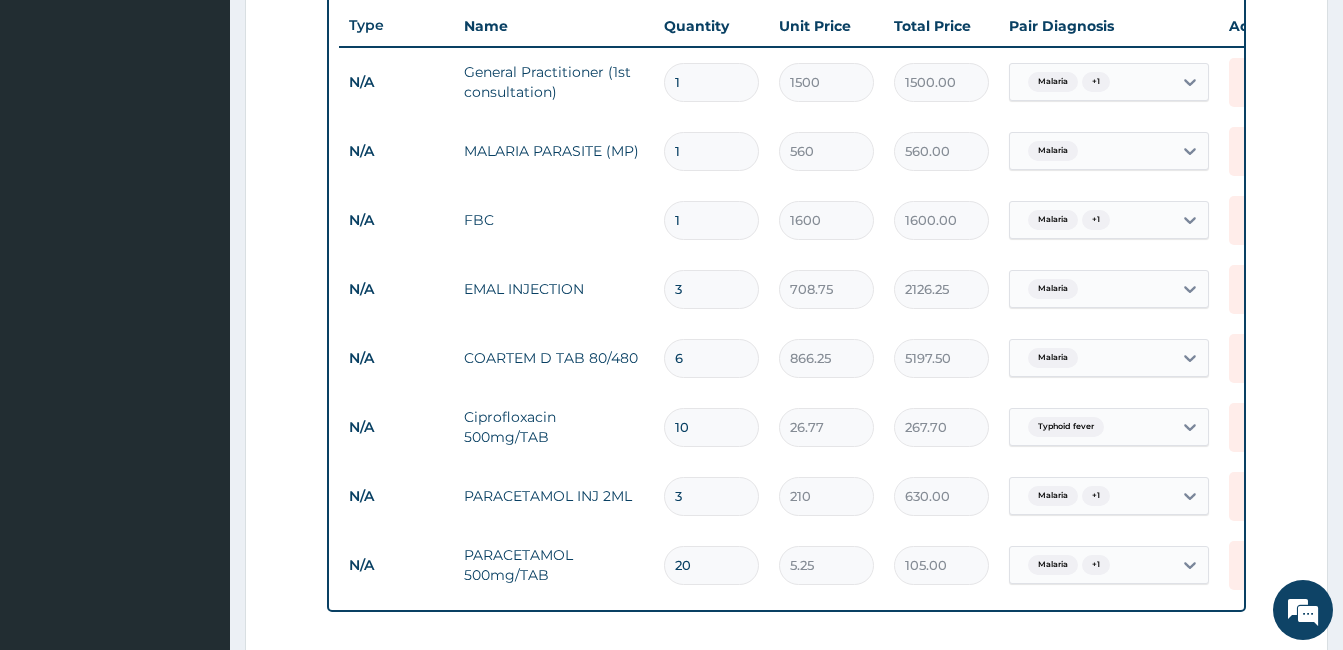 type on "20" 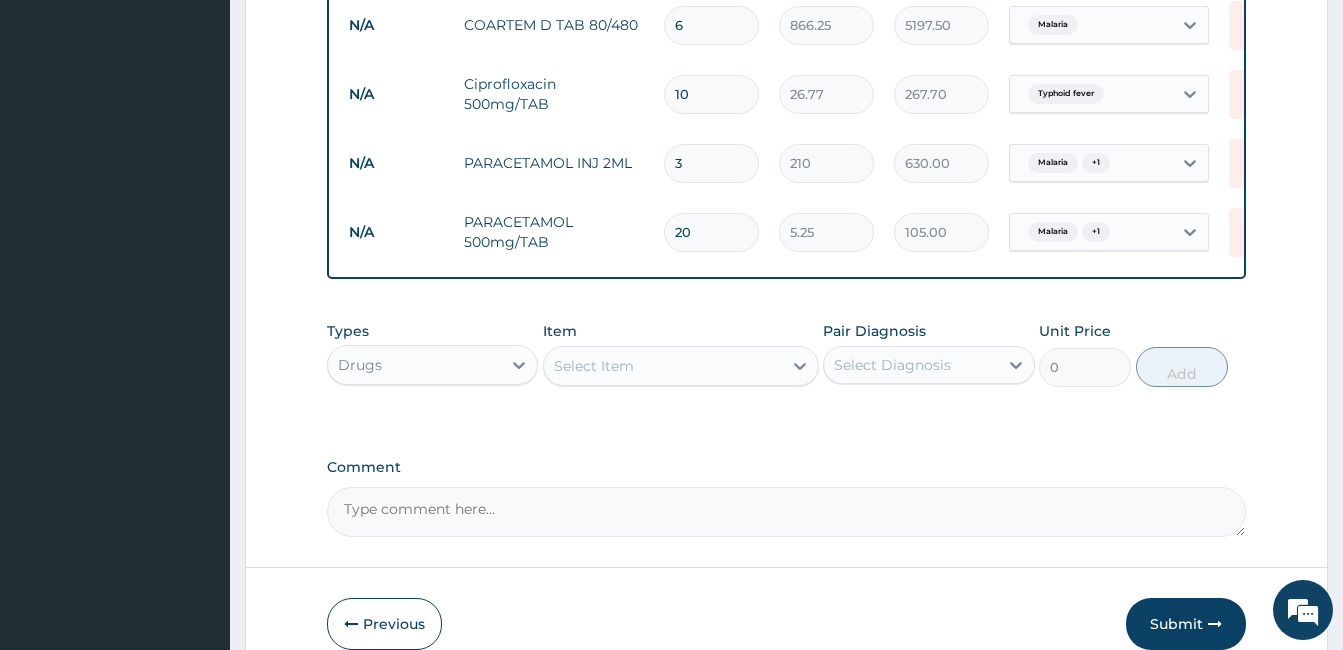 scroll, scrollTop: 1150, scrollLeft: 0, axis: vertical 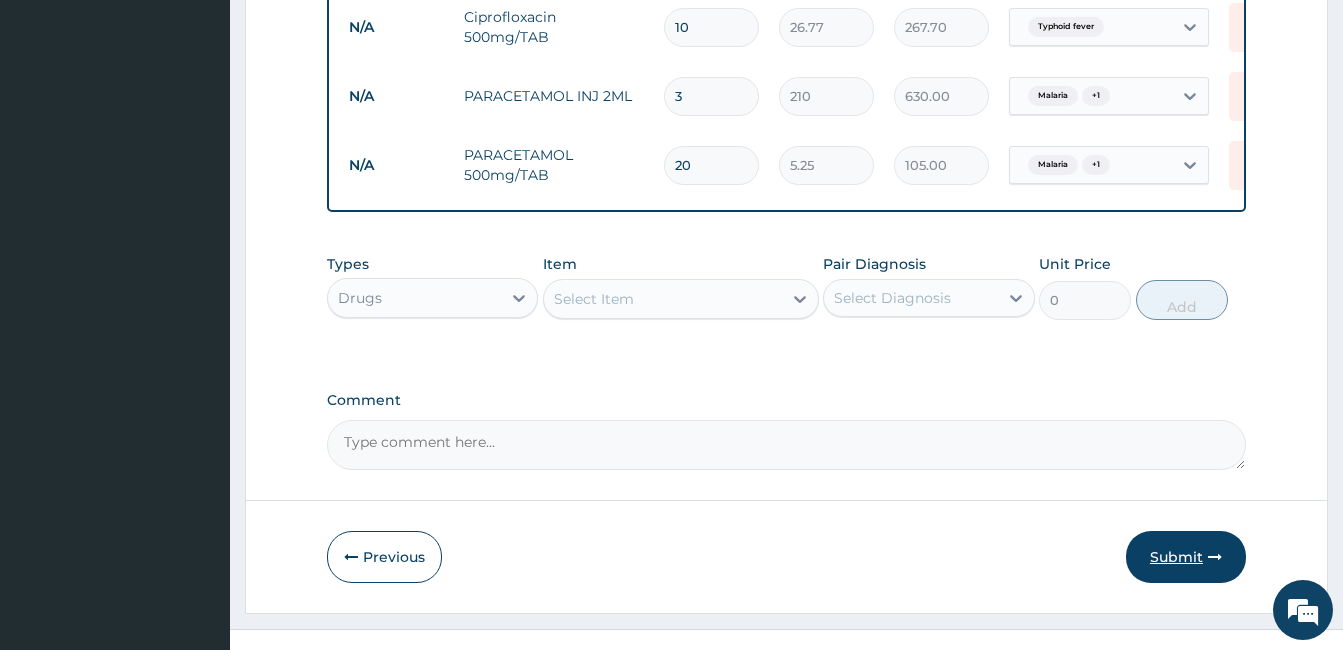 click on "Submit" at bounding box center (1186, 557) 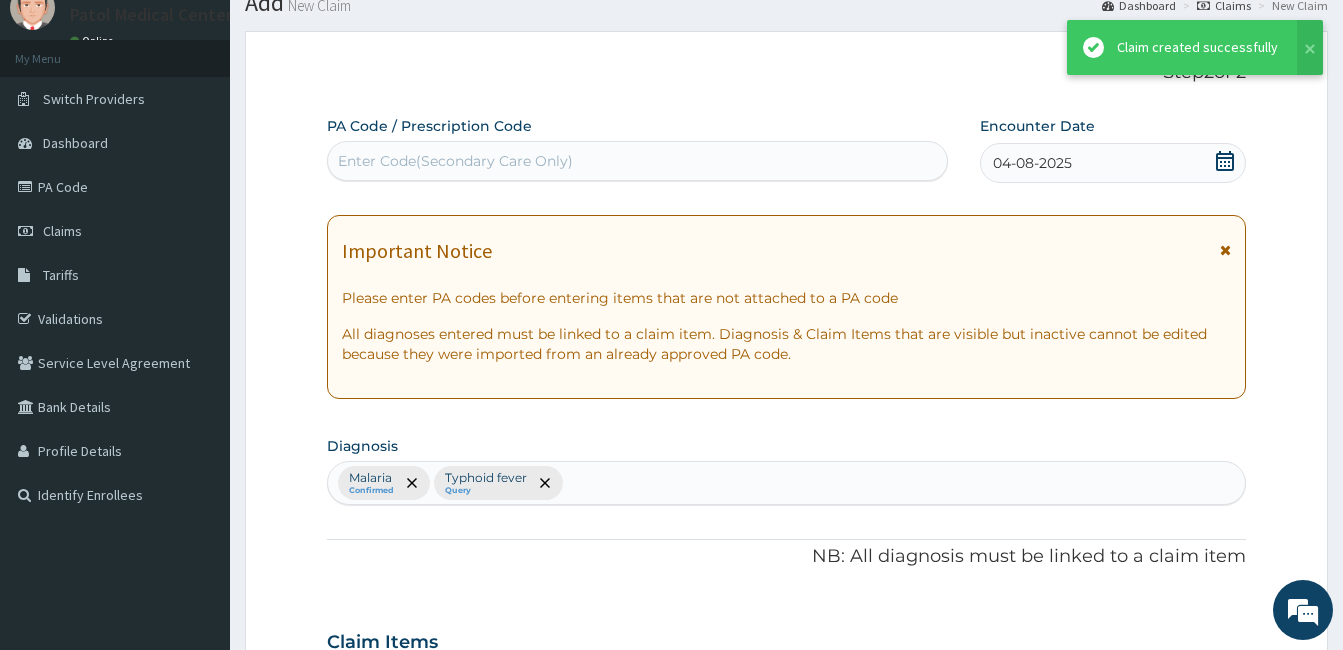 scroll, scrollTop: 1150, scrollLeft: 0, axis: vertical 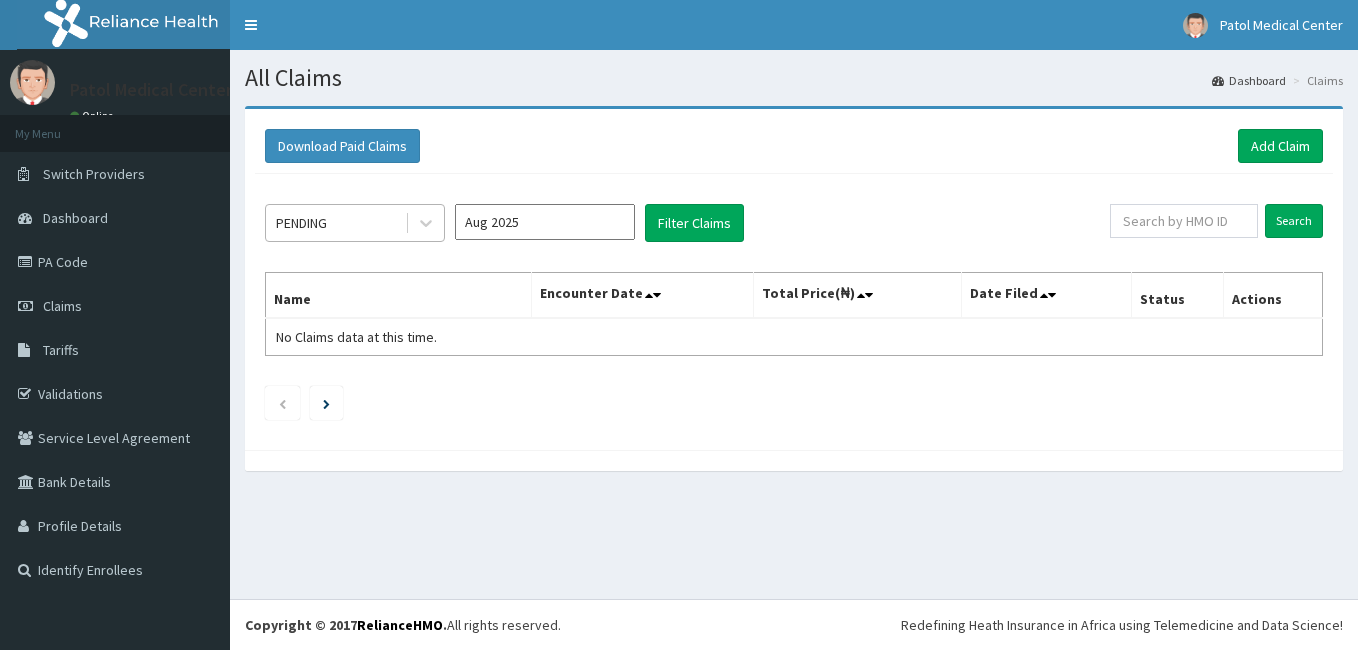 click on "PENDING" at bounding box center [335, 223] 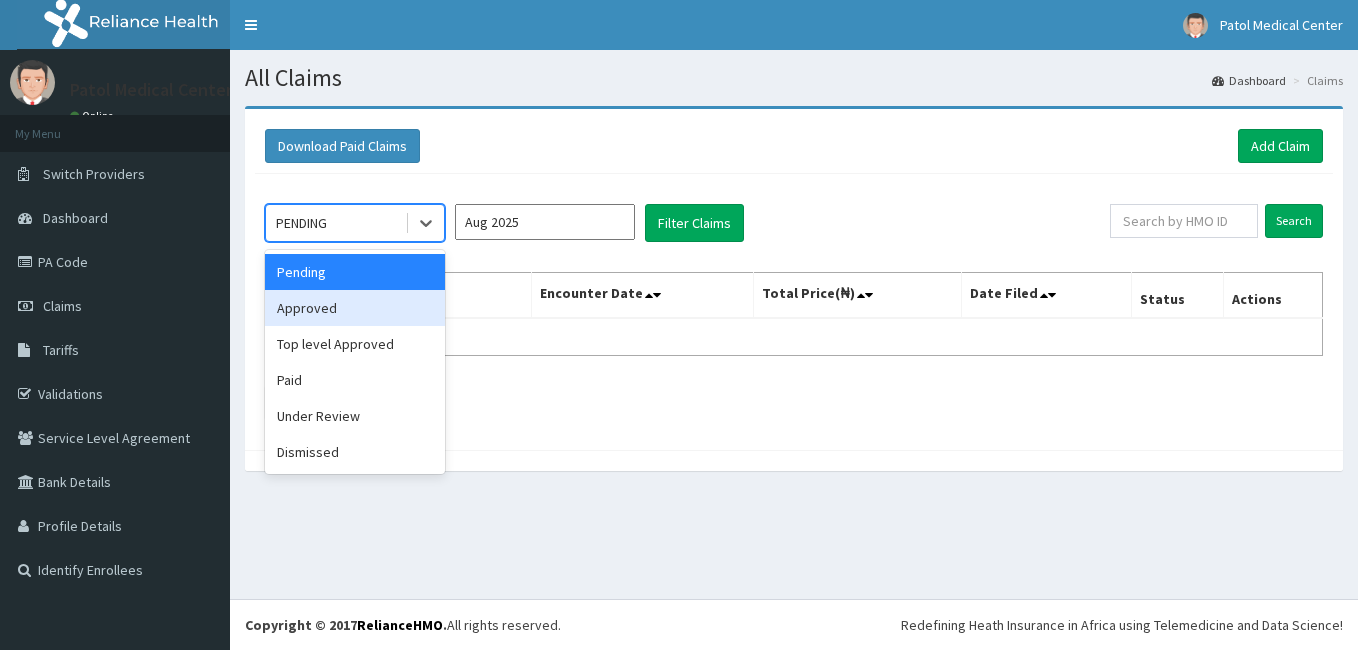 click on "Approved" at bounding box center (355, 308) 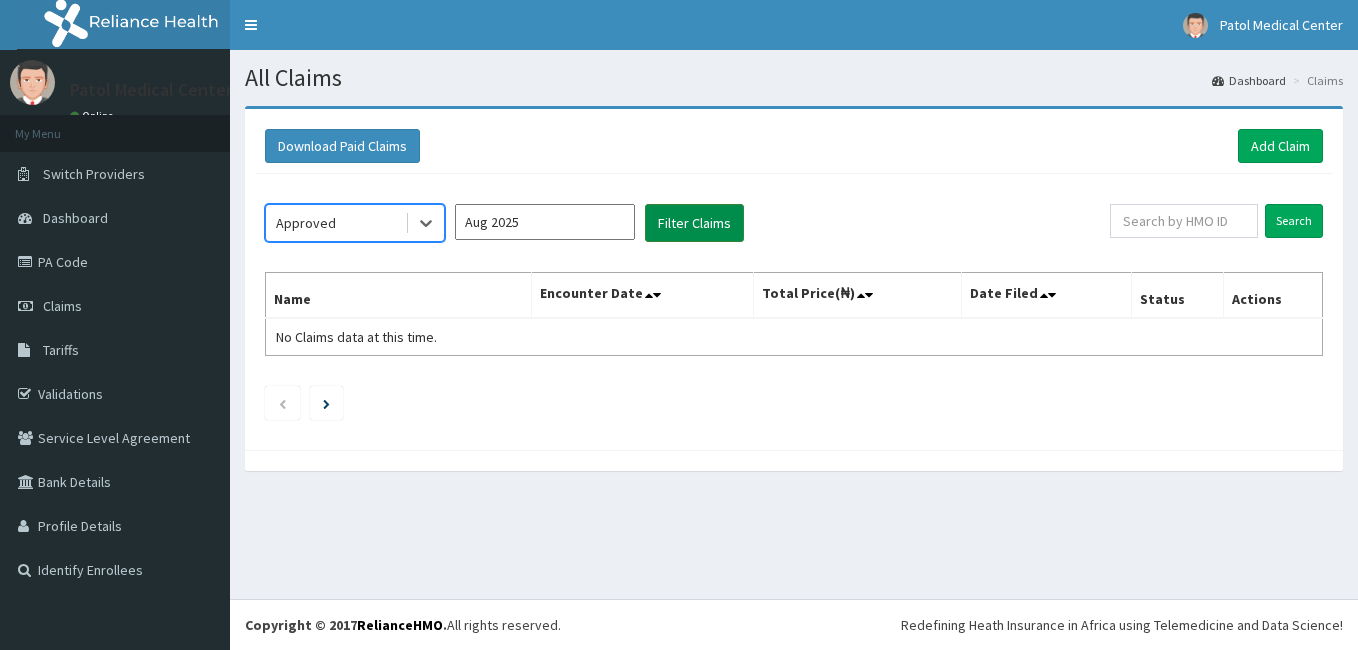 click on "Filter Claims" at bounding box center (694, 223) 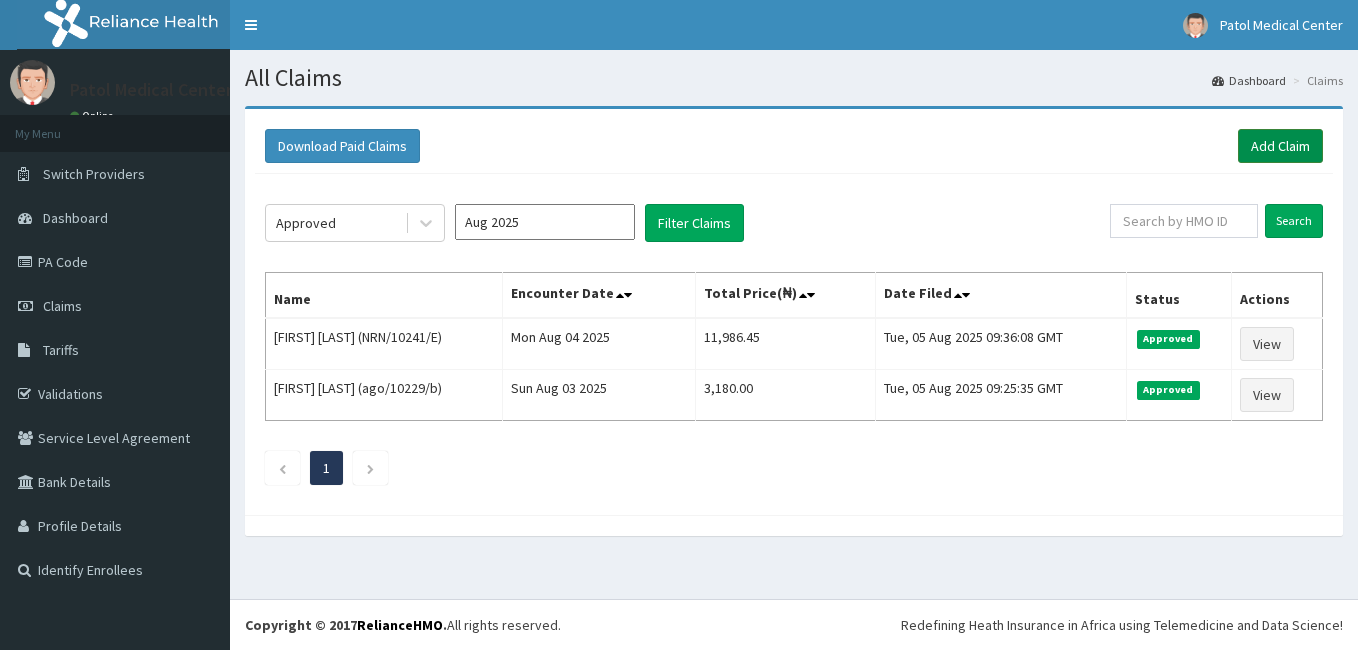 click on "Add Claim" at bounding box center [1280, 146] 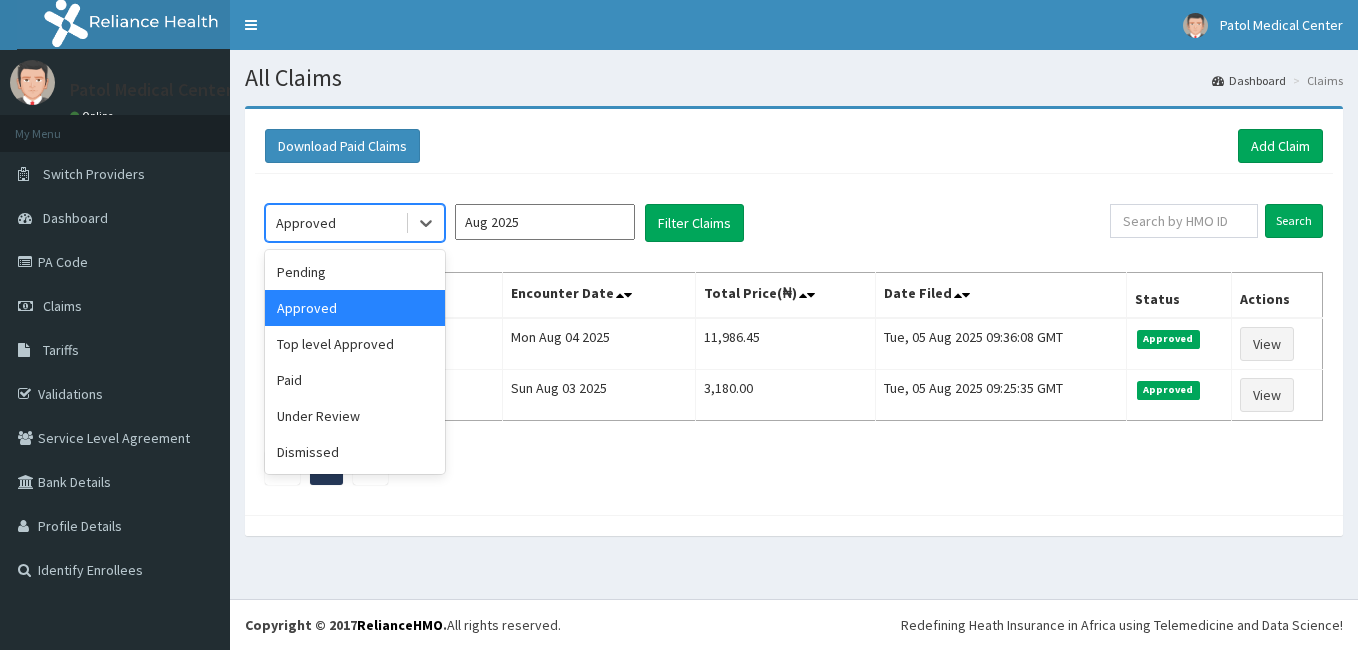click on "Approved" at bounding box center [335, 223] 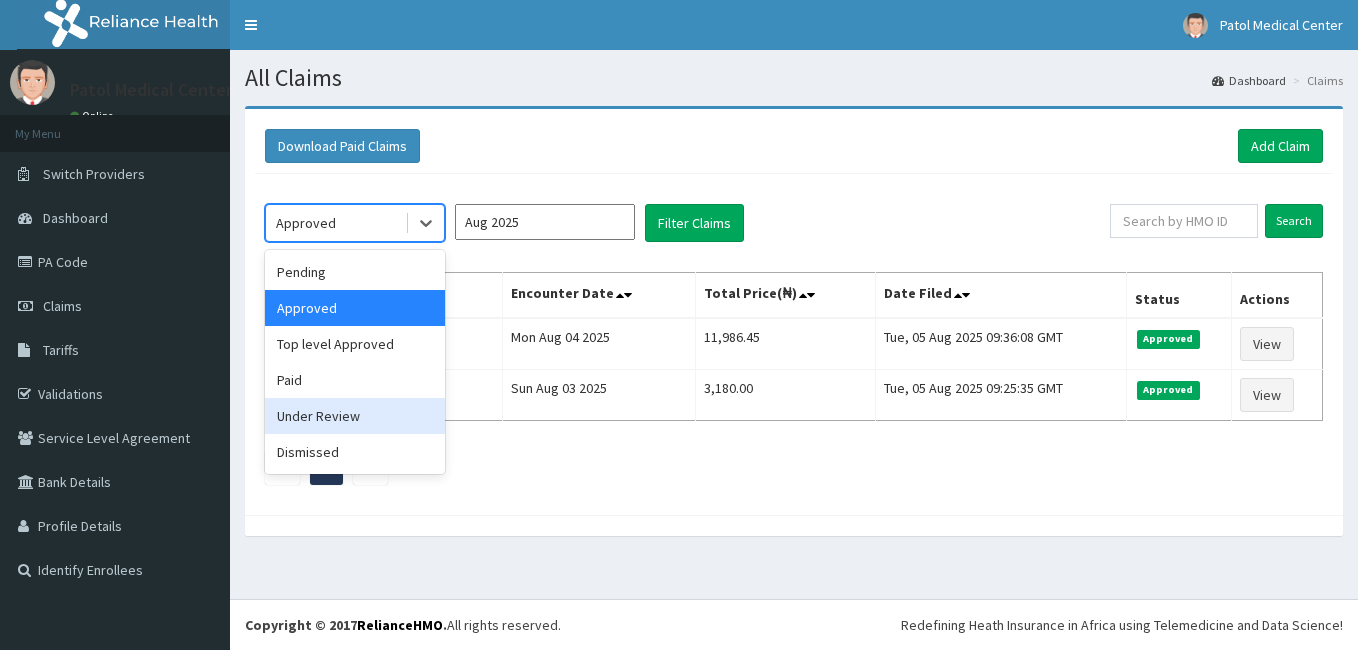 click on "Under Review" at bounding box center [355, 416] 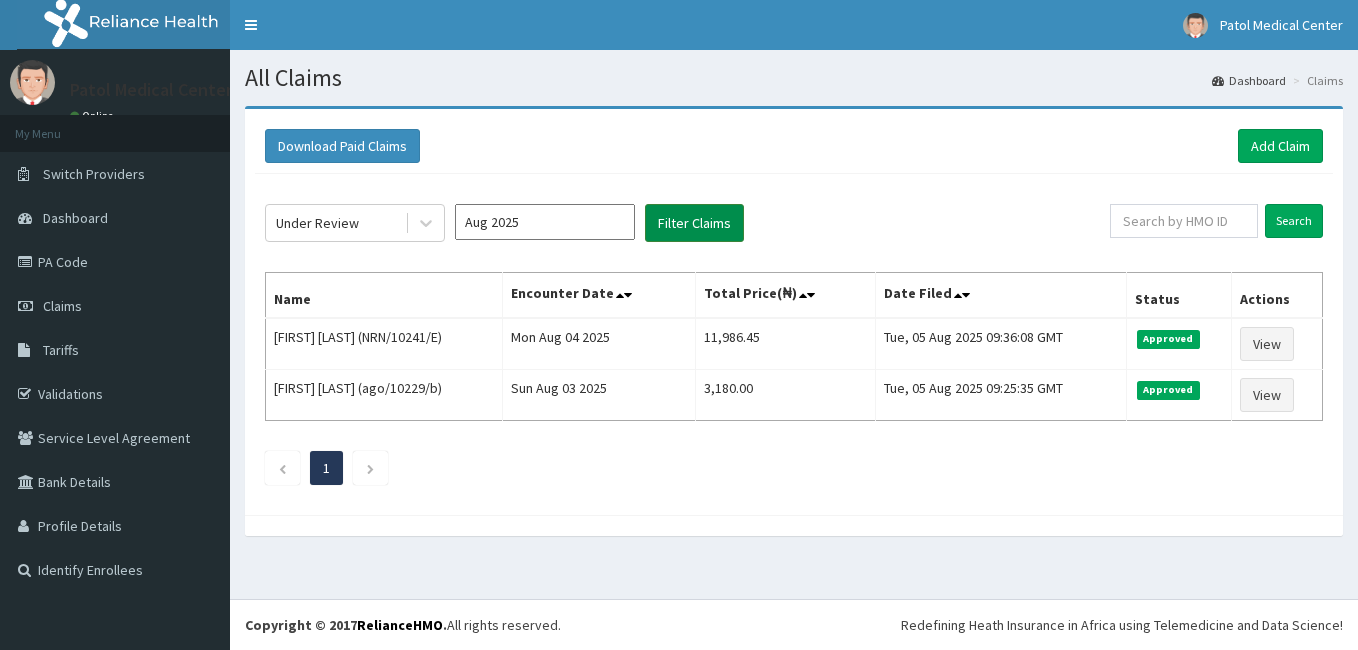 click on "Filter Claims" at bounding box center [694, 223] 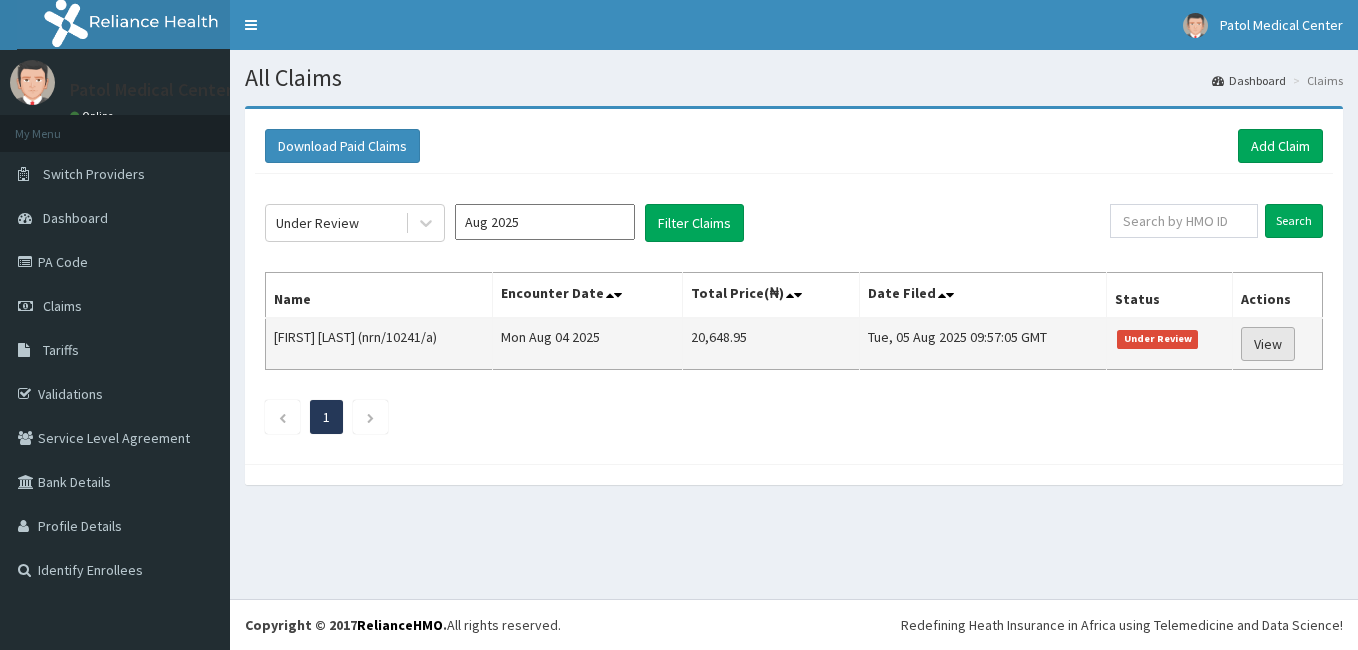 click on "View" at bounding box center [1268, 344] 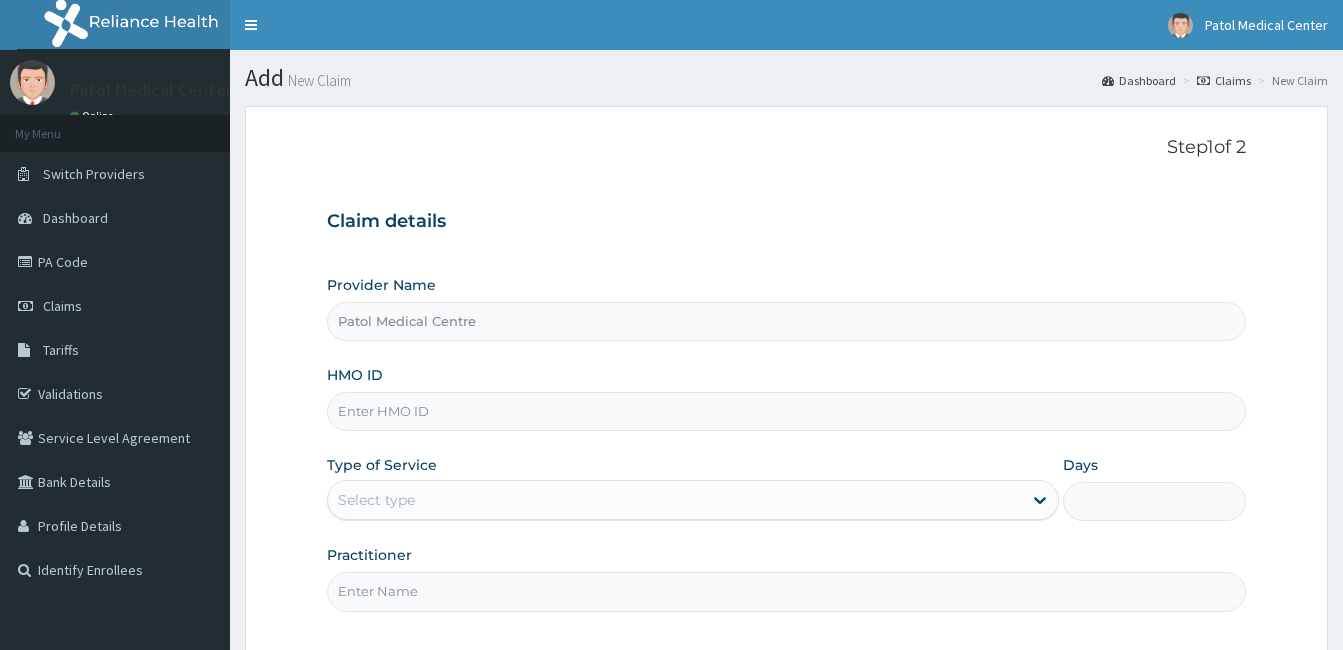 scroll, scrollTop: 0, scrollLeft: 0, axis: both 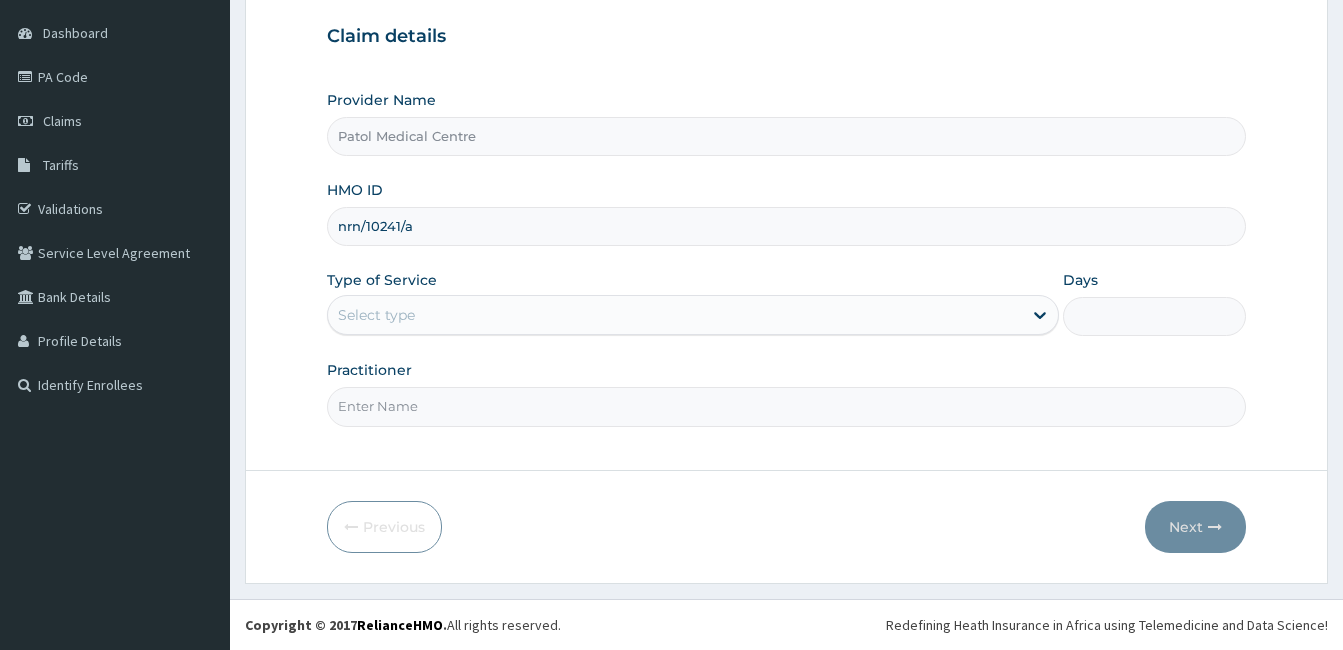 type on "nrn/10241/a" 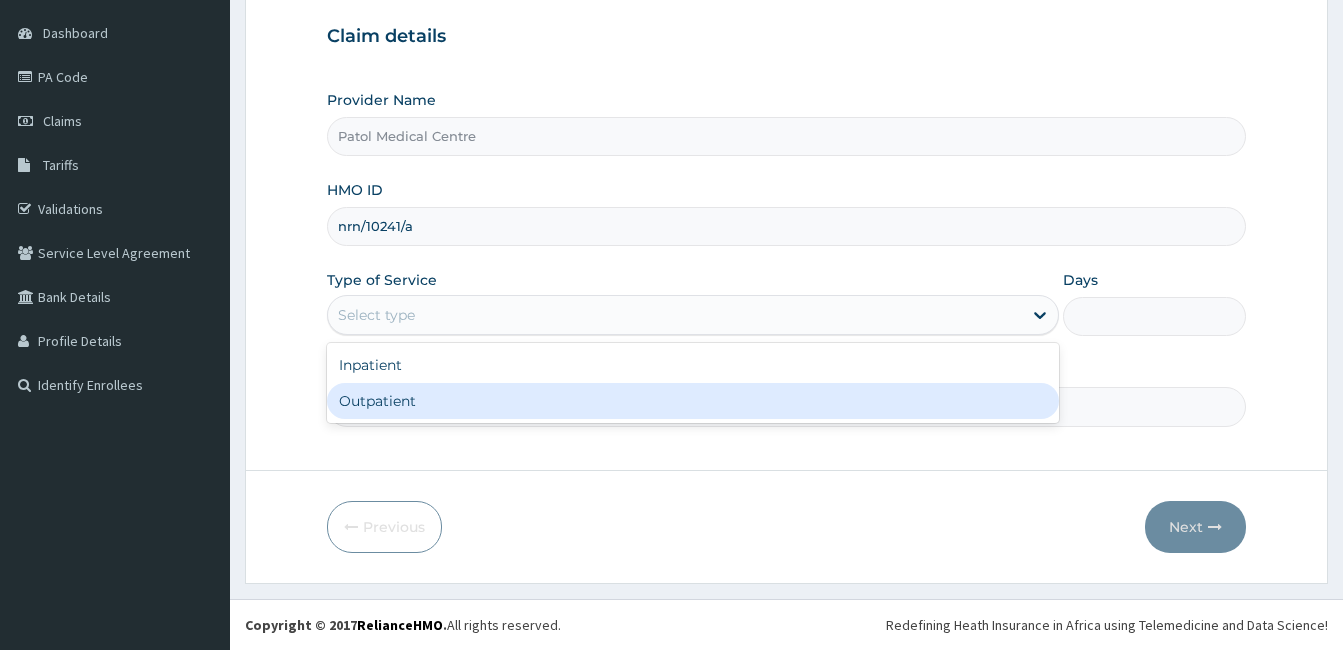 click on "Outpatient" at bounding box center [693, 401] 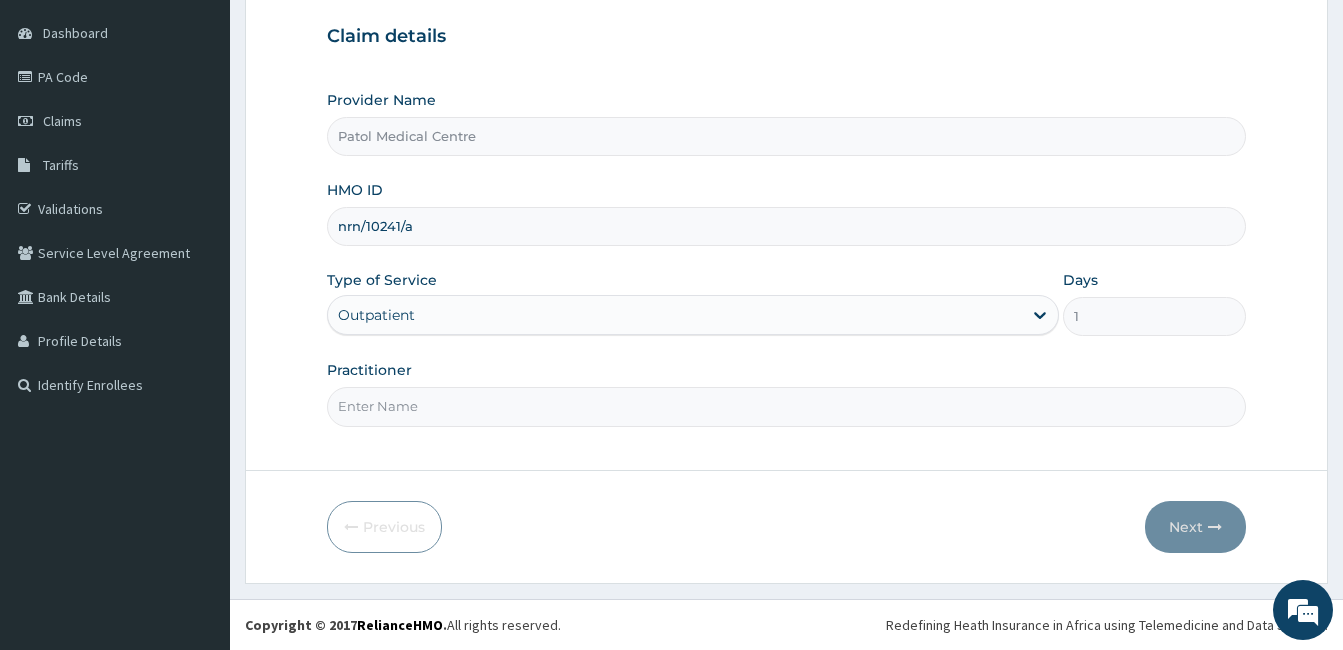 click on "Practitioner" at bounding box center [786, 406] 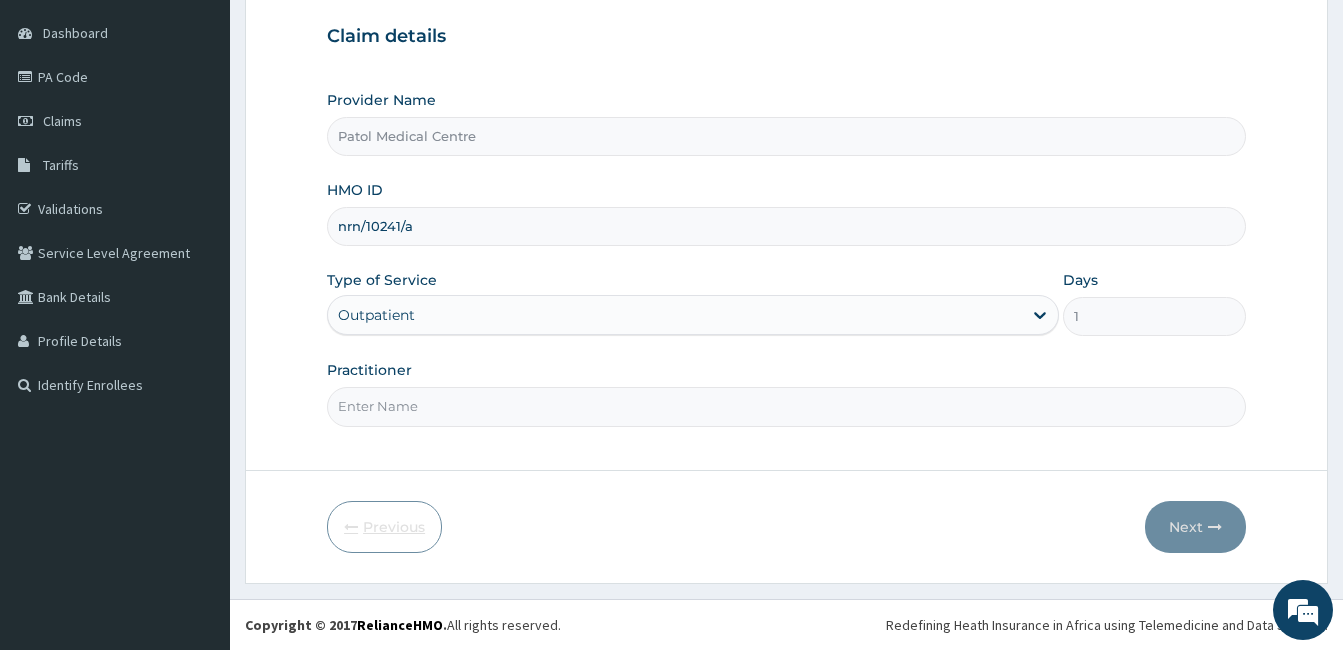 type on "DR. [FIRST] [LAST]" 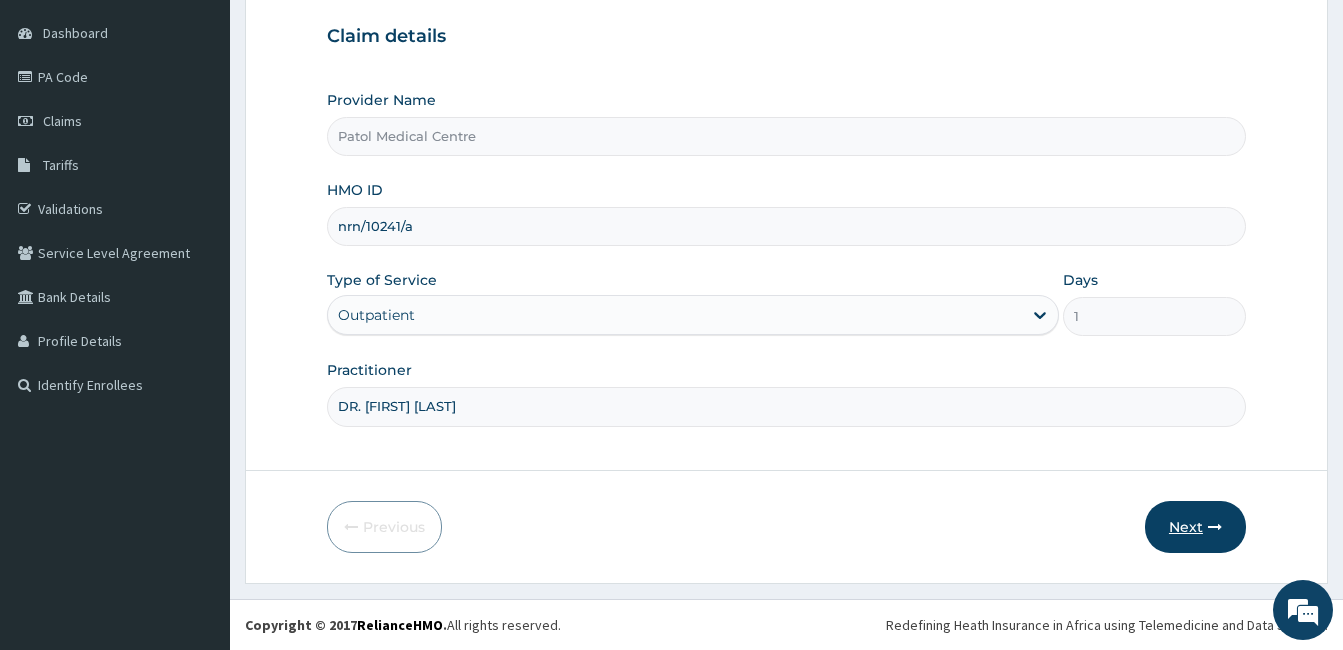 click on "Next" at bounding box center [1195, 527] 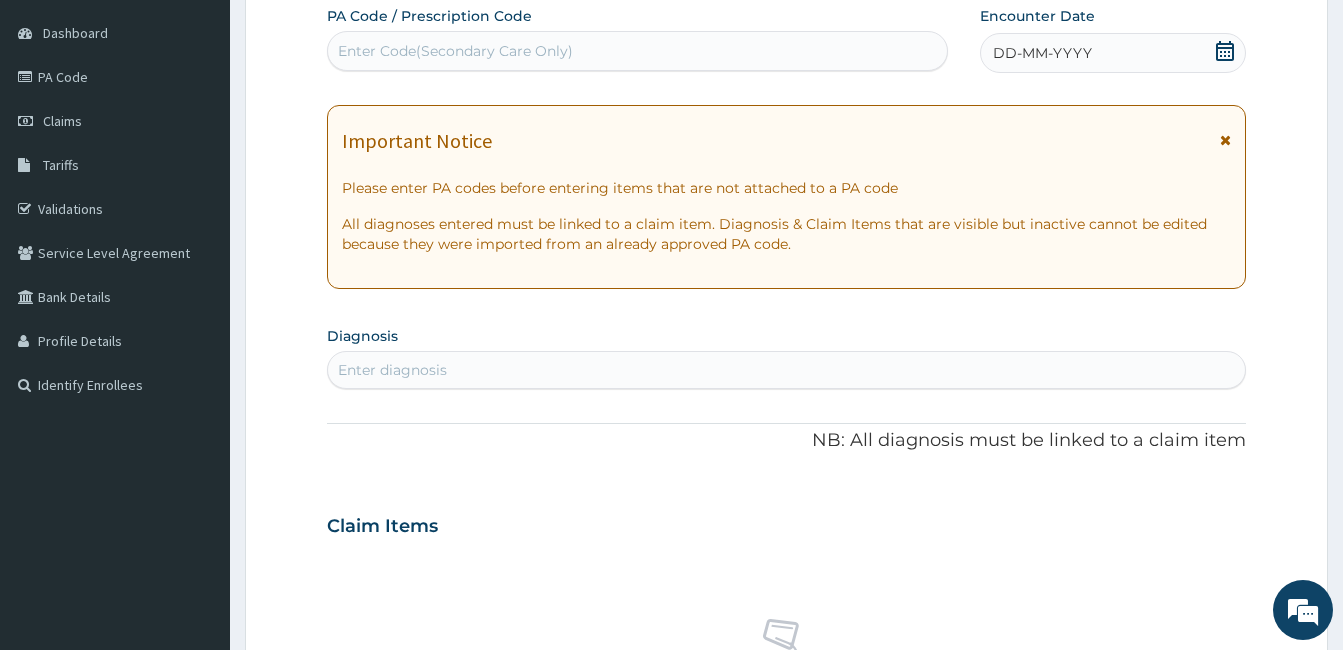 click on "DD-MM-YYYY" at bounding box center (1042, 53) 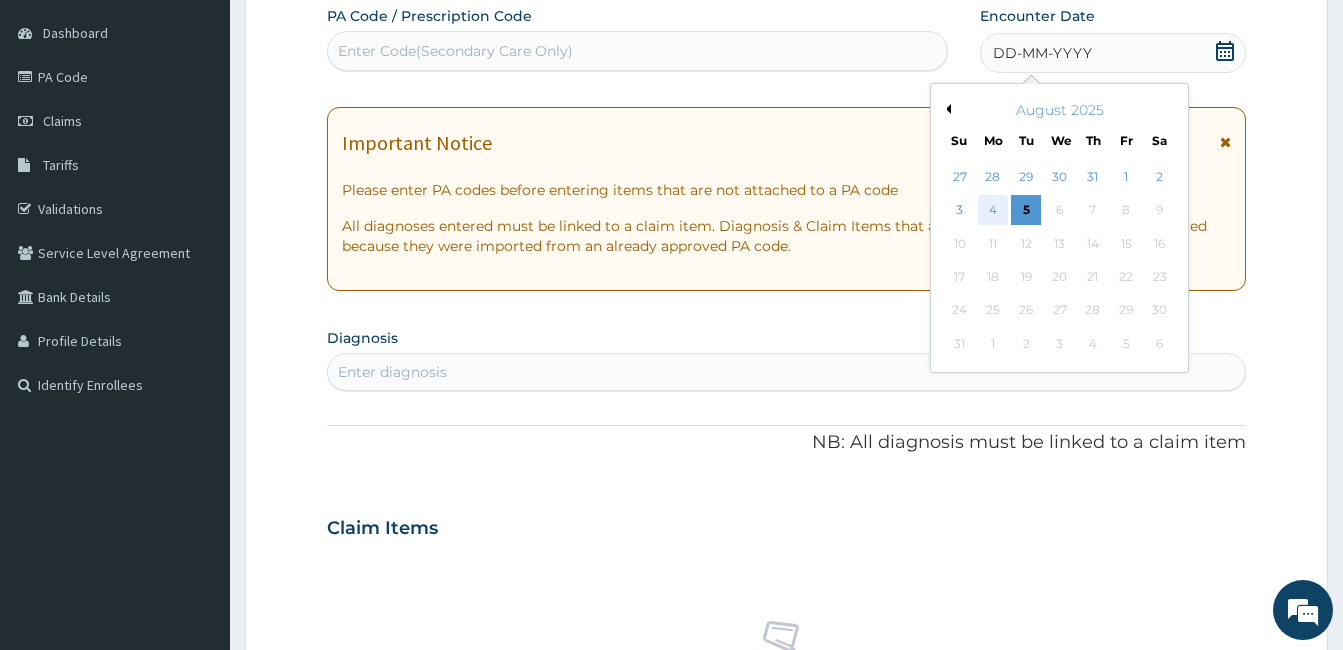 click on "4" at bounding box center (993, 211) 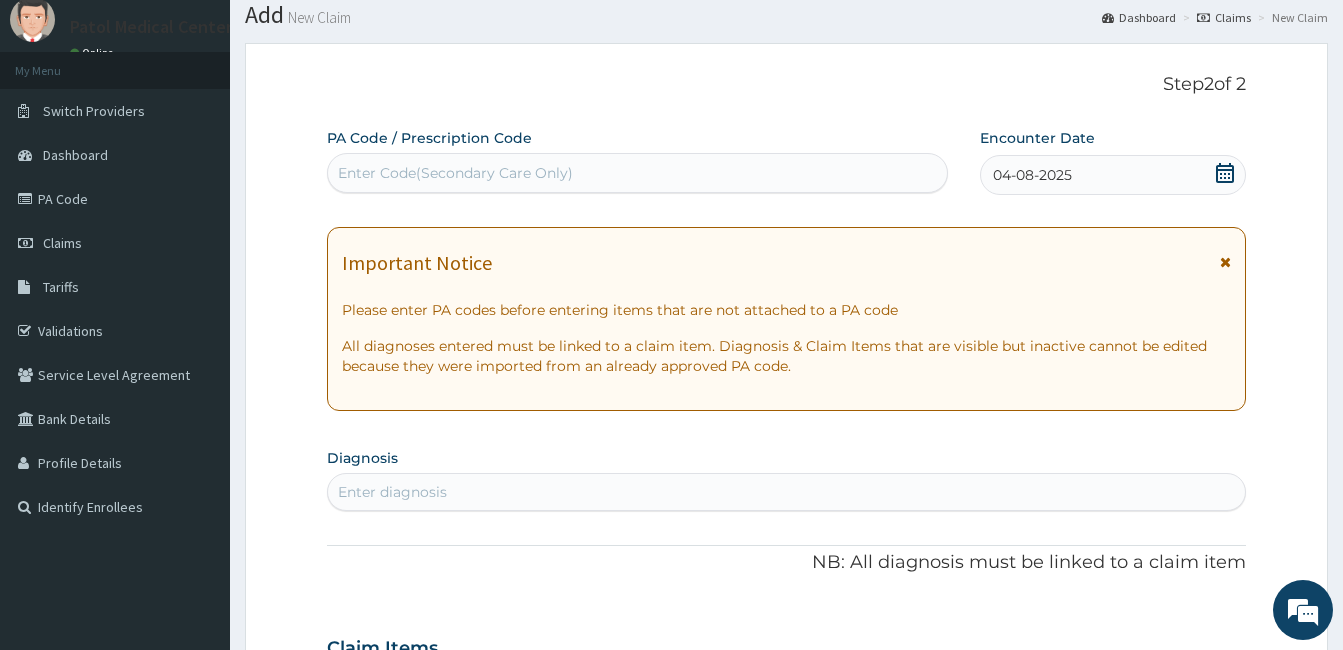 scroll, scrollTop: 400, scrollLeft: 0, axis: vertical 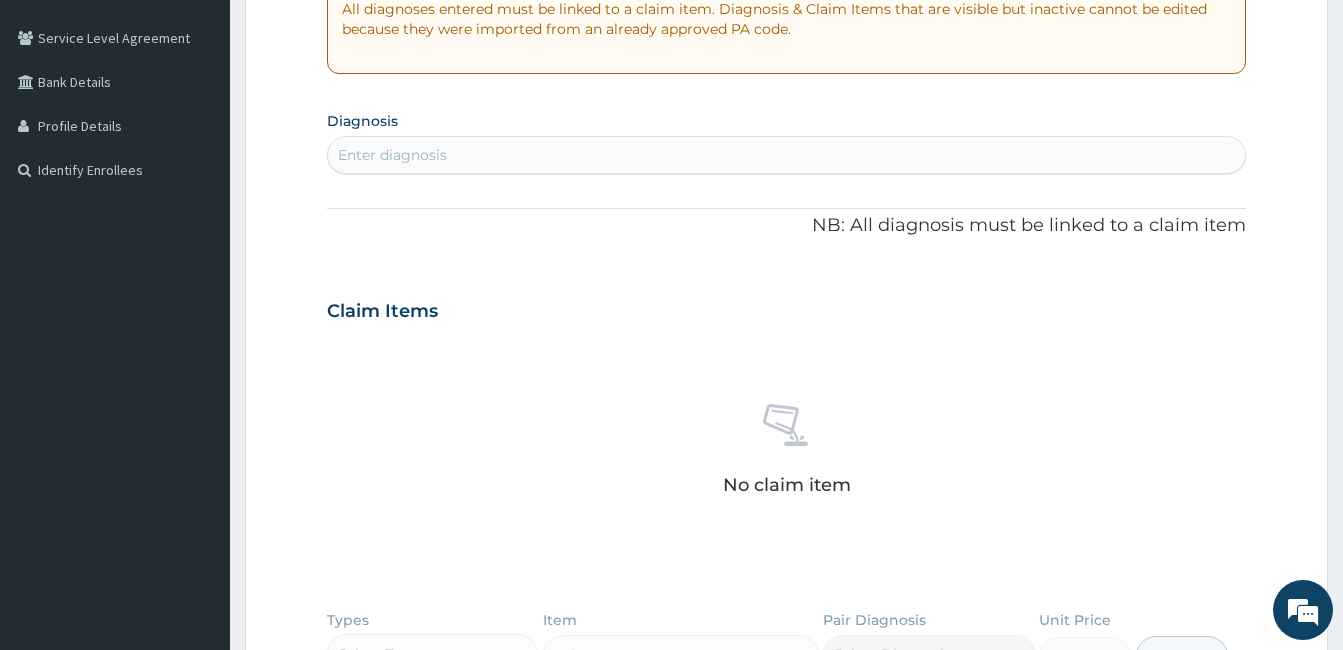 click on "Enter diagnosis" at bounding box center [786, 155] 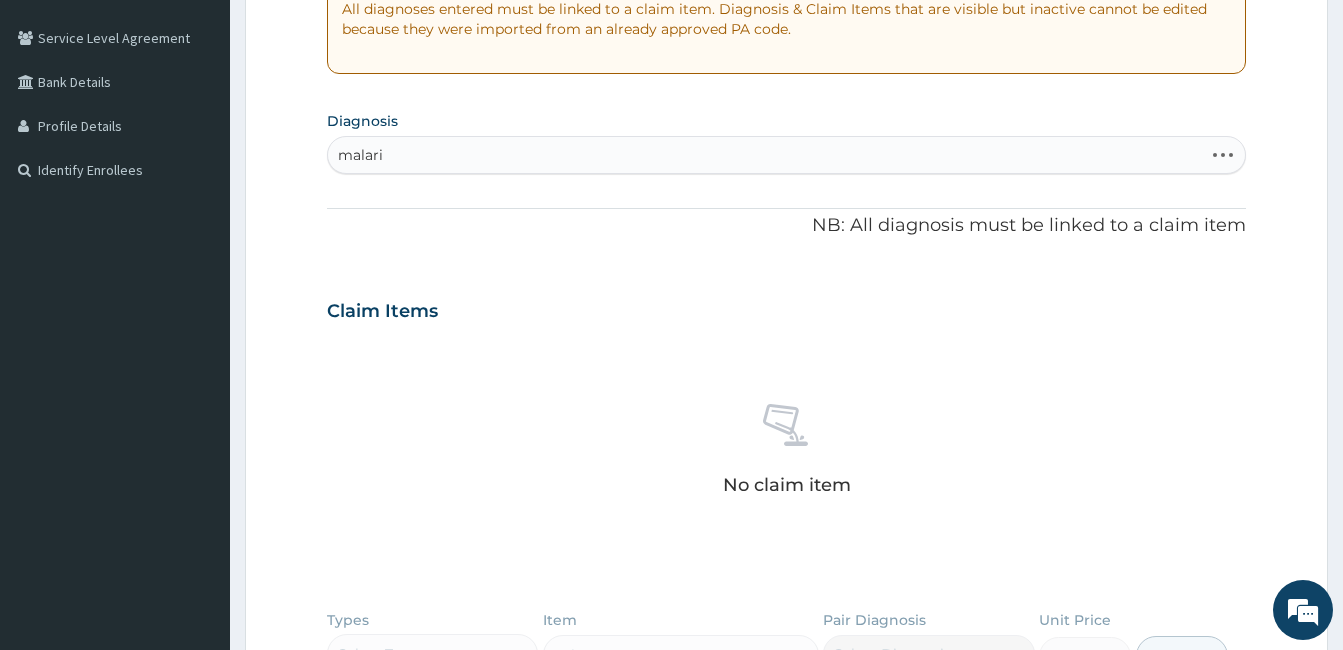 type on "malaria" 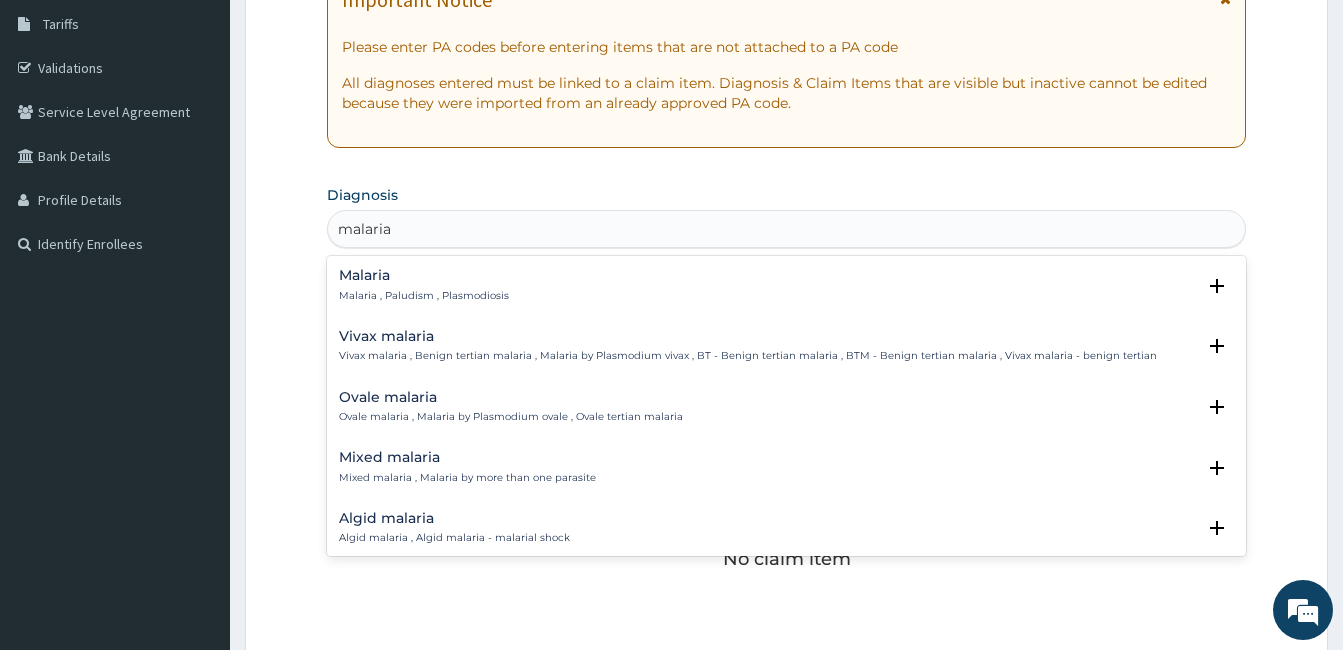 scroll, scrollTop: 400, scrollLeft: 0, axis: vertical 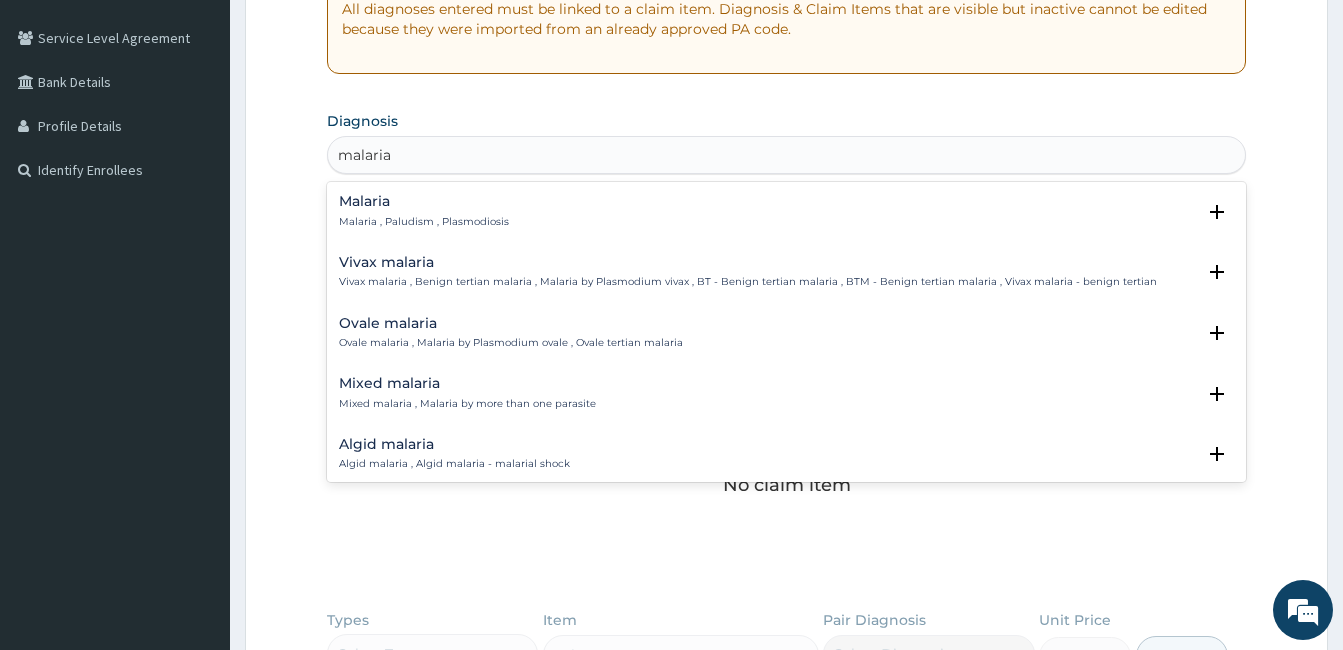 click on "Malaria Malaria , Paludism , Plasmodiosis" at bounding box center (424, 211) 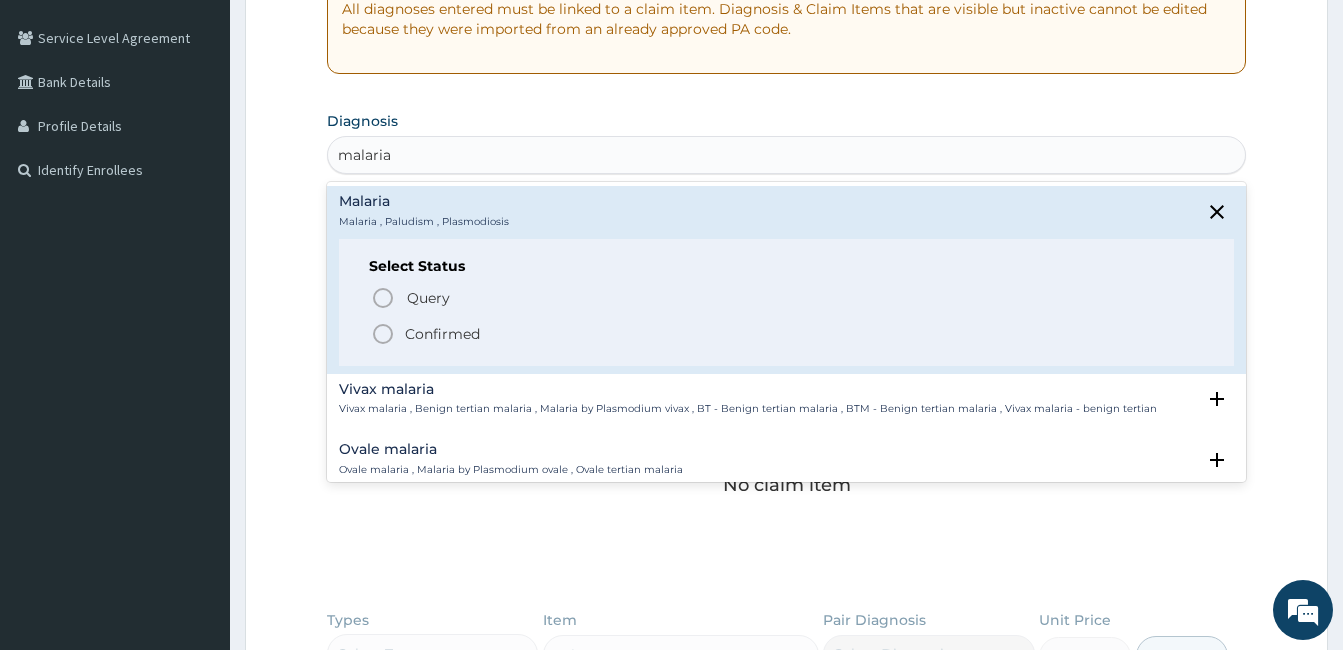 click 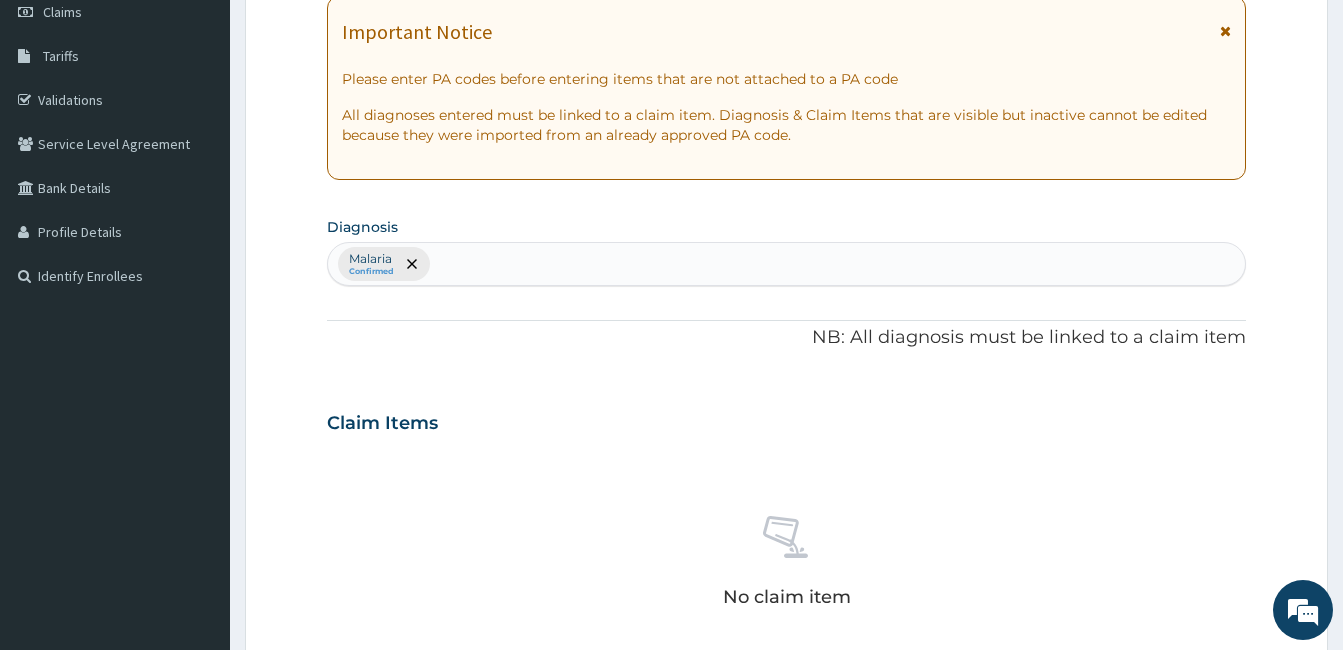 scroll, scrollTop: 300, scrollLeft: 0, axis: vertical 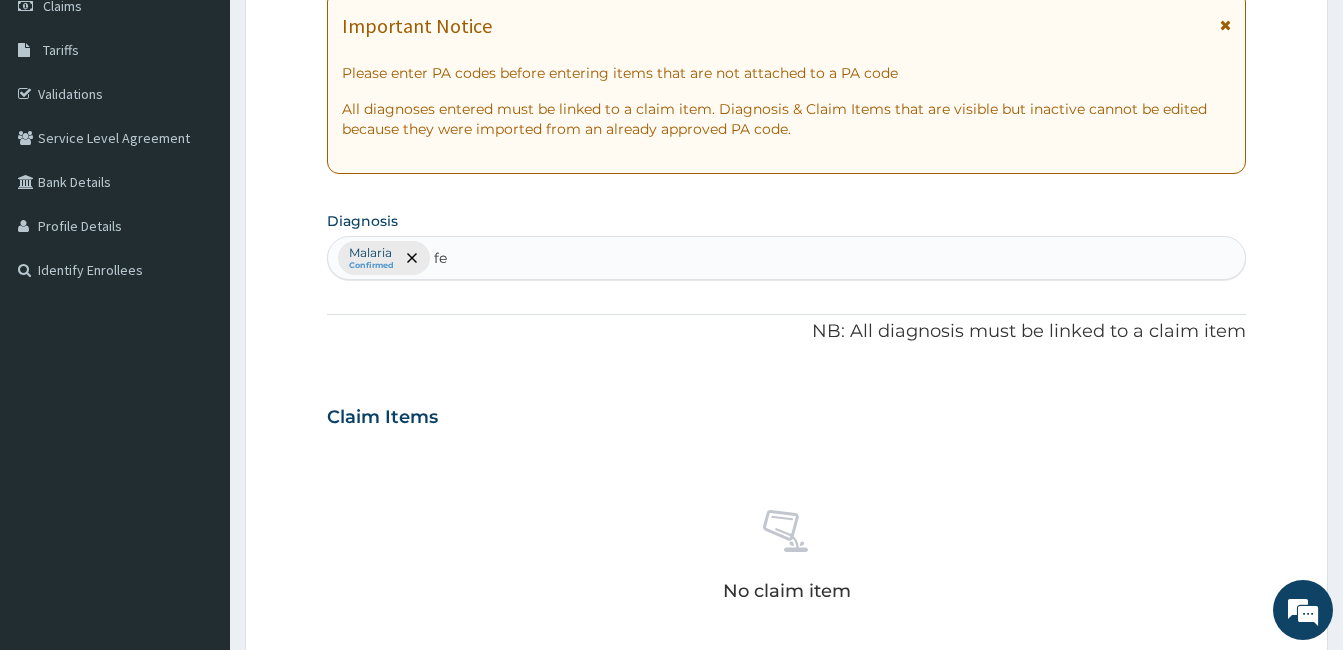 type on "f" 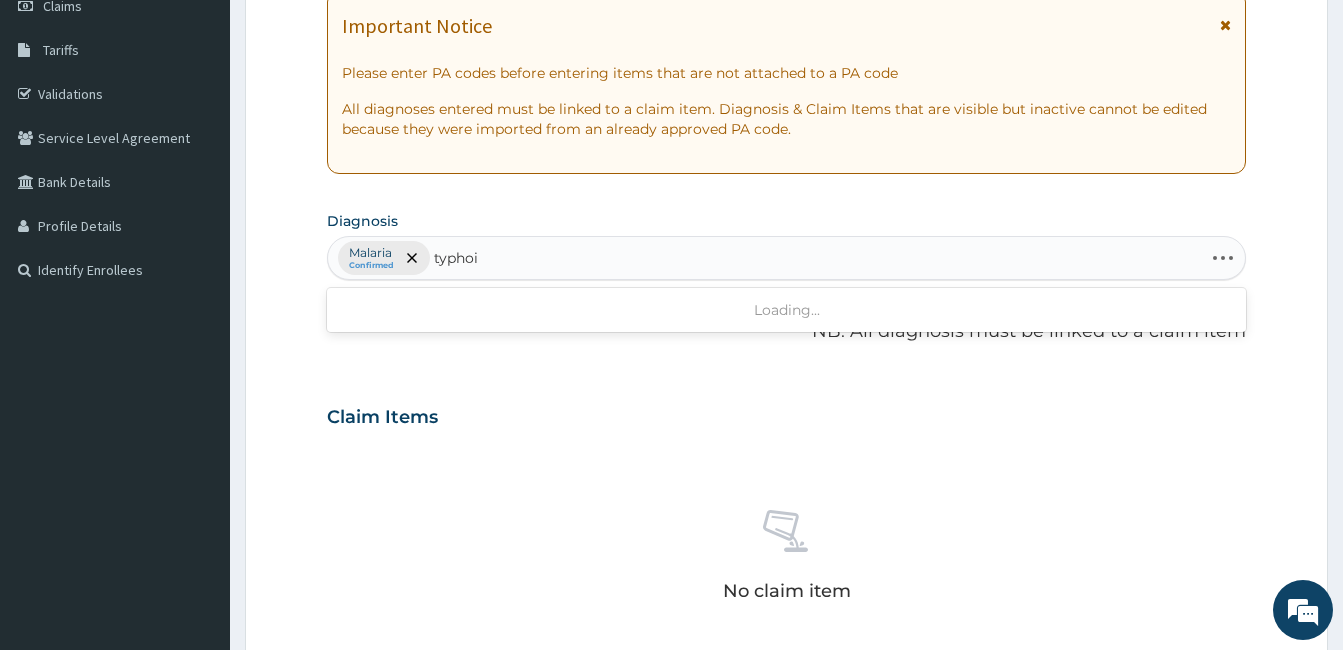 type on "typhoid" 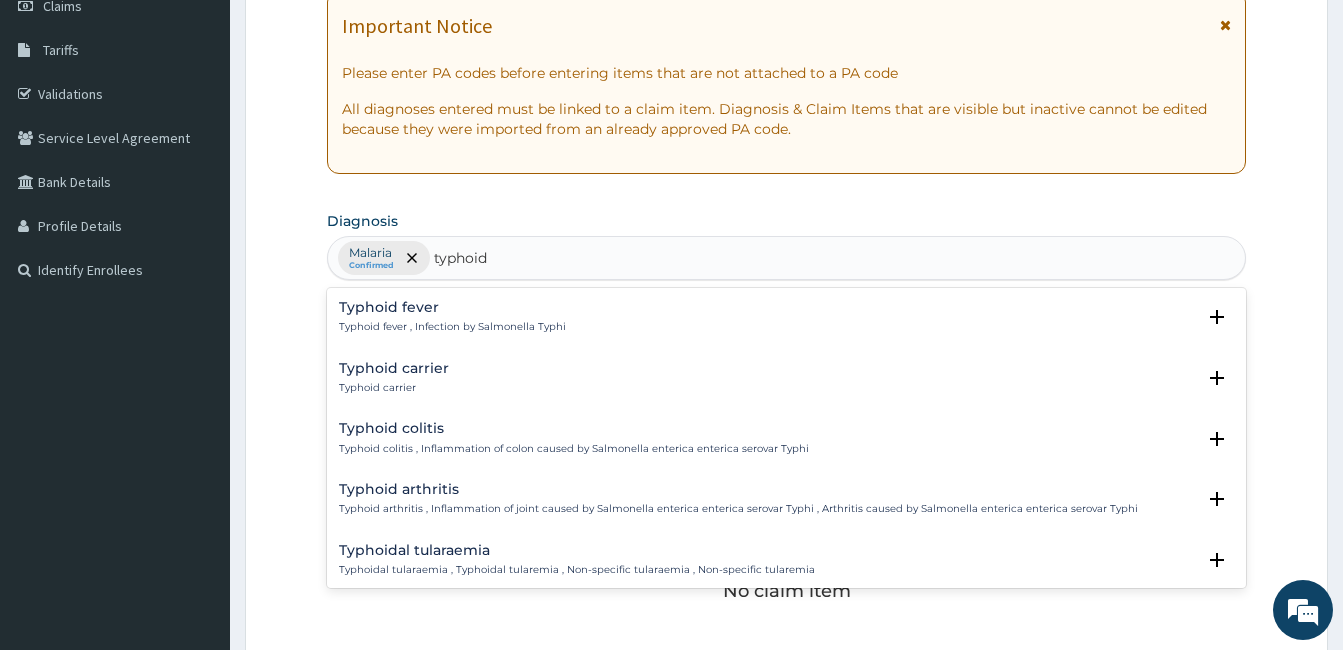 click on "Typhoid fever , Infection by Salmonella Typhi" at bounding box center [452, 327] 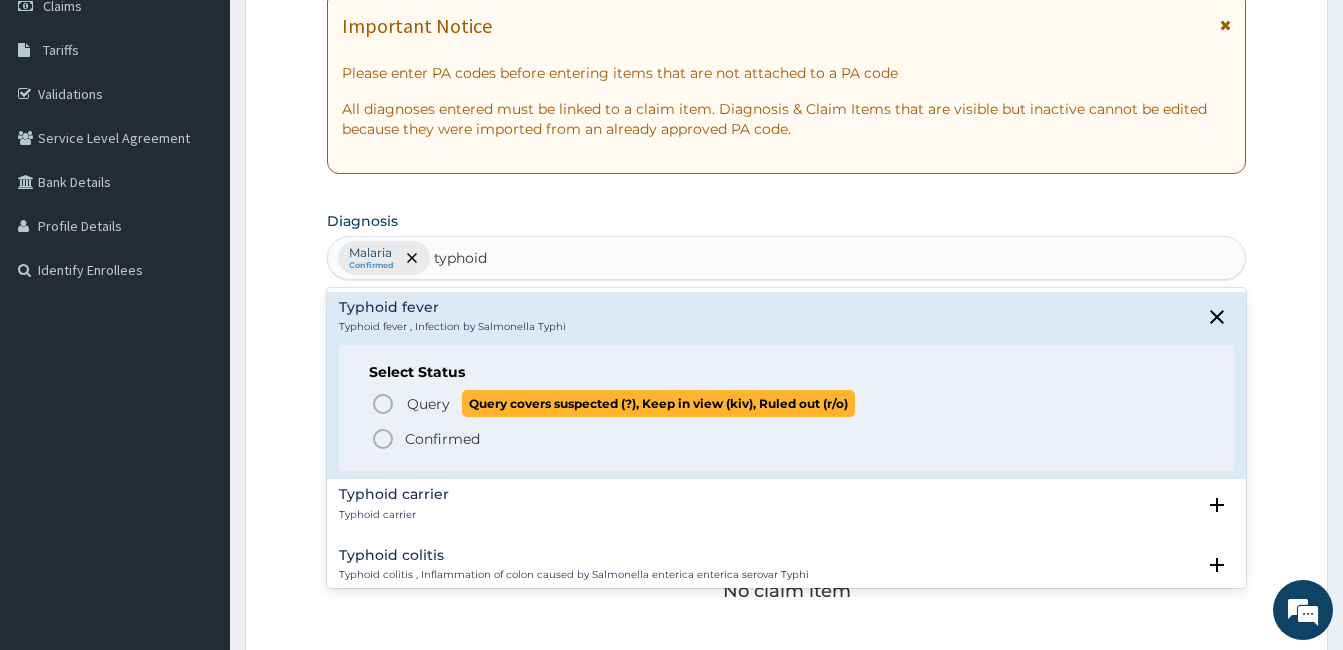 click 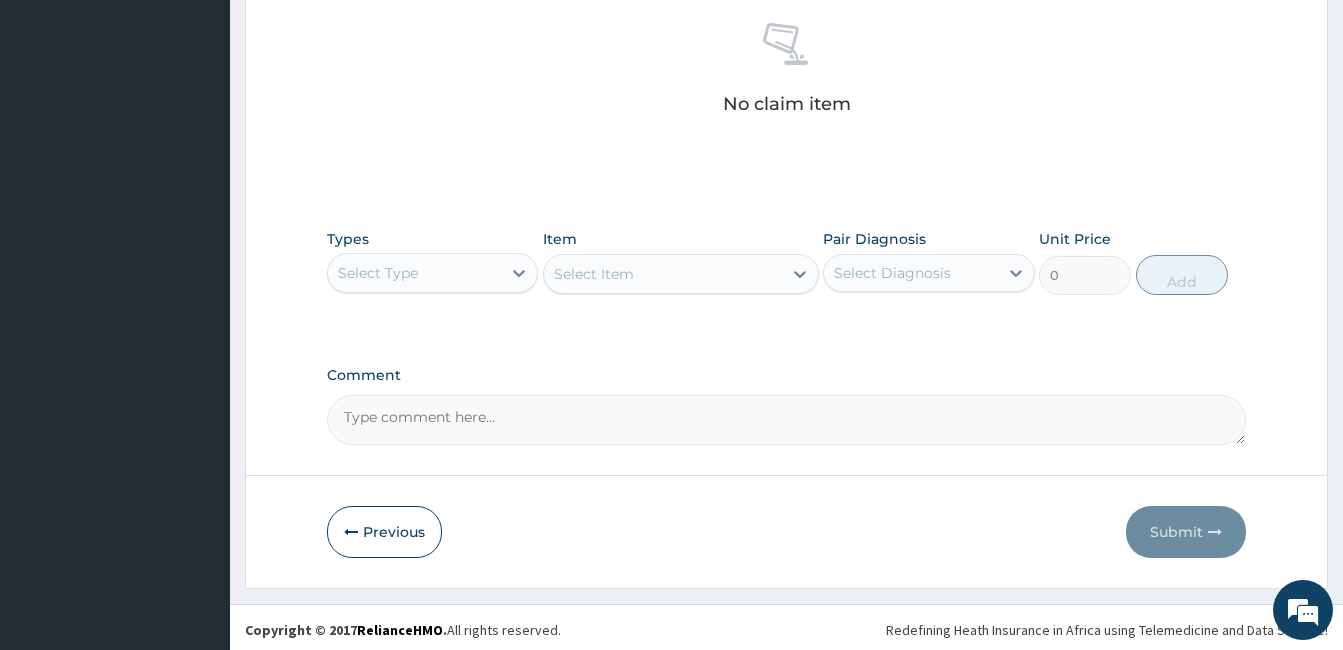 scroll, scrollTop: 792, scrollLeft: 0, axis: vertical 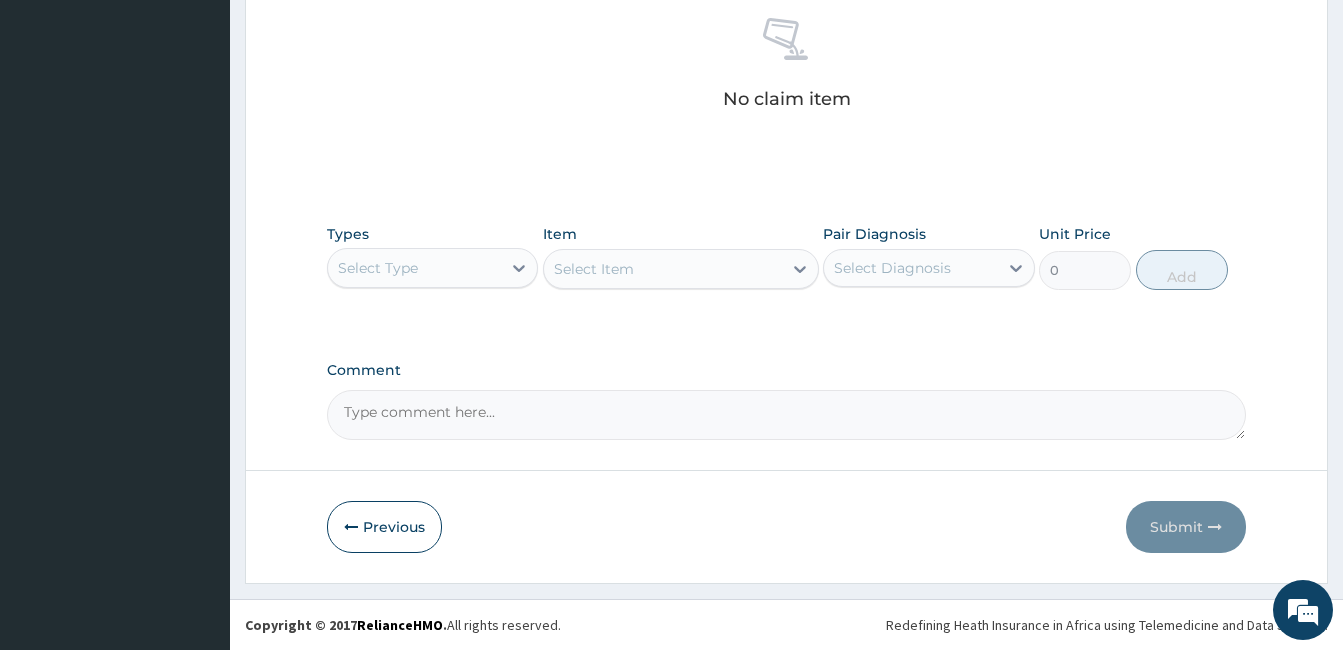 click on "Select Type" at bounding box center (414, 268) 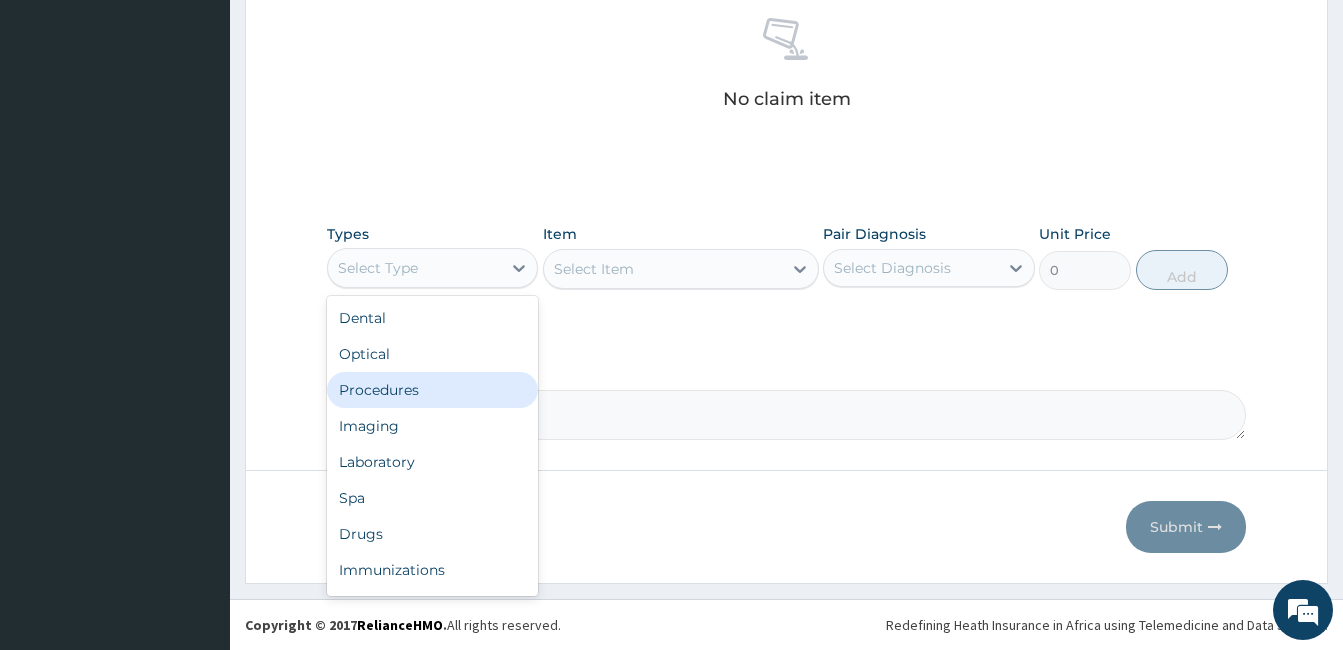 click on "Procedures" at bounding box center (432, 390) 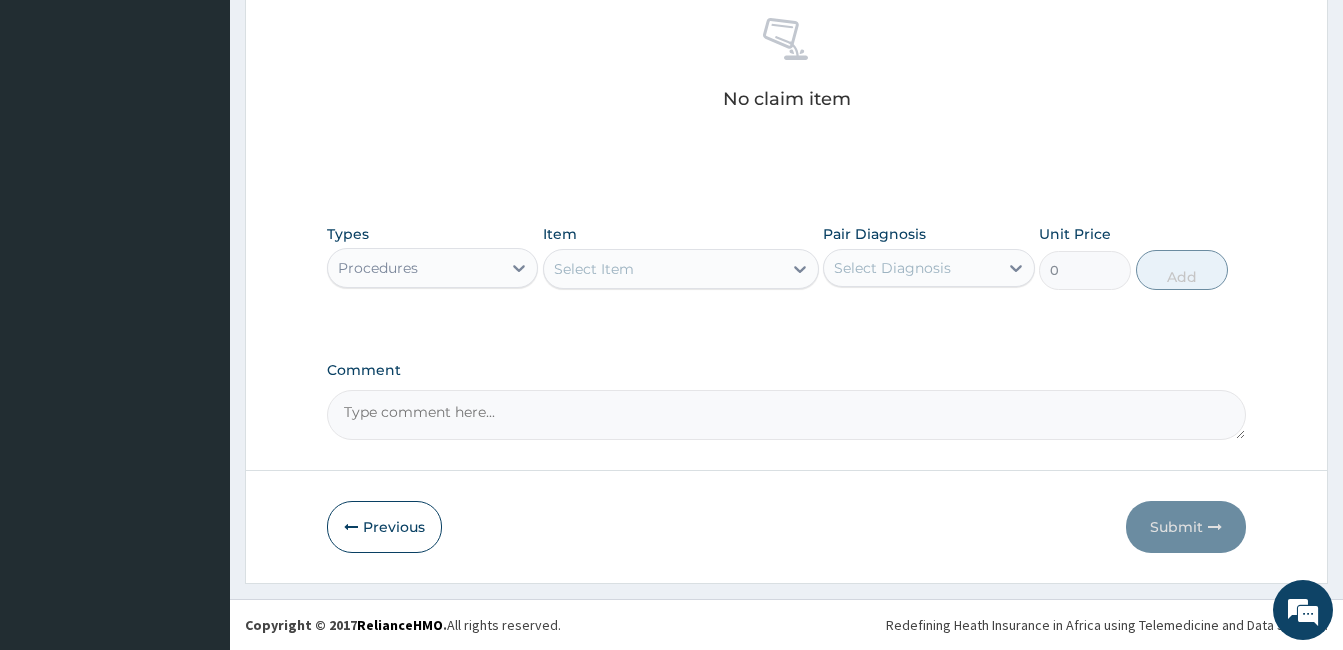 click on "Select Item" at bounding box center (663, 269) 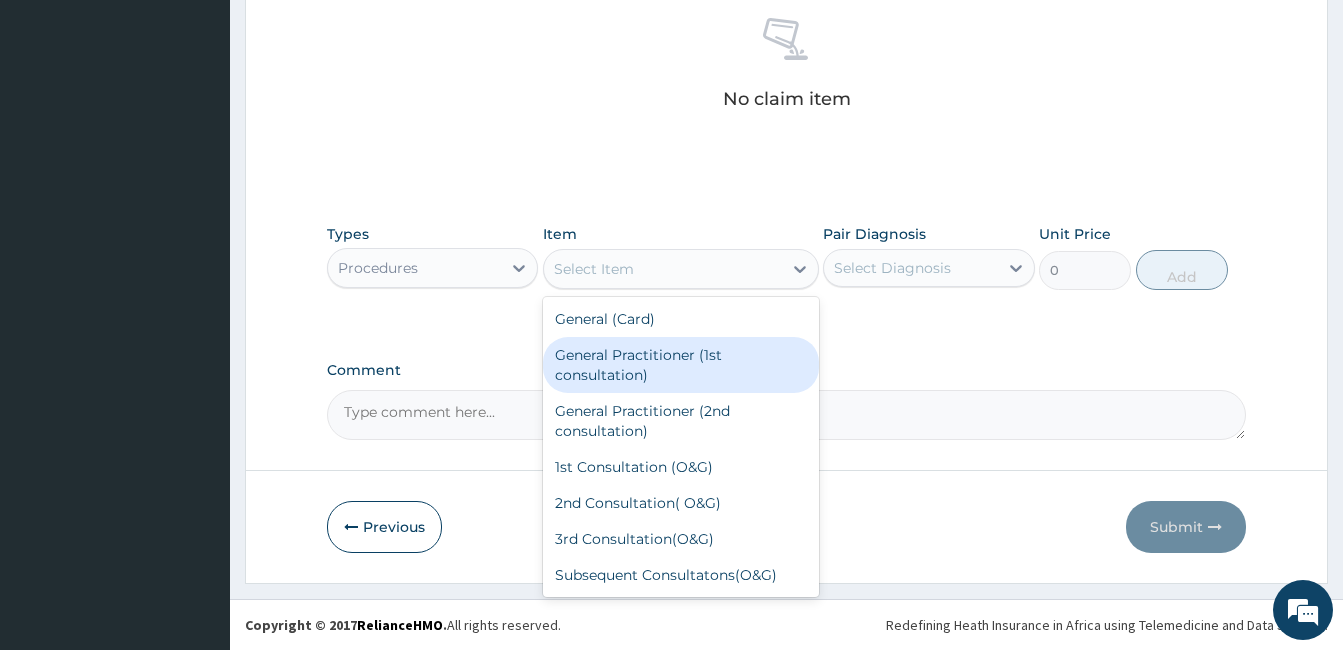 click on "General Practitioner (1st consultation)" at bounding box center [681, 365] 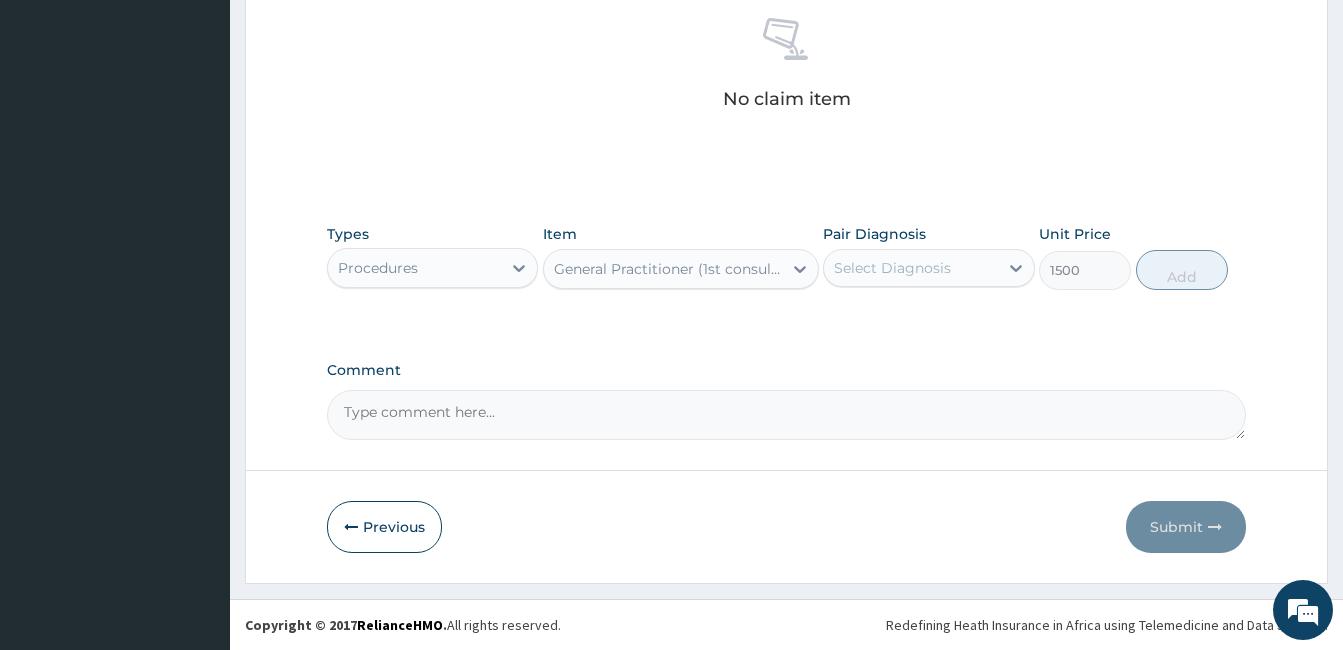 click on "Select Diagnosis" at bounding box center [892, 268] 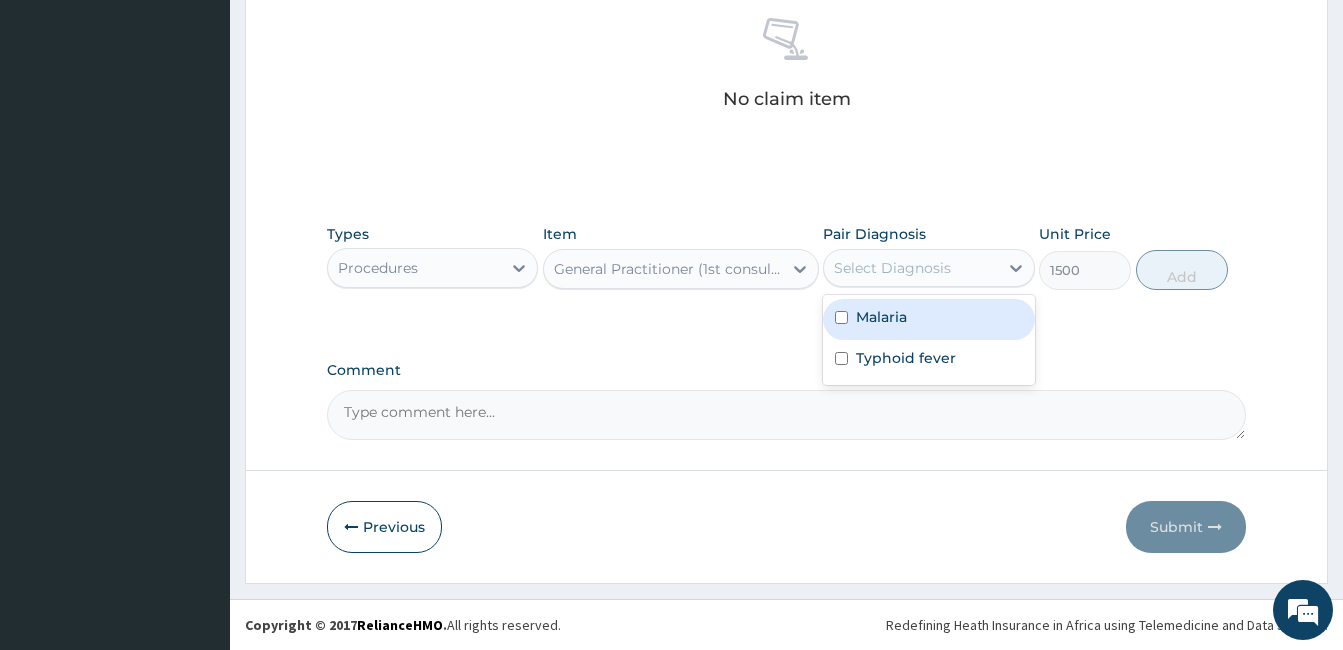 click on "Malaria" at bounding box center [881, 317] 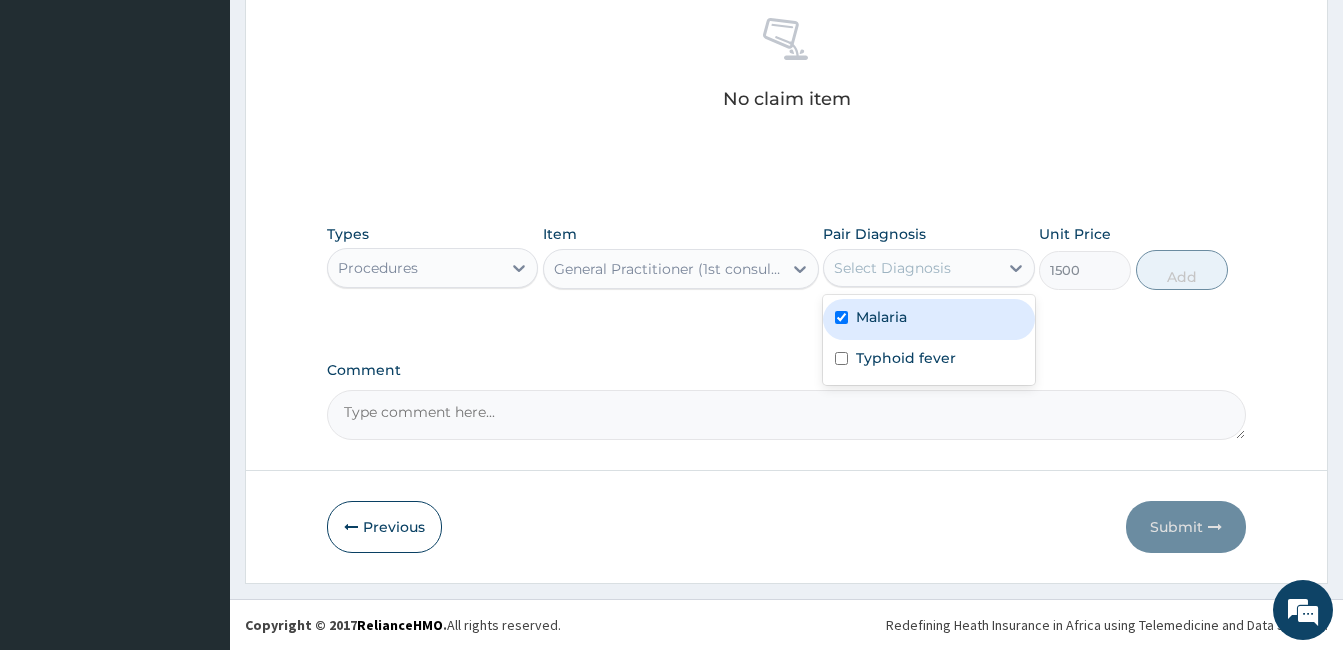 checkbox on "true" 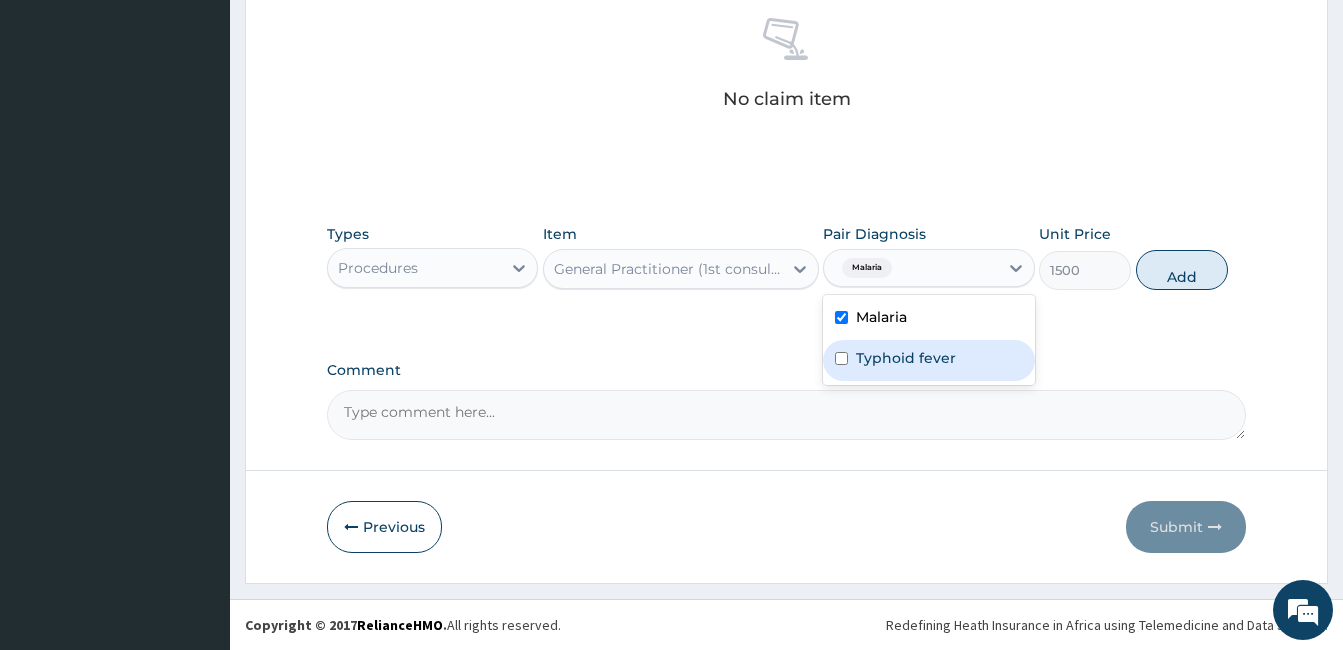 click on "Typhoid fever" at bounding box center [906, 358] 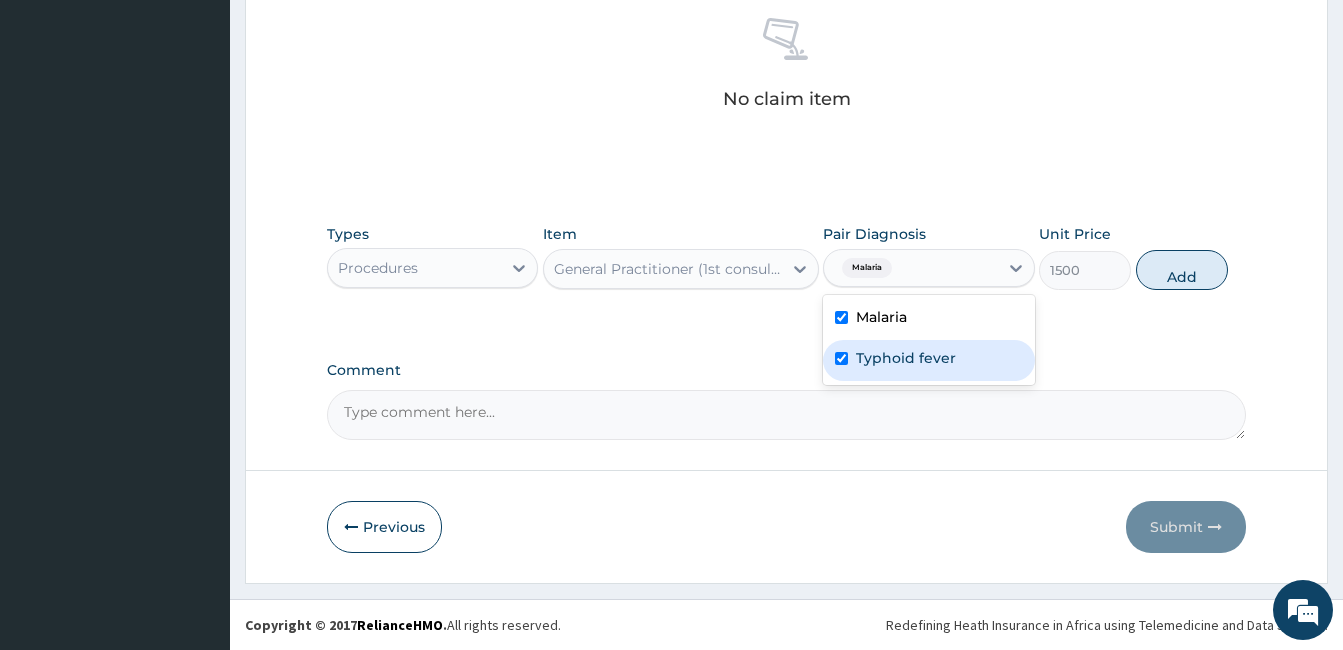 checkbox on "true" 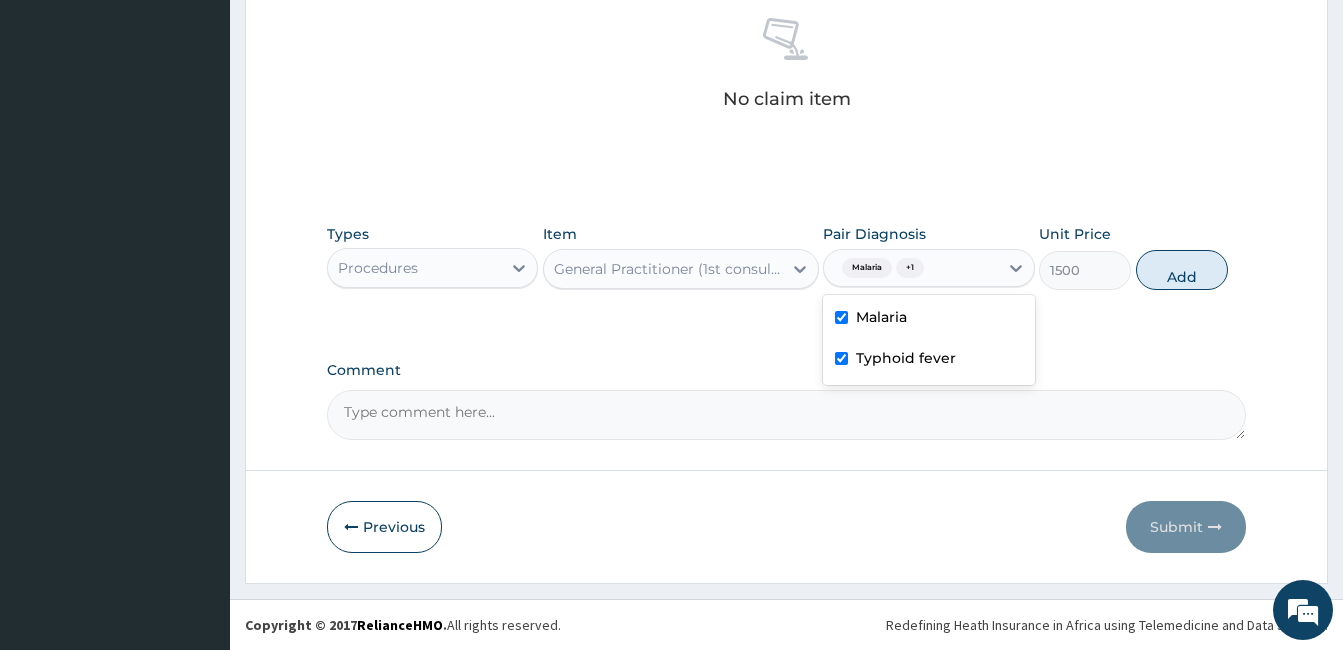 click on "Types Procedures Item General Practitioner (1st consultation) Pair Diagnosis option Typhoid fever, selected. option Malaria selected, 1 of 2. 2 results available. Use Up and Down to choose options, press Enter to select the currently focused option, press Escape to exit the menu, press Tab to select the option and exit the menu. Malaria  + 1 Malaria Typhoid fever Unit Price 1500 Add" at bounding box center [786, 257] 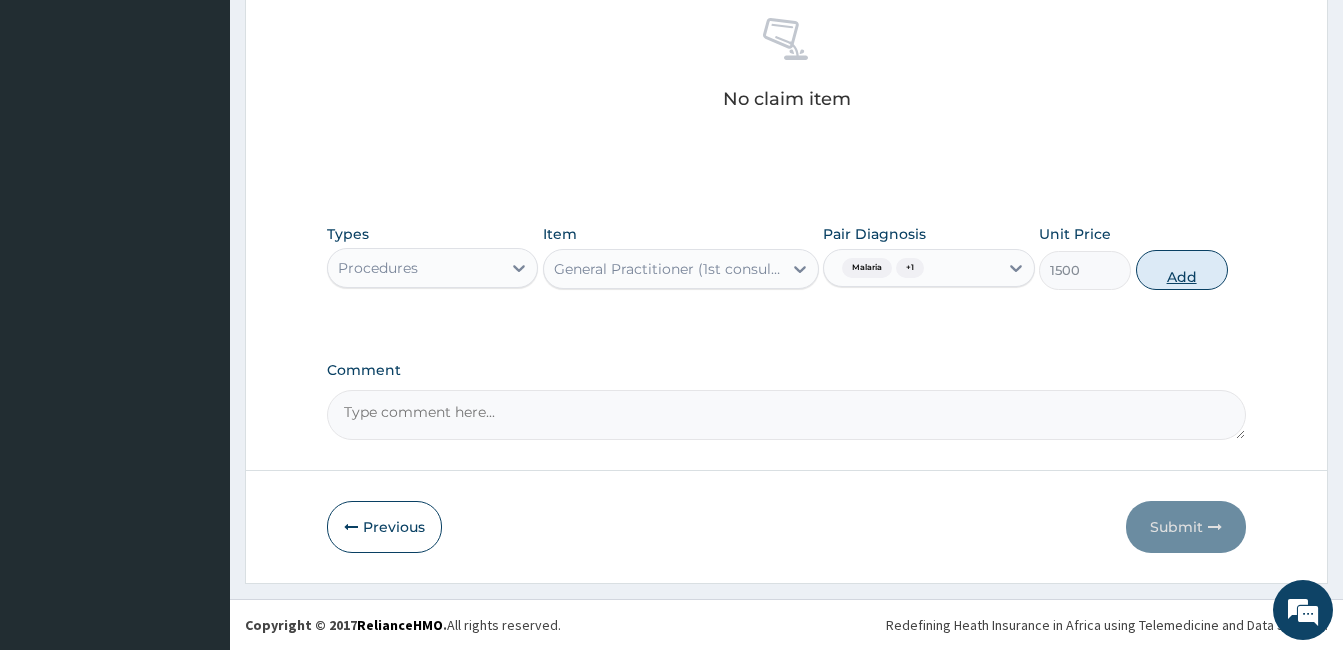 click on "Add" at bounding box center [1182, 270] 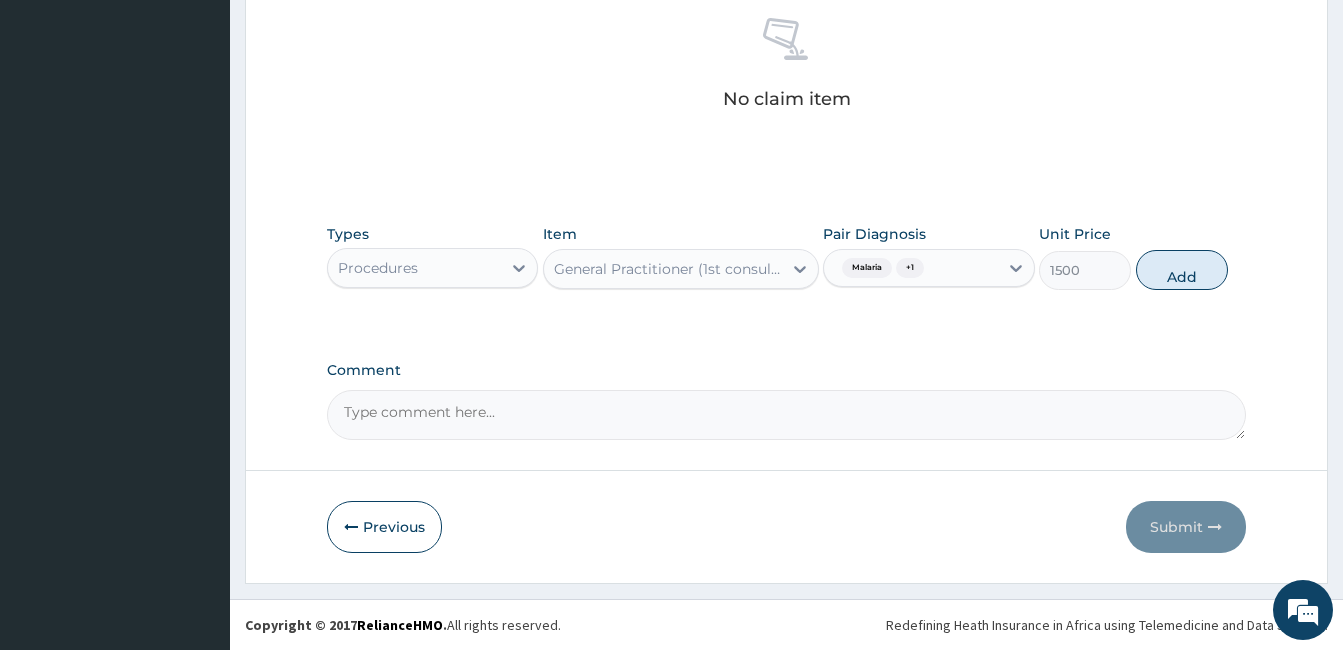 type on "0" 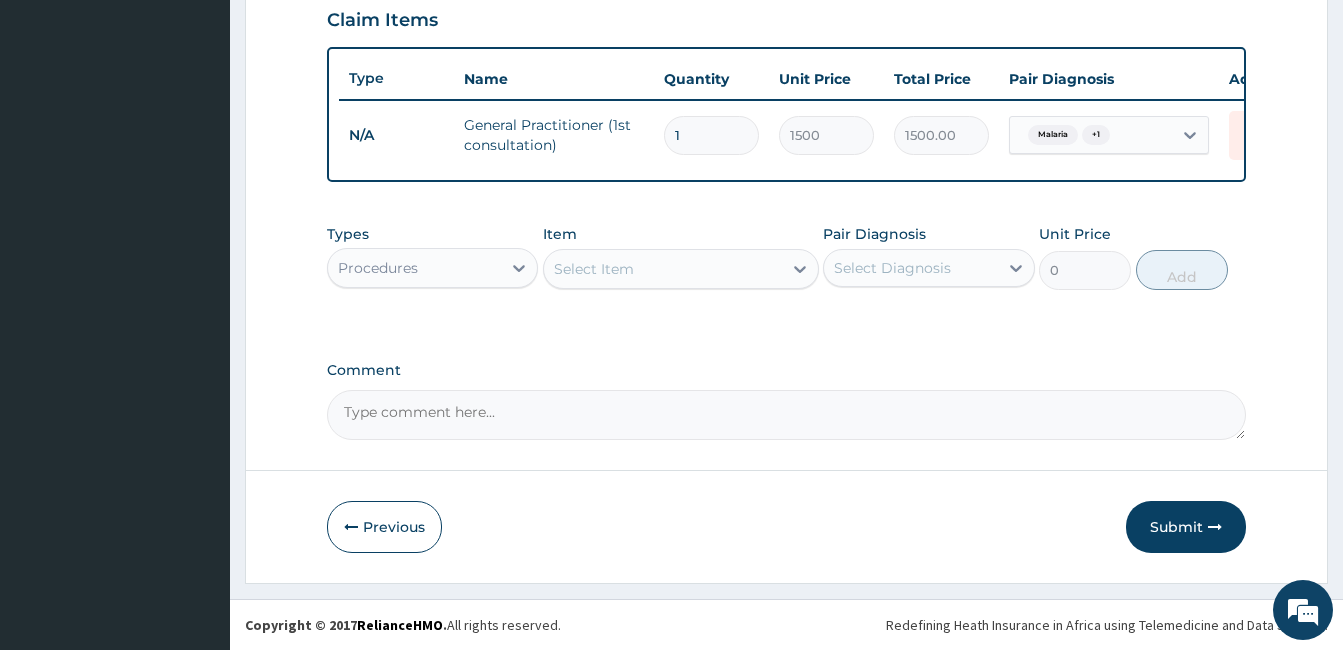 scroll, scrollTop: 712, scrollLeft: 0, axis: vertical 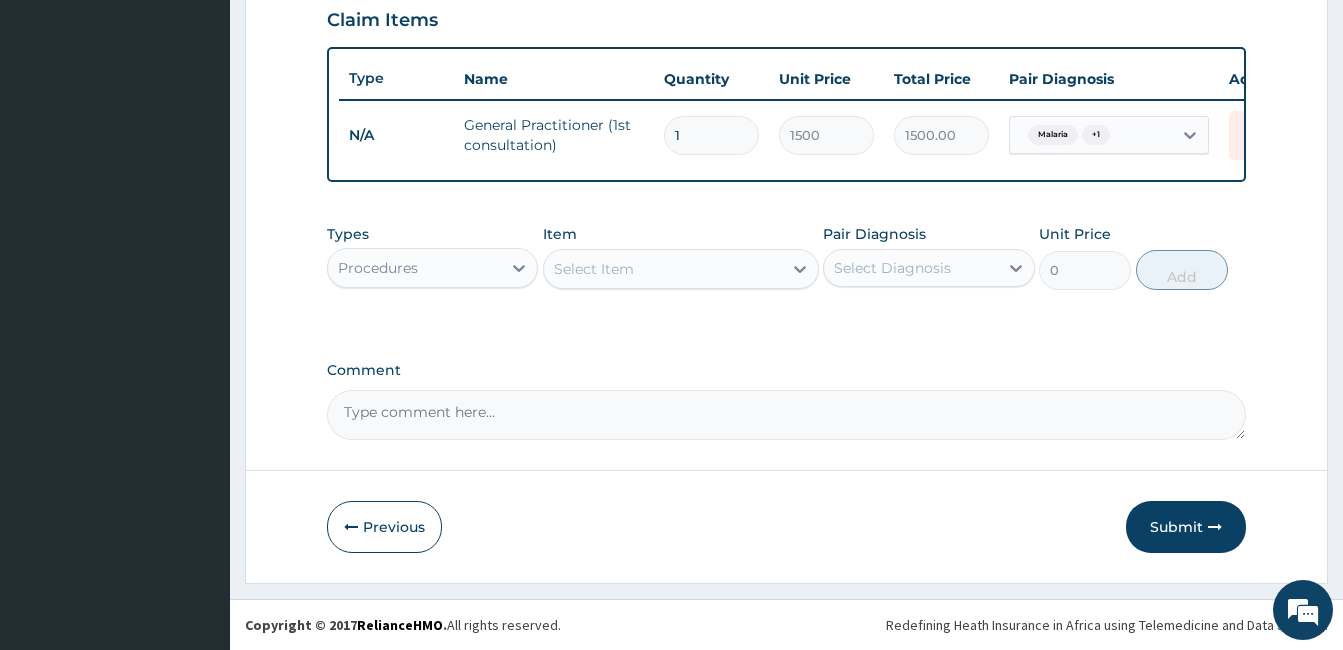 click on "Select Item" at bounding box center [594, 269] 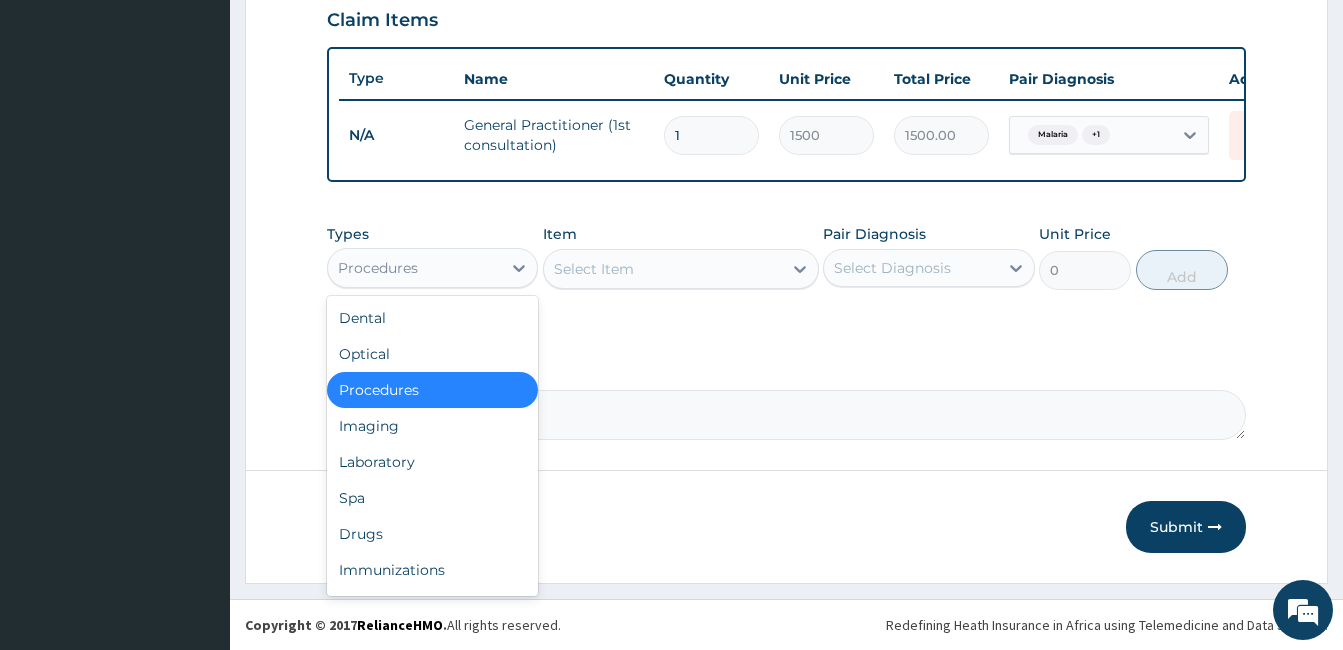 click on "Procedures" at bounding box center (414, 268) 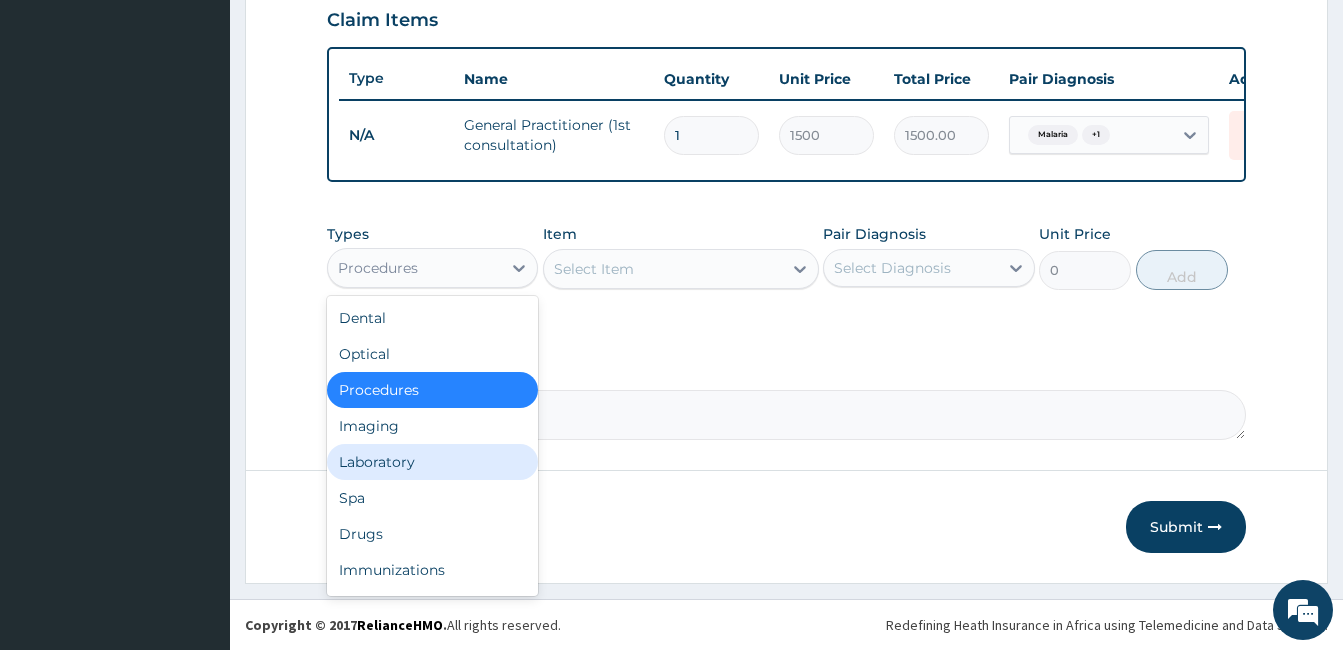 click on "Laboratory" at bounding box center [432, 462] 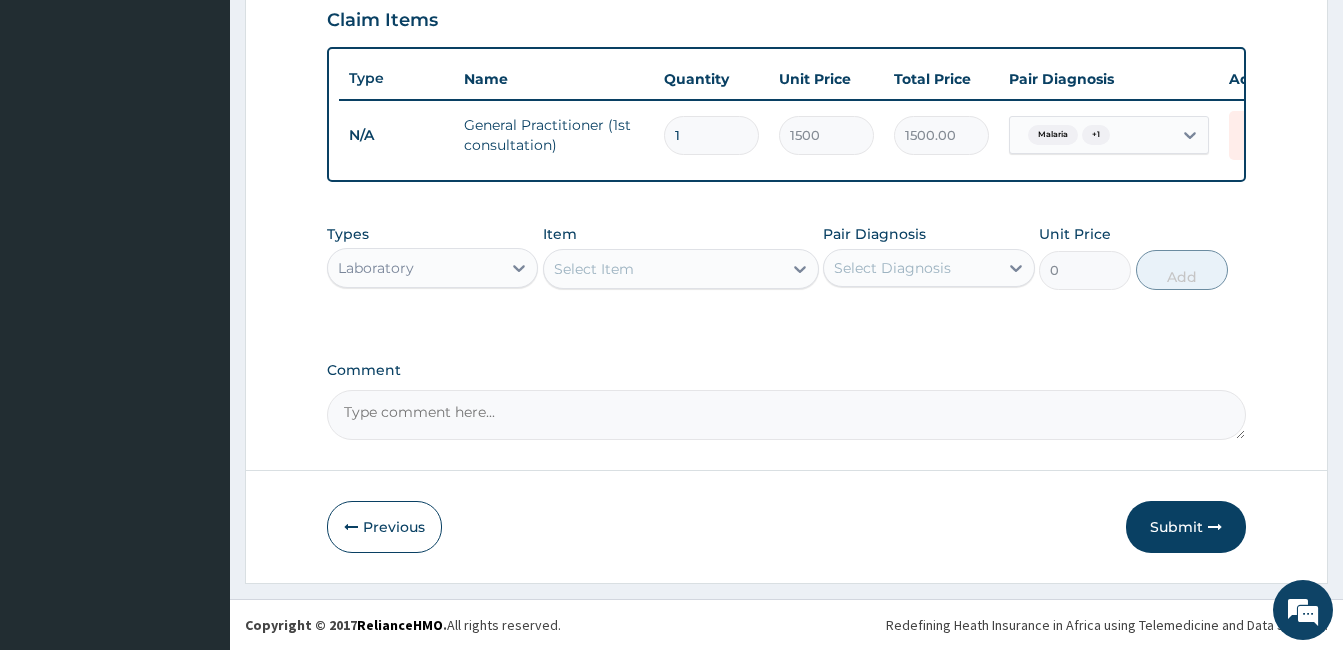 click on "Select Item" at bounding box center (681, 269) 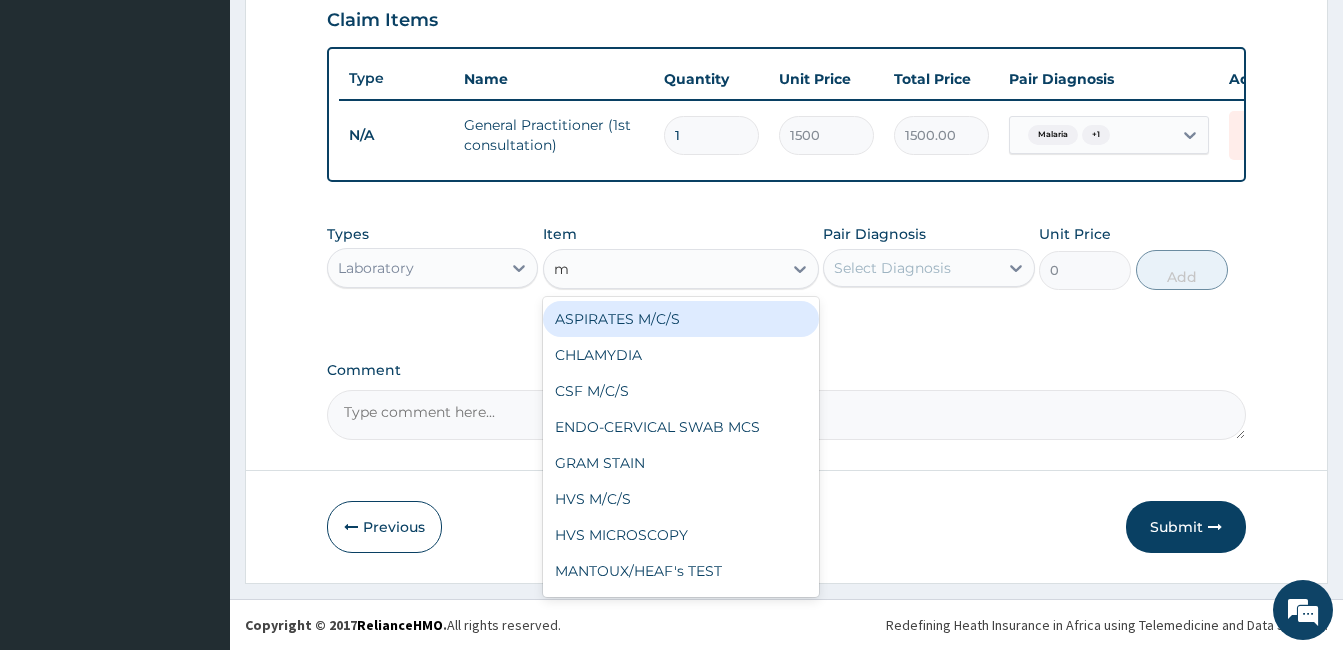 type on "mp" 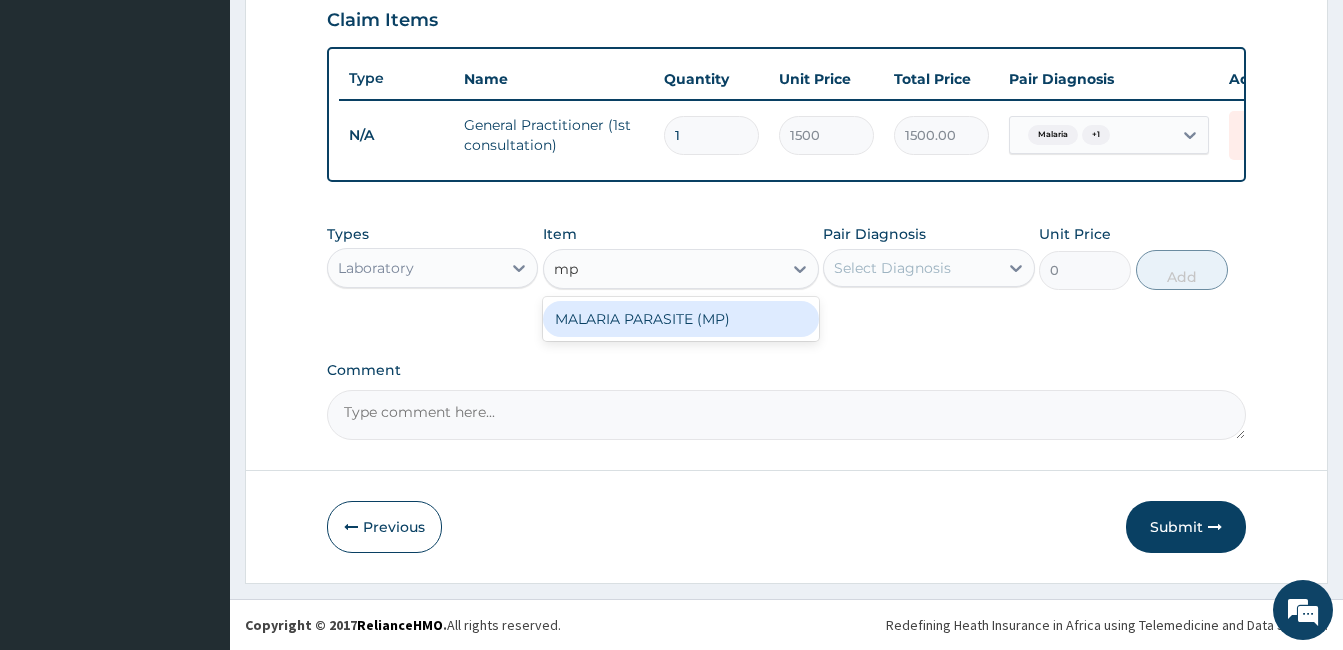 click on "MALARIA PARASITE (MP)" at bounding box center (681, 319) 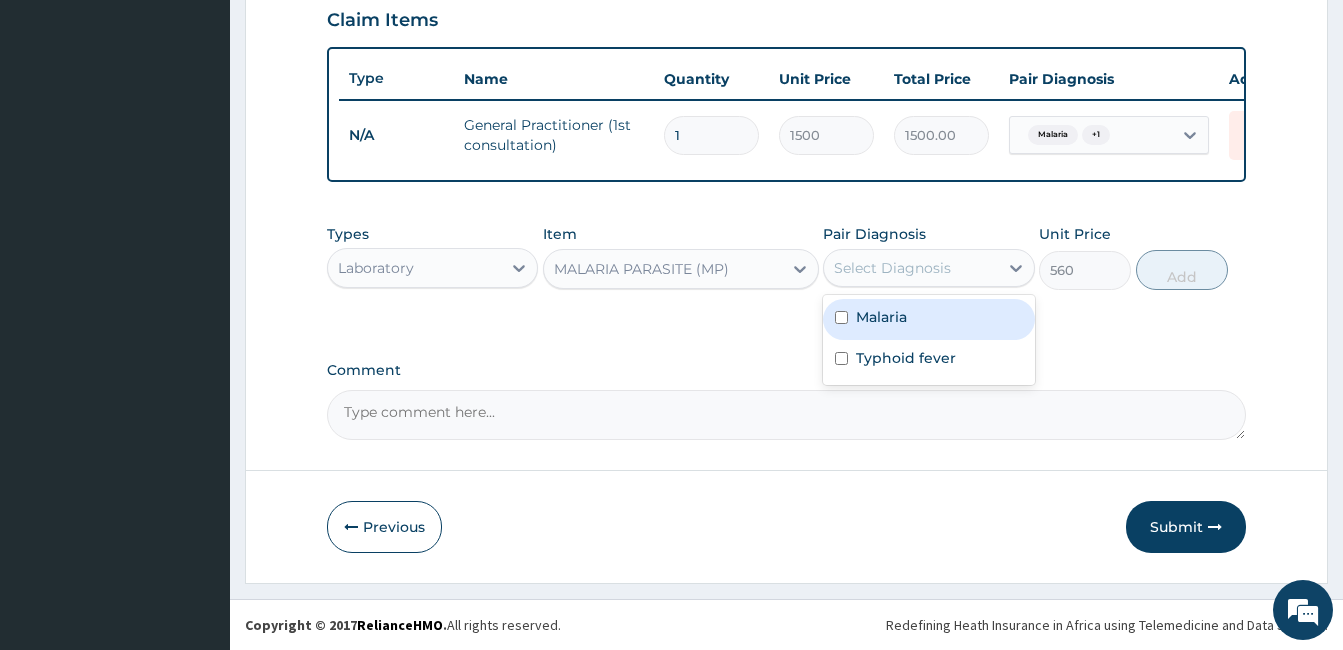 click on "Select Diagnosis" at bounding box center (892, 268) 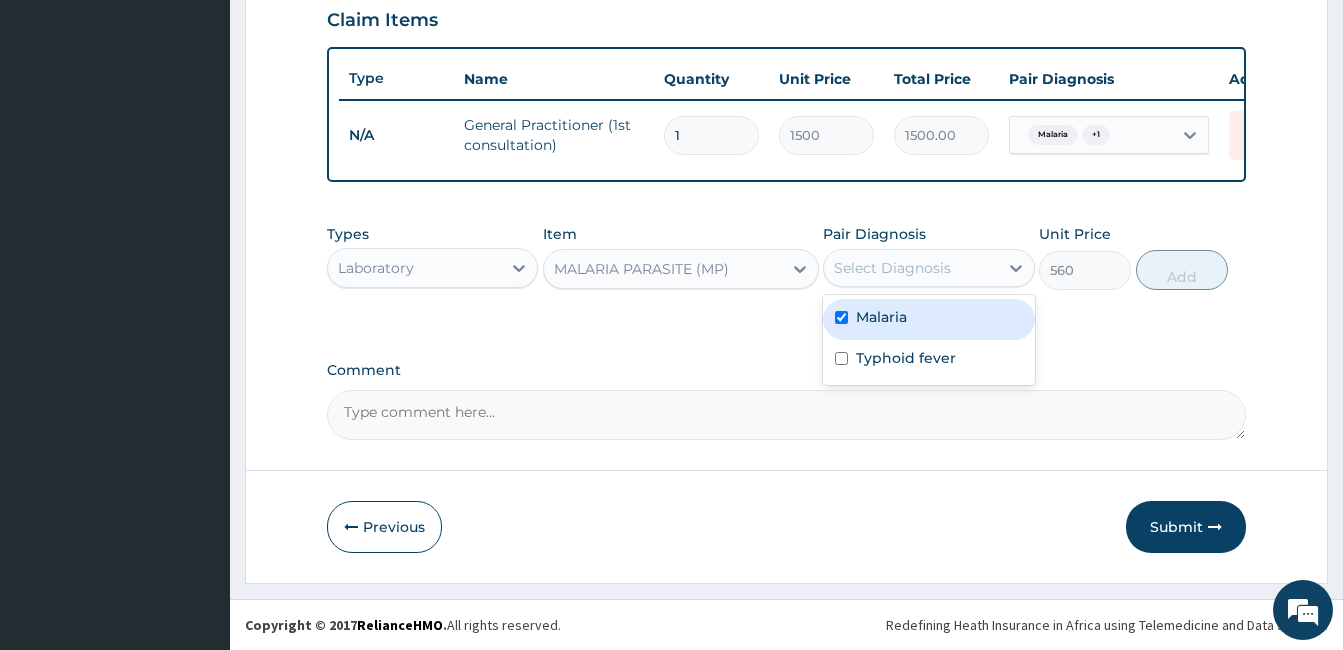 checkbox on "true" 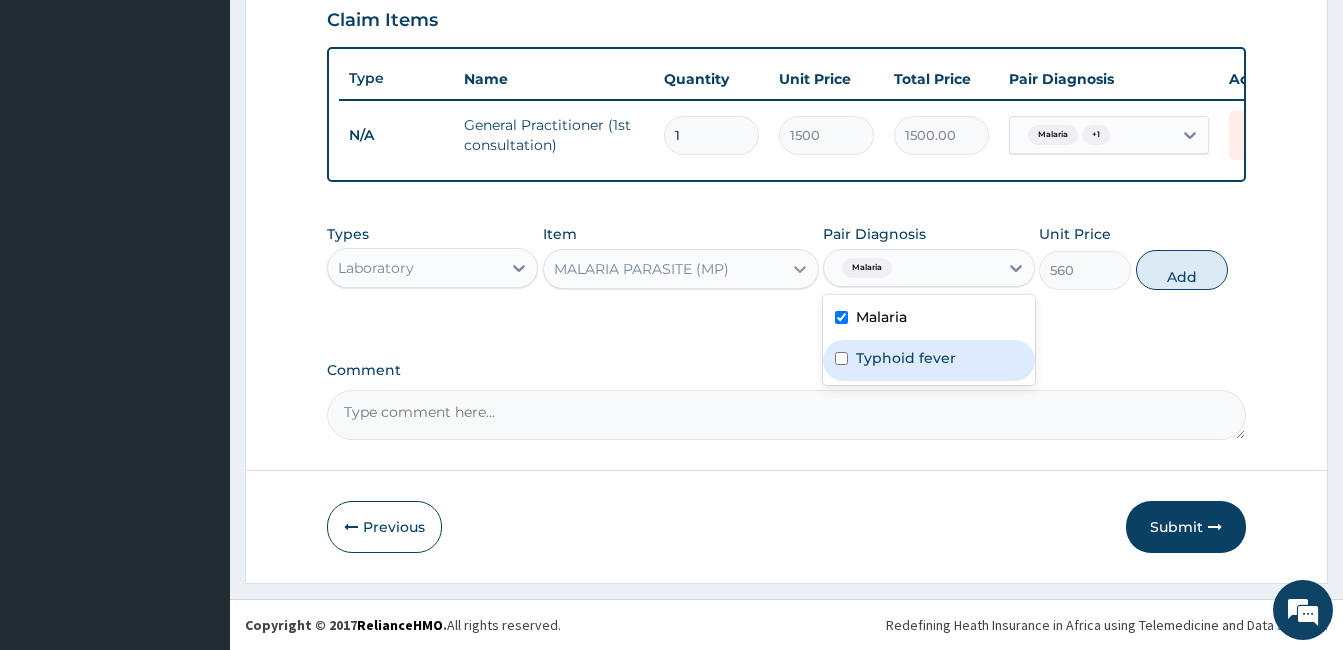 click on "Add" at bounding box center (1182, 270) 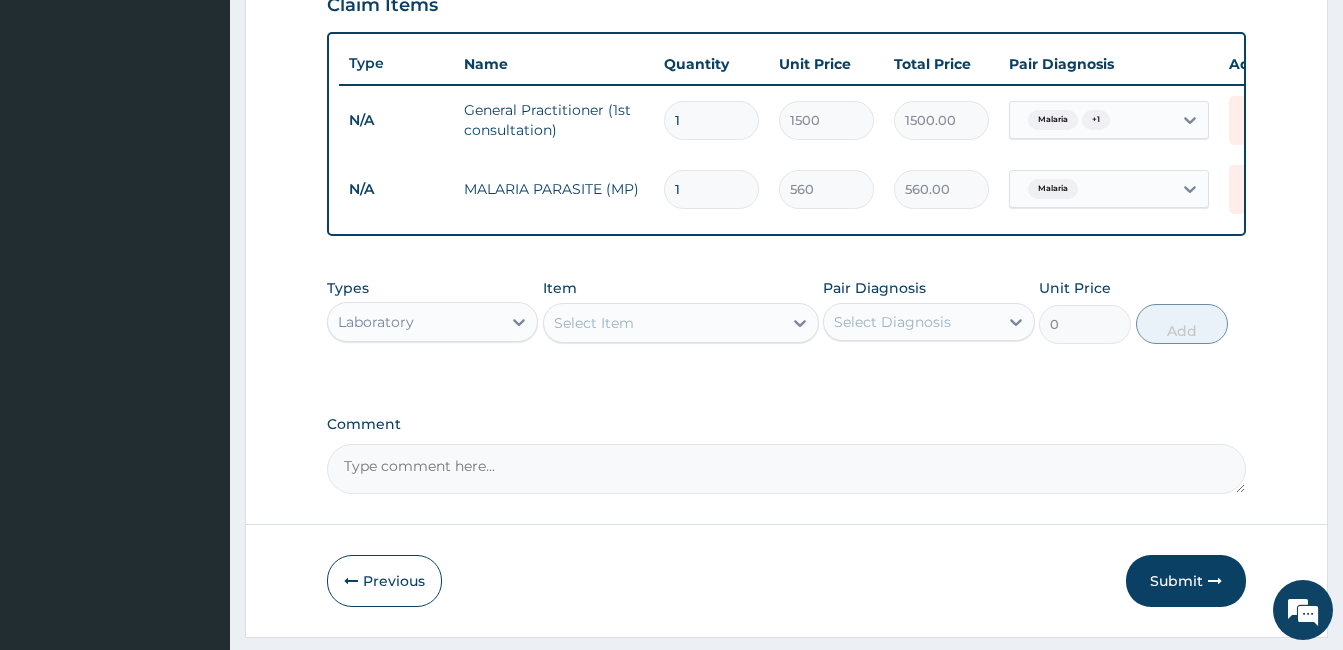 click on "Select Item" at bounding box center [663, 323] 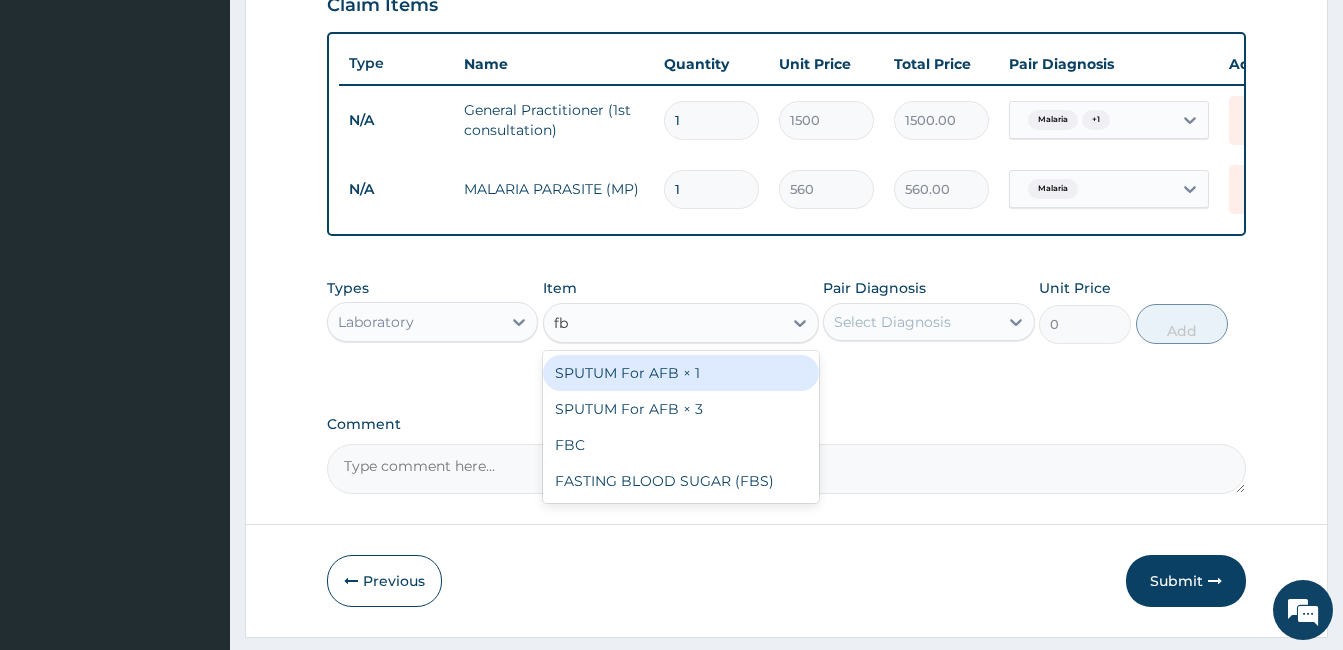 type on "fbc" 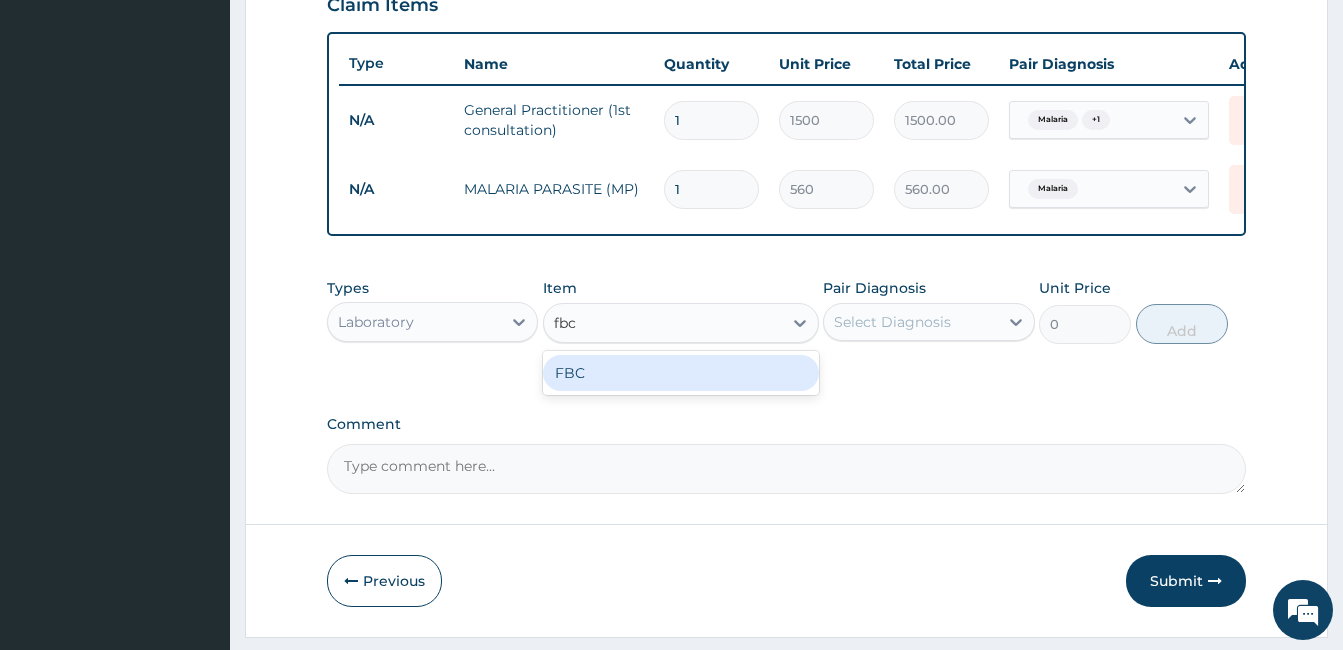 click on "FBC" at bounding box center [681, 373] 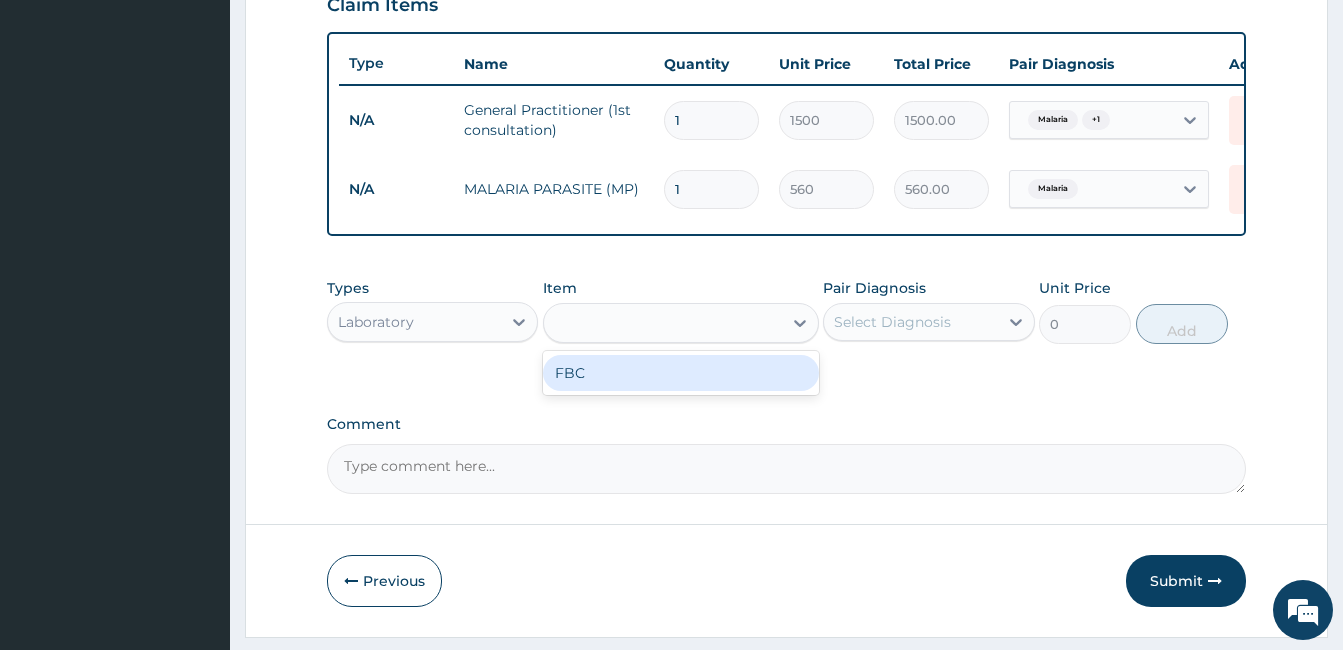 type on "1600" 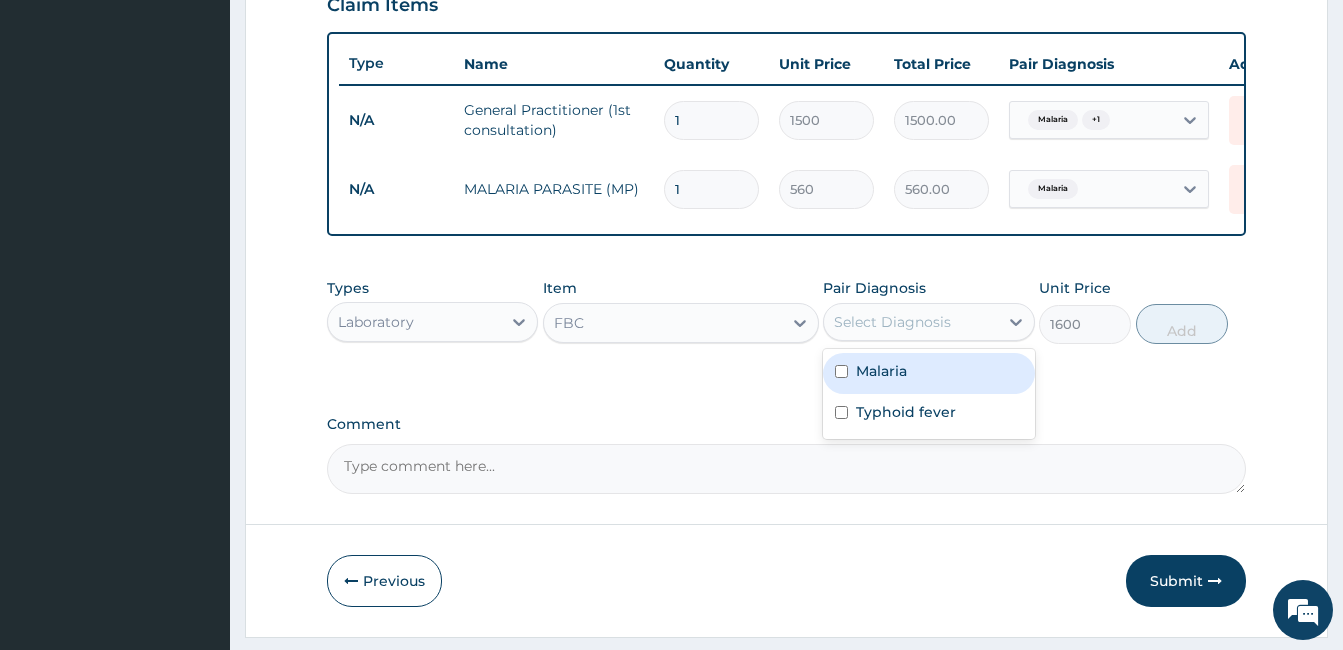 click on "Select Diagnosis" at bounding box center [892, 322] 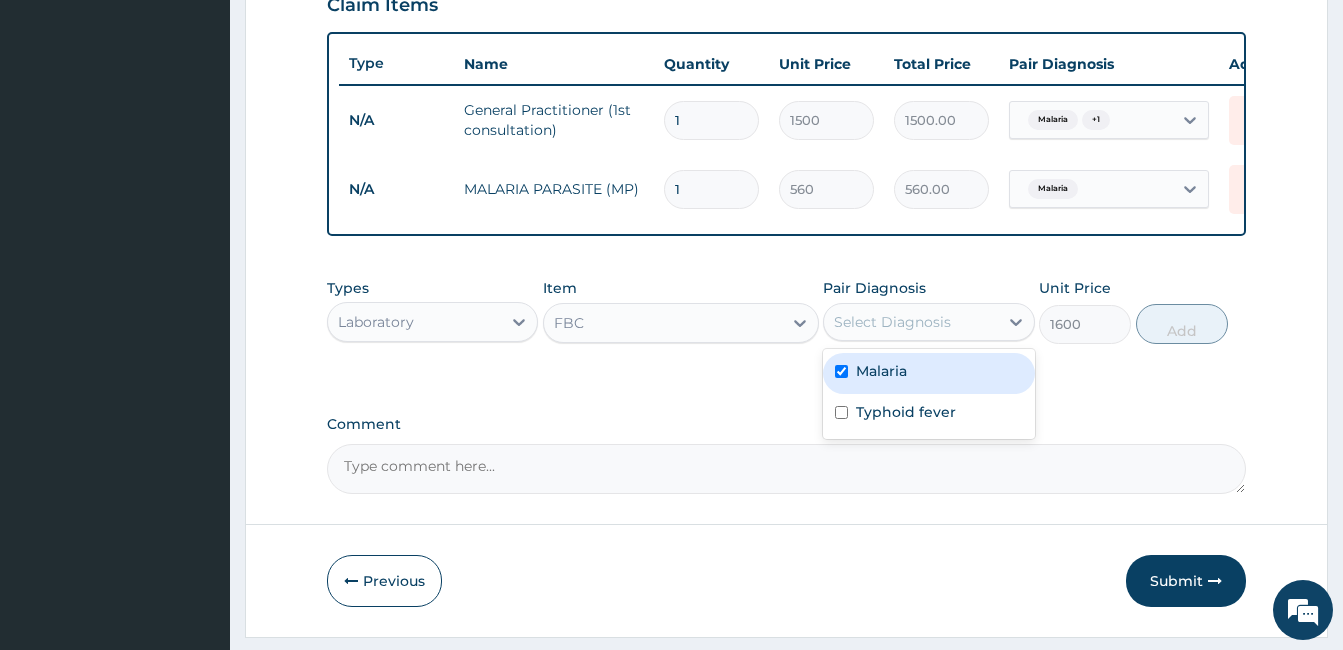 checkbox on "true" 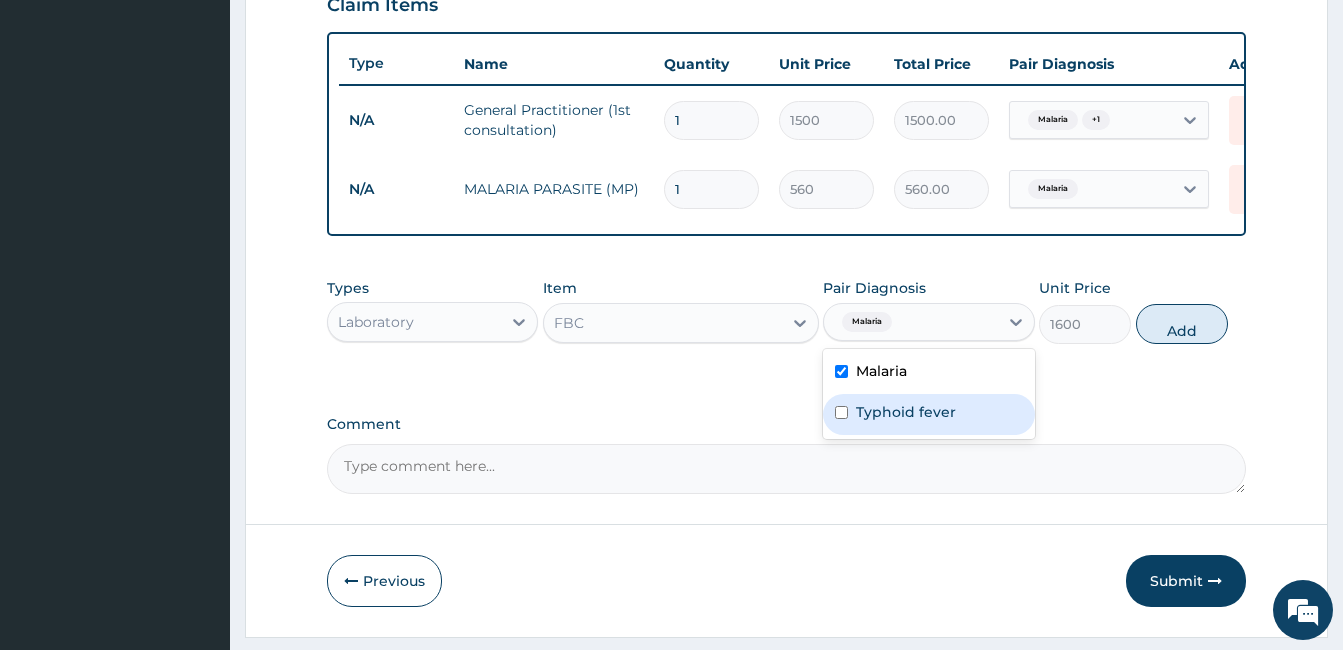 drag, startPoint x: 923, startPoint y: 428, endPoint x: 965, endPoint y: 416, distance: 43.68066 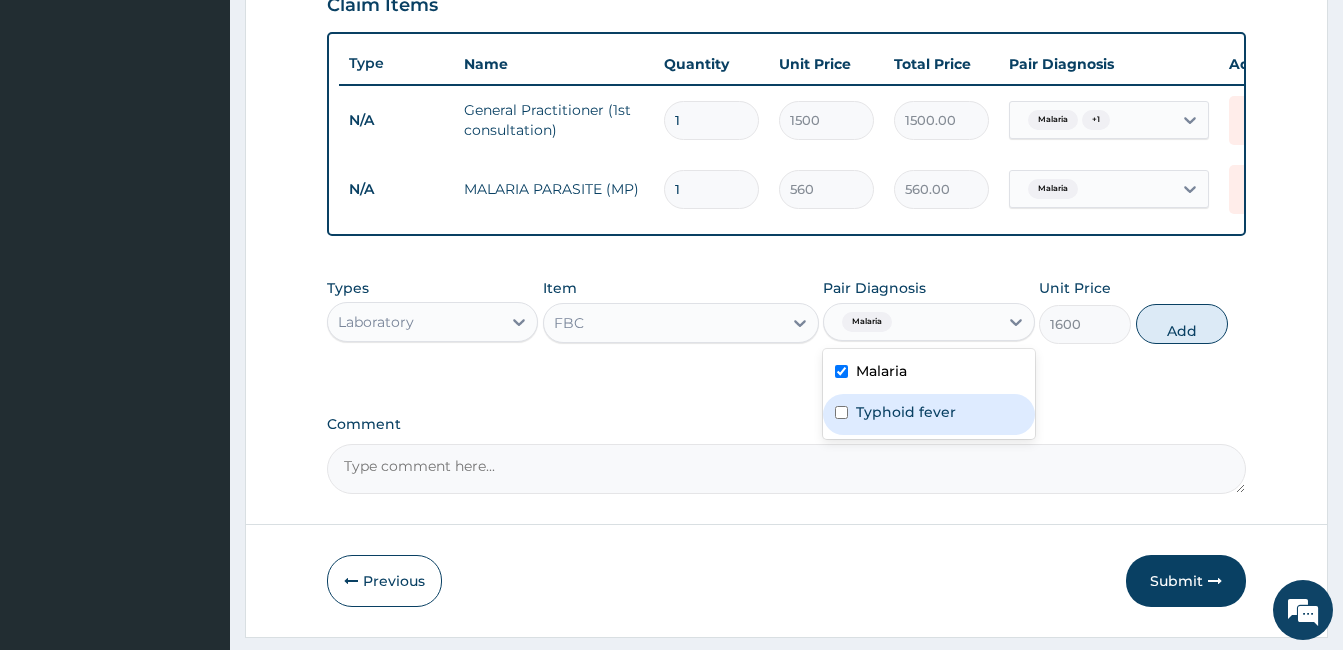 click on "Typhoid fever" at bounding box center [906, 412] 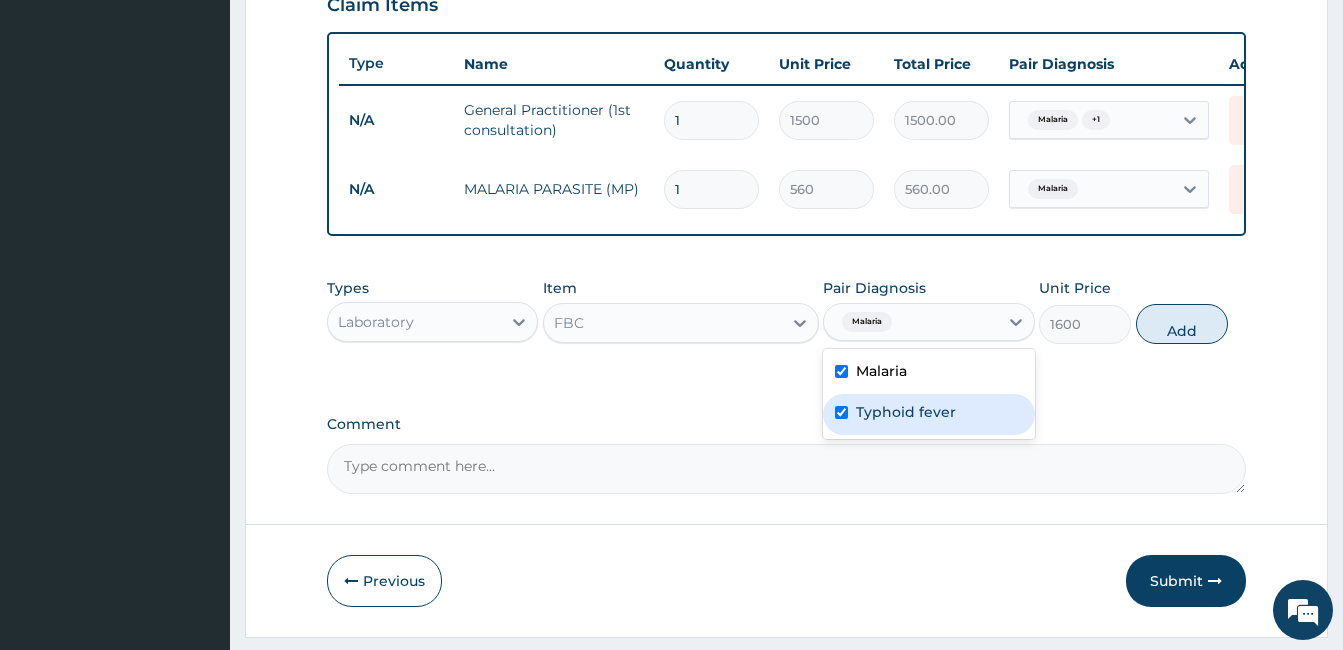 checkbox on "true" 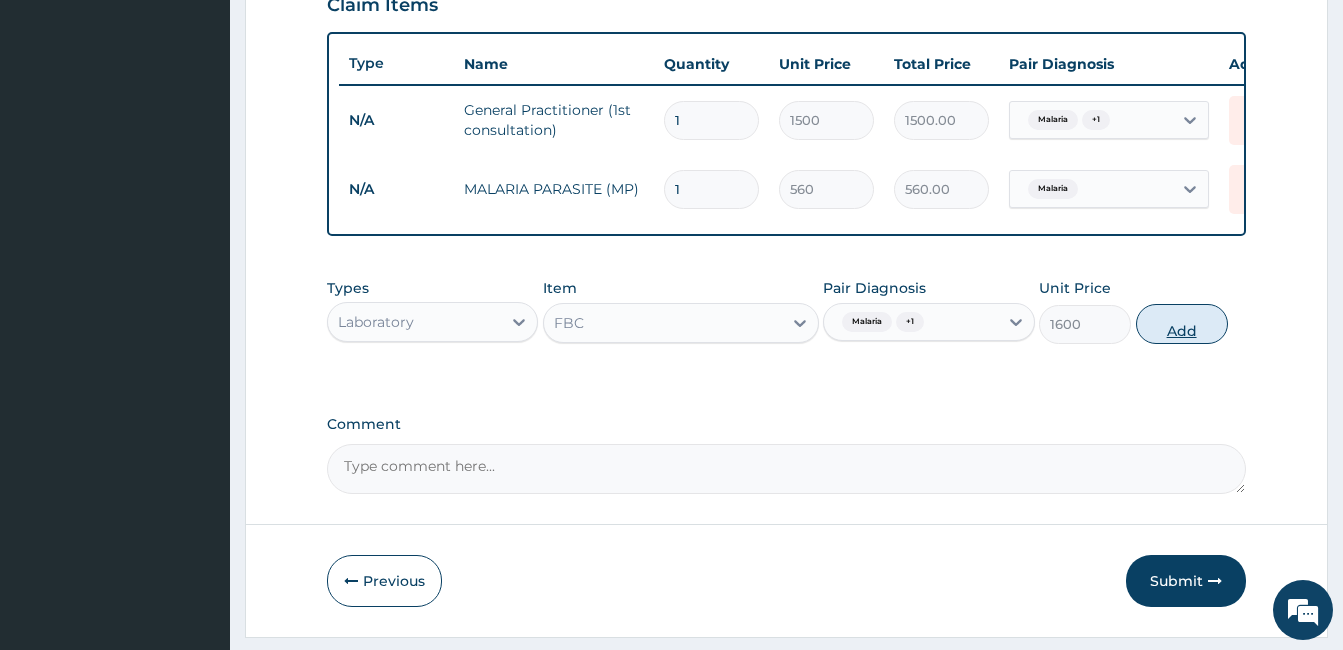 click on "Add" at bounding box center (1182, 324) 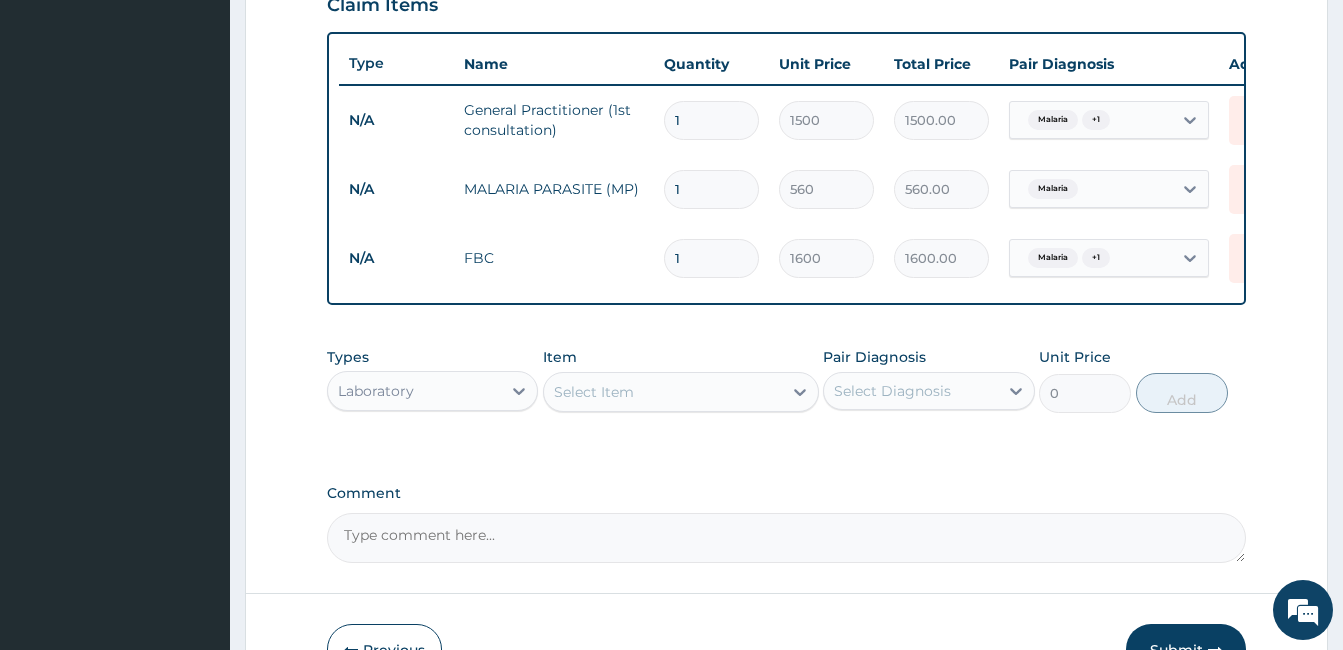 click on "Laboratory" at bounding box center (414, 391) 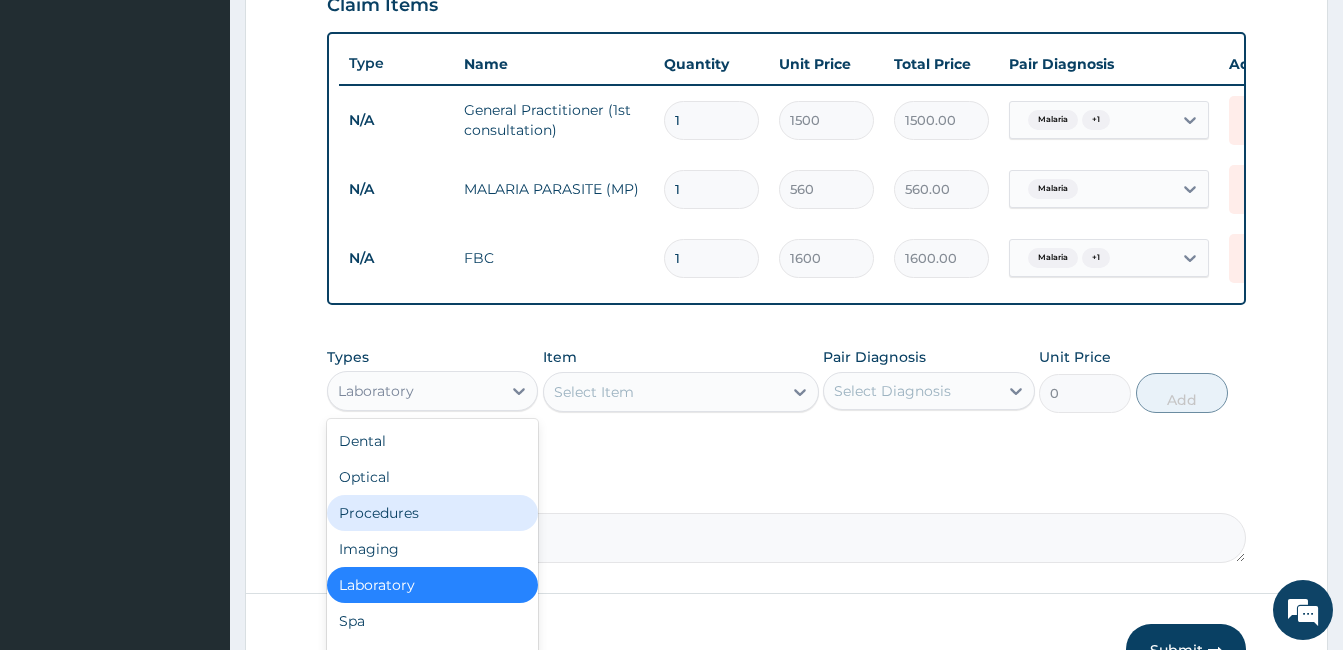 scroll, scrollTop: 812, scrollLeft: 0, axis: vertical 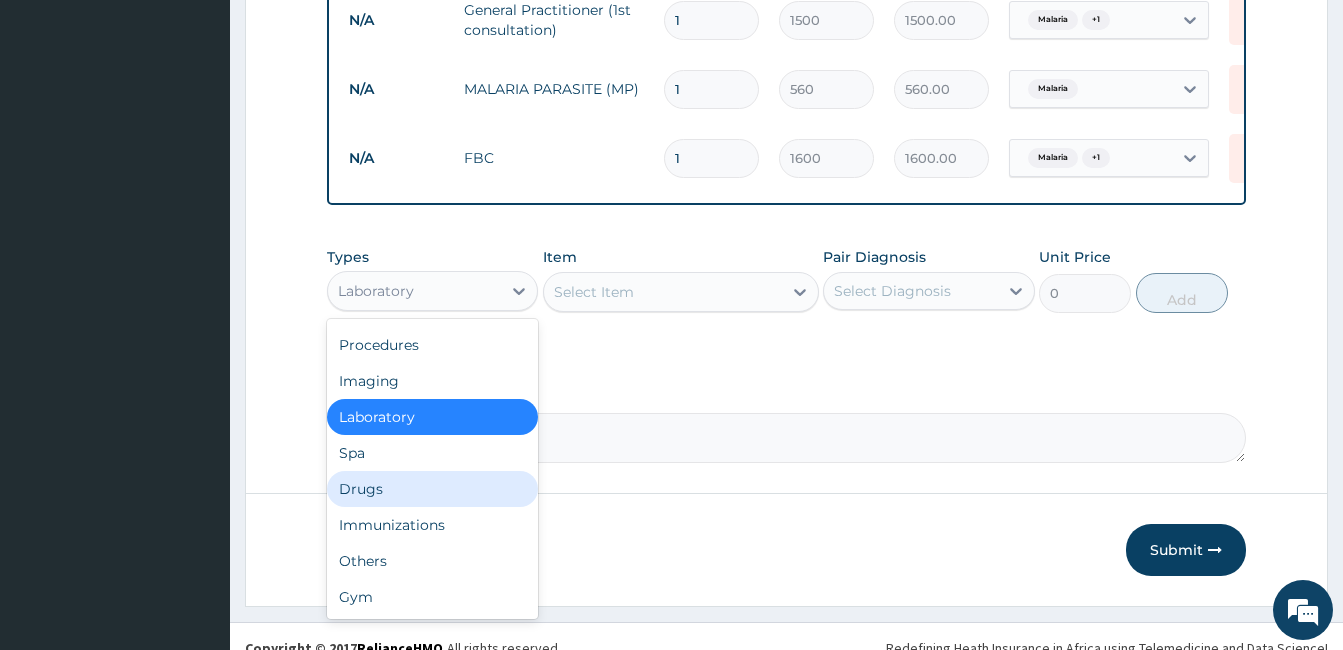click on "Drugs" at bounding box center (432, 489) 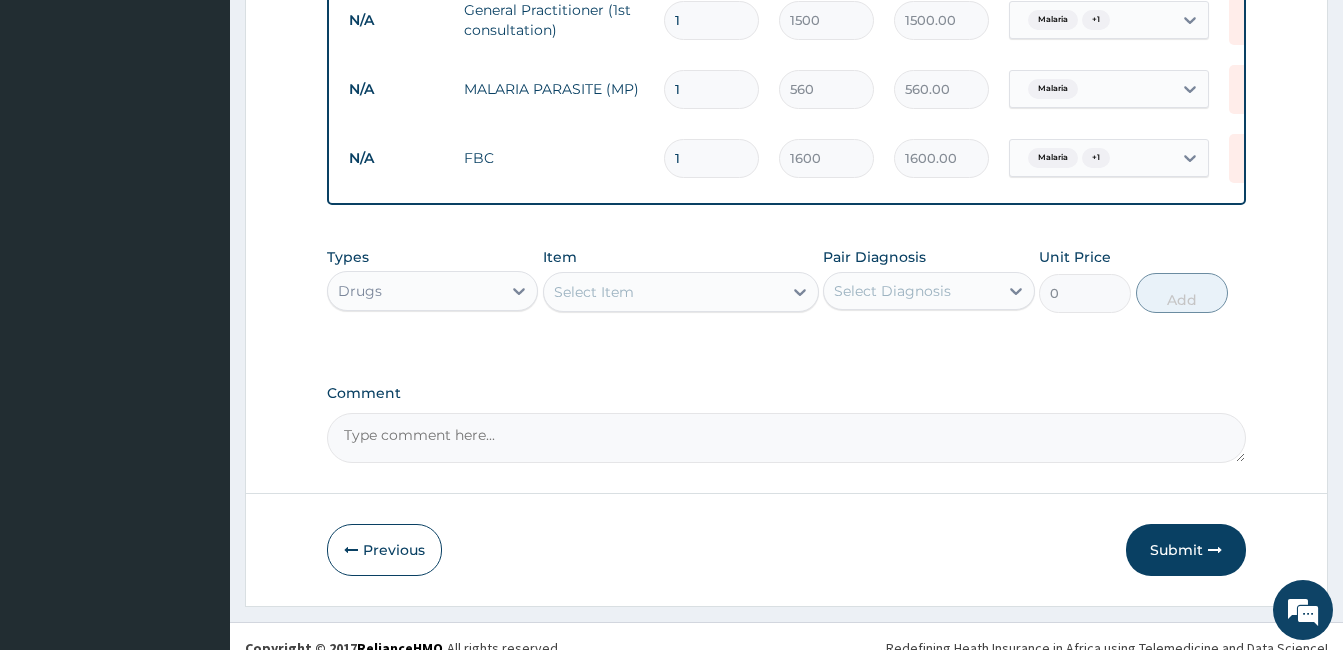 click on "Select Item" at bounding box center (663, 292) 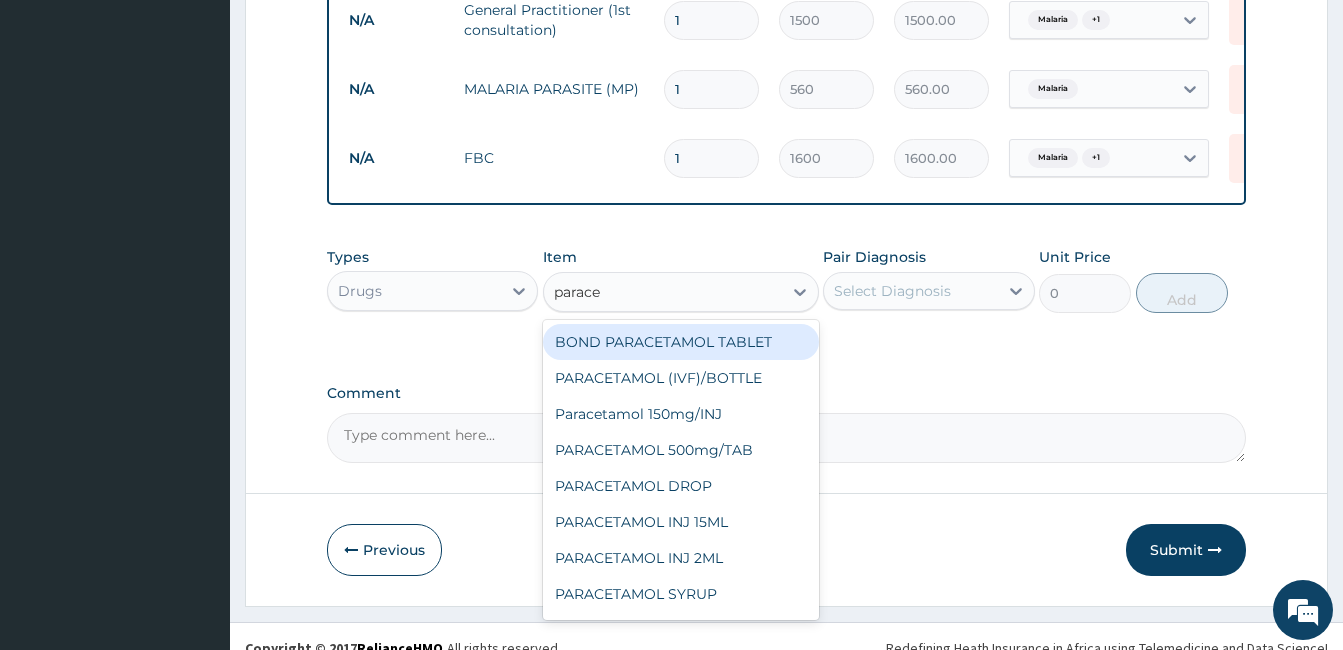 type on "paracet" 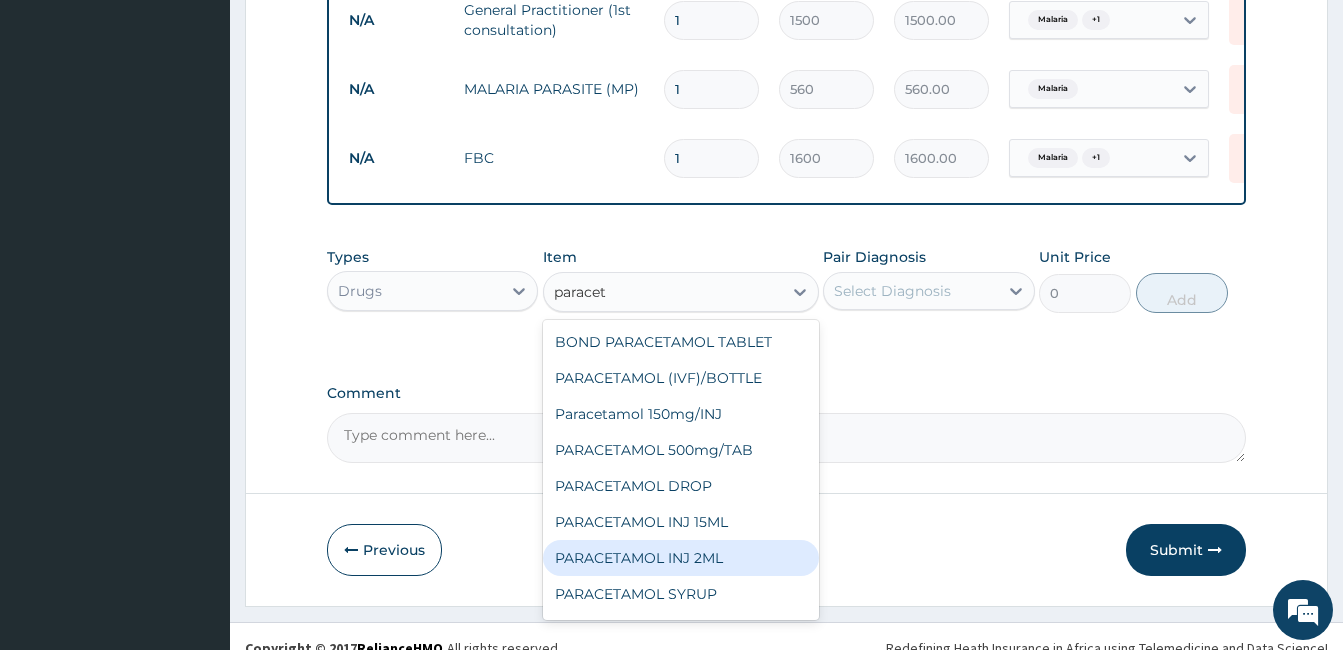click on "PARACETAMOL INJ 2ML" at bounding box center (681, 558) 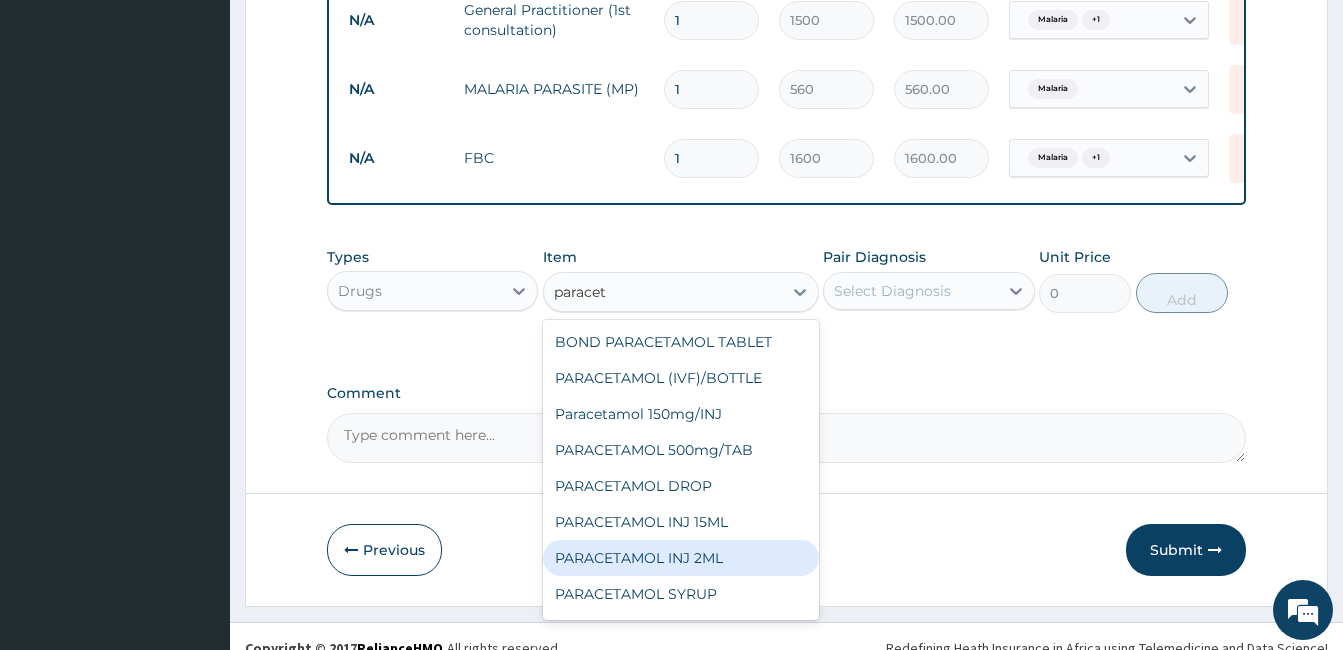 type 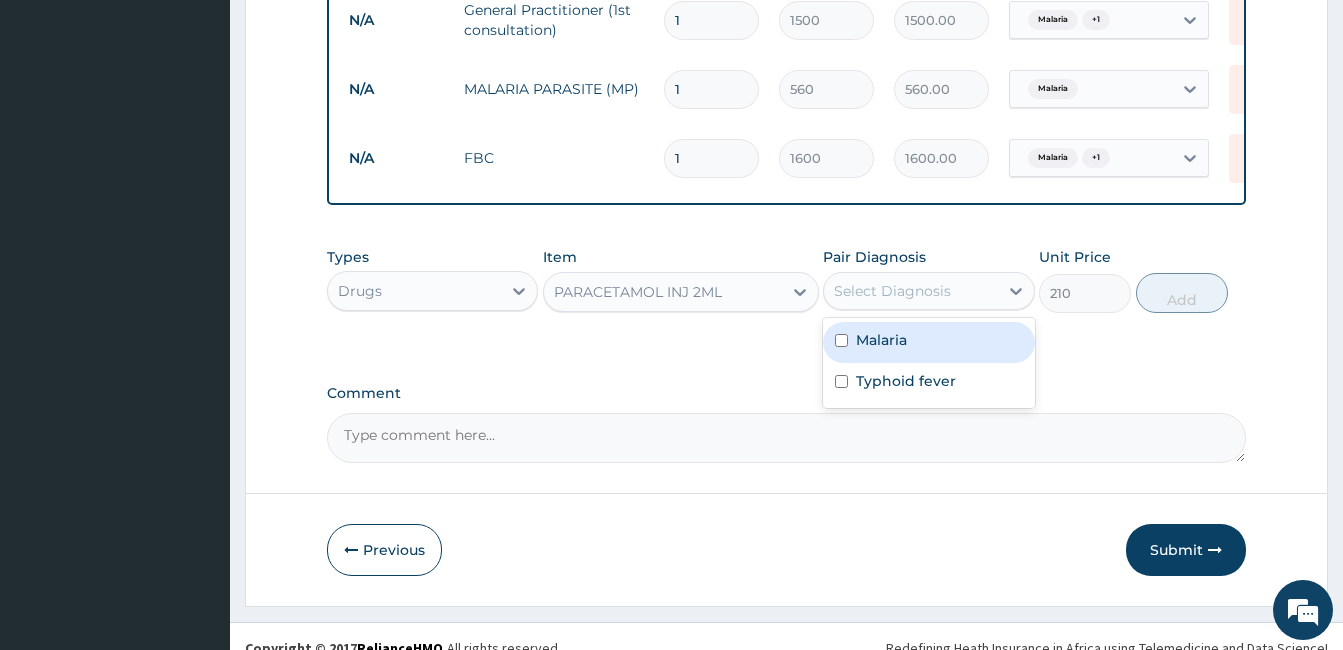 click on "Select Diagnosis" at bounding box center (910, 291) 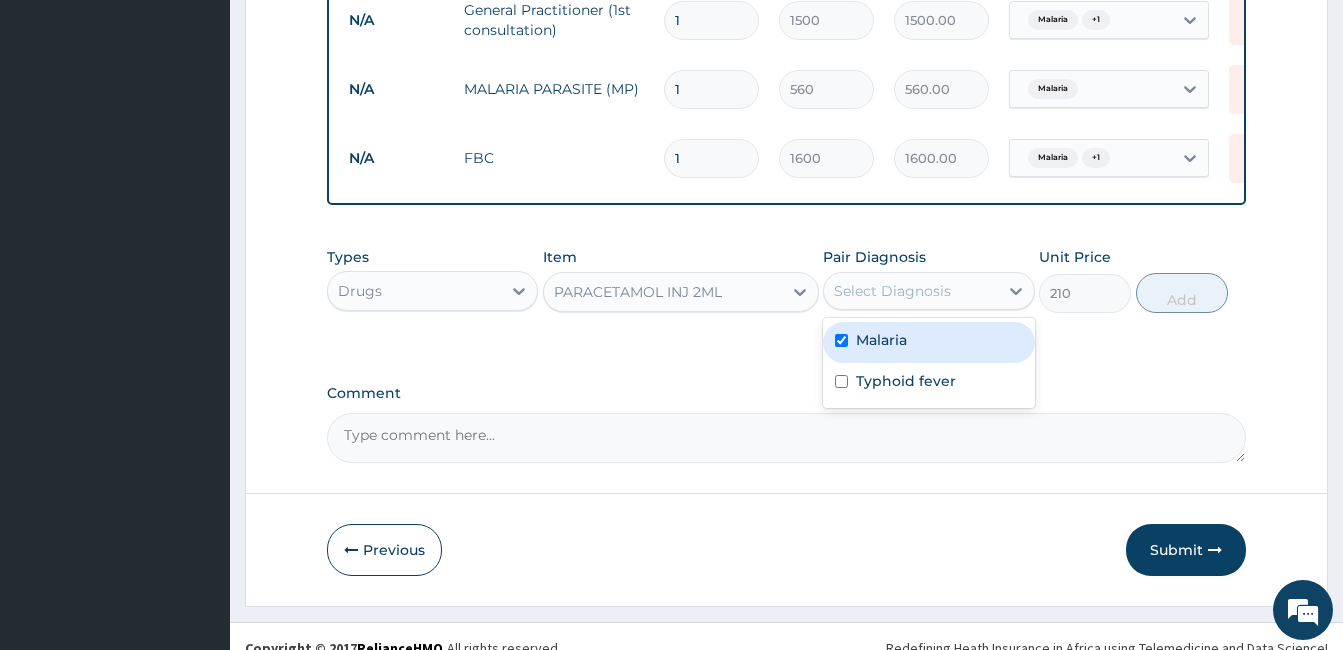 checkbox on "true" 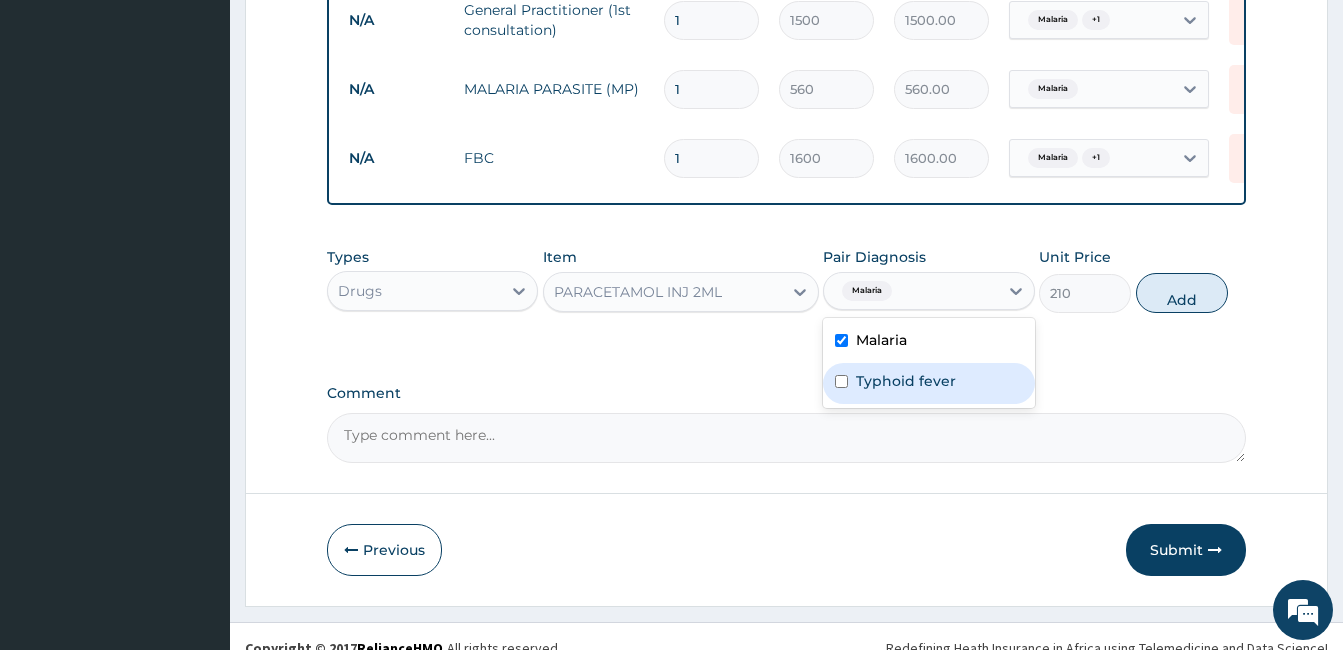 drag, startPoint x: 945, startPoint y: 391, endPoint x: 993, endPoint y: 384, distance: 48.507732 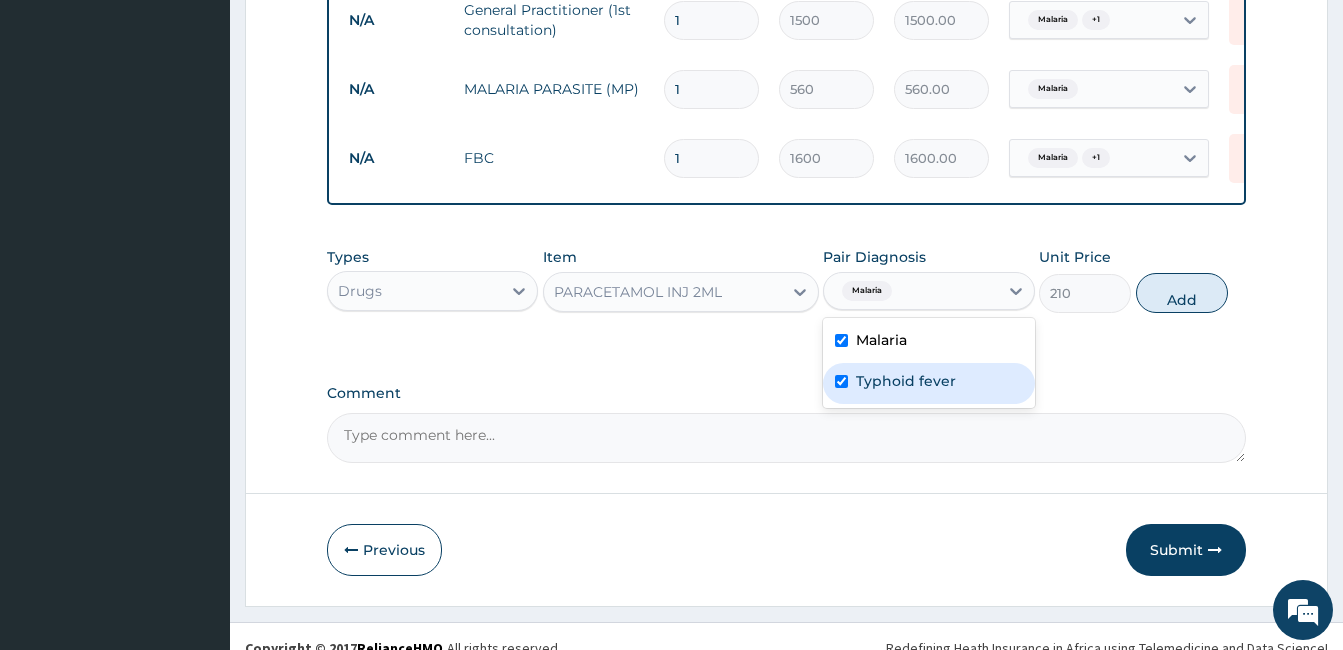 checkbox on "true" 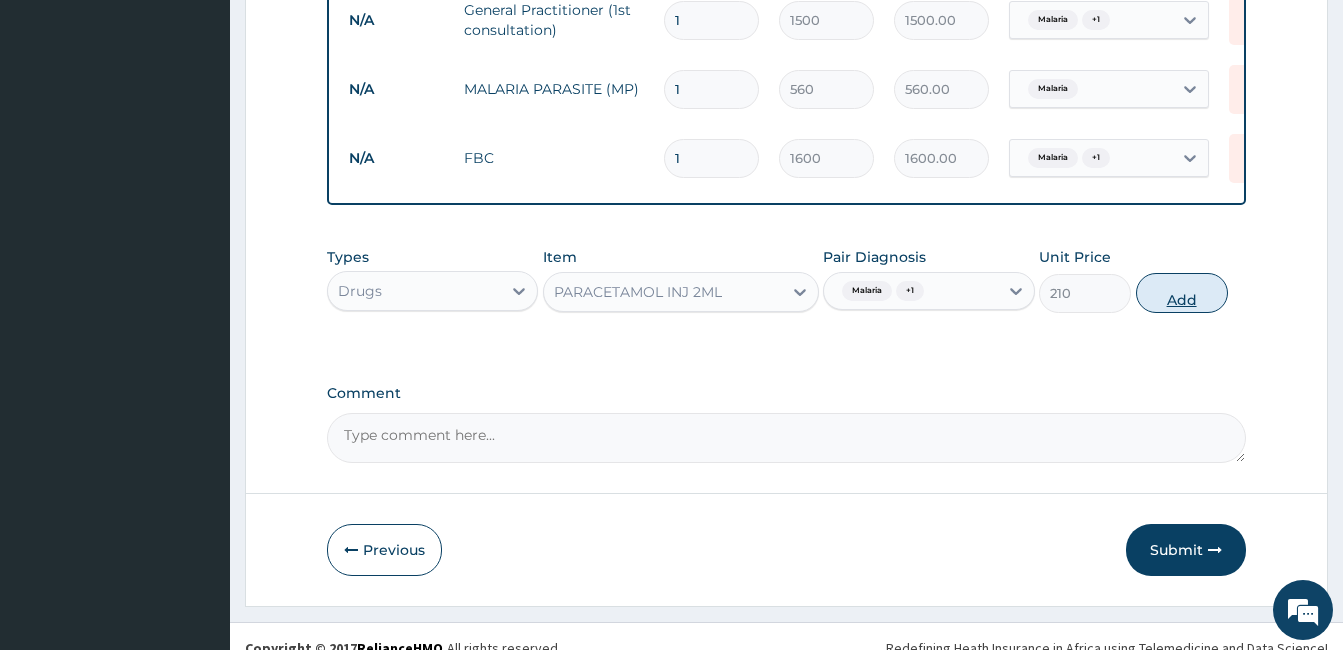 click on "Add" at bounding box center (1182, 293) 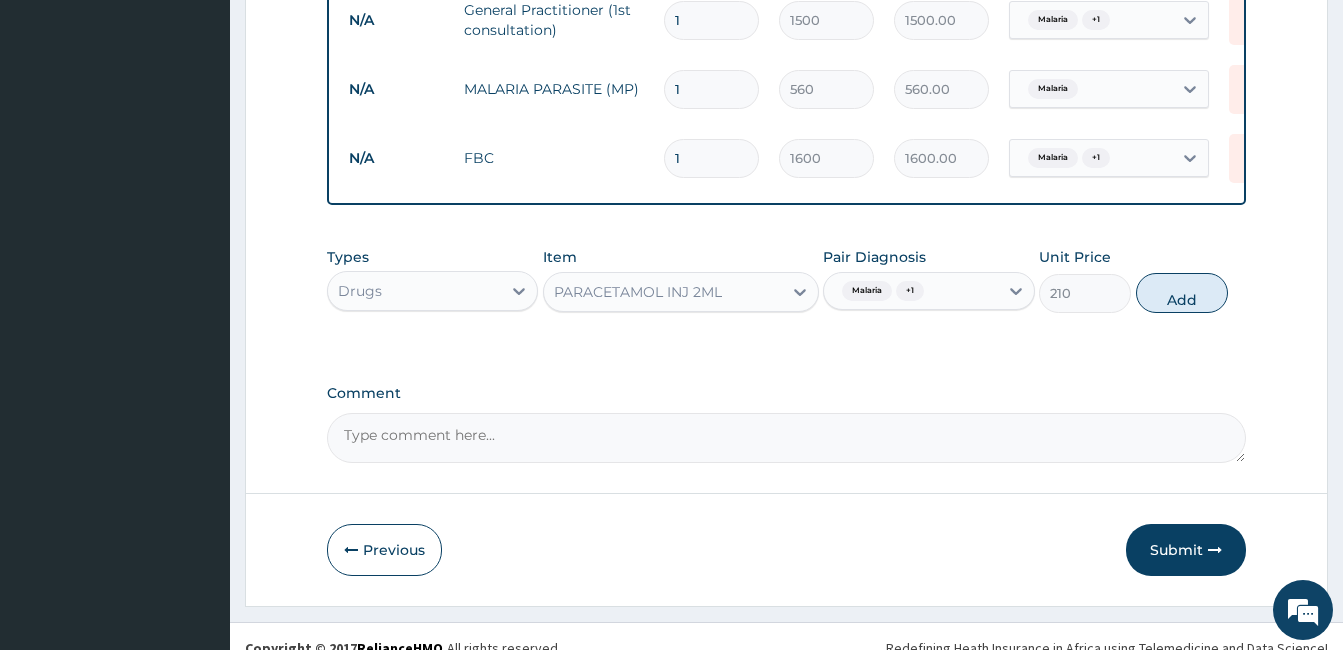 type on "0" 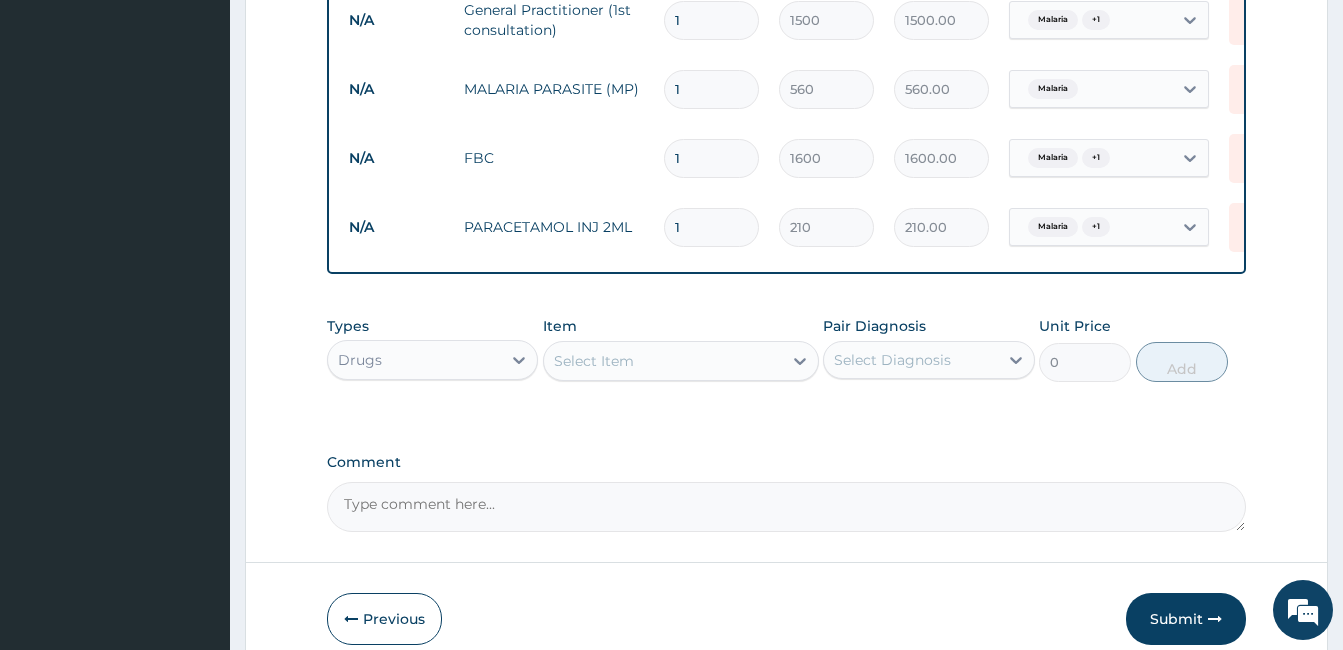 type 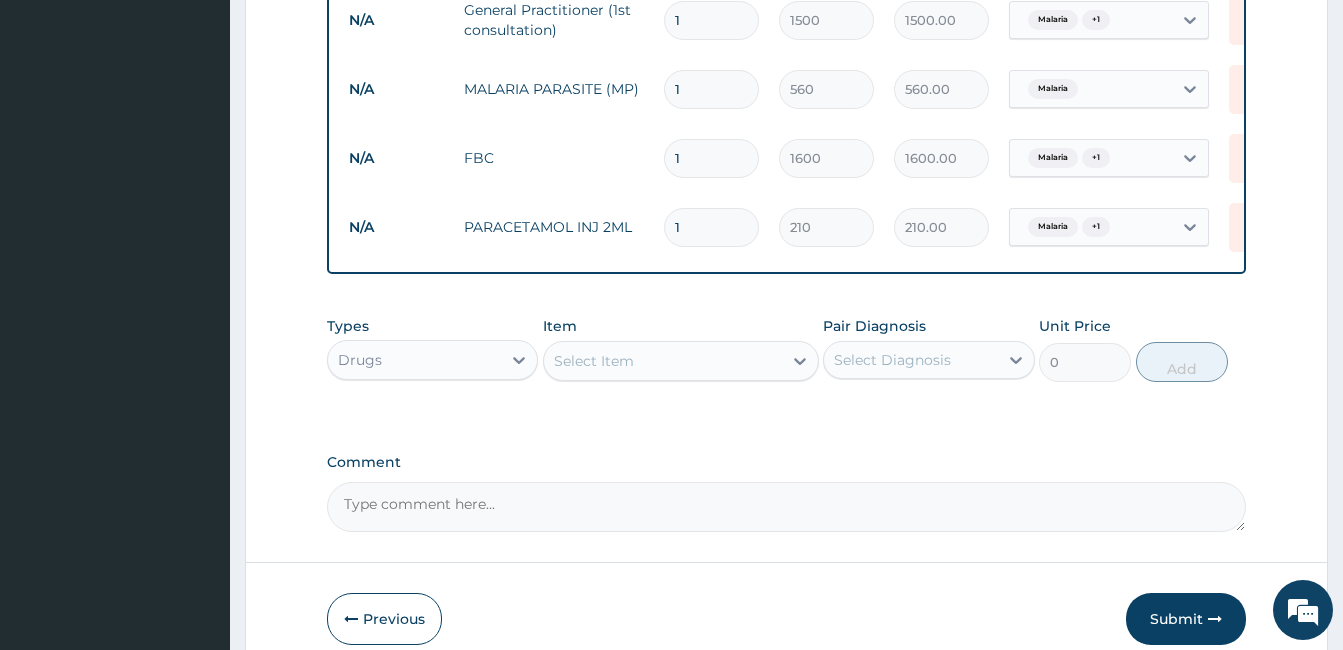 type on "0.00" 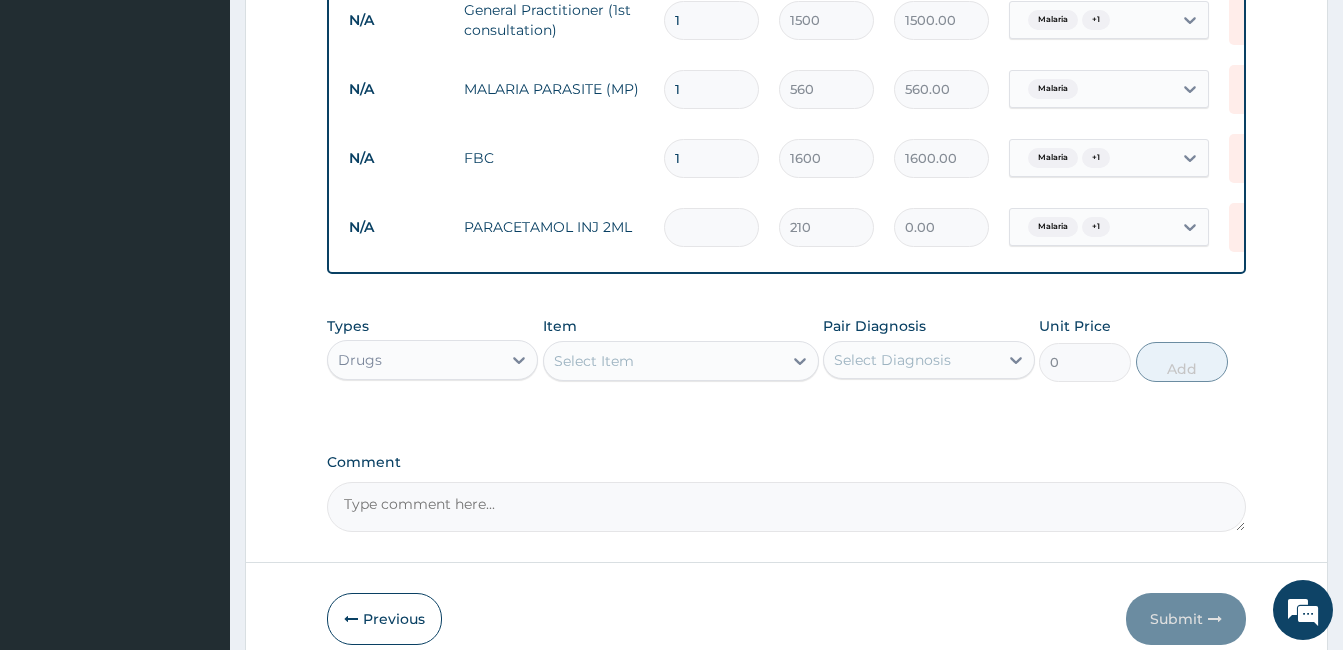 type on "3" 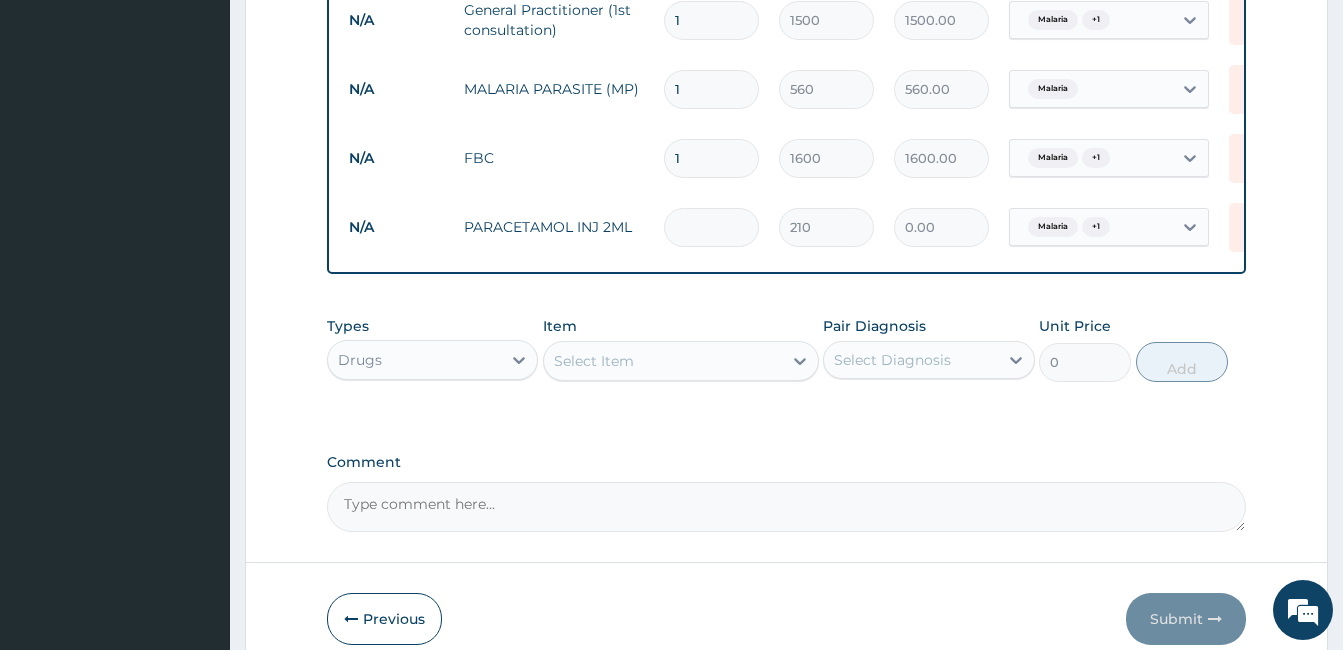 type on "630.00" 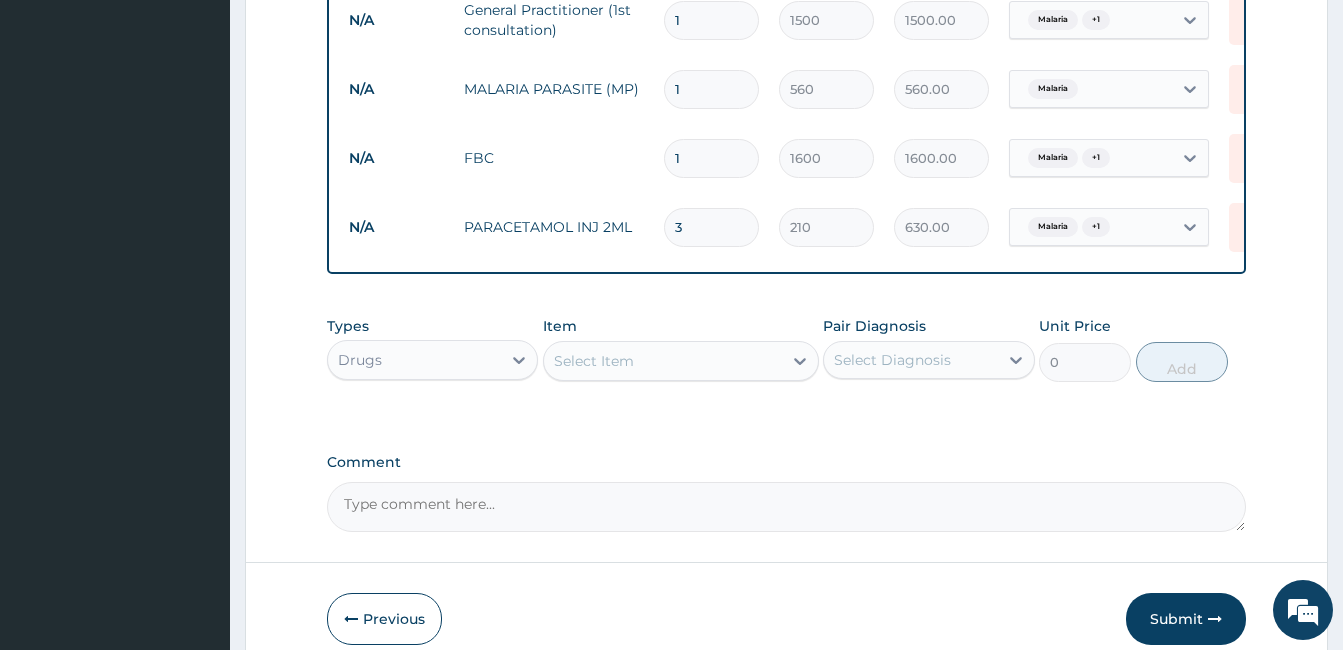 type on "3" 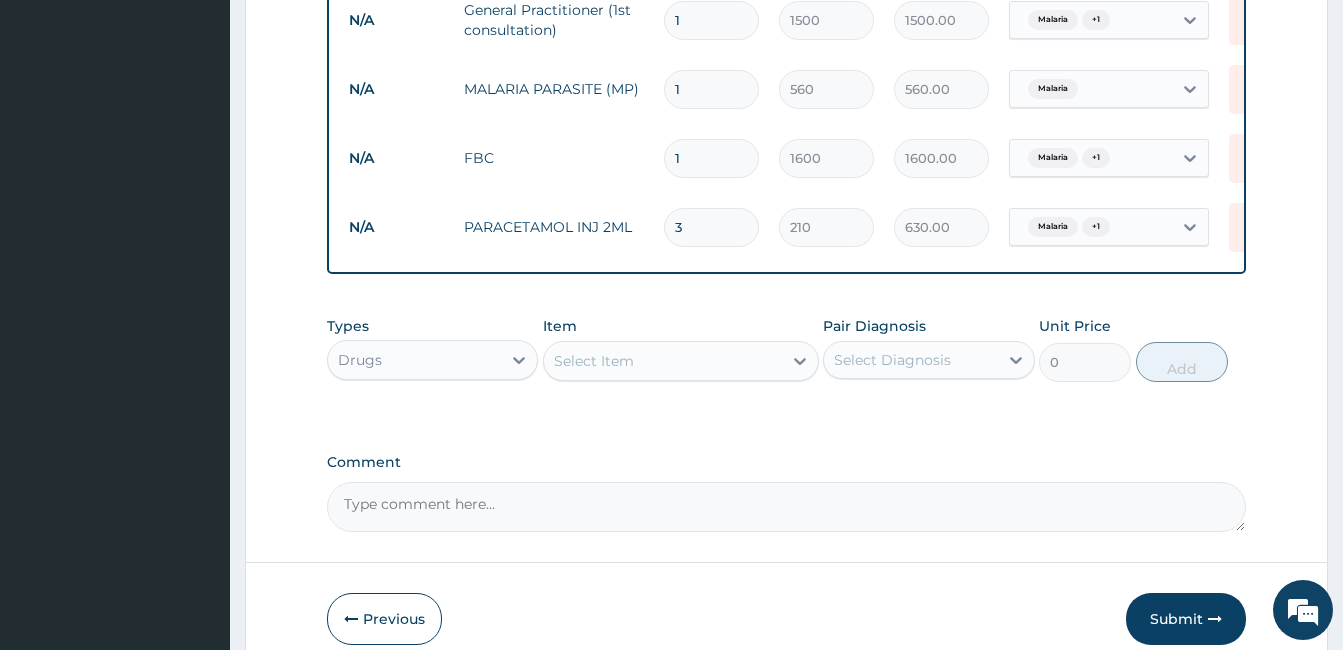 click on "Select Item" at bounding box center [663, 361] 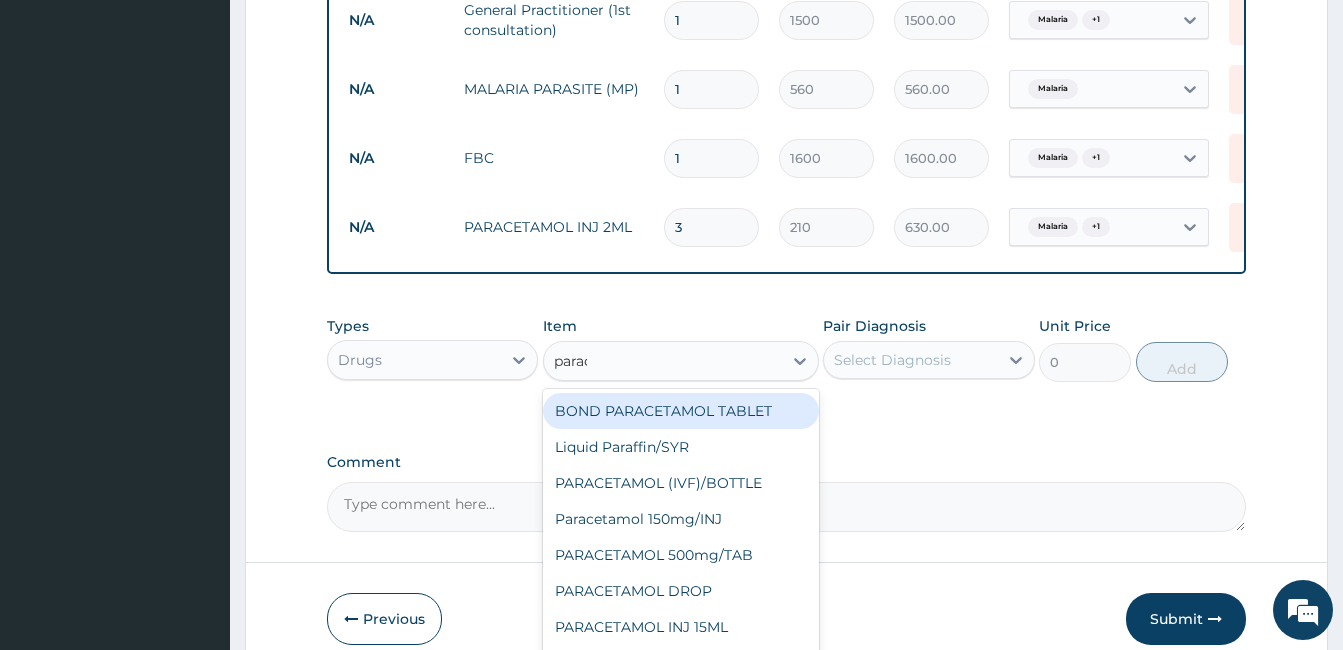 type on "paracet" 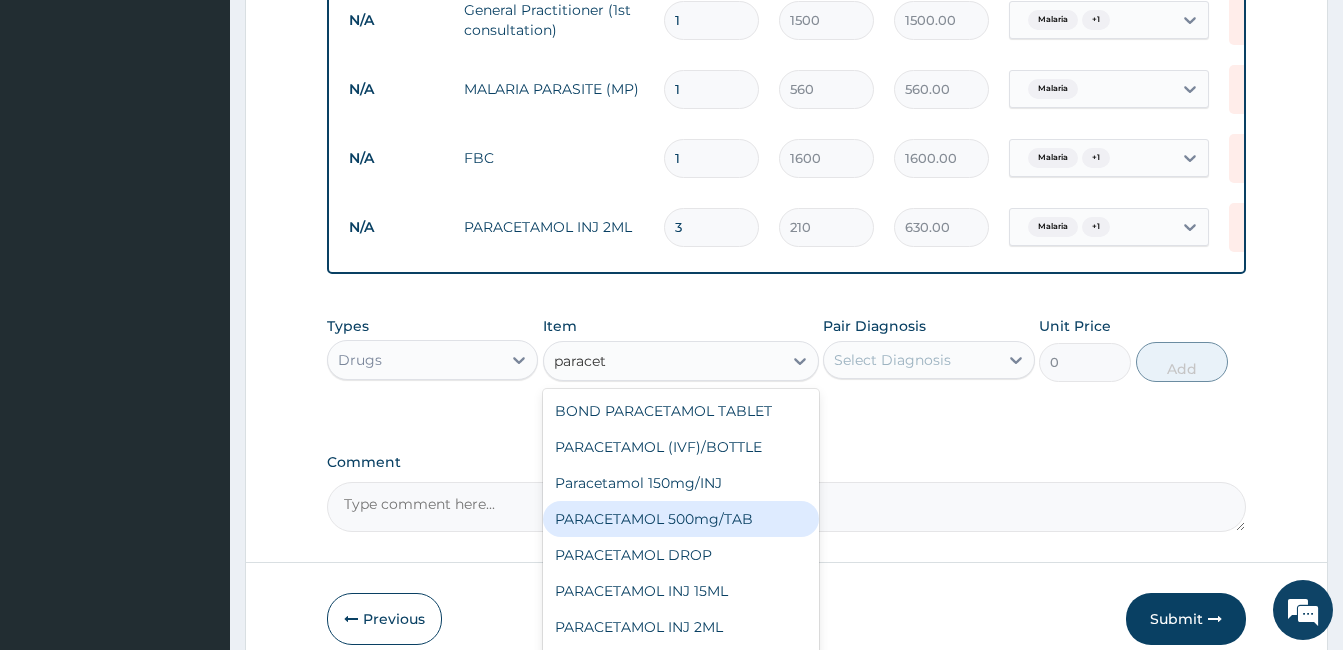 click on "PARACETAMOL 500mg/TAB" at bounding box center (681, 519) 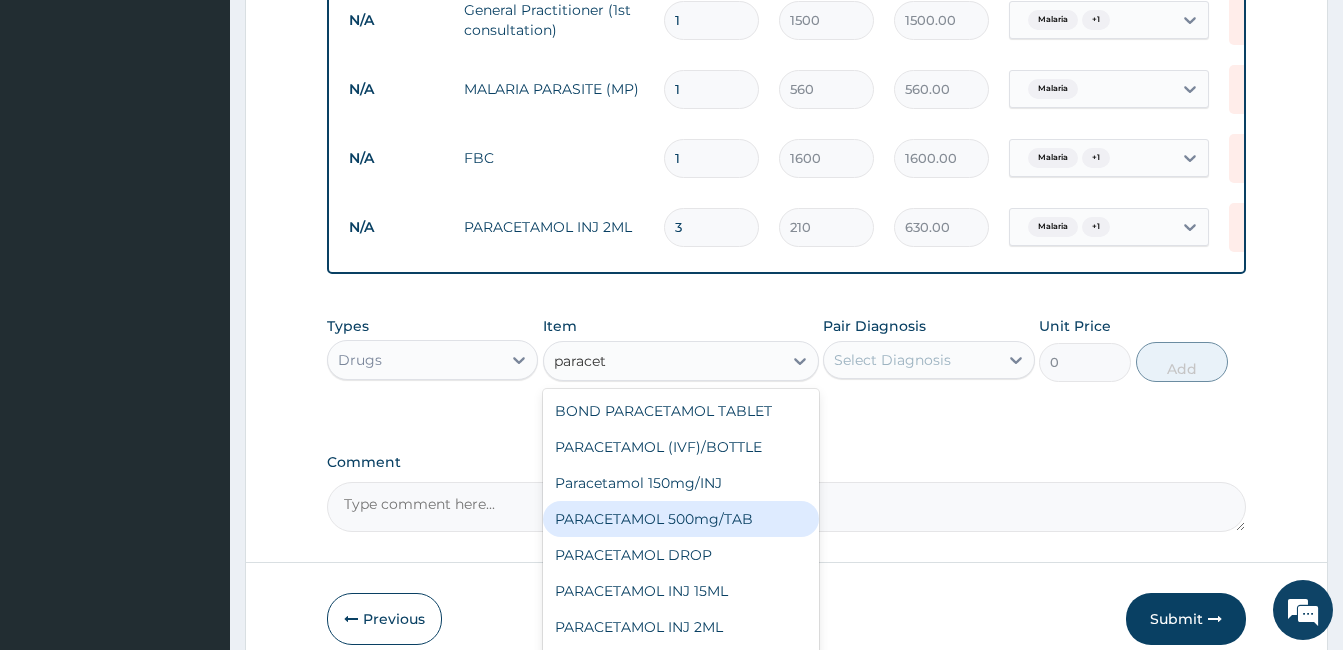 type 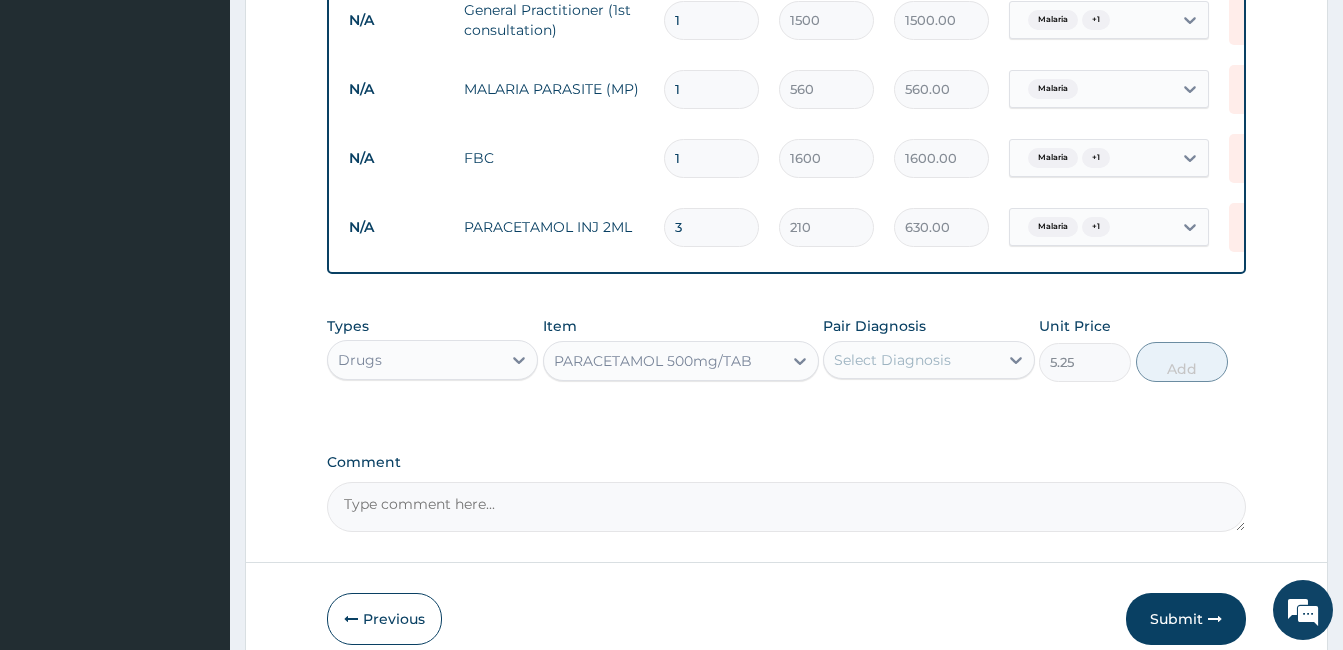 click on "Select Diagnosis" at bounding box center [892, 360] 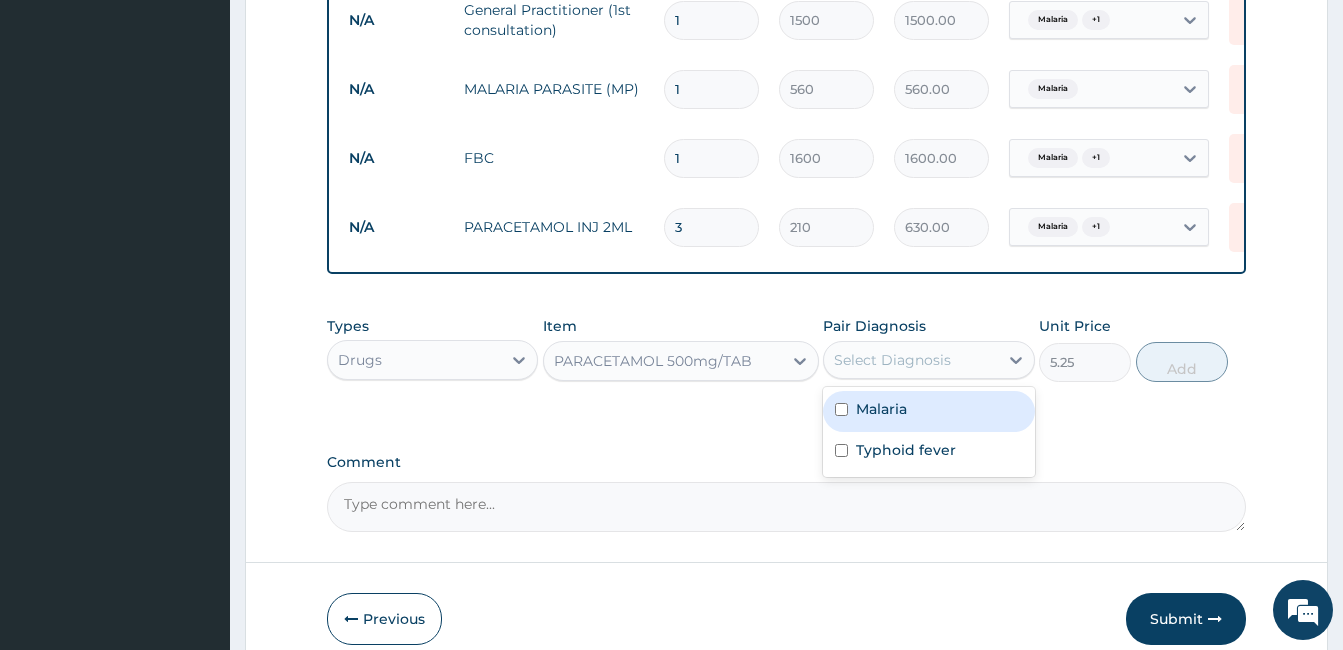 click on "Malaria" at bounding box center [928, 411] 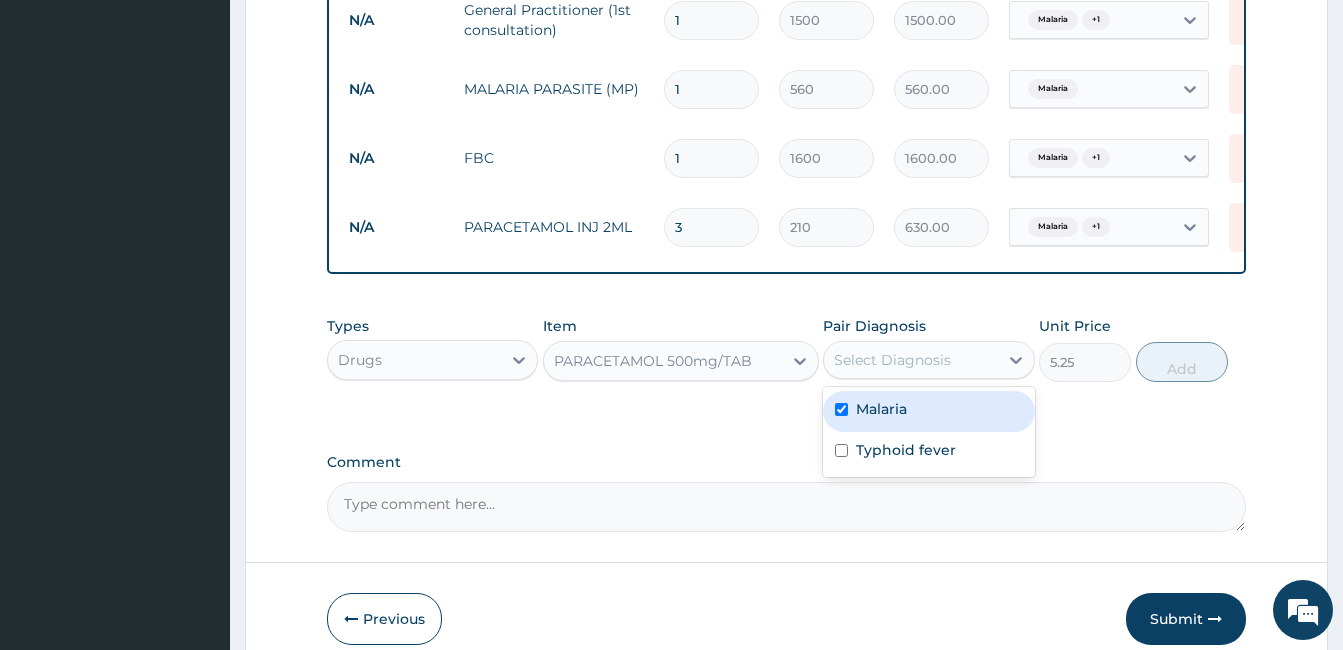 checkbox on "true" 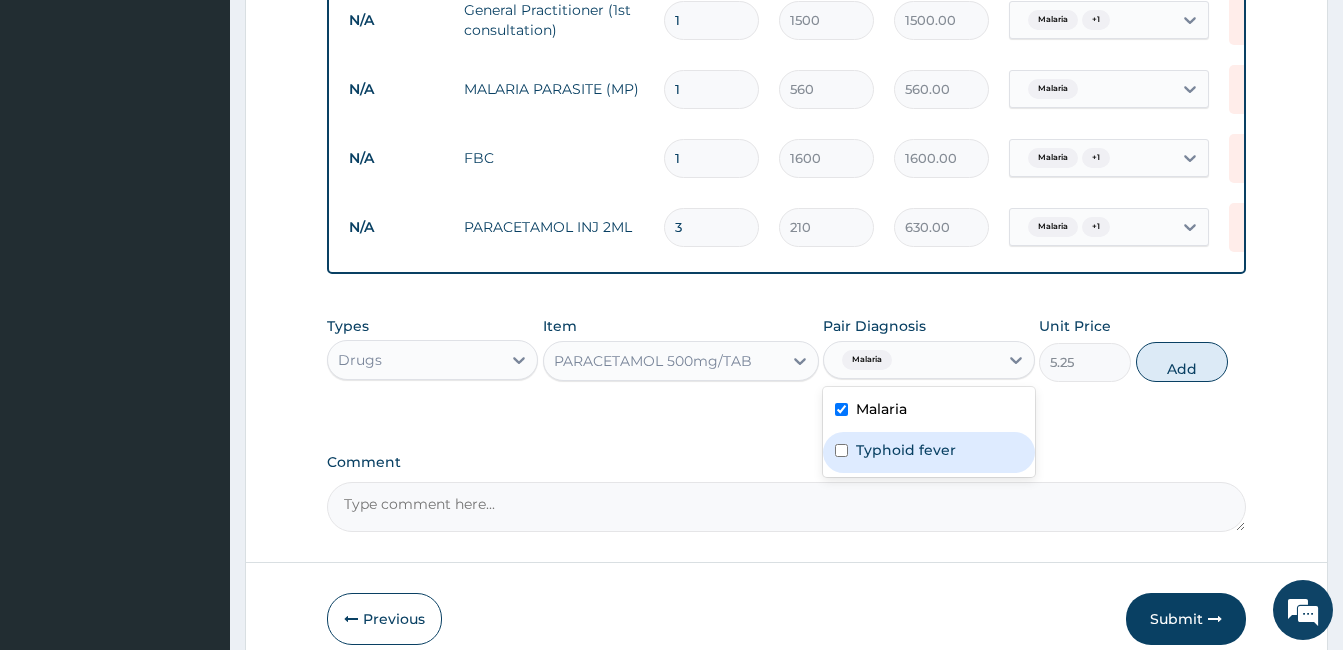 click on "Typhoid fever" at bounding box center [906, 450] 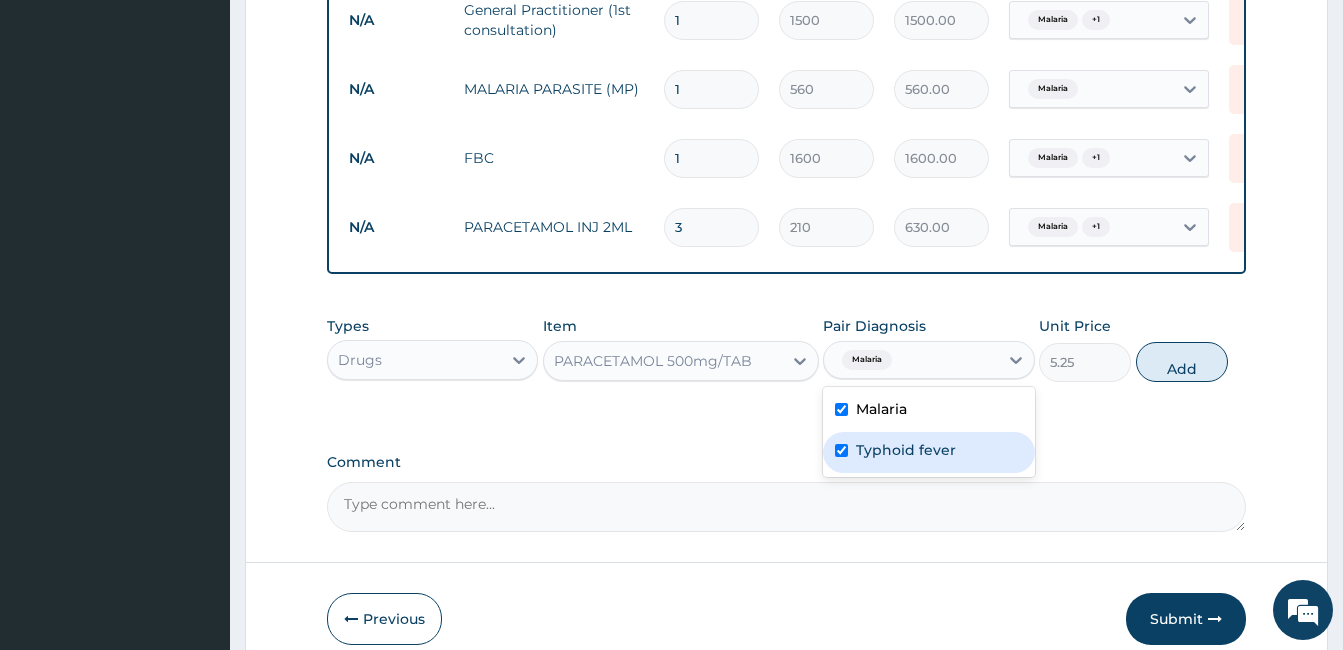 checkbox on "true" 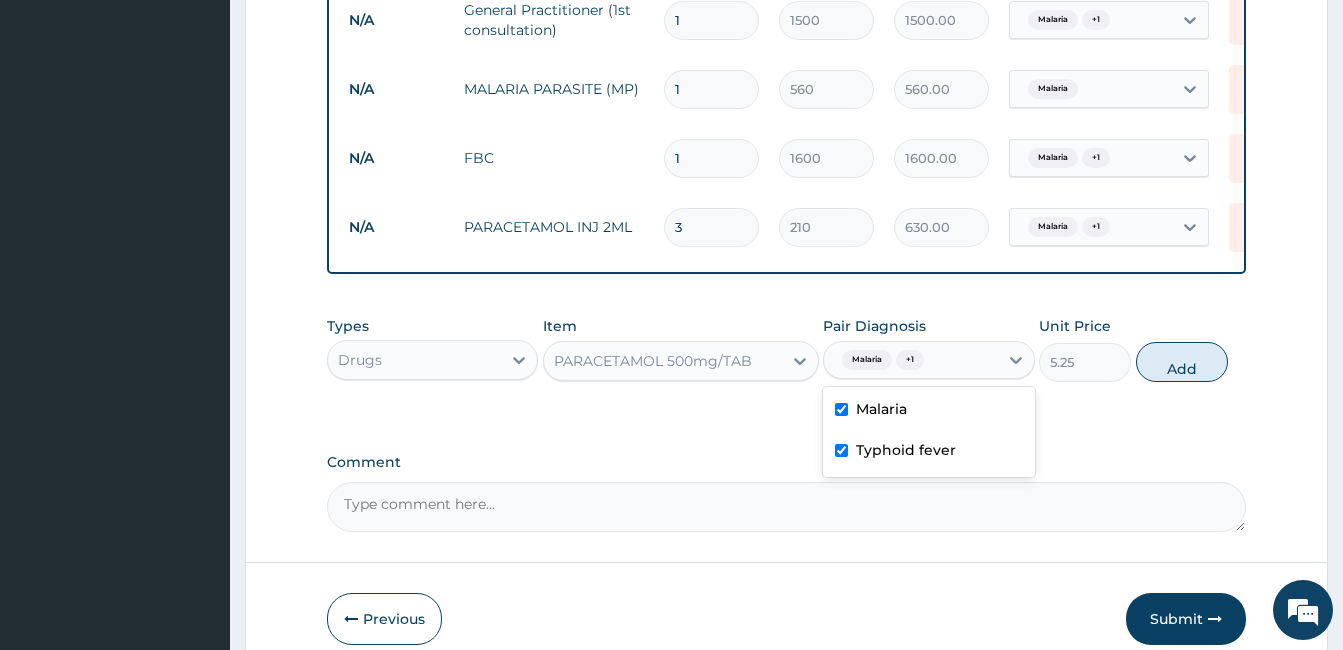click on "Add" at bounding box center [1182, 362] 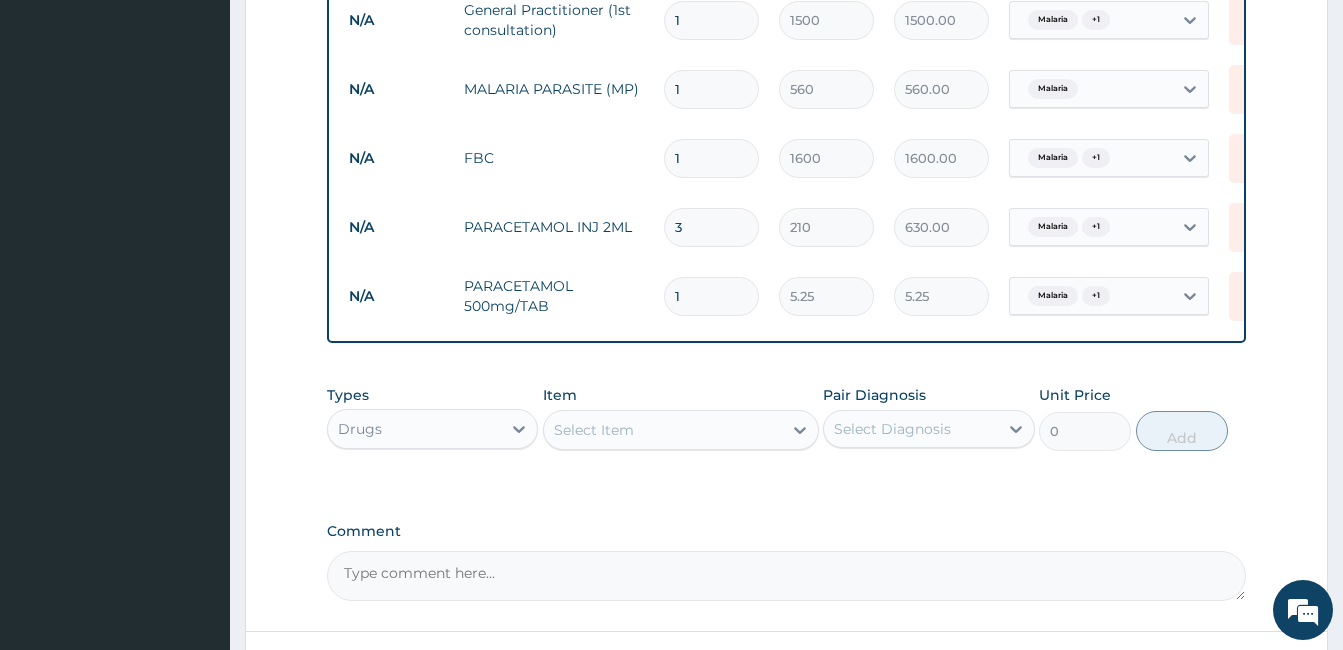 type 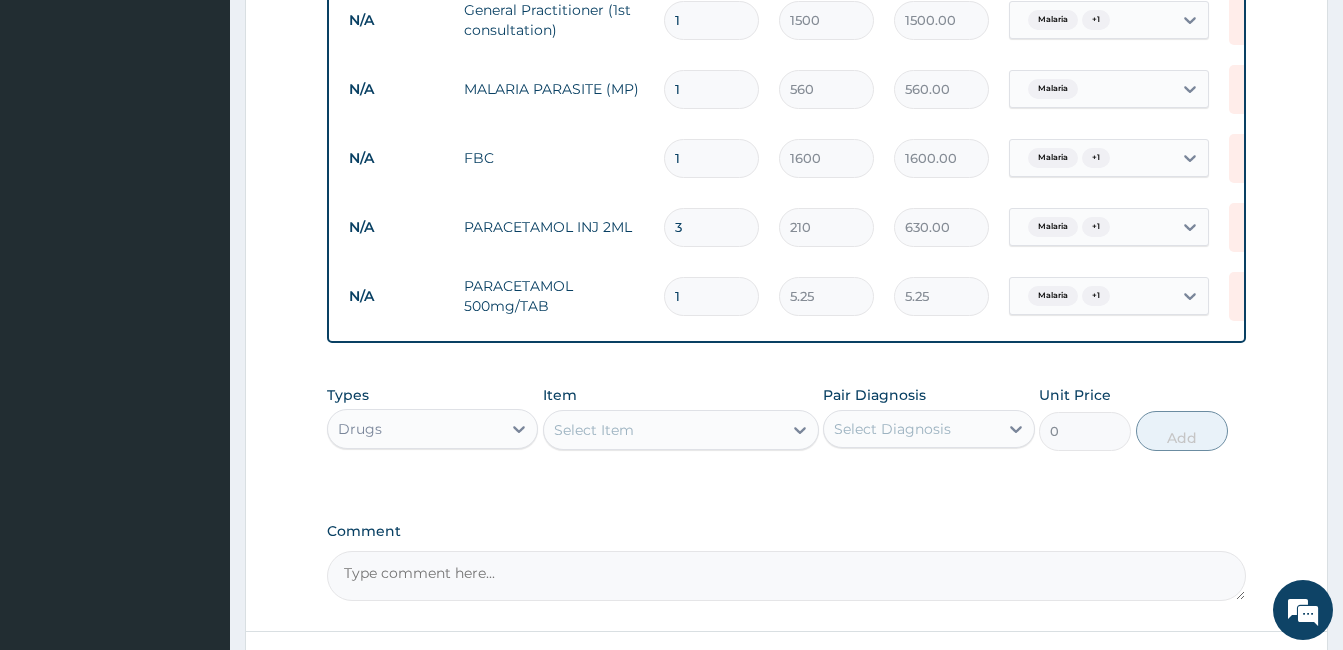 type on "0.00" 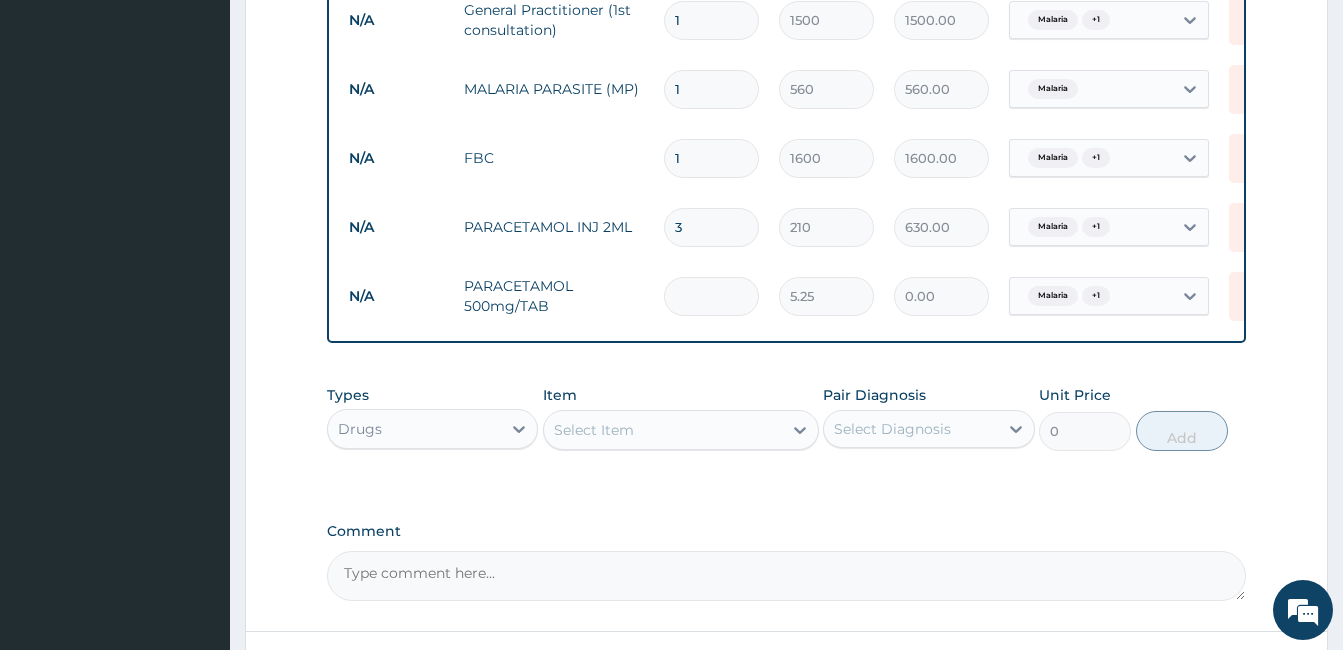 type on "2" 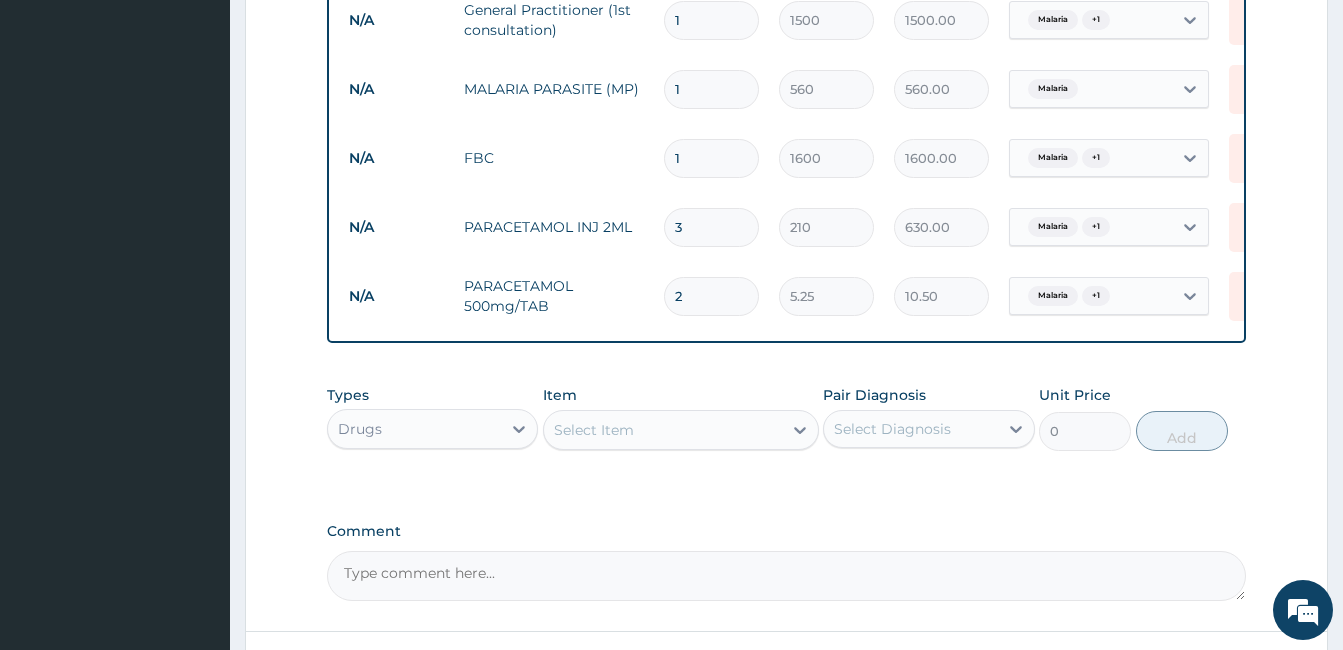 type on "20" 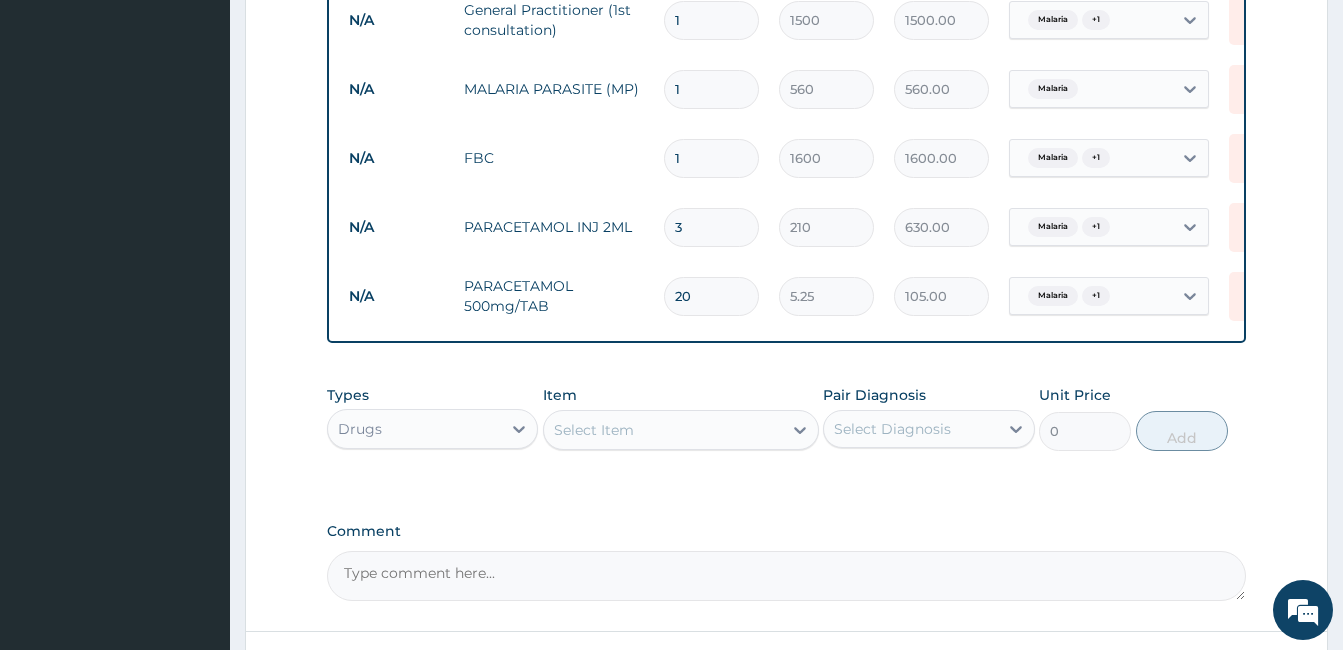 type on "20" 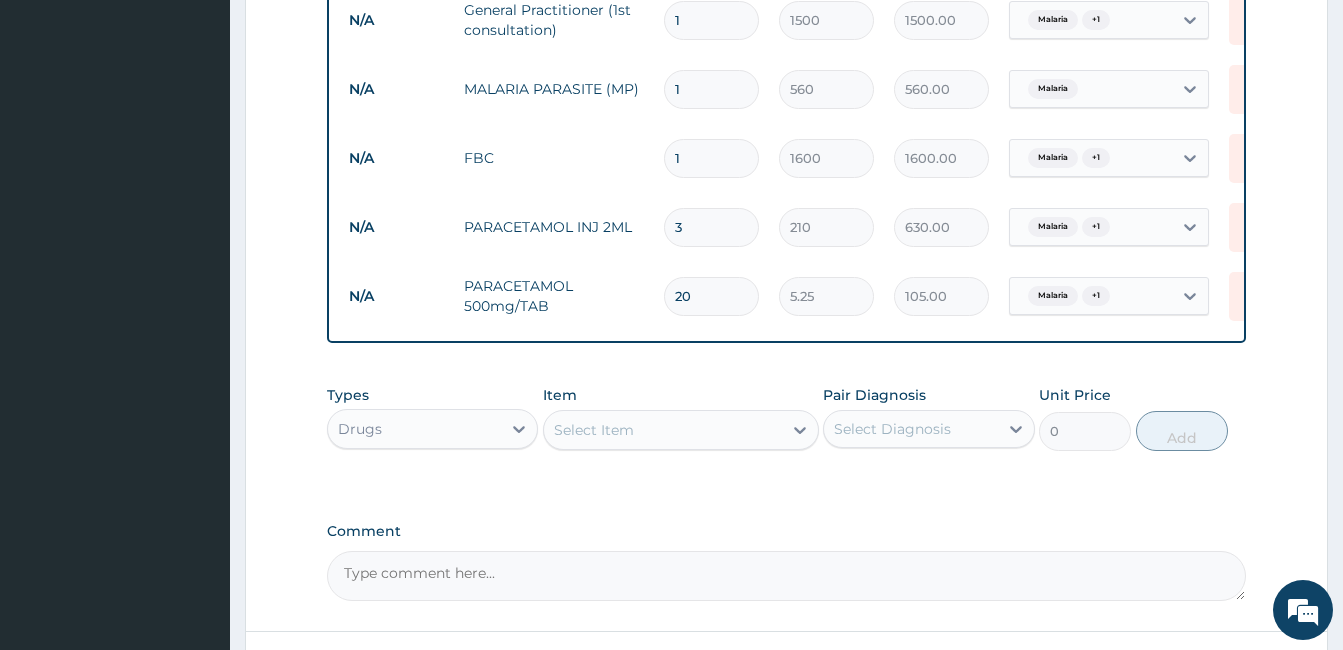 click on "Select Item" at bounding box center (594, 430) 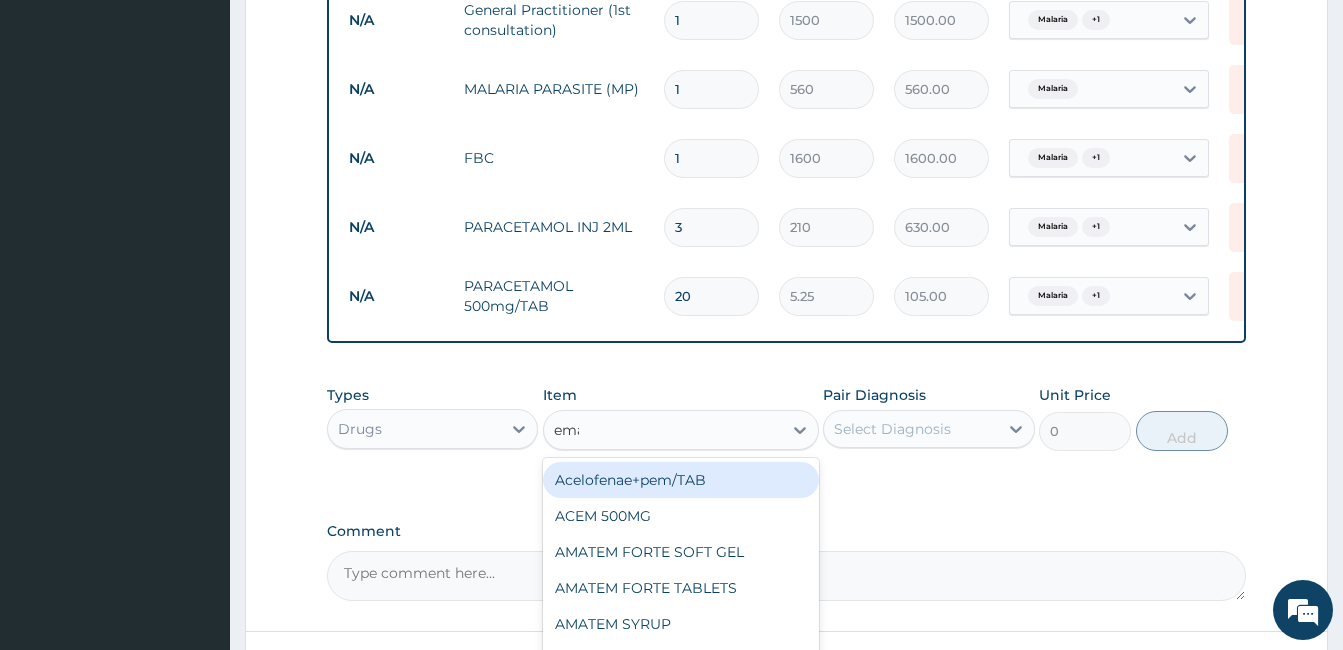 type on "emal" 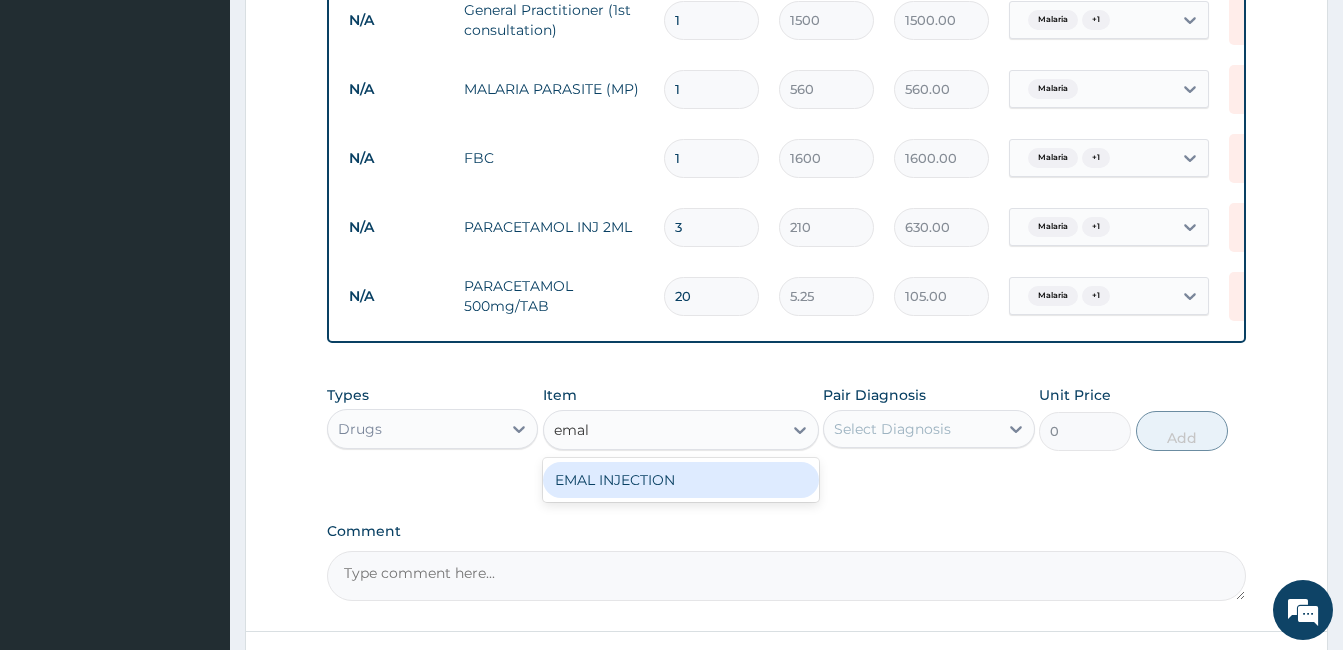 click on "EMAL INJECTION" at bounding box center [681, 480] 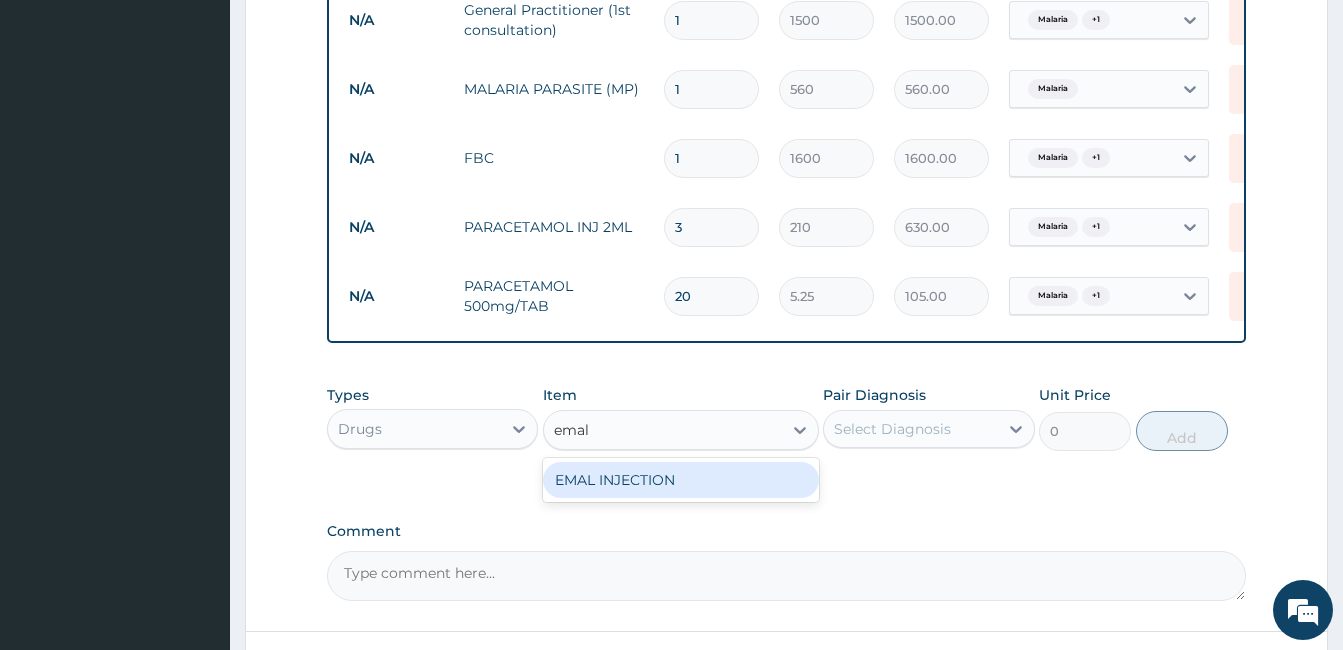 type 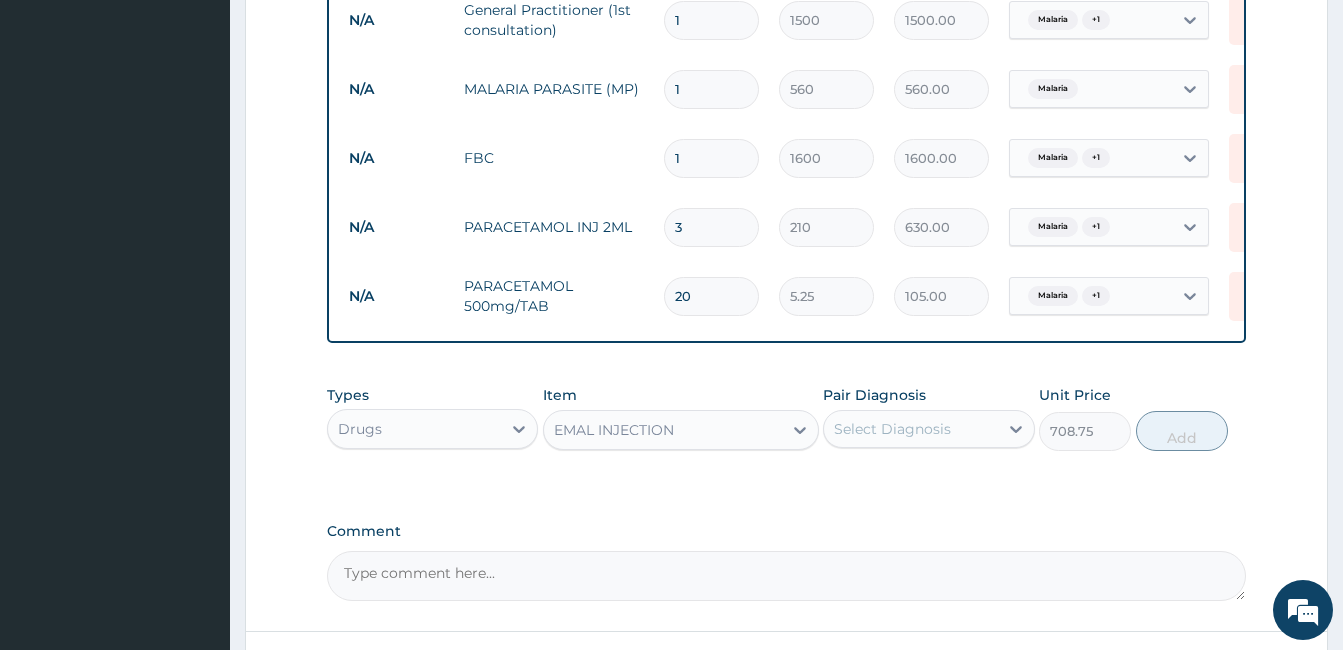 click on "Select Diagnosis" at bounding box center (910, 429) 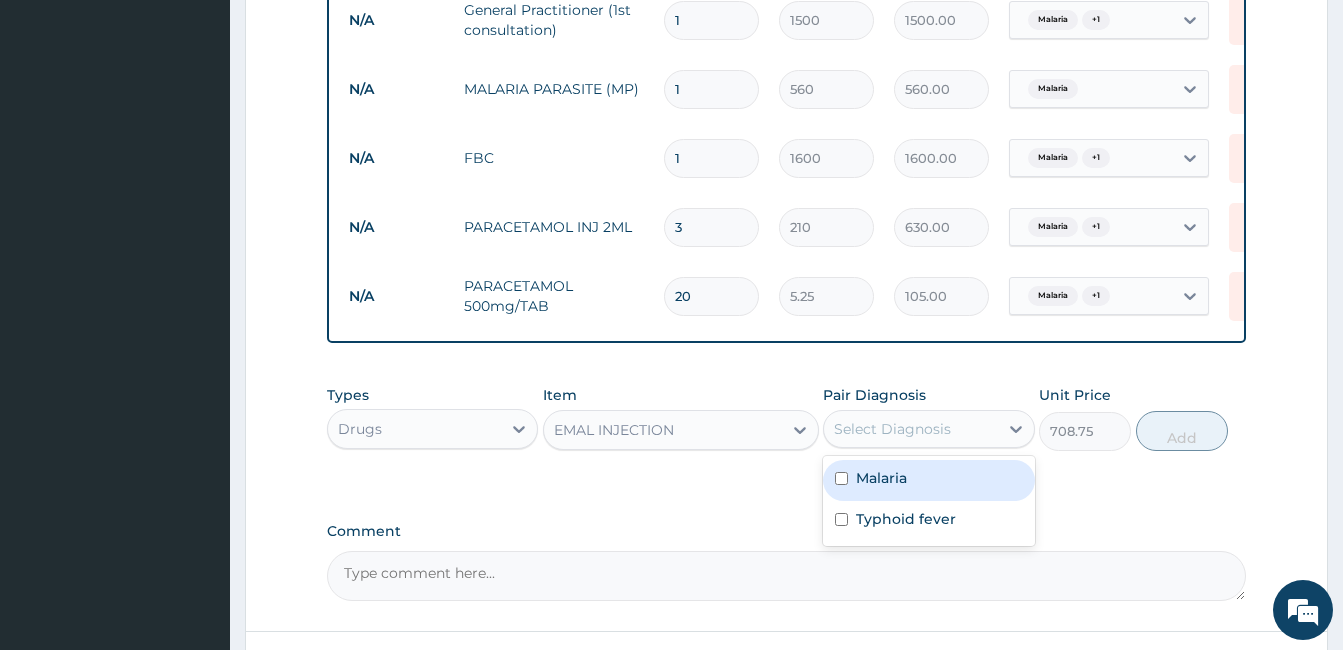 click on "Malaria" at bounding box center [928, 480] 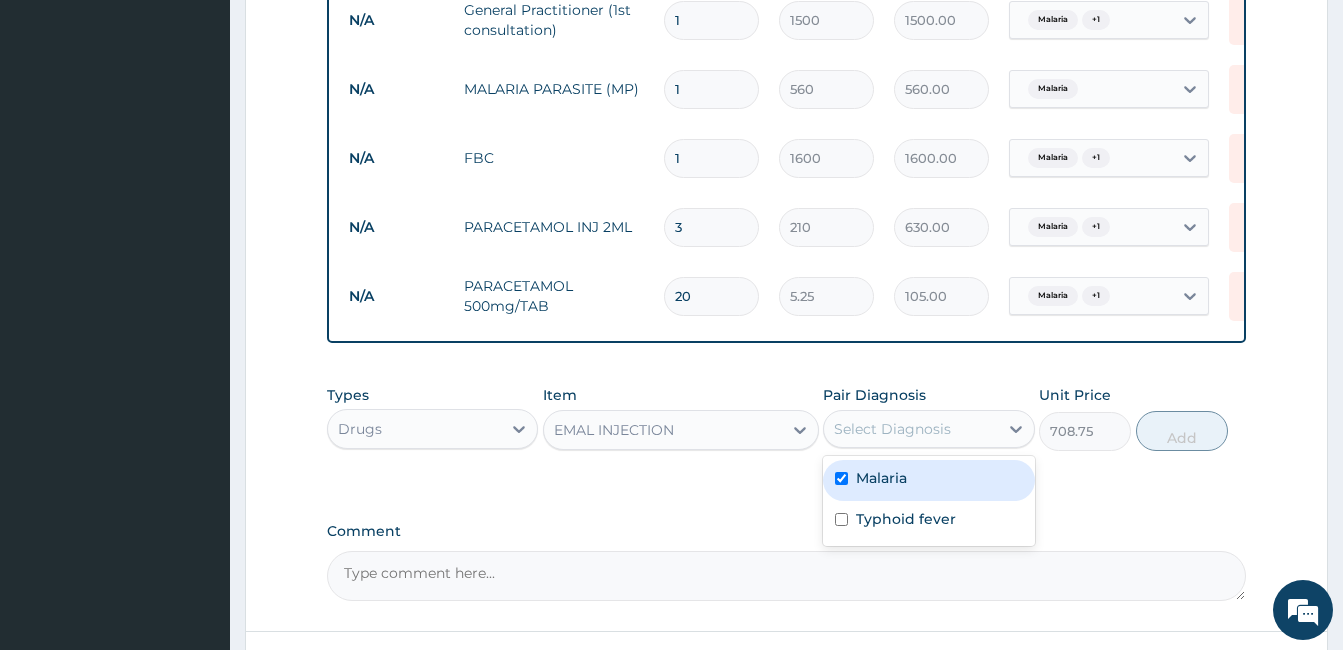 checkbox on "true" 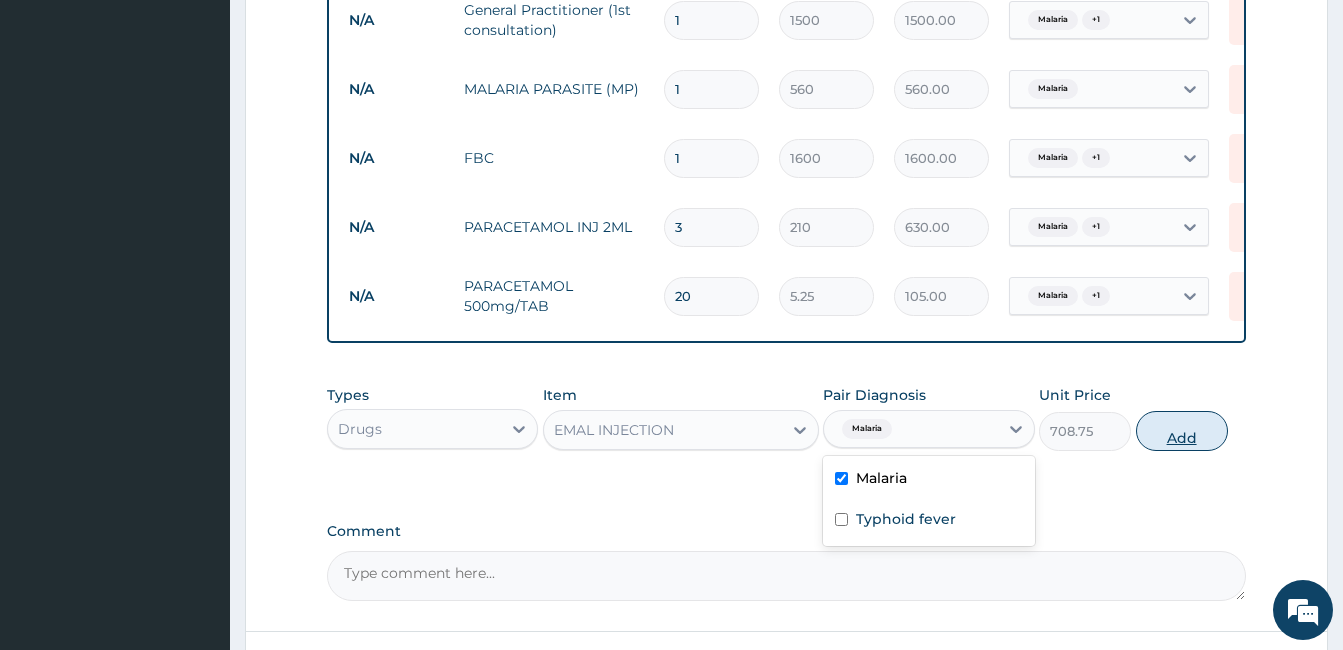 click on "Add" at bounding box center (1182, 431) 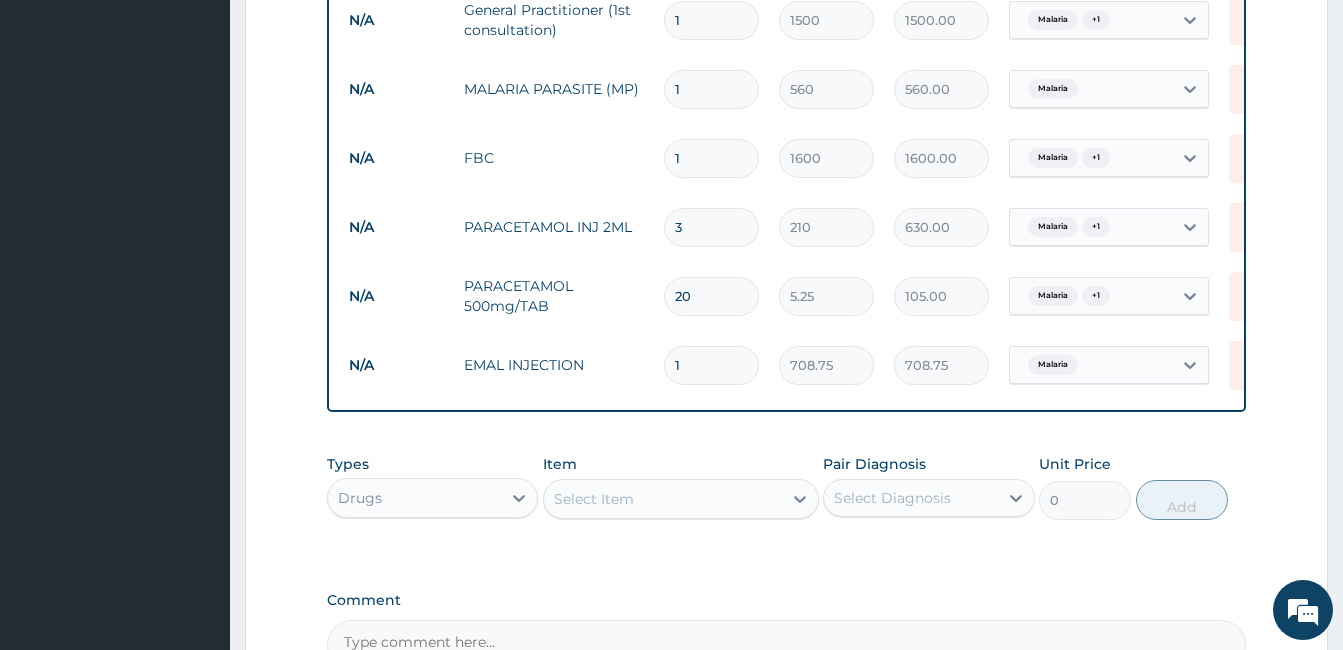 type 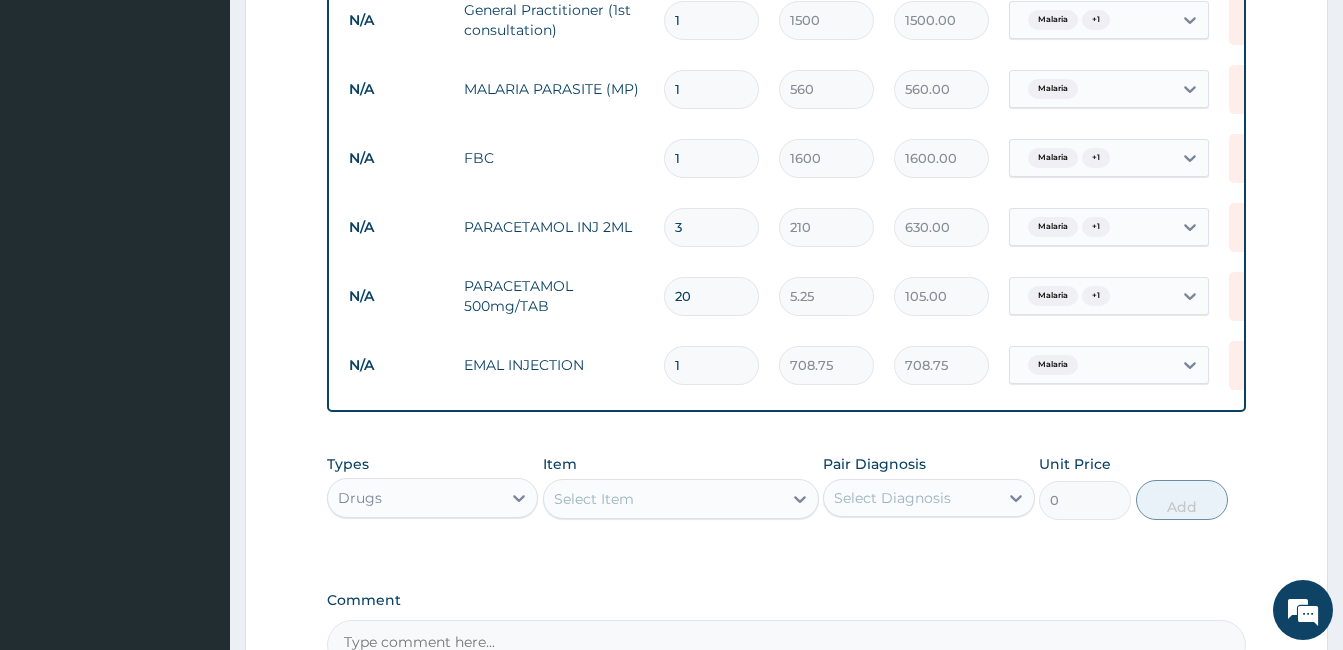 type on "0.00" 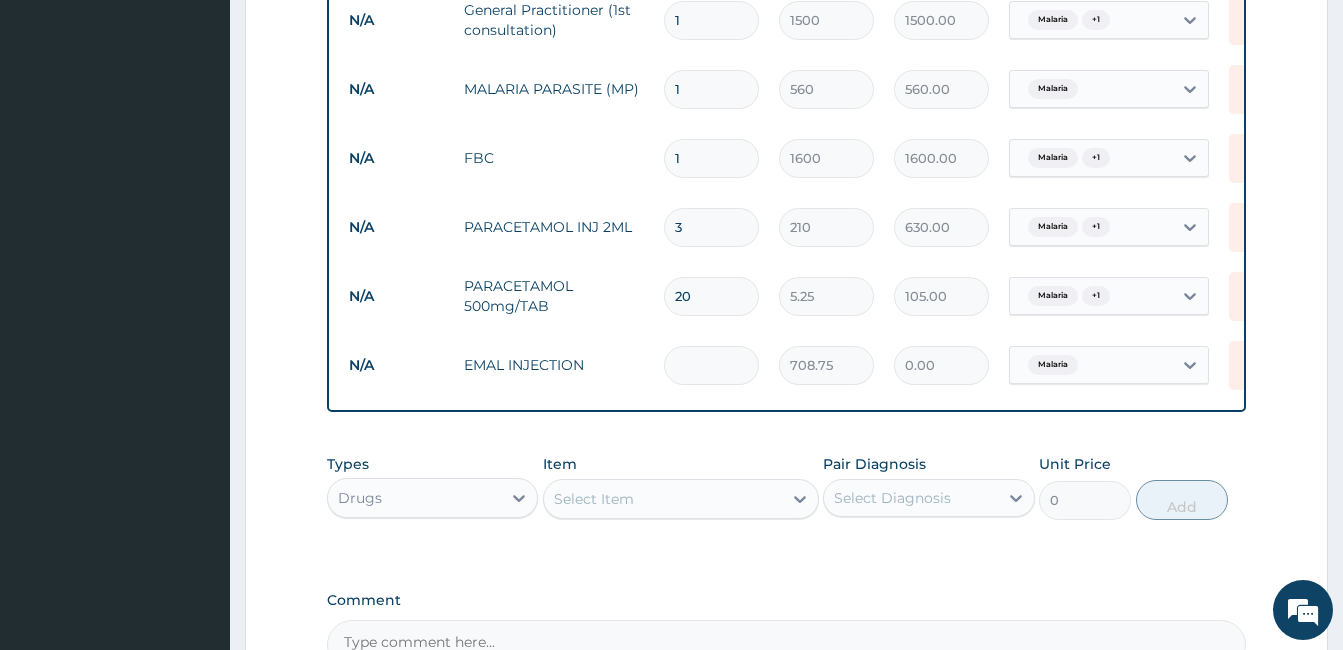type on "3" 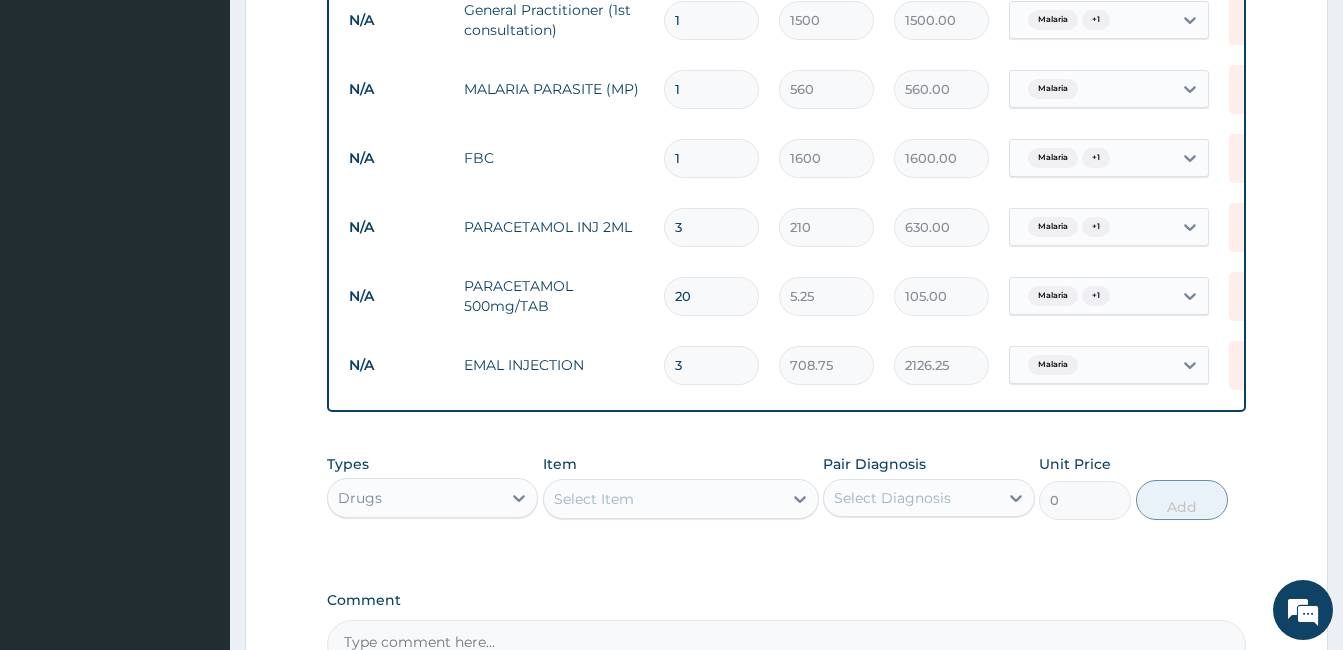 type on "3" 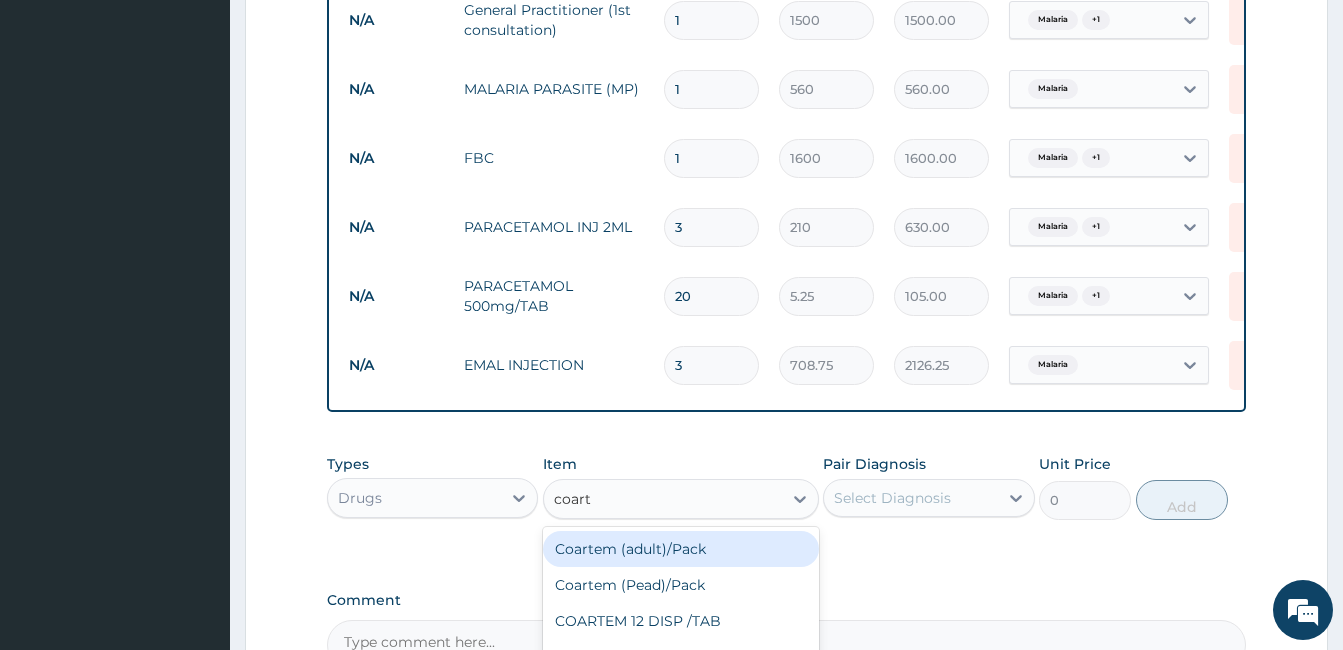 type on "coarte" 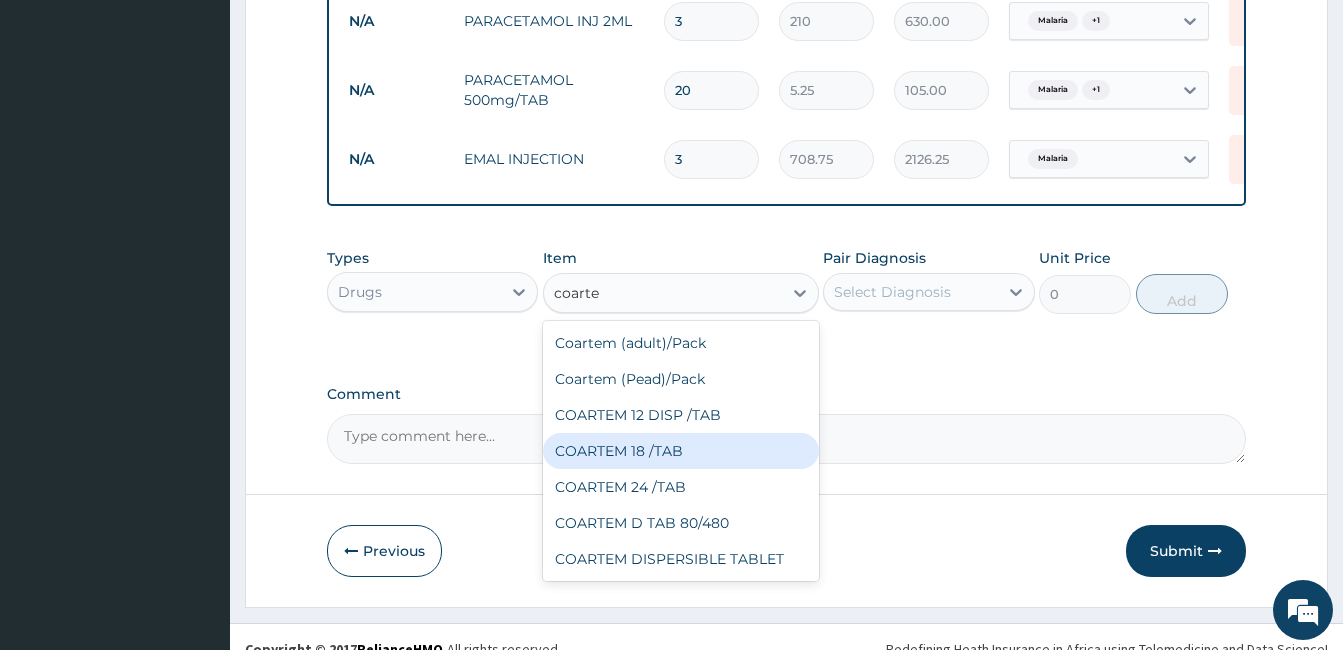 scroll, scrollTop: 1057, scrollLeft: 0, axis: vertical 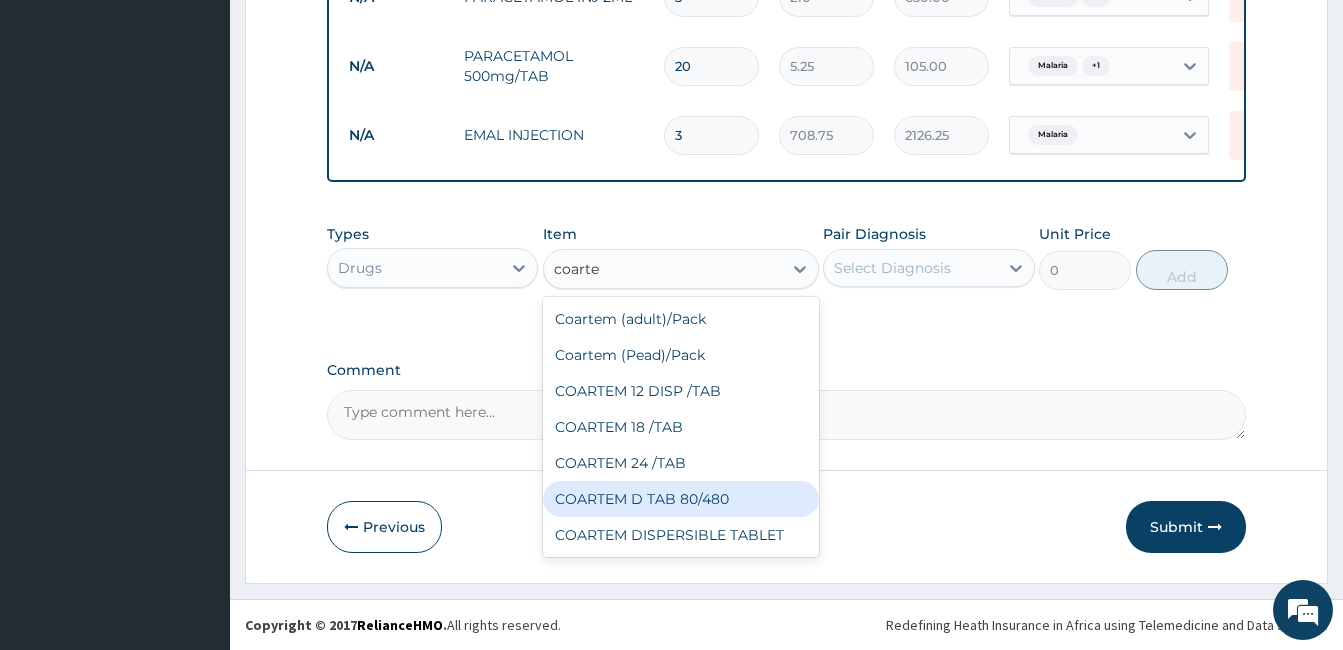 click on "COARTEM D TAB 80/480" at bounding box center [681, 499] 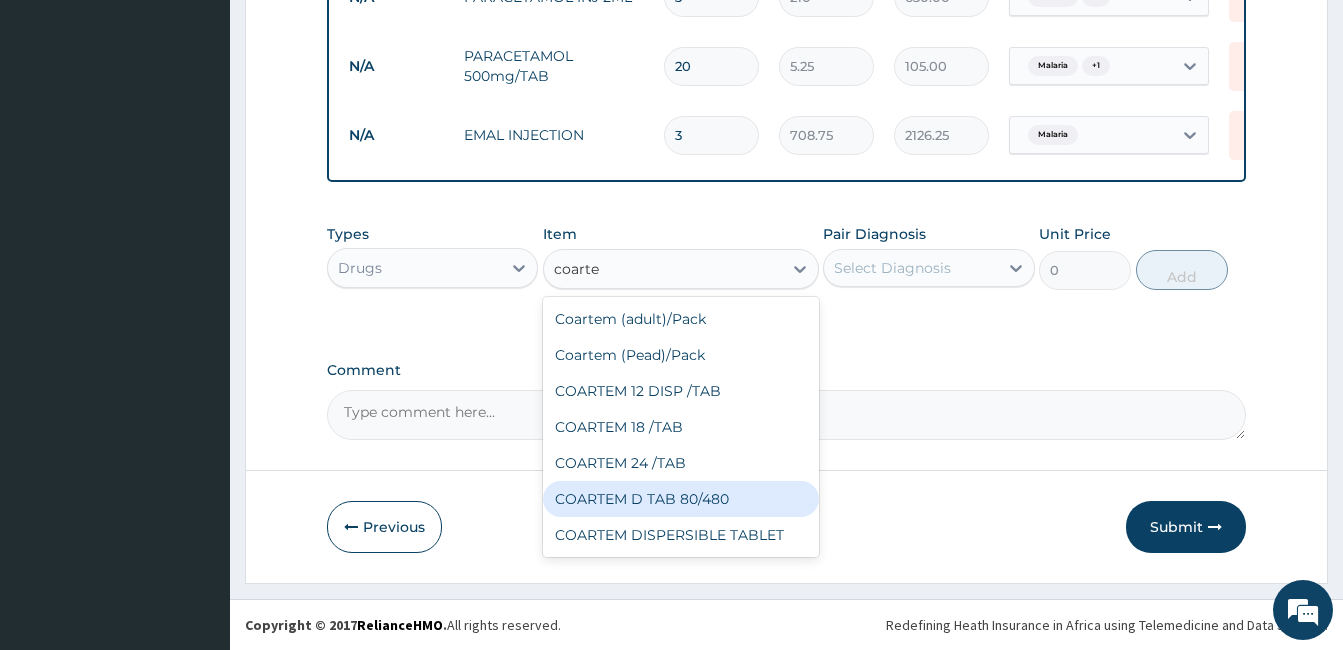 type 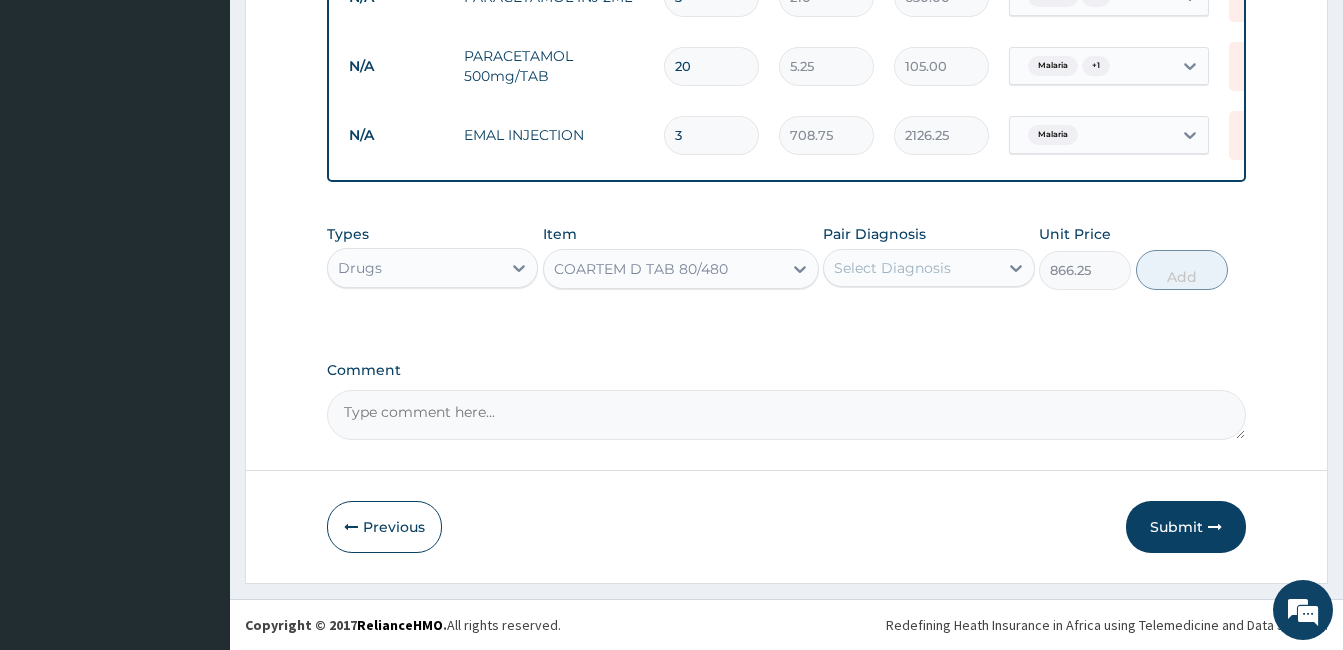 click on "Select Diagnosis" at bounding box center (892, 268) 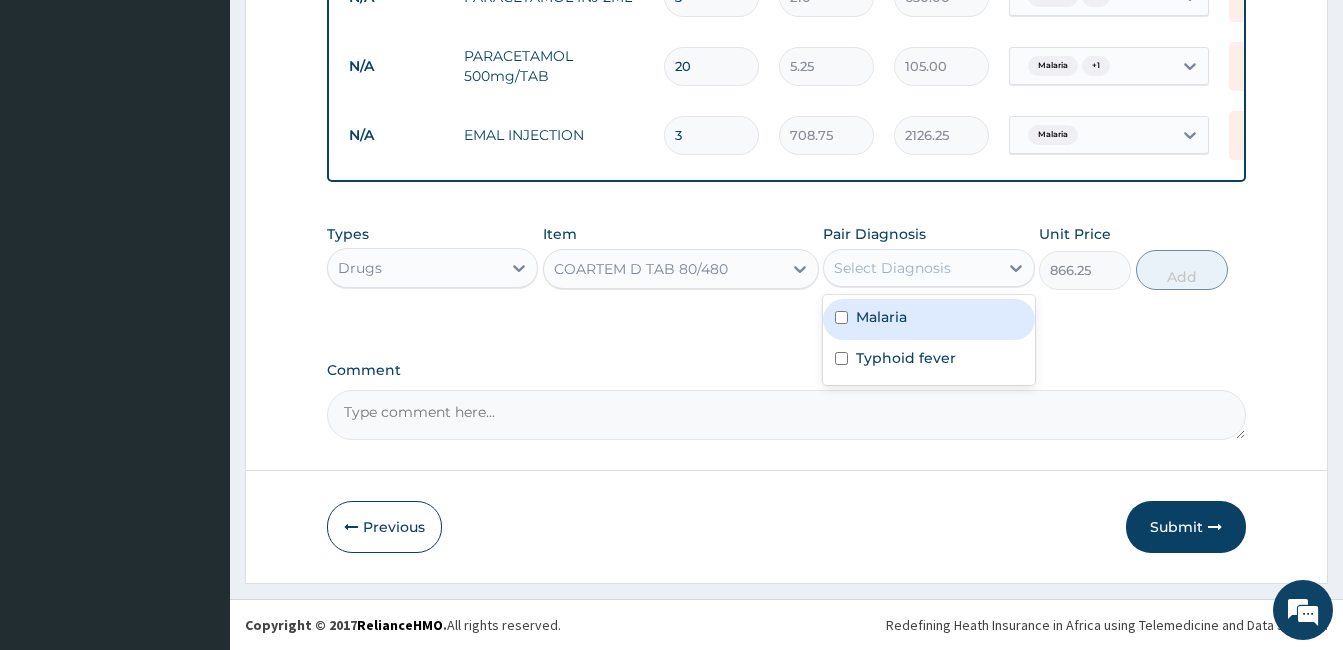 click on "Malaria" at bounding box center (928, 319) 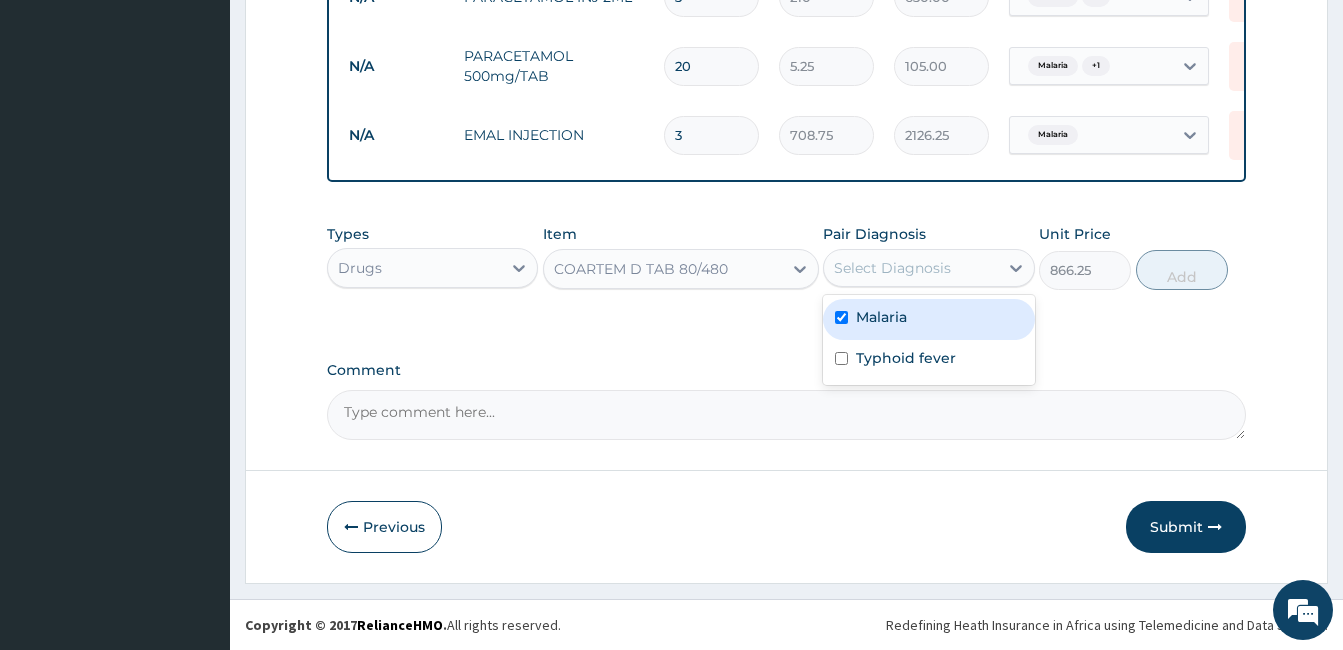 checkbox on "true" 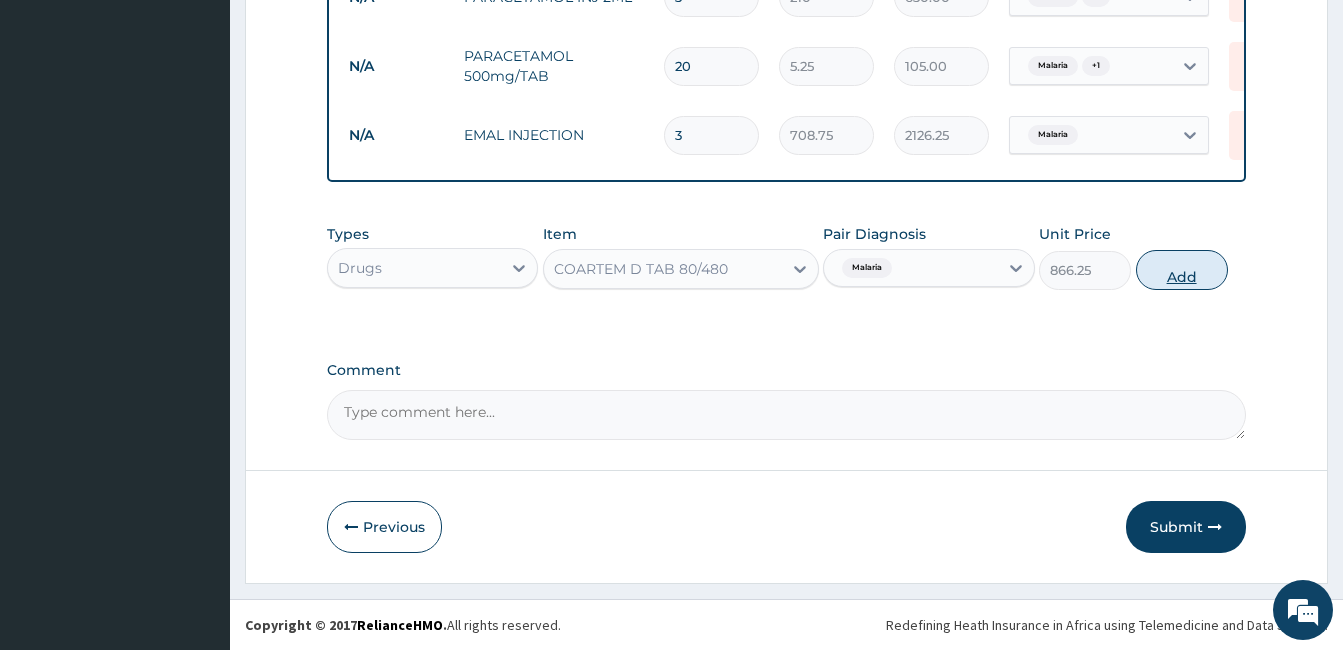 click on "Add" at bounding box center (1182, 270) 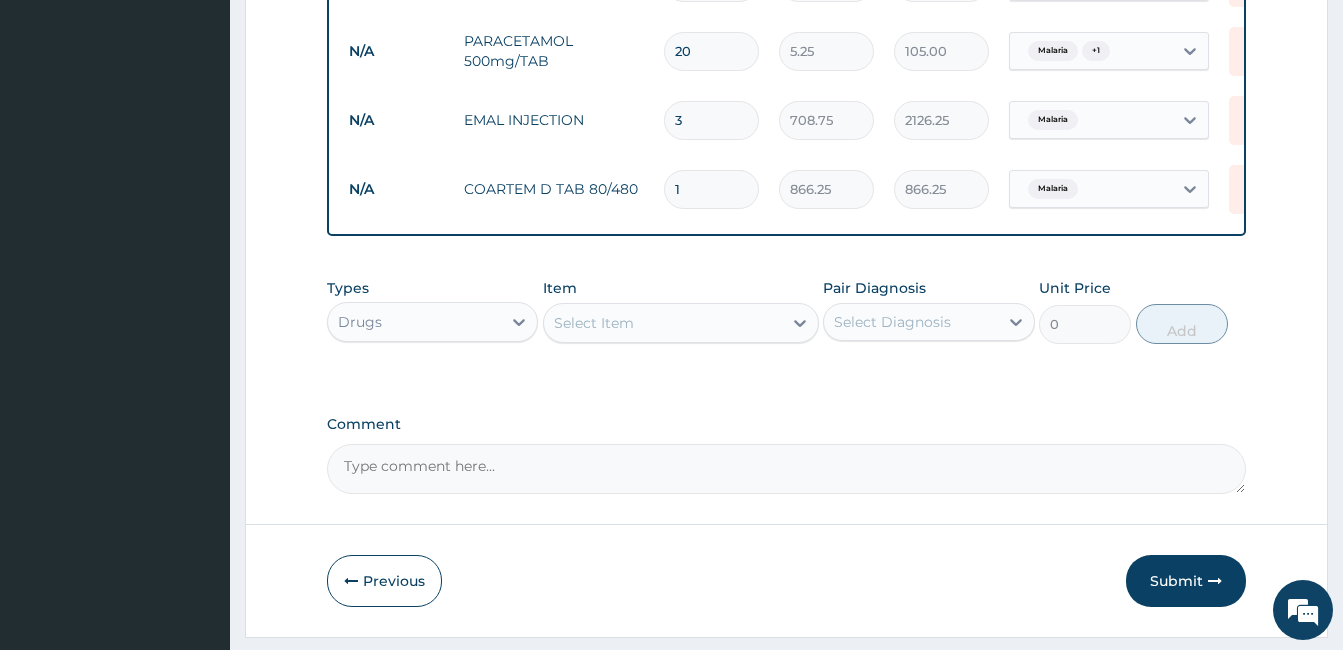 type on "16" 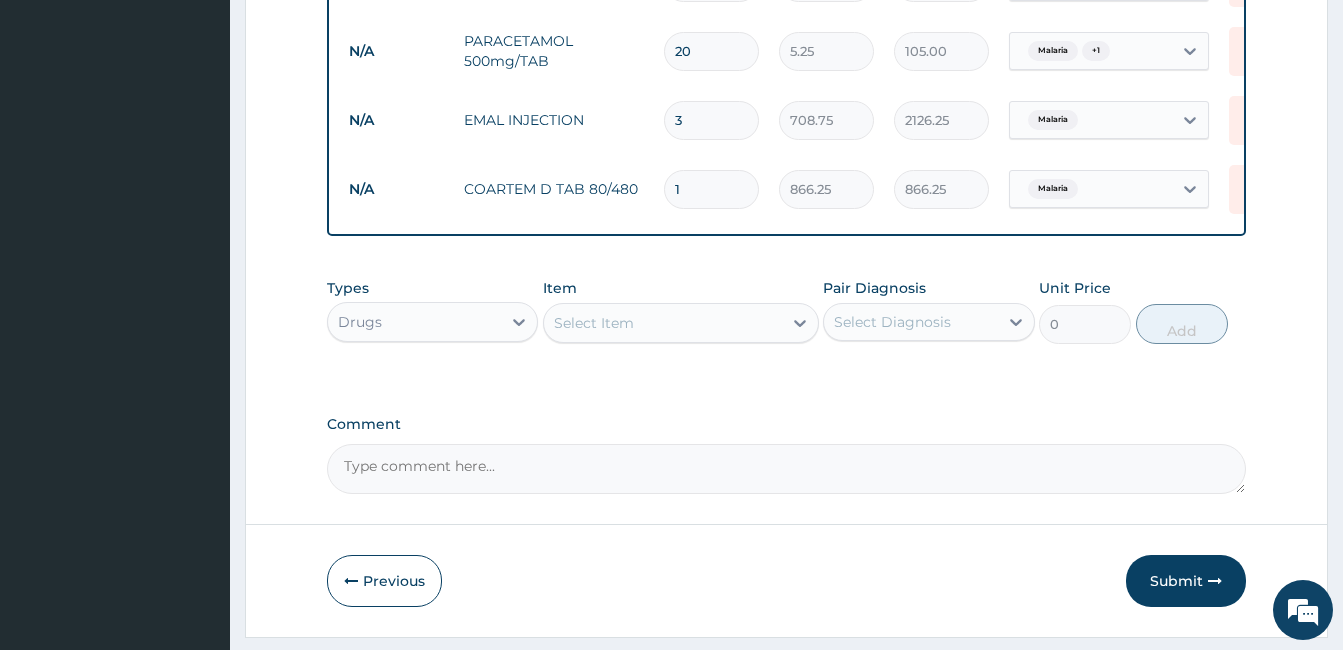 type on "13860.00" 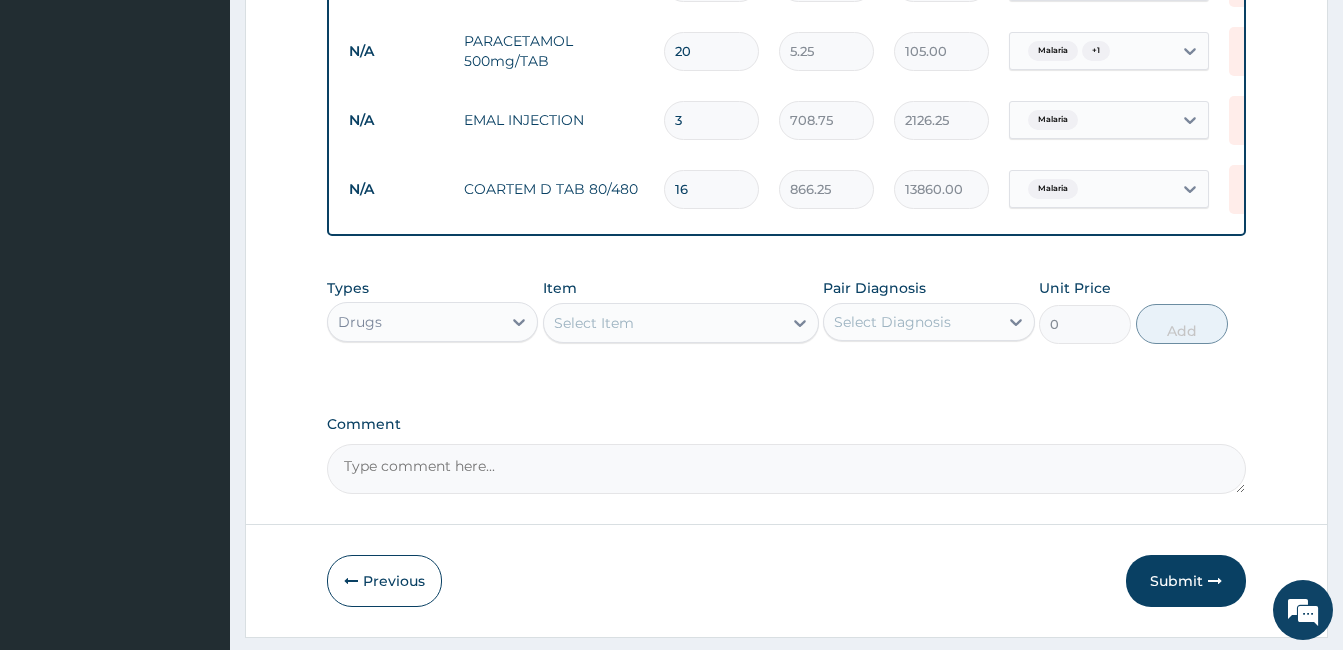 type on "16" 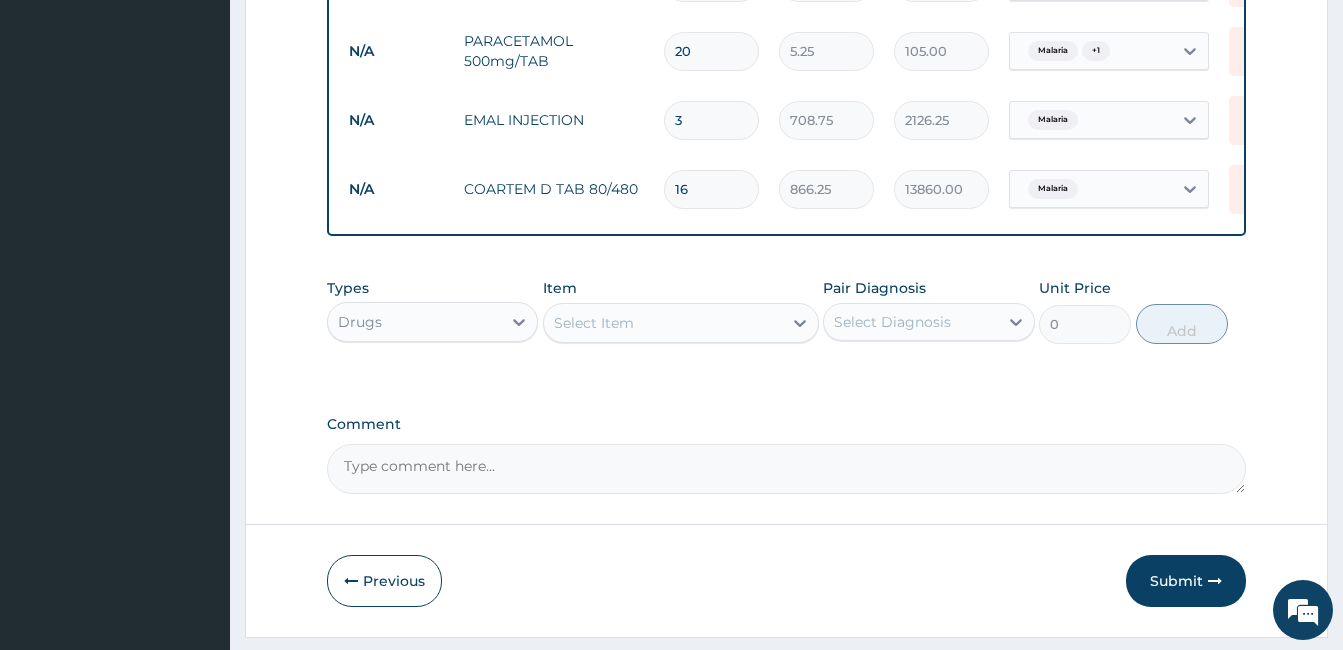 drag, startPoint x: 621, startPoint y: 331, endPoint x: 610, endPoint y: 309, distance: 24.596748 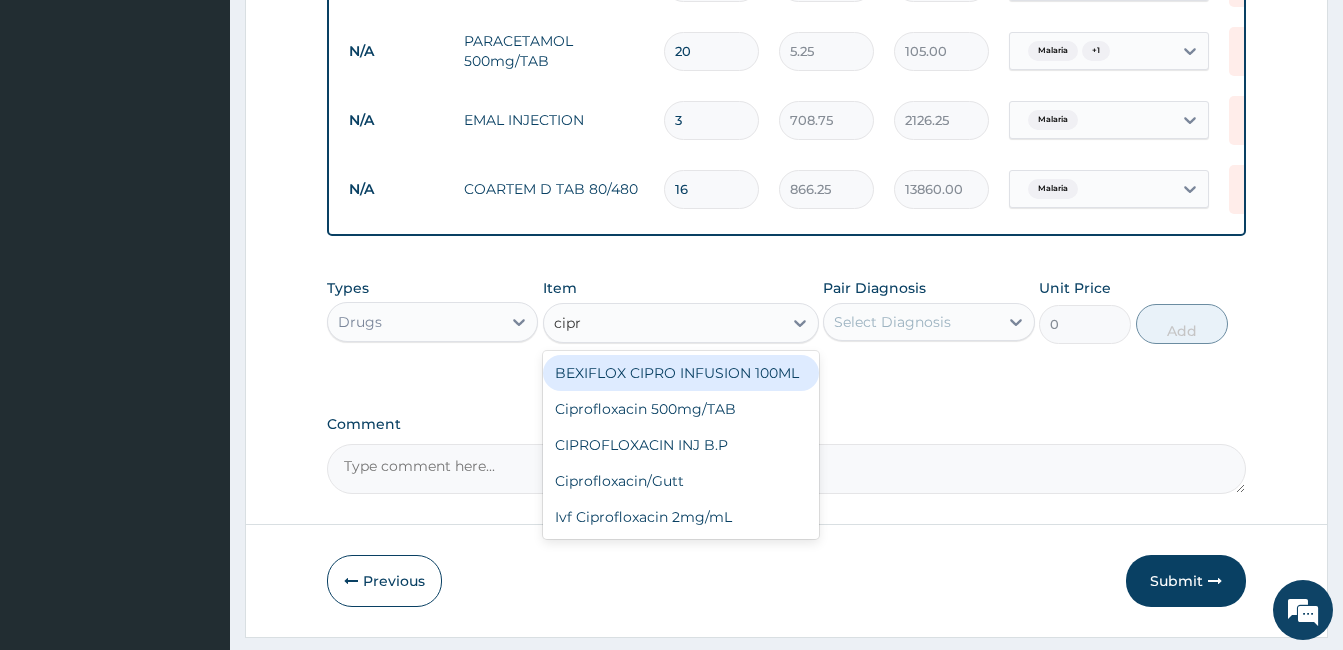 type on "cipro" 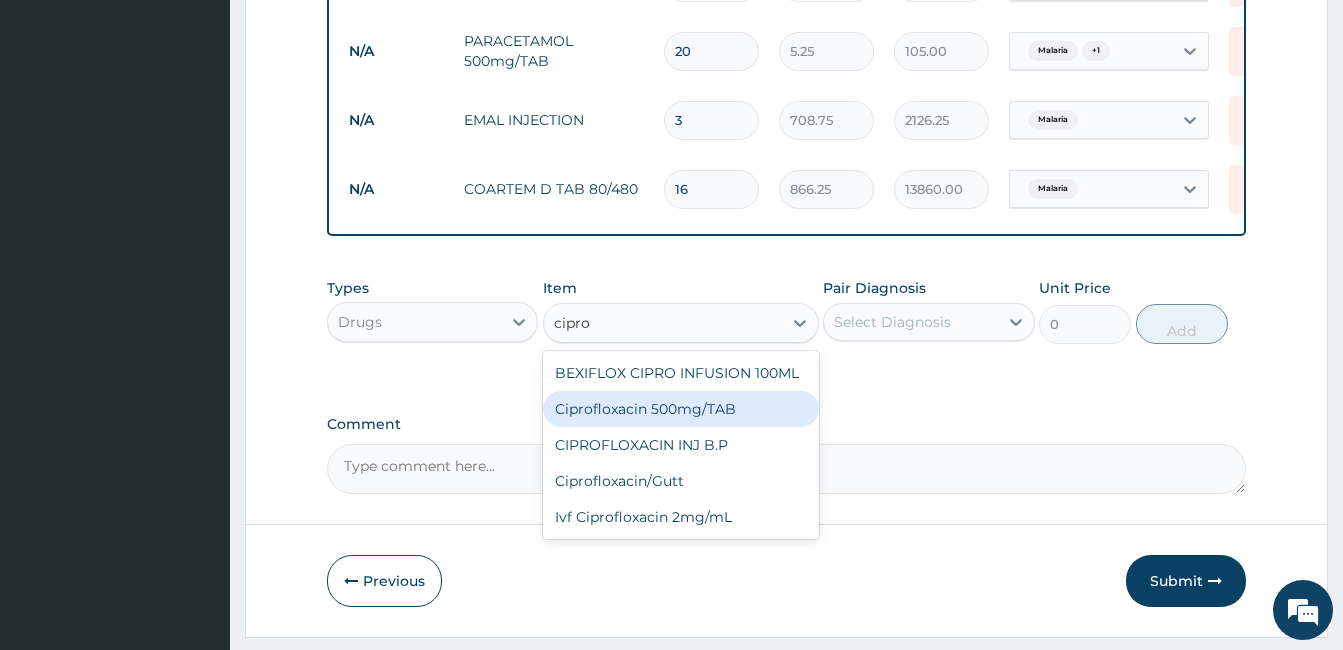 click on "Ciprofloxacin 500mg/TAB" at bounding box center [681, 409] 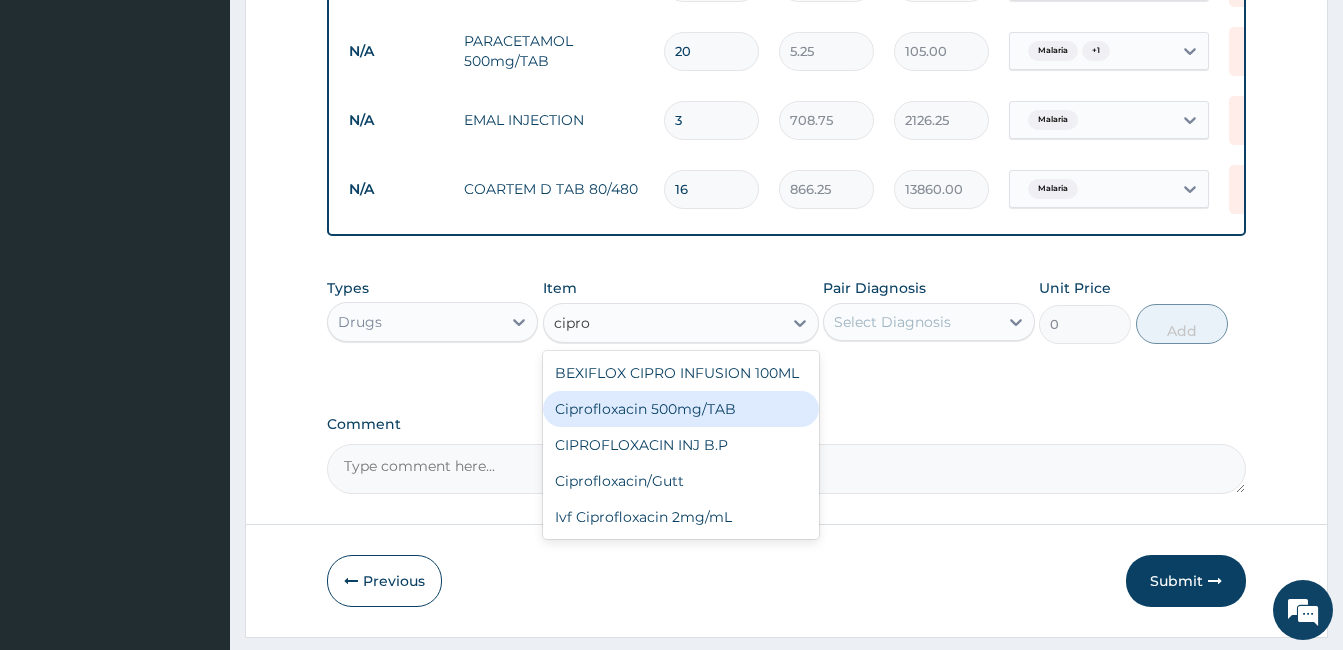 type 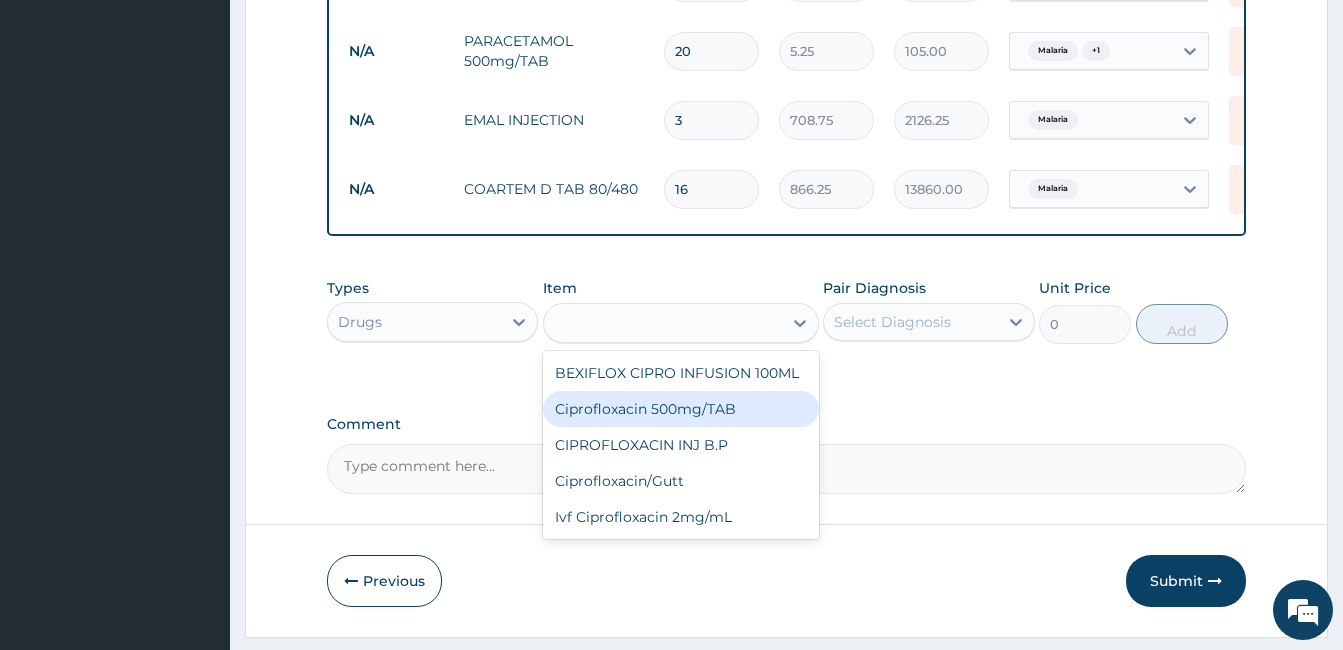 type on "26.77" 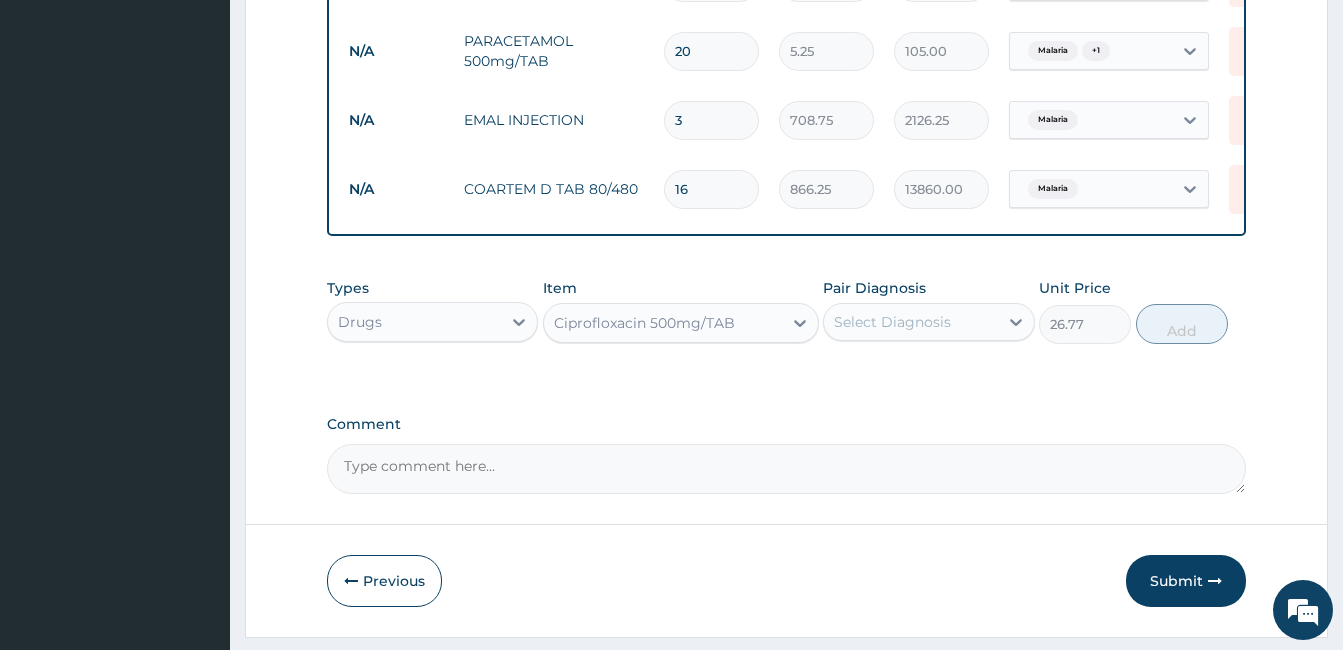 drag, startPoint x: 971, startPoint y: 338, endPoint x: 964, endPoint y: 362, distance: 25 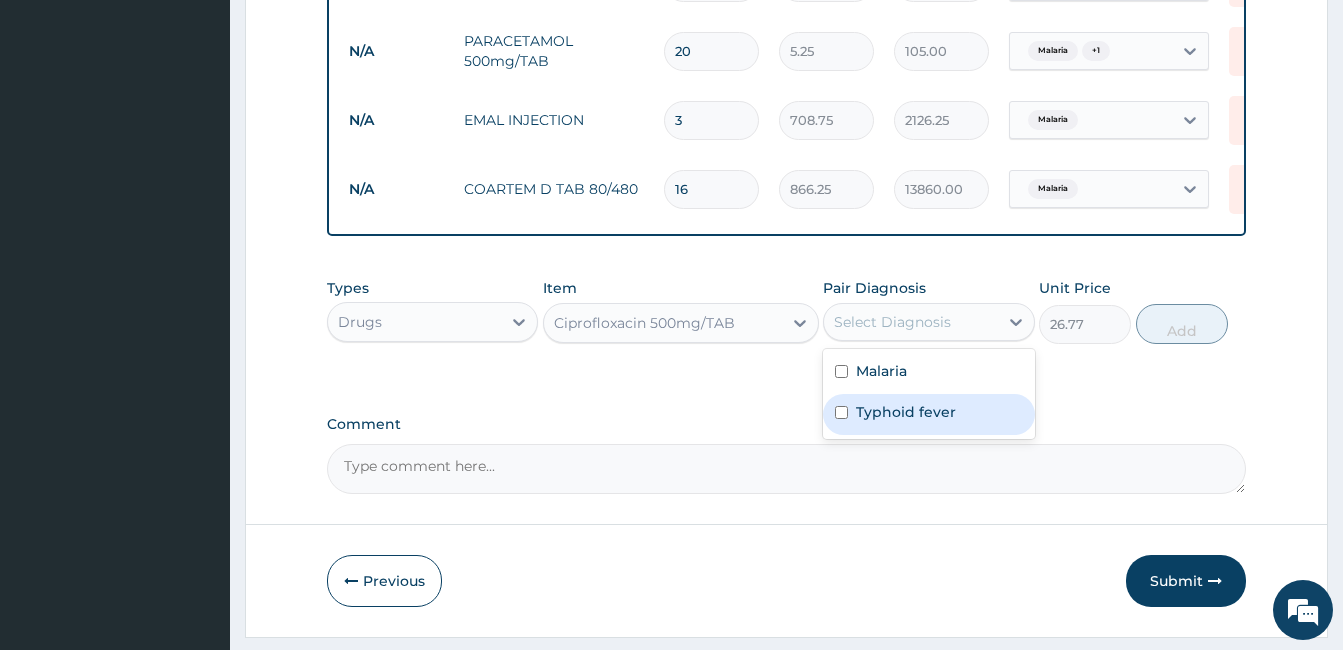 click on "Typhoid fever" at bounding box center [906, 412] 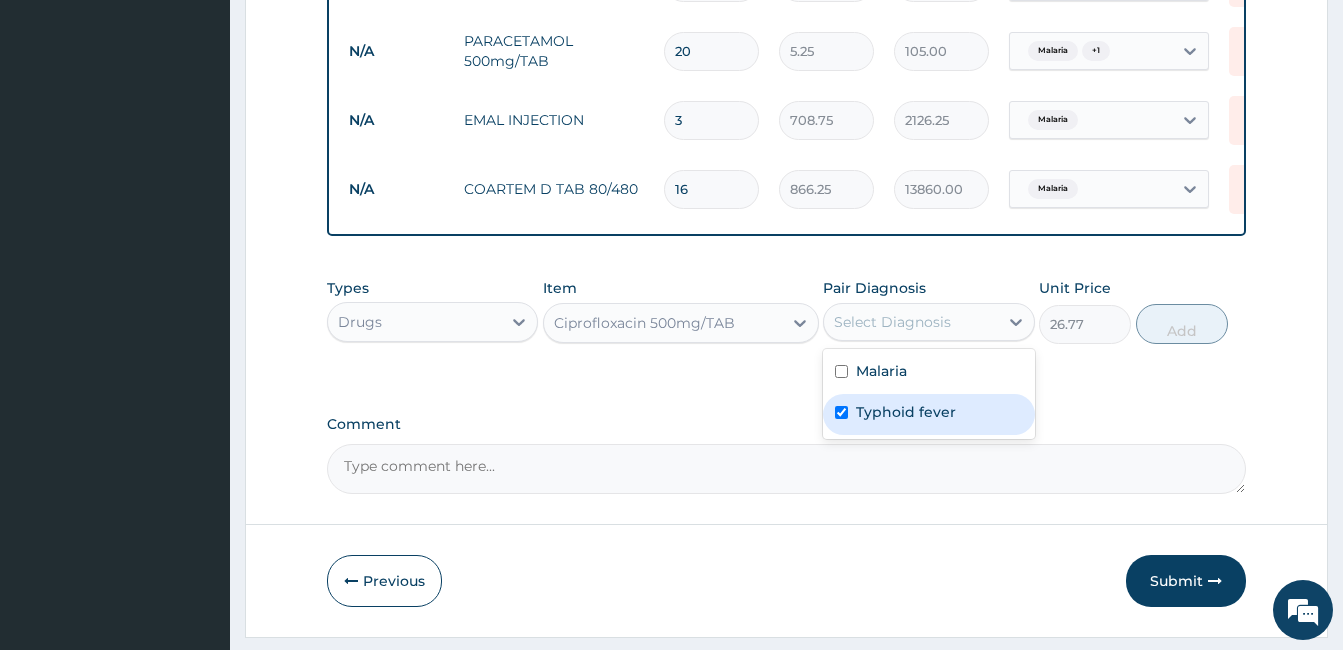 checkbox on "true" 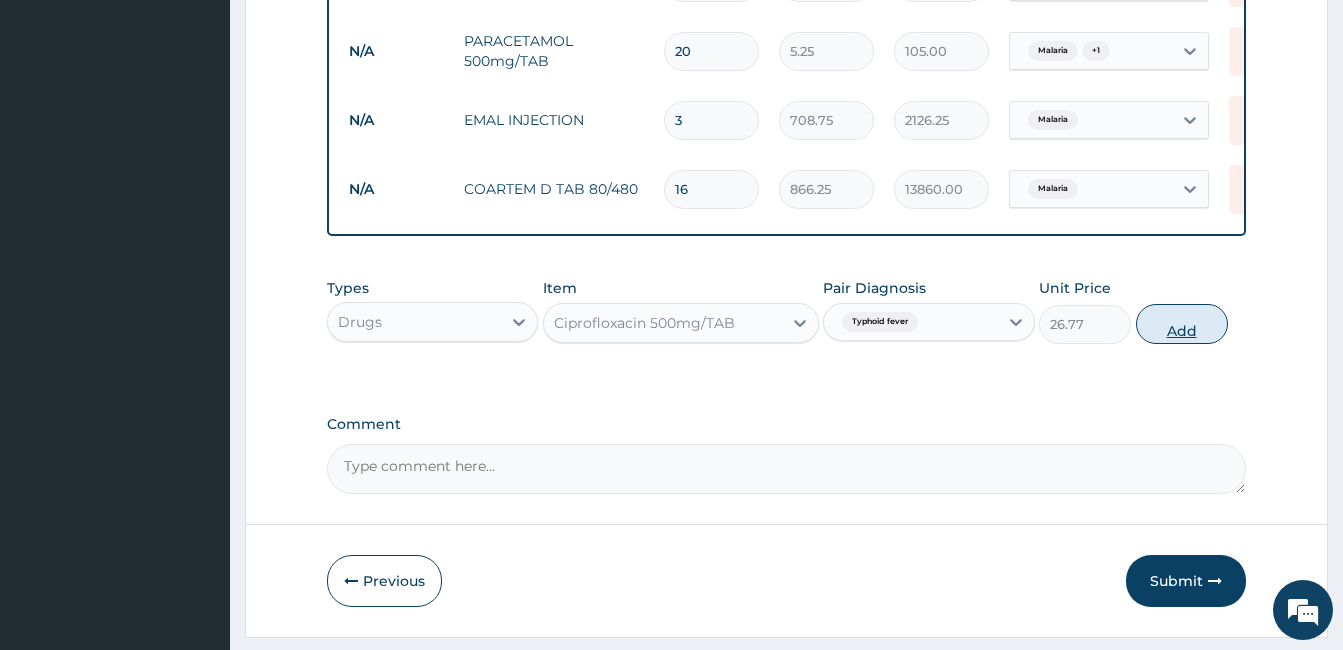 click on "Add" at bounding box center [1182, 324] 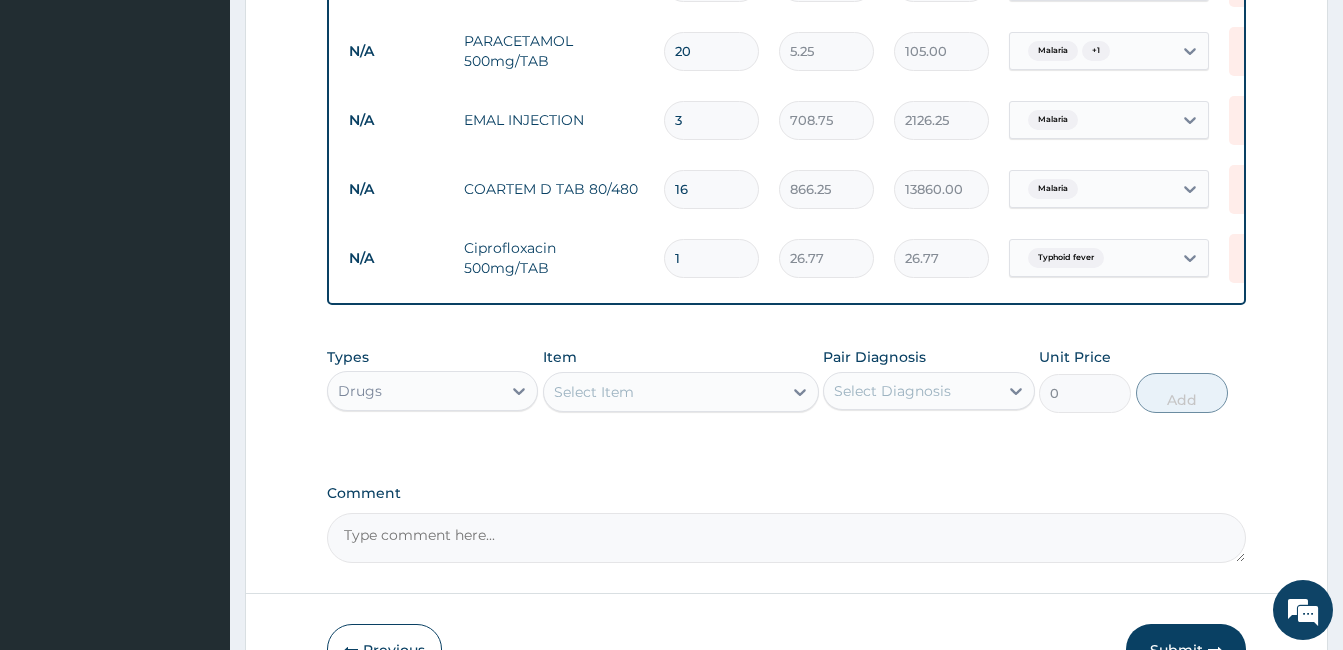 type on "11" 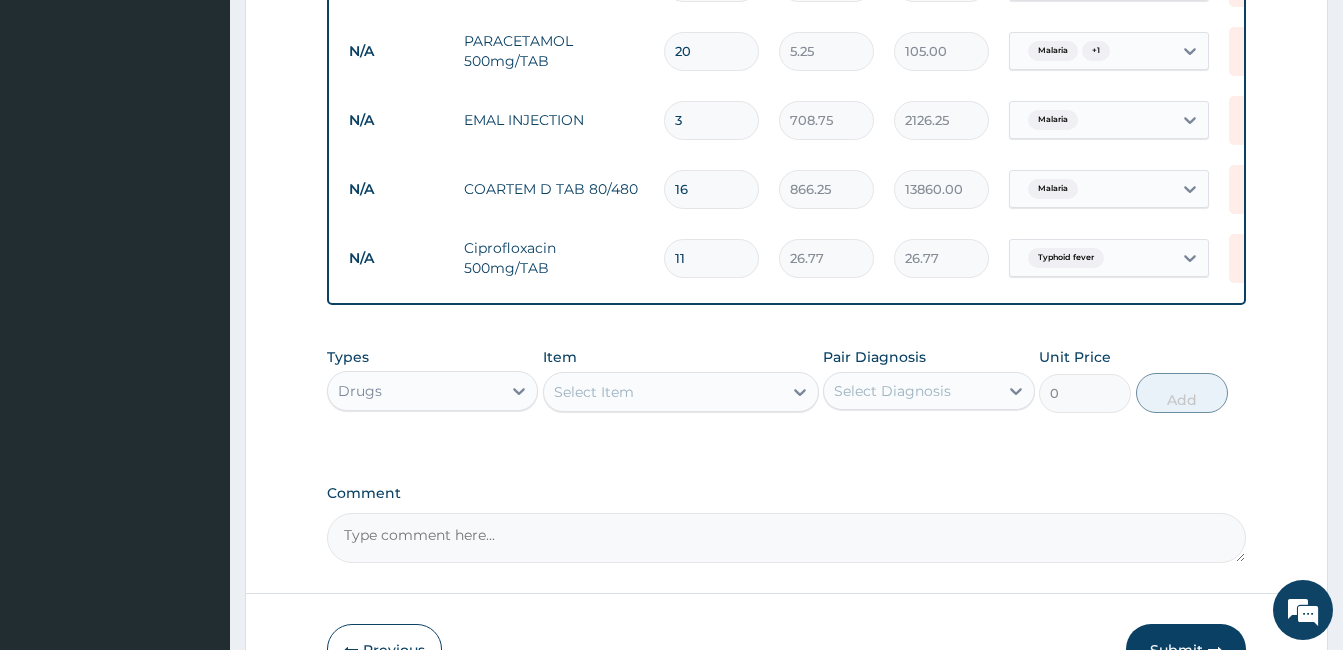 type on "294.47" 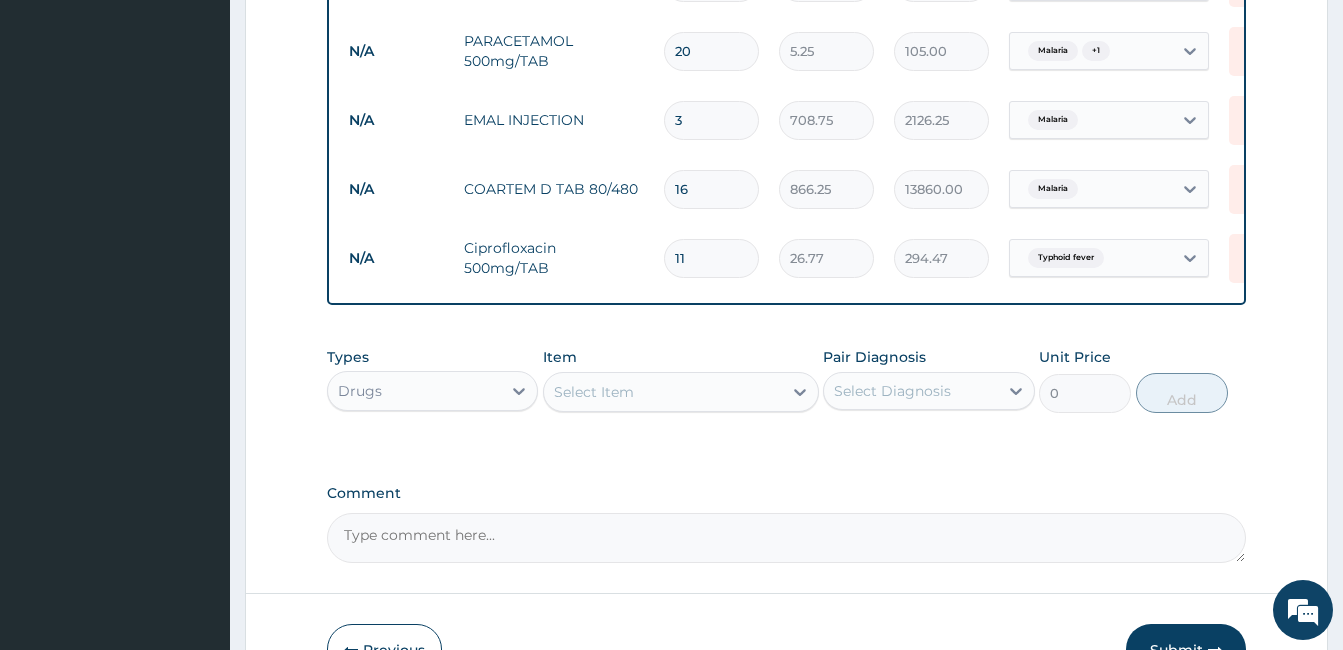 type on "1" 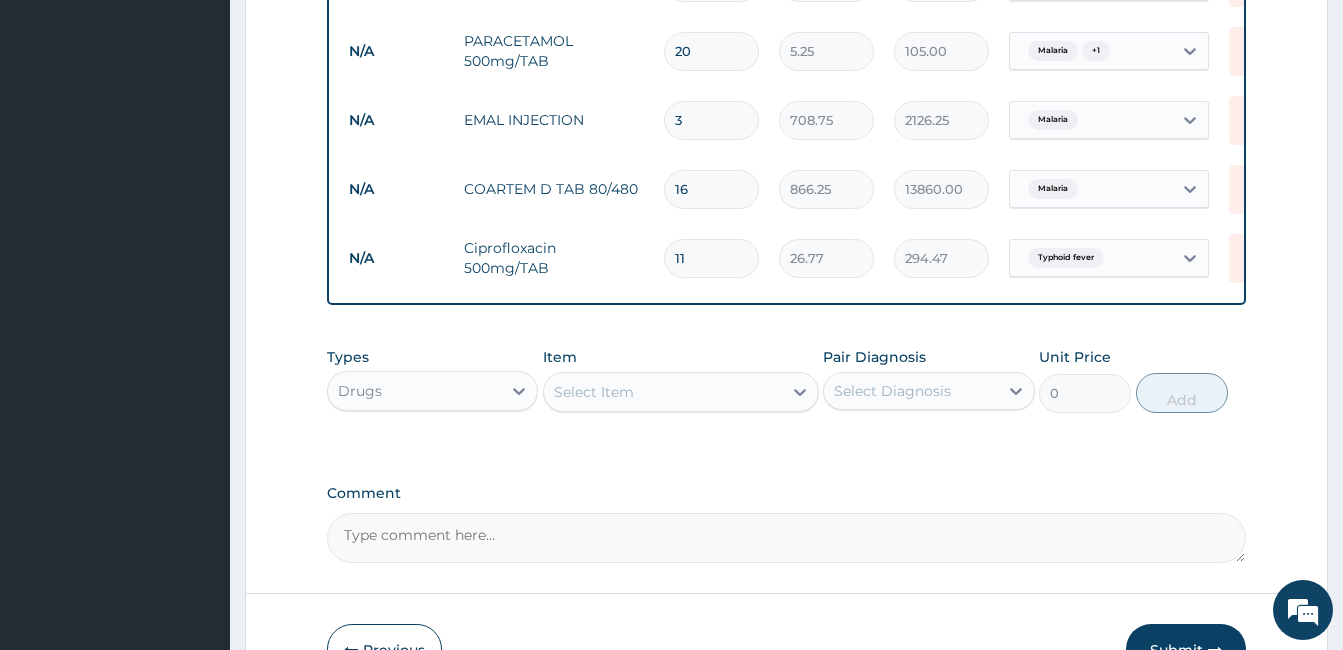 type on "26.77" 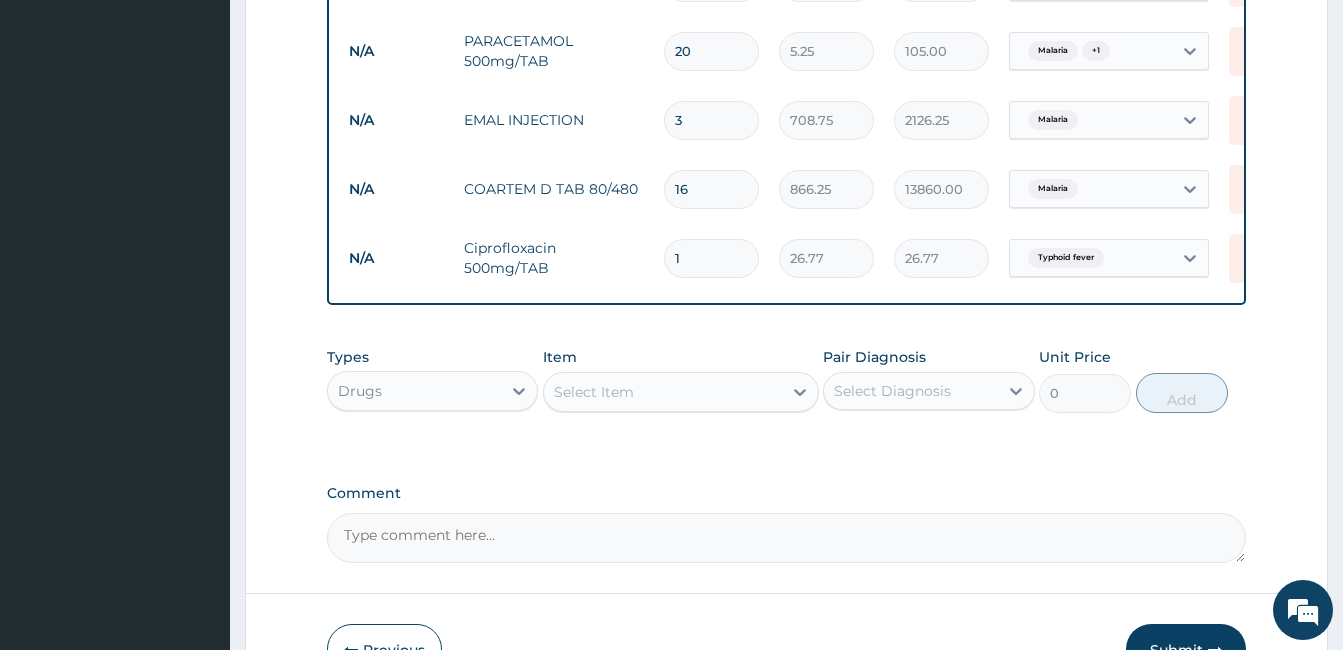 type on "10" 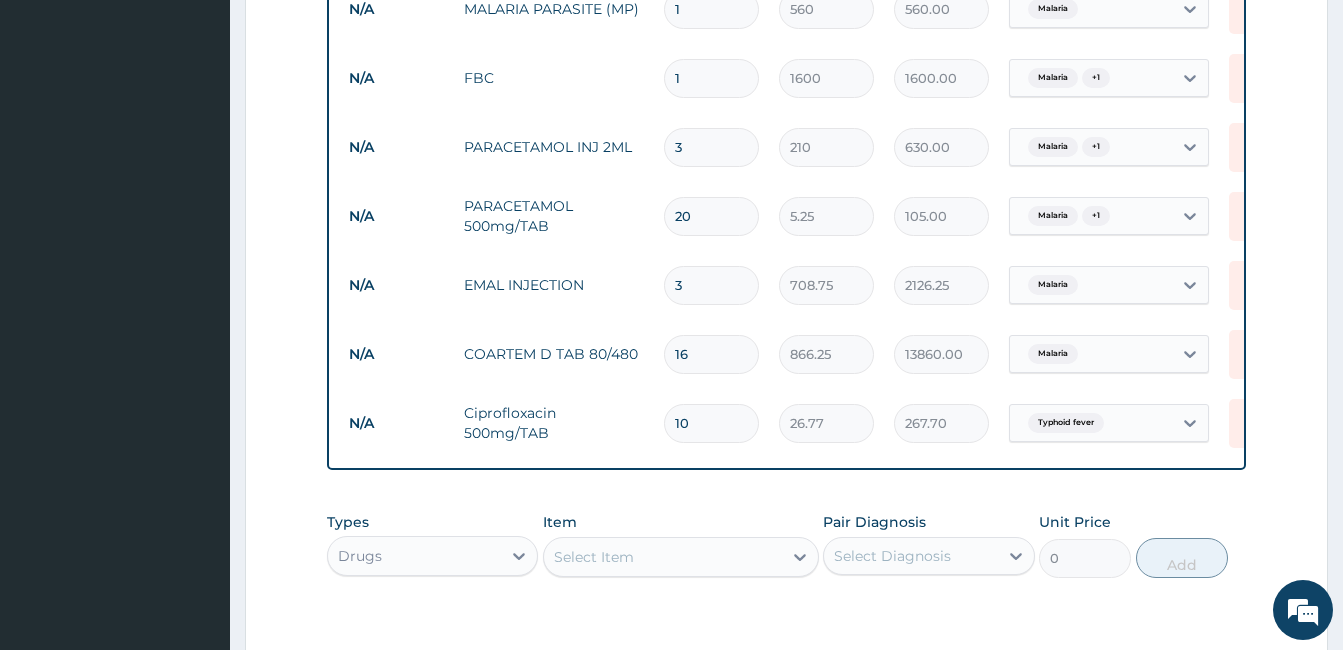 scroll, scrollTop: 857, scrollLeft: 0, axis: vertical 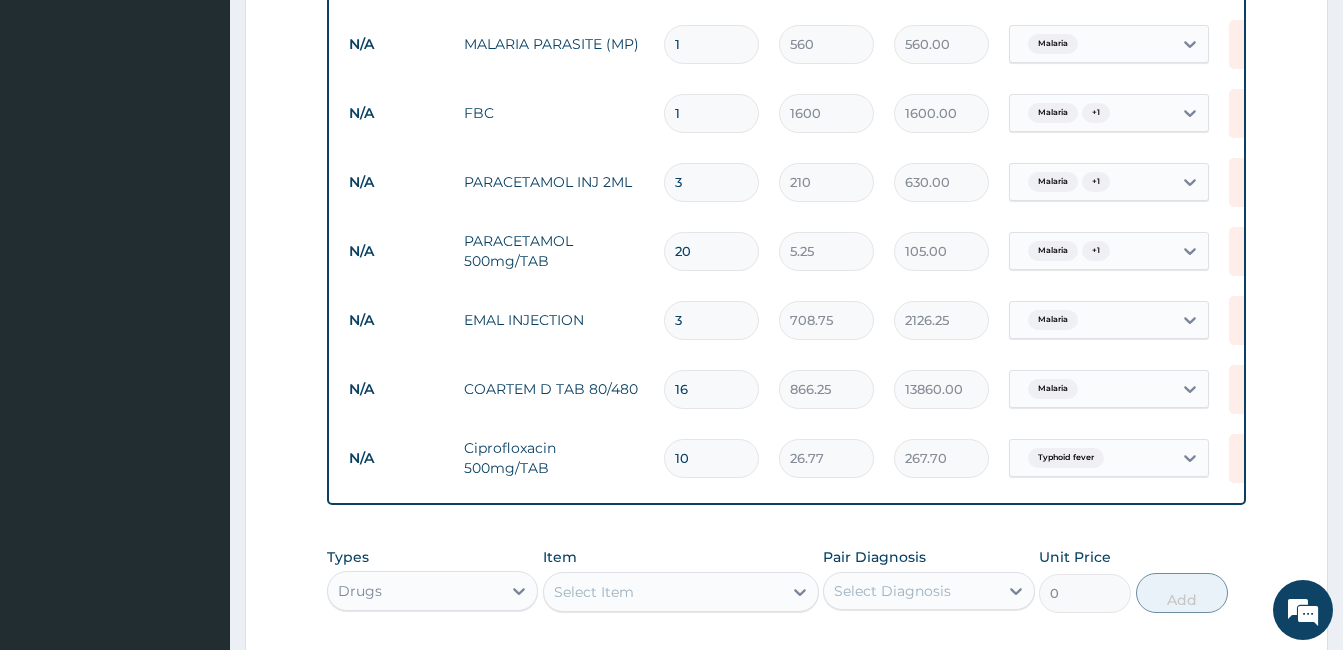 type on "10" 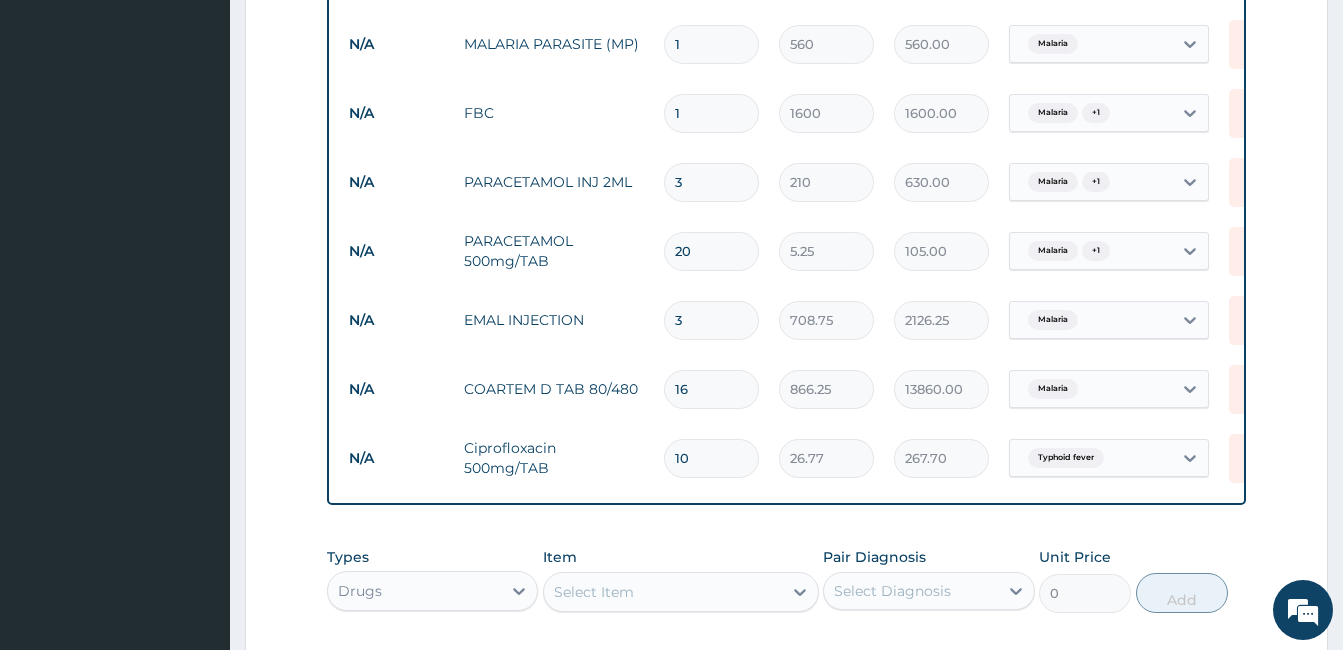 click on "Types Drugs Item Select Item Pair Diagnosis Select Diagnosis Unit Price 0 Add" at bounding box center [786, 580] 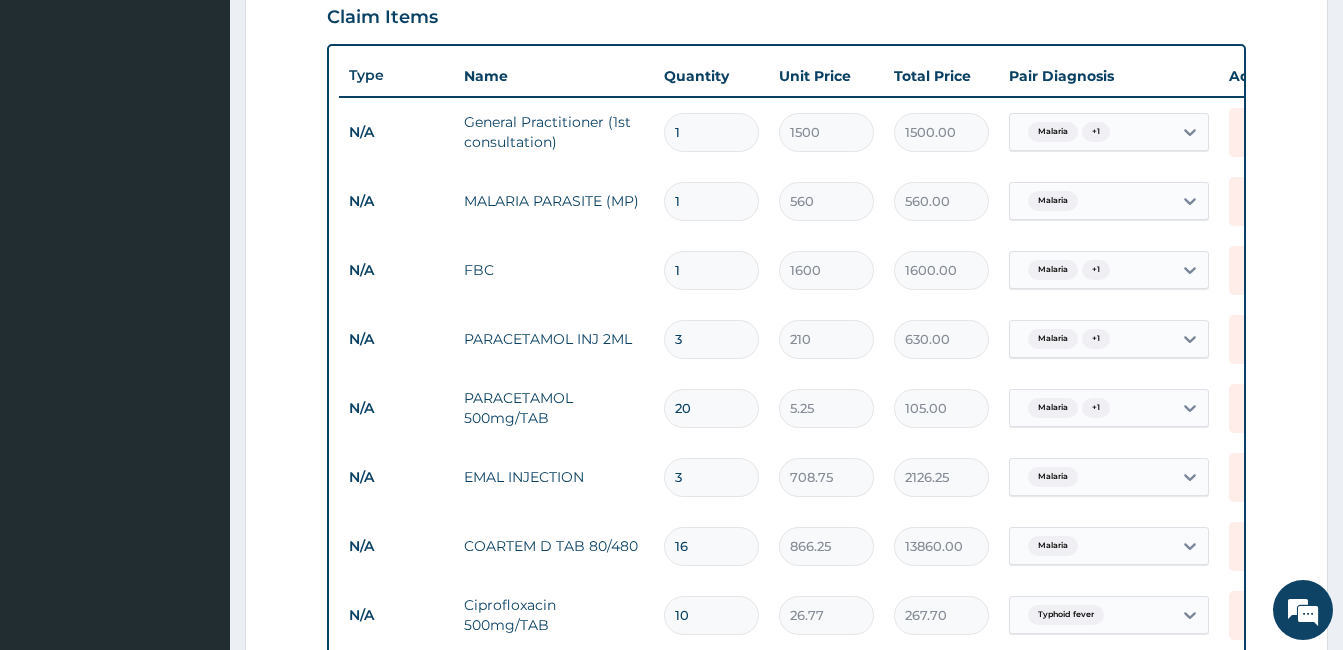 scroll, scrollTop: 1195, scrollLeft: 0, axis: vertical 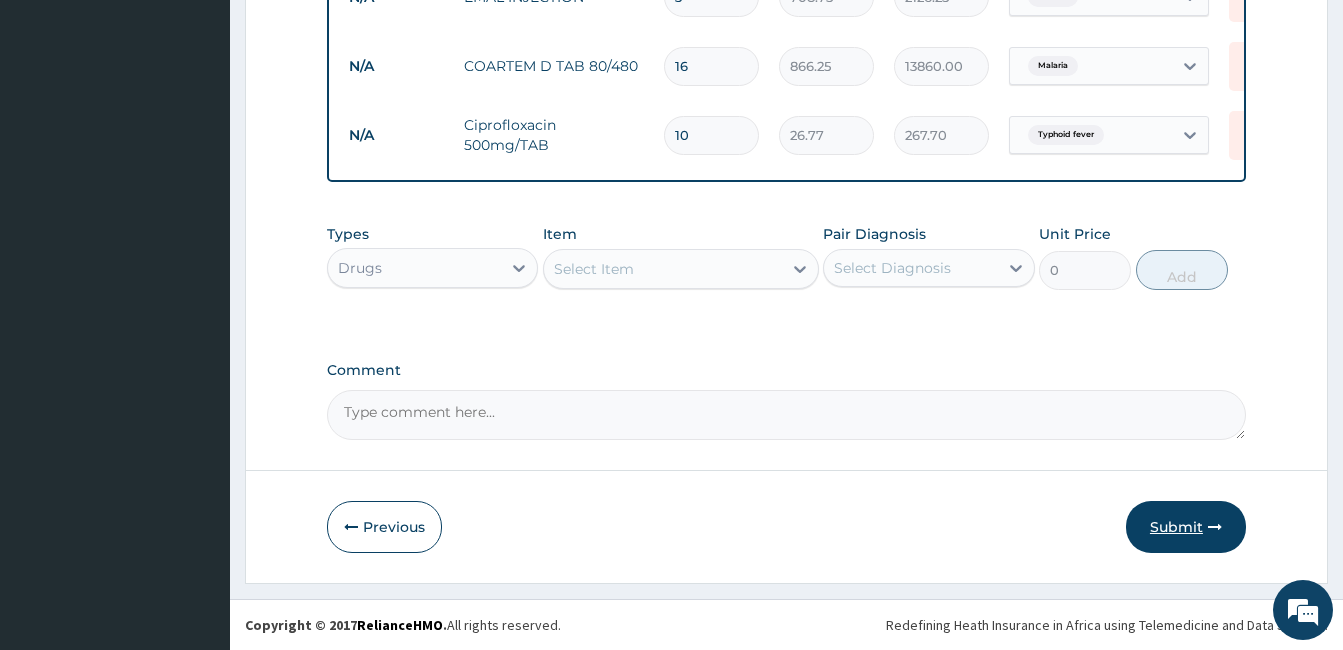 click on "Submit" at bounding box center (1186, 527) 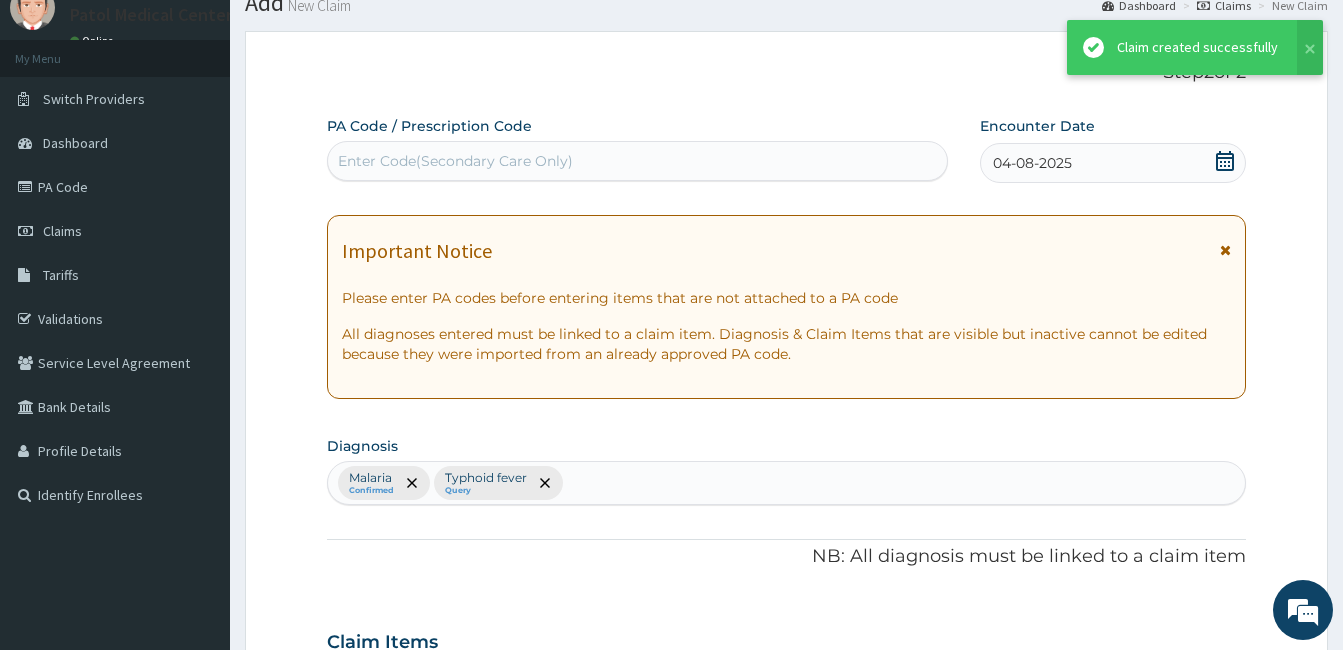 scroll, scrollTop: 1195, scrollLeft: 0, axis: vertical 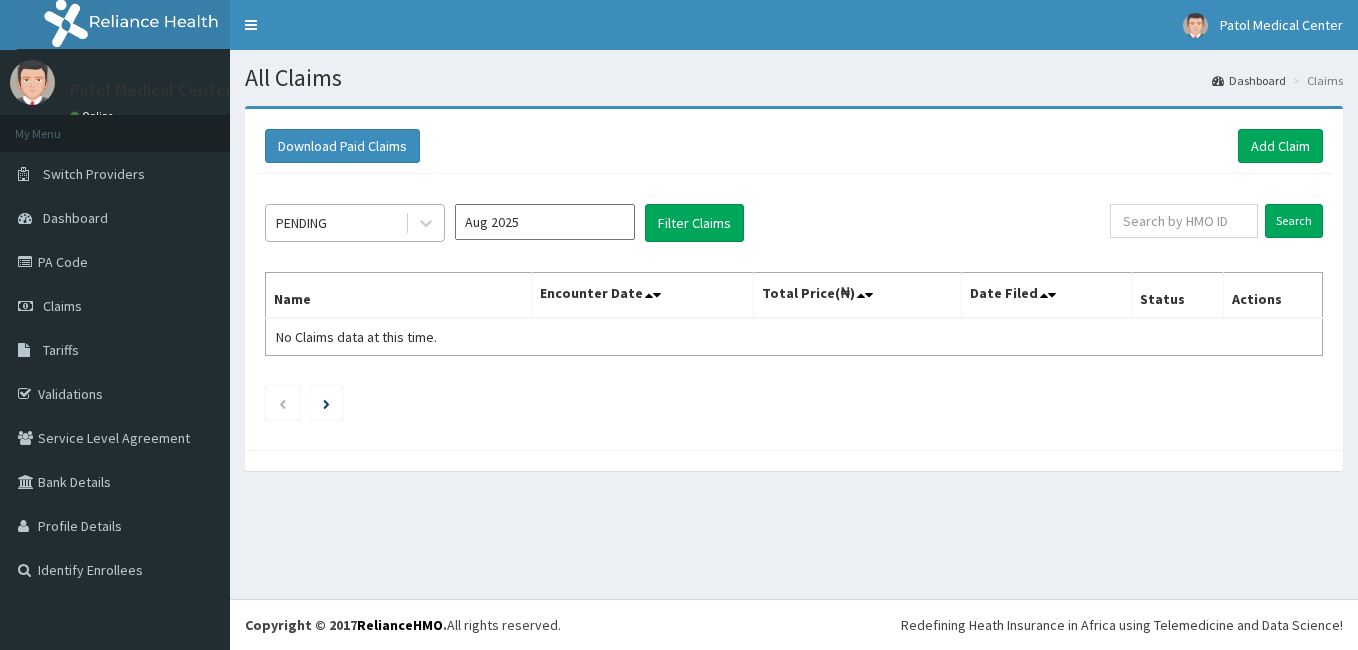 click on "PENDING" at bounding box center [335, 223] 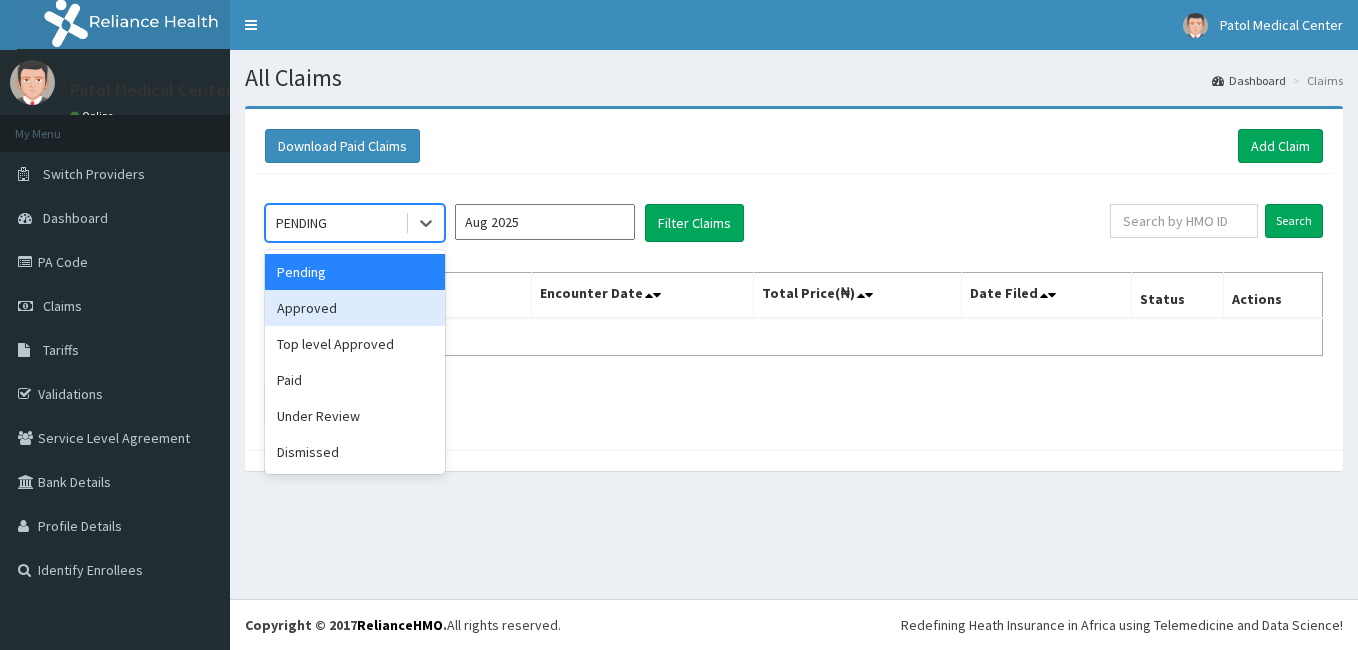 click on "Approved" at bounding box center [355, 308] 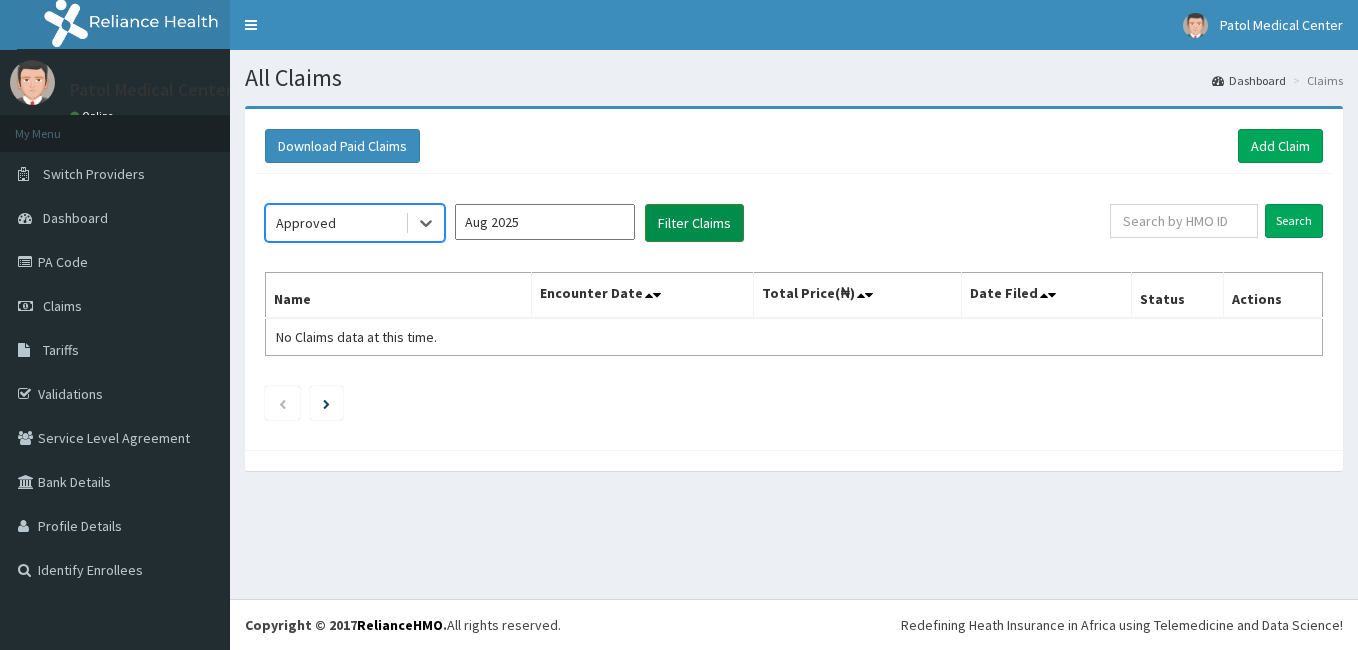 click on "Filter Claims" at bounding box center [694, 223] 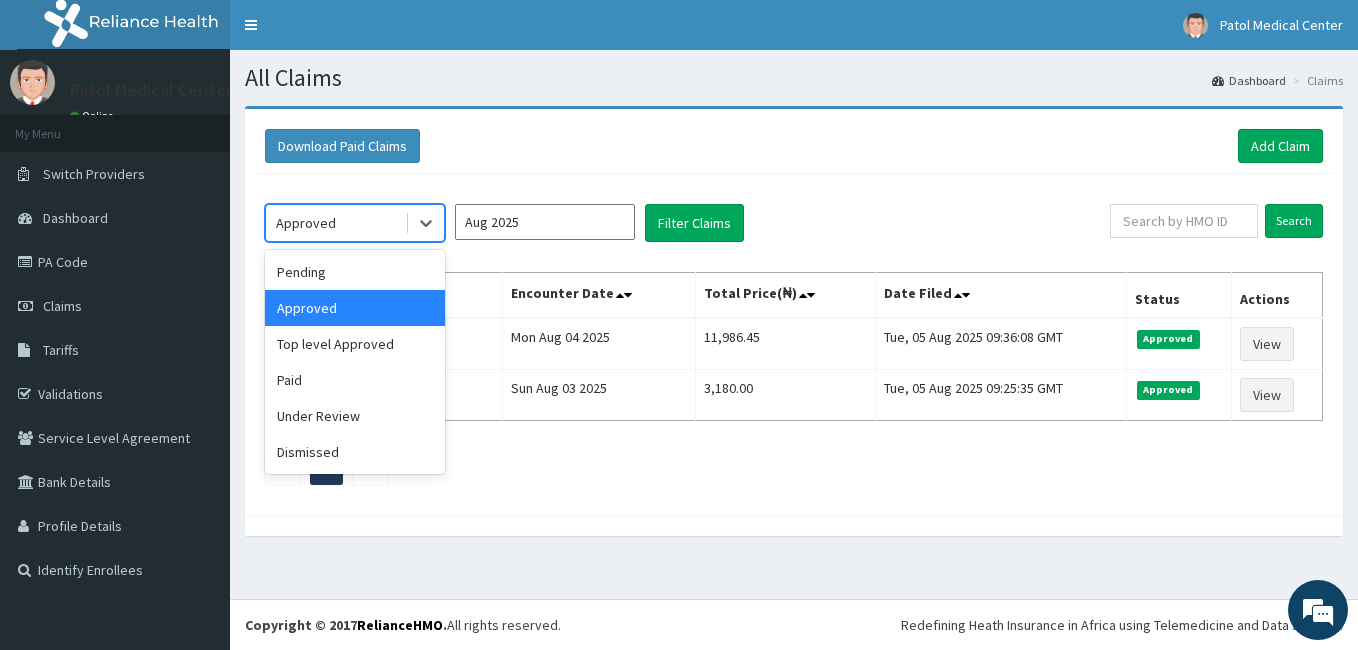 click on "Approved" at bounding box center [335, 223] 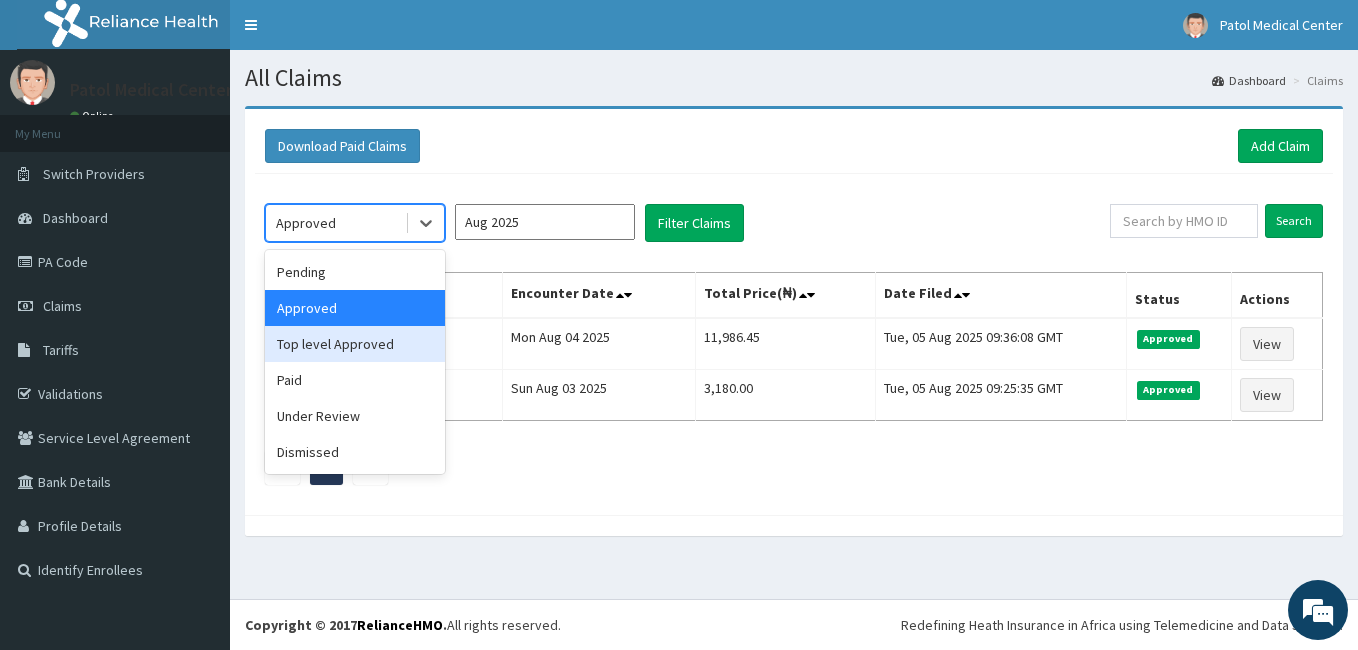 click on "Top level Approved" at bounding box center [355, 344] 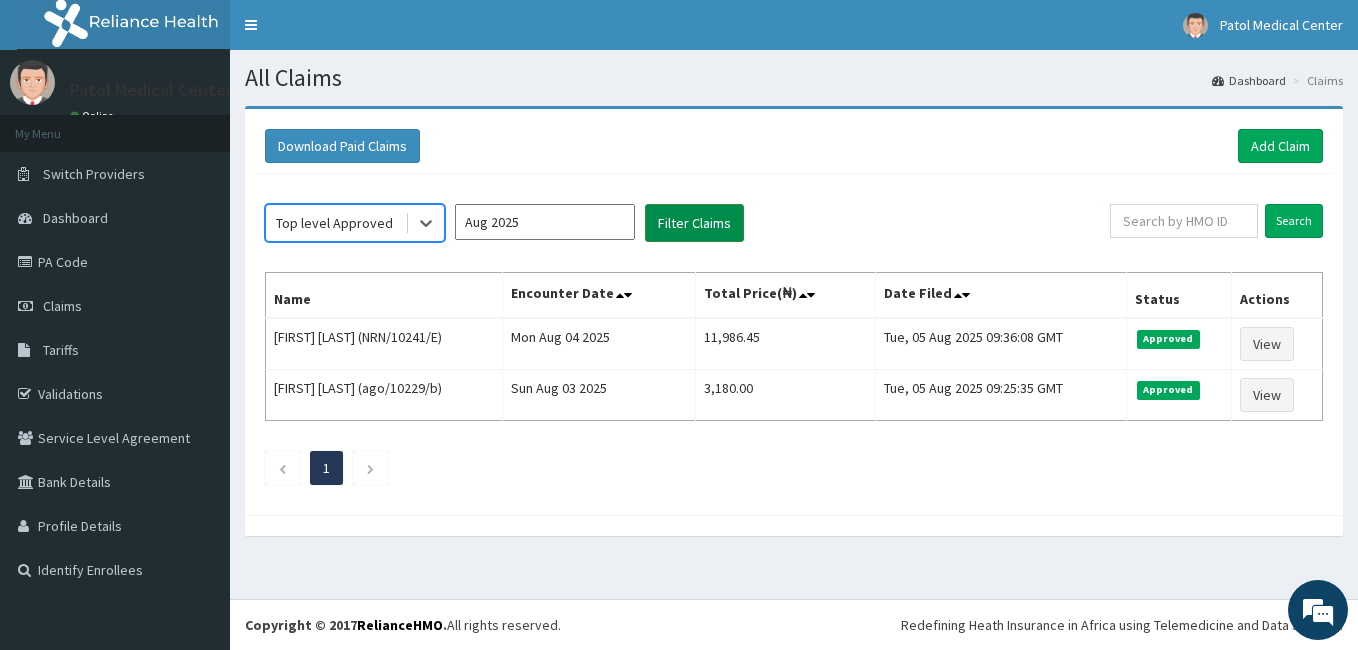 click on "Filter Claims" at bounding box center [694, 223] 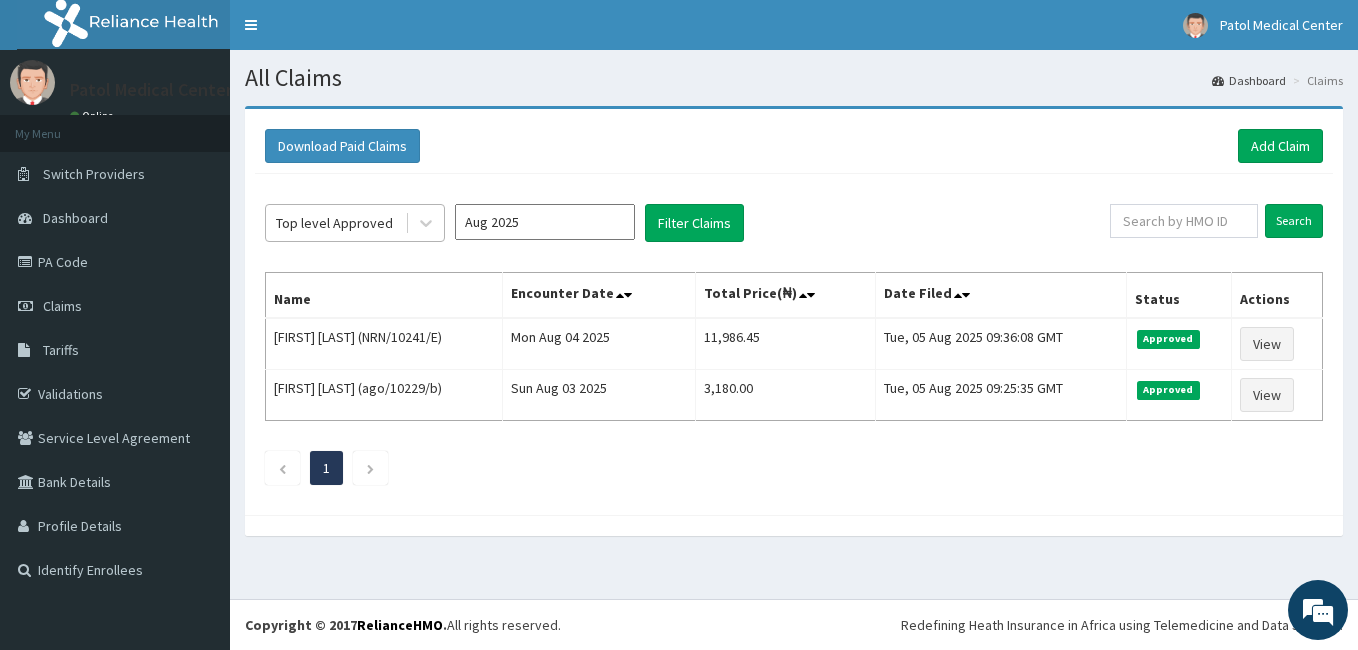 click on "Top level Approved" at bounding box center [335, 223] 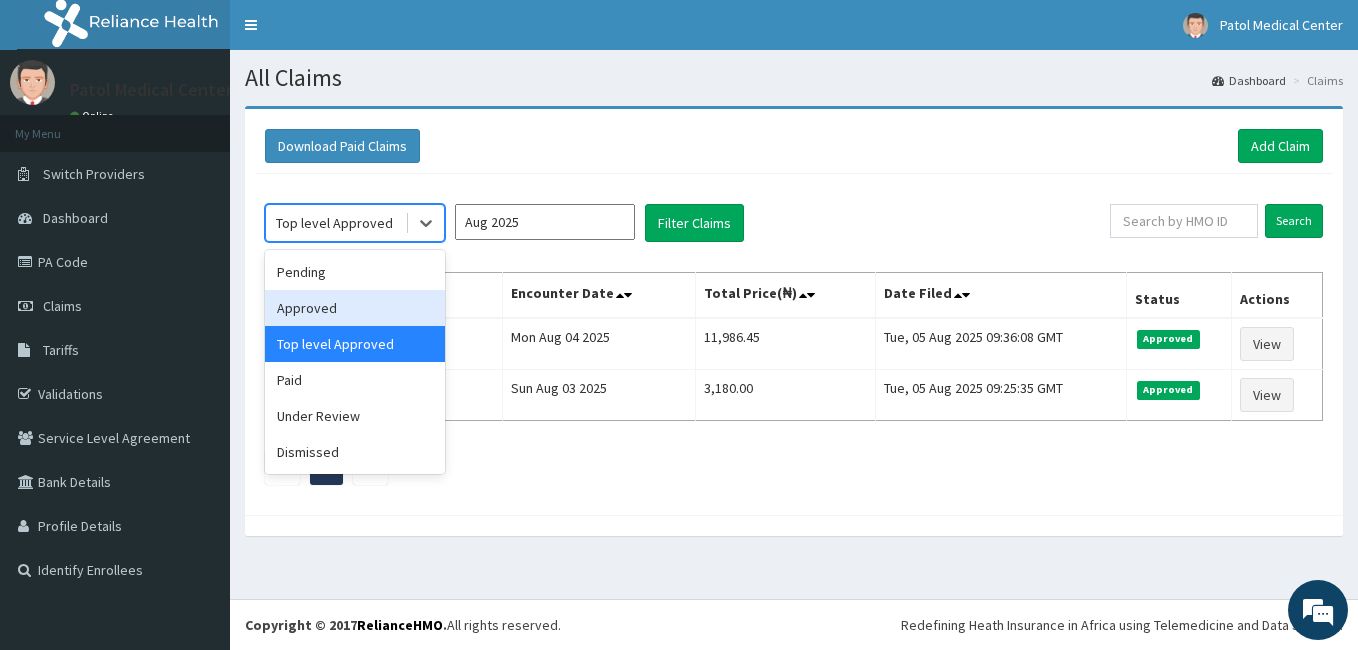 click on "Approved" at bounding box center [355, 308] 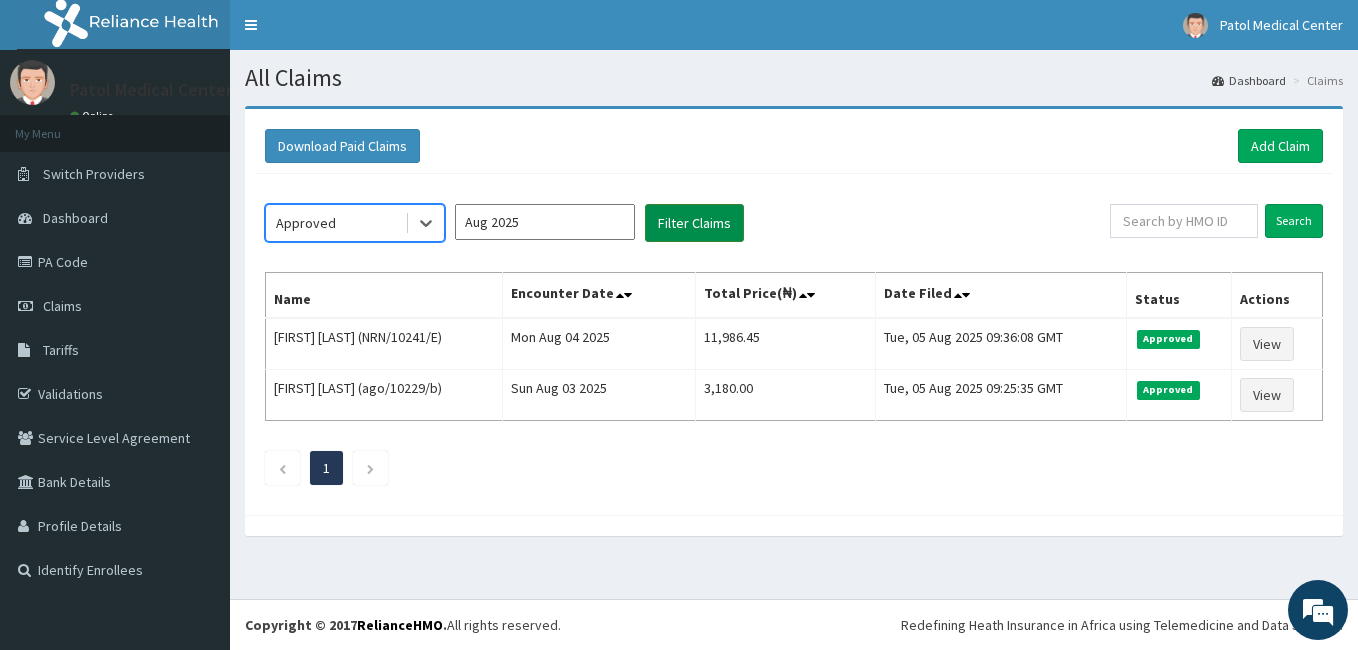 click on "Filter Claims" at bounding box center (694, 223) 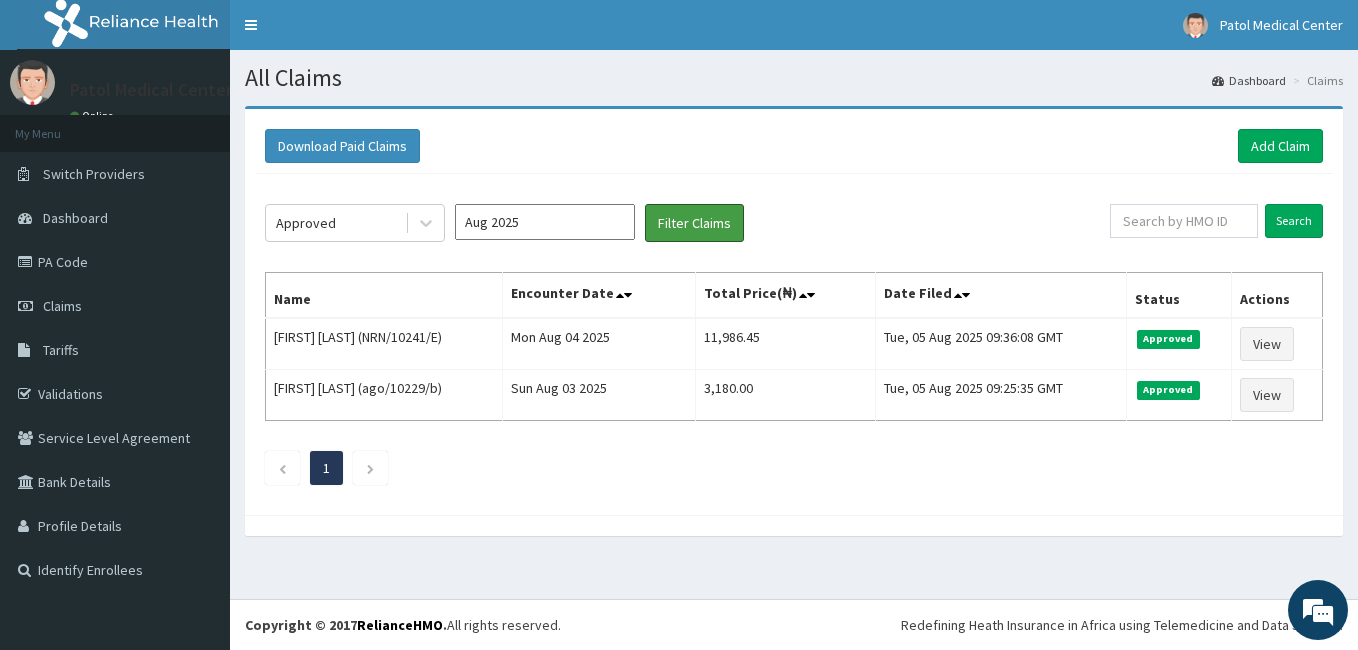 scroll, scrollTop: 0, scrollLeft: 0, axis: both 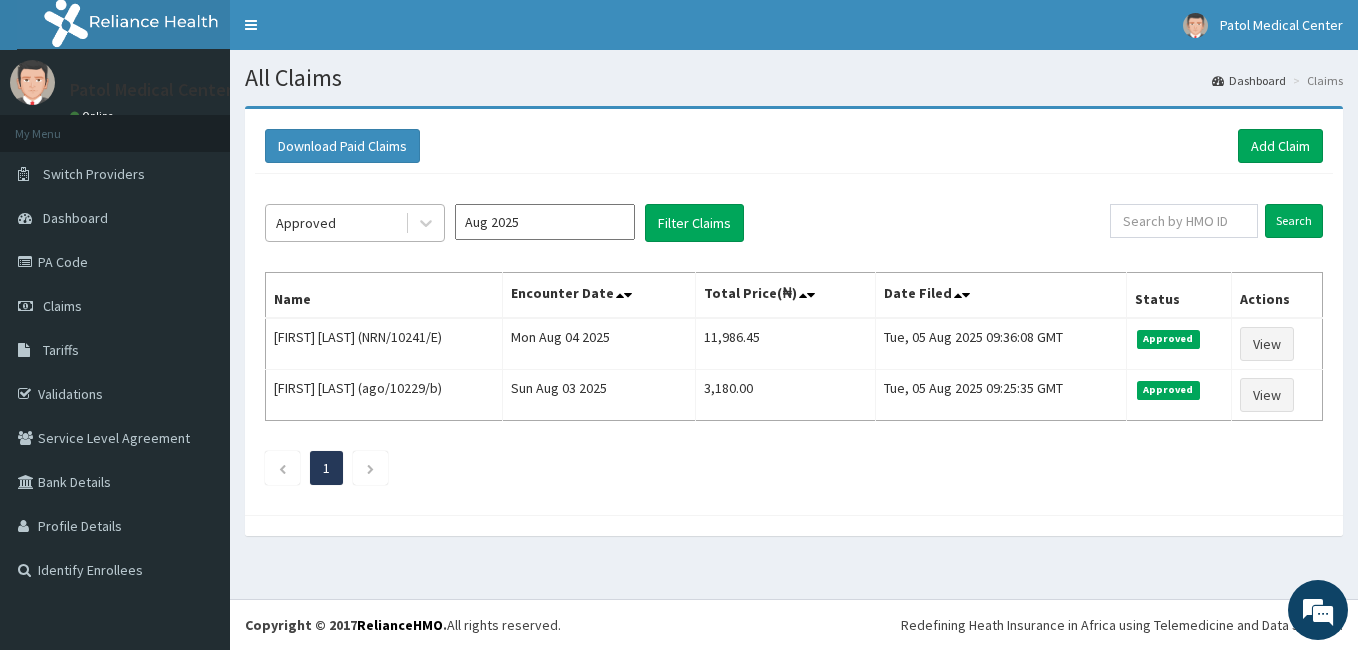 click on "Approved" at bounding box center (335, 223) 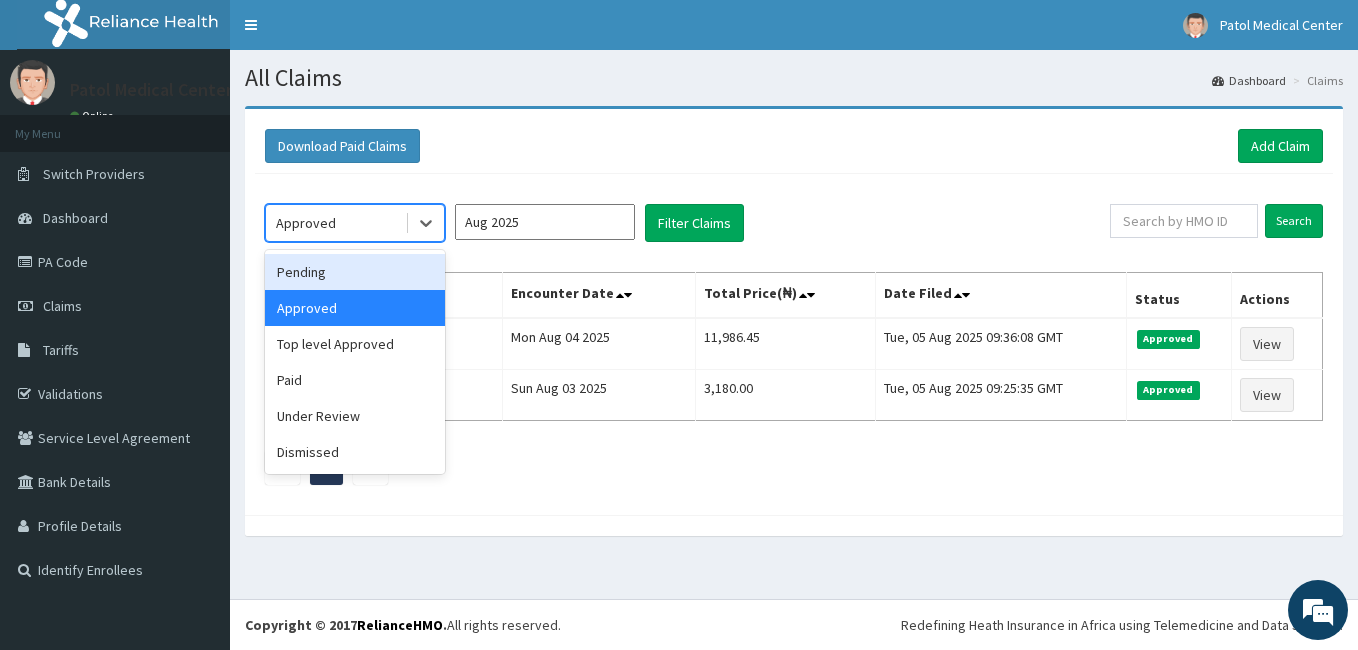 click on "Pending" at bounding box center (355, 272) 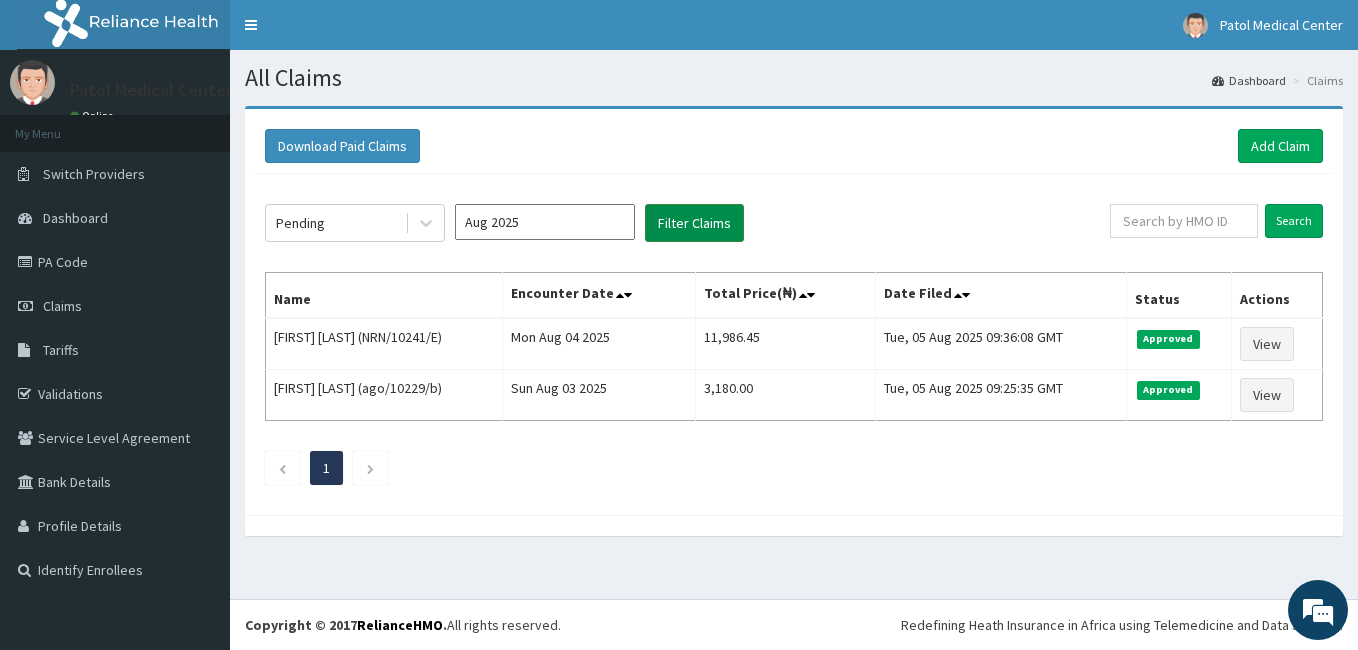 click on "Filter Claims" at bounding box center (694, 223) 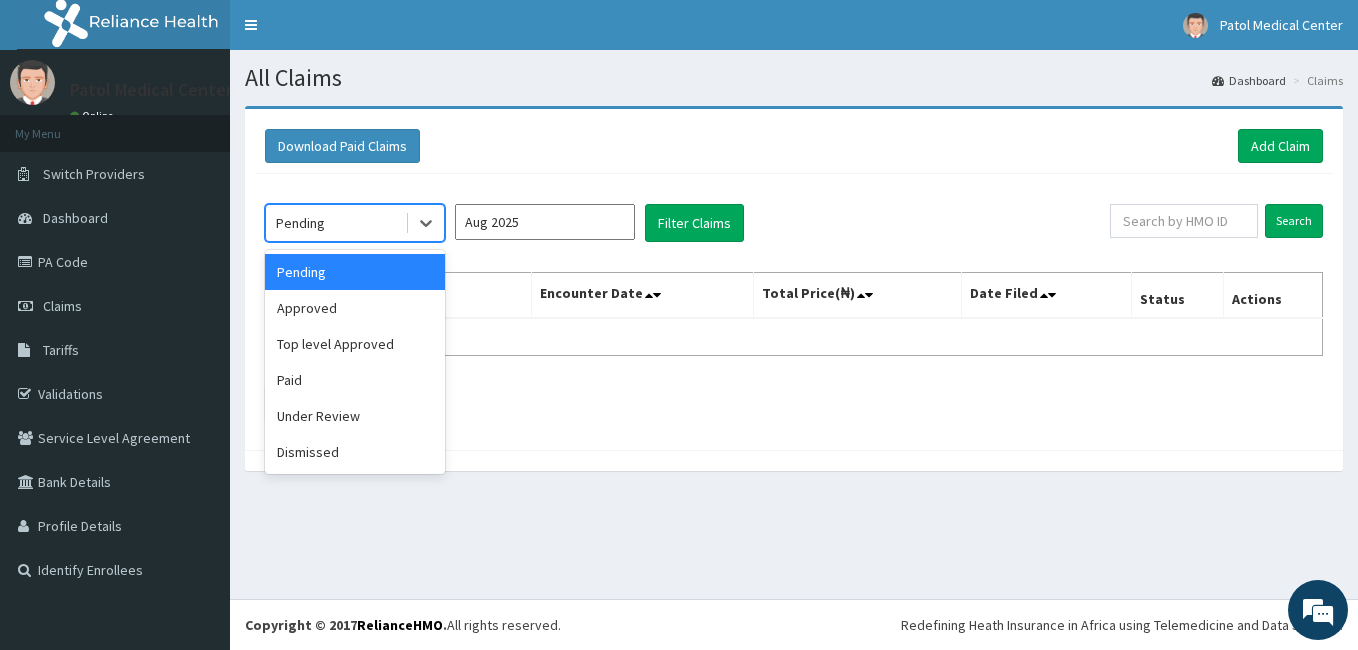 click on "Pending" at bounding box center [335, 223] 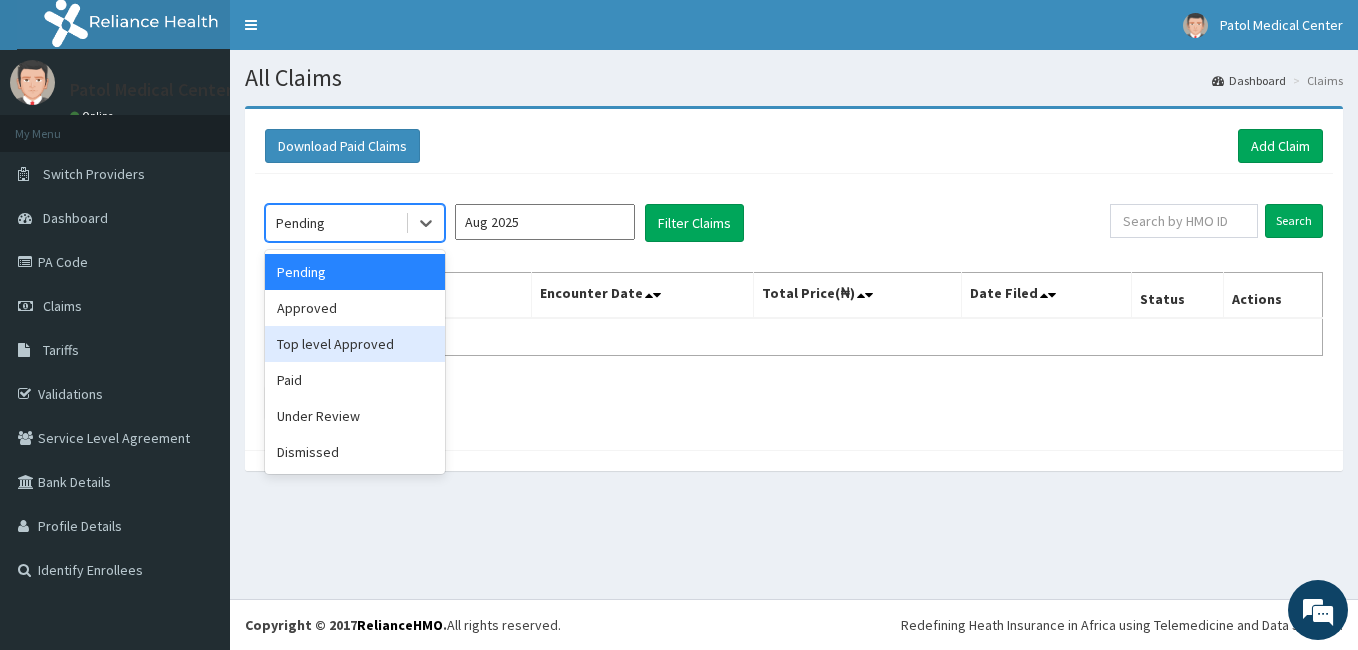 click on "Top level Approved" at bounding box center [355, 344] 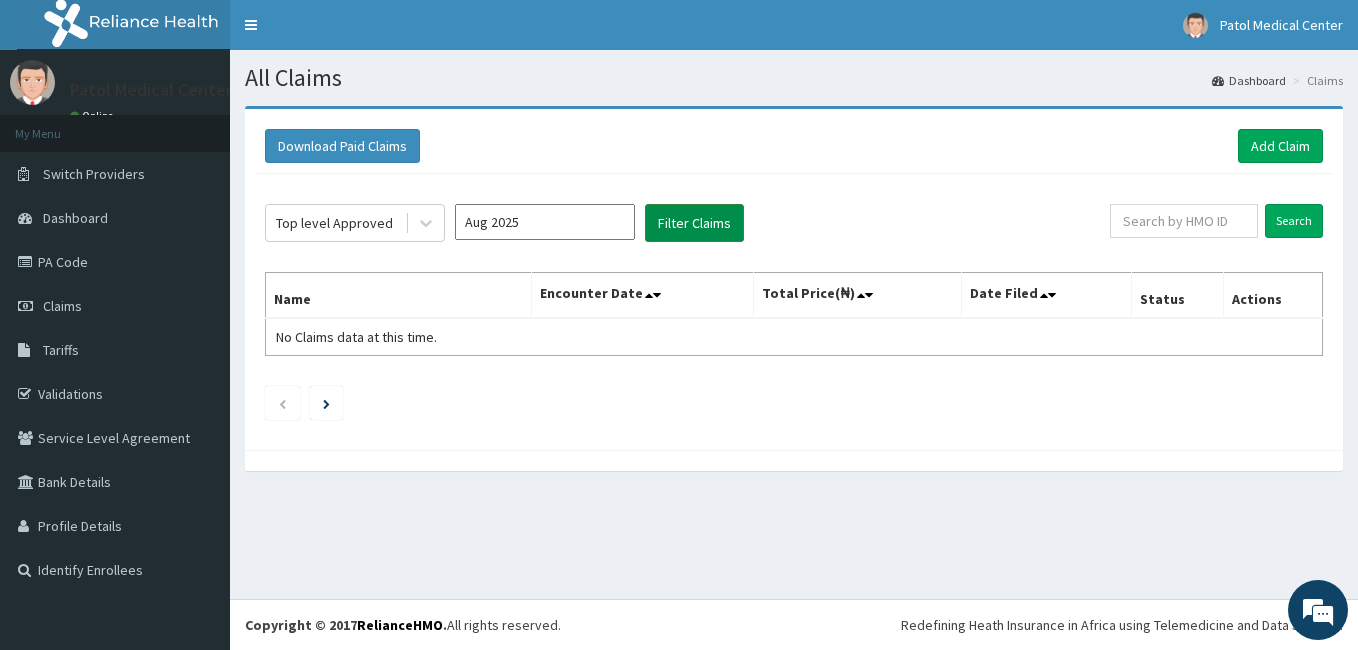 click on "Filter Claims" at bounding box center [694, 223] 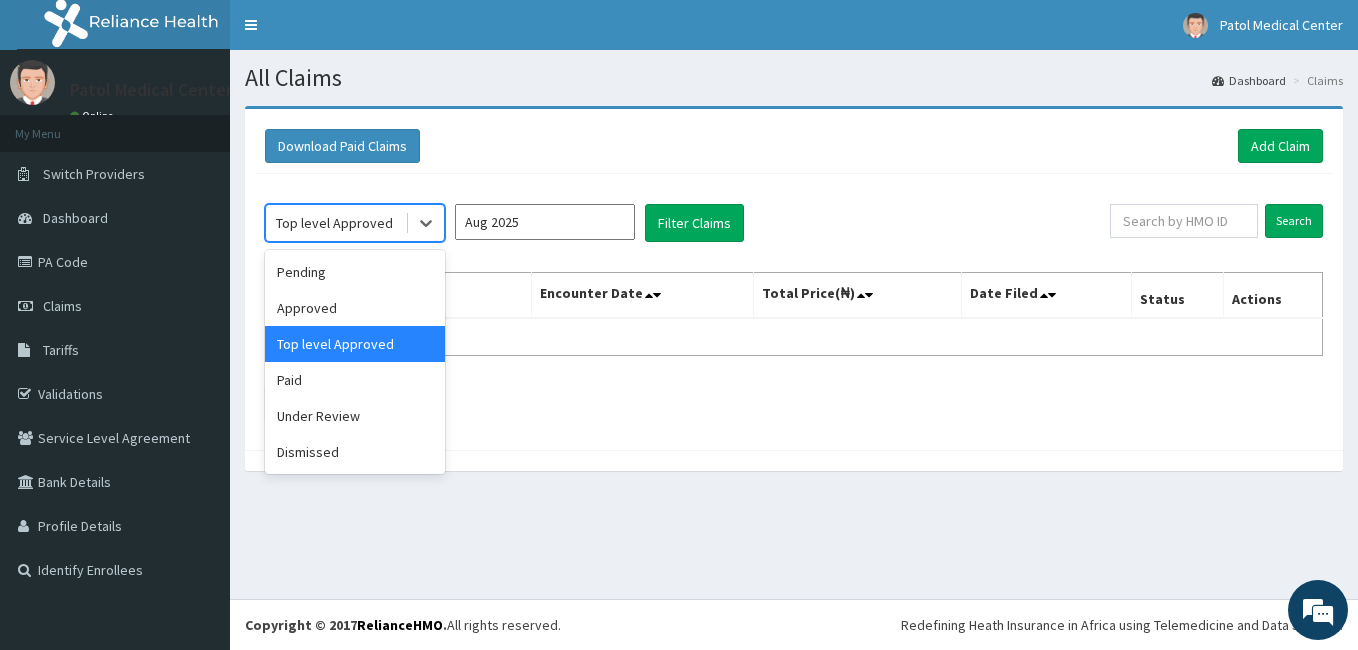 click on "Top level Approved" at bounding box center [334, 223] 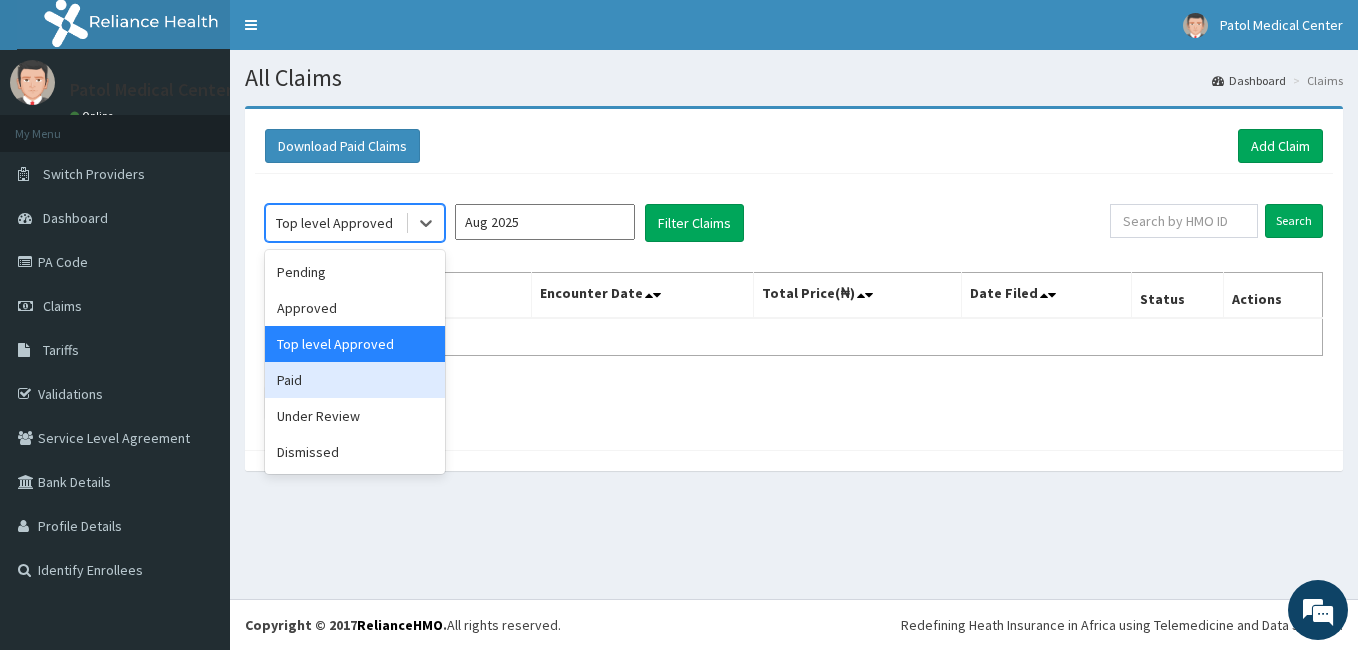 click on "Paid" at bounding box center (355, 380) 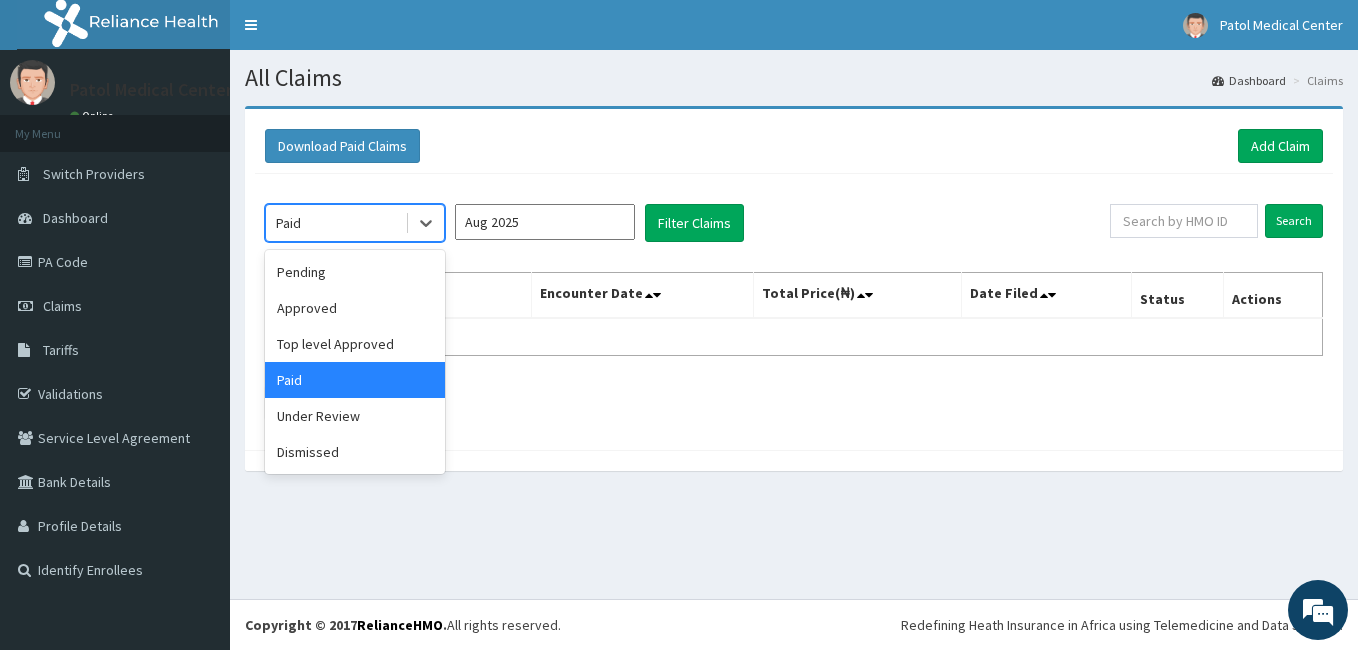 click on "Paid" at bounding box center [335, 223] 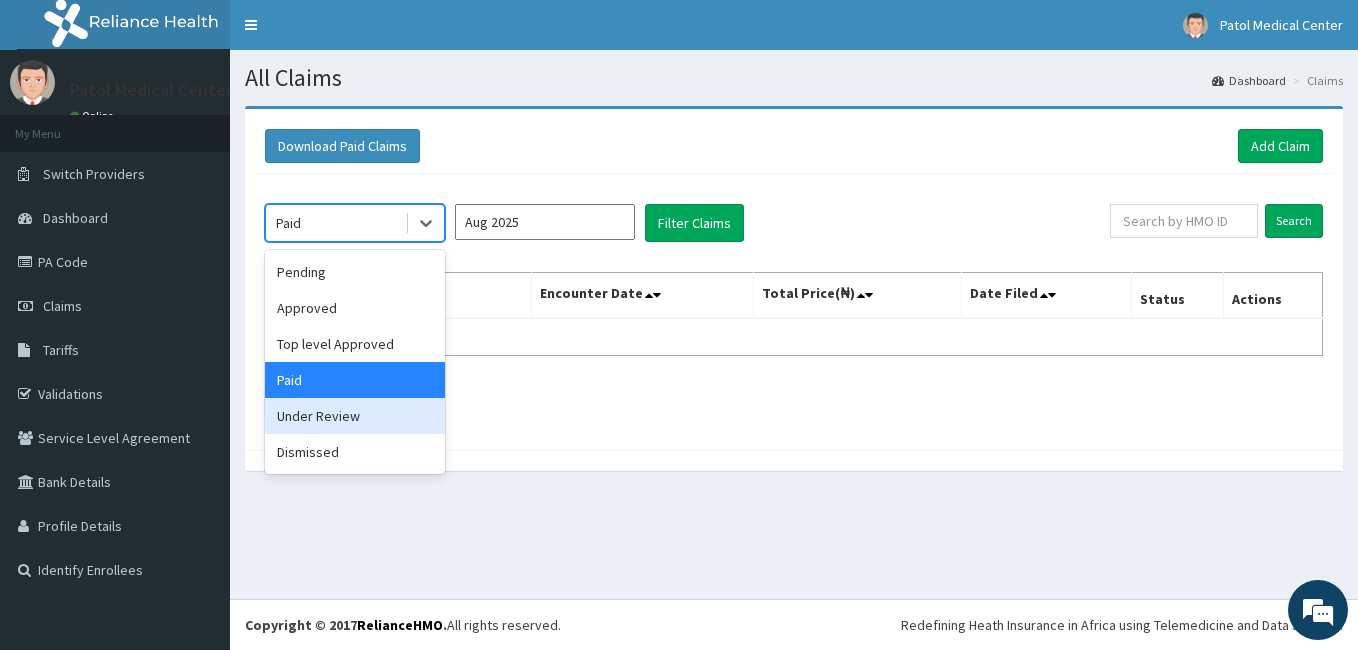 click on "Under Review" at bounding box center [355, 416] 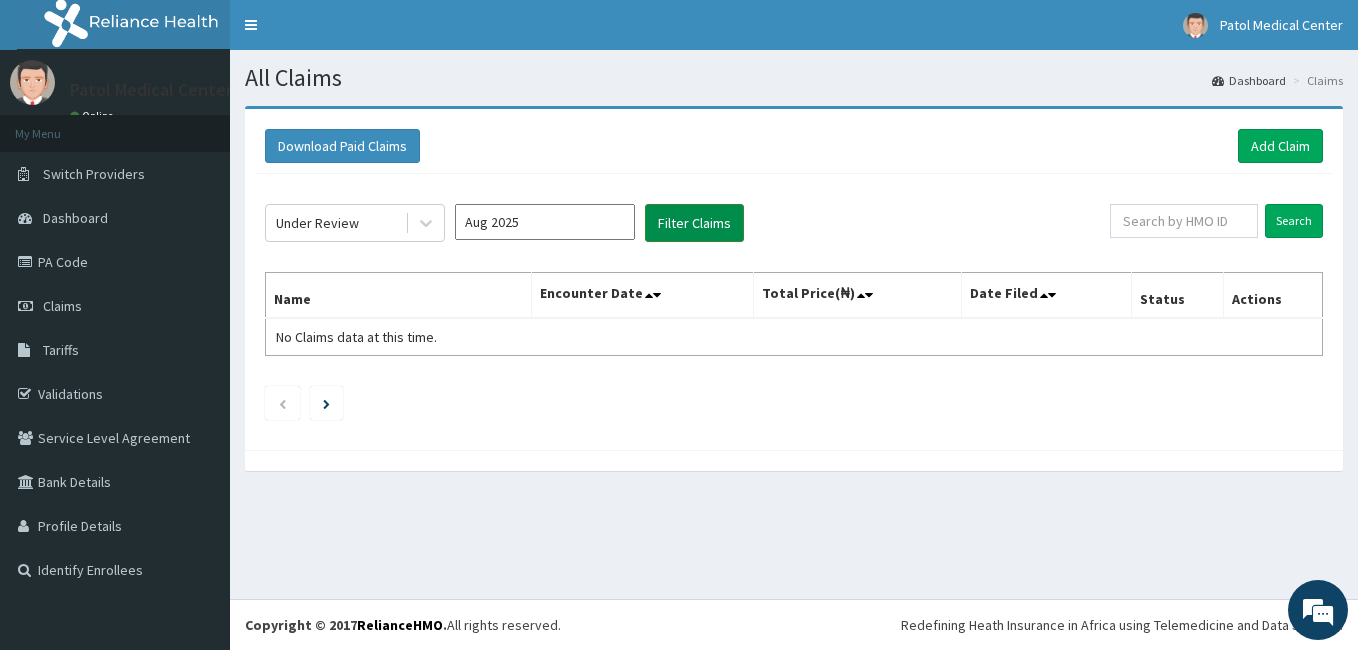 click on "Filter Claims" at bounding box center [694, 223] 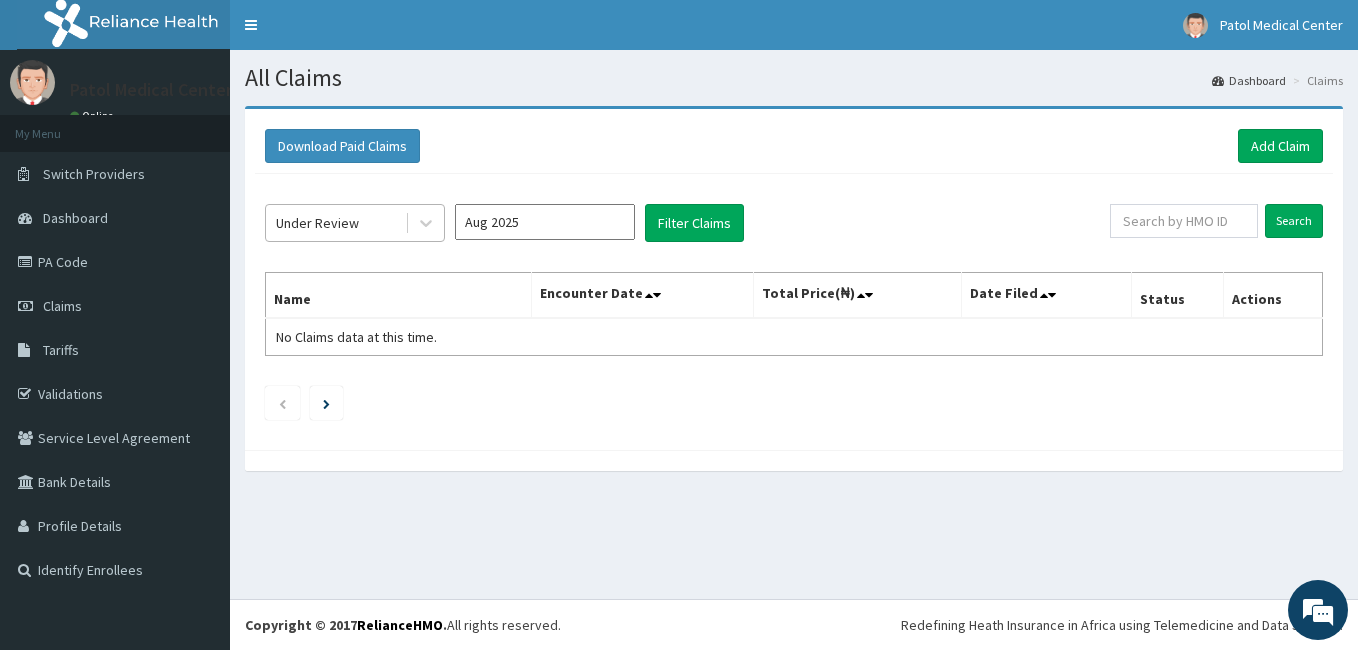 click on "Under Review" at bounding box center [317, 223] 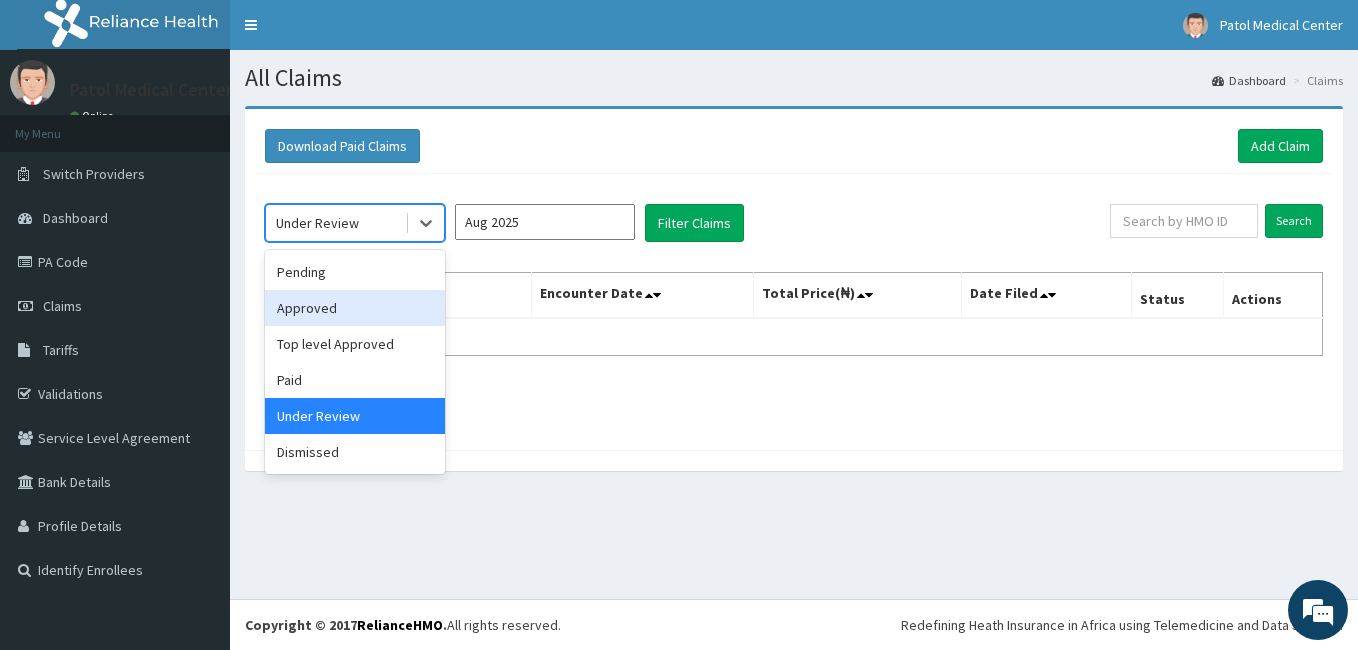 click on "Approved" at bounding box center [355, 308] 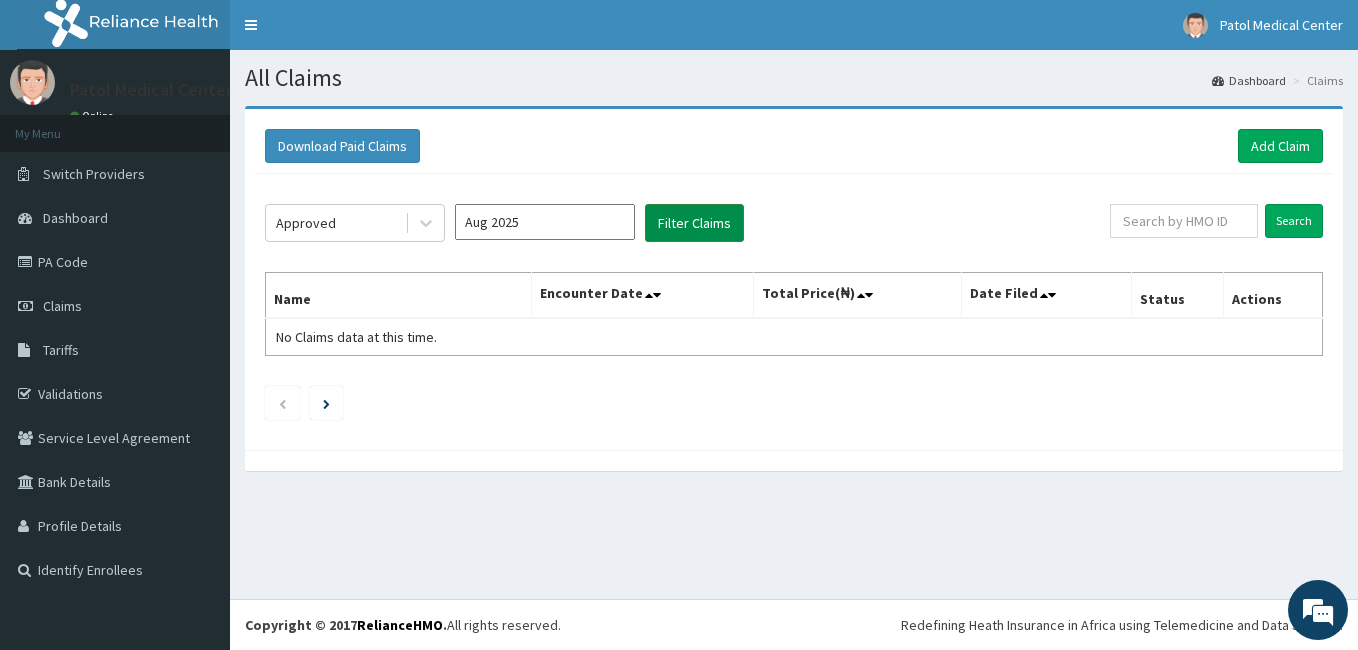 click on "Filter Claims" at bounding box center [694, 223] 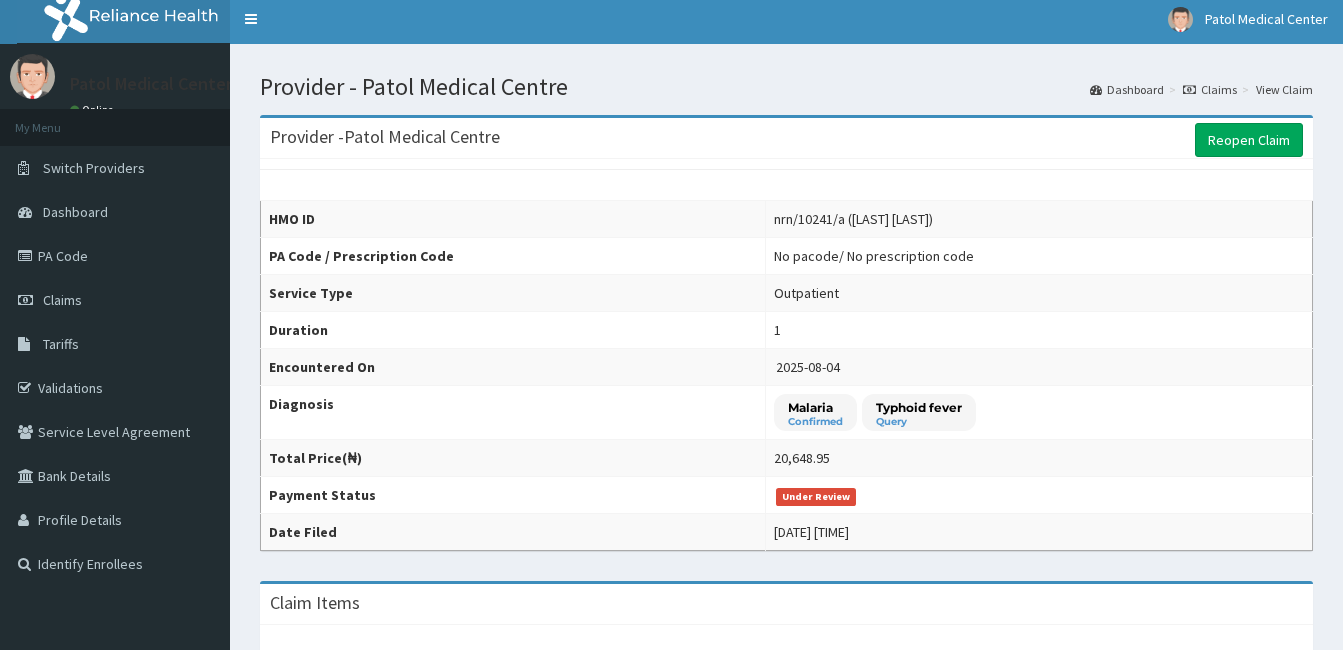 scroll, scrollTop: 0, scrollLeft: 0, axis: both 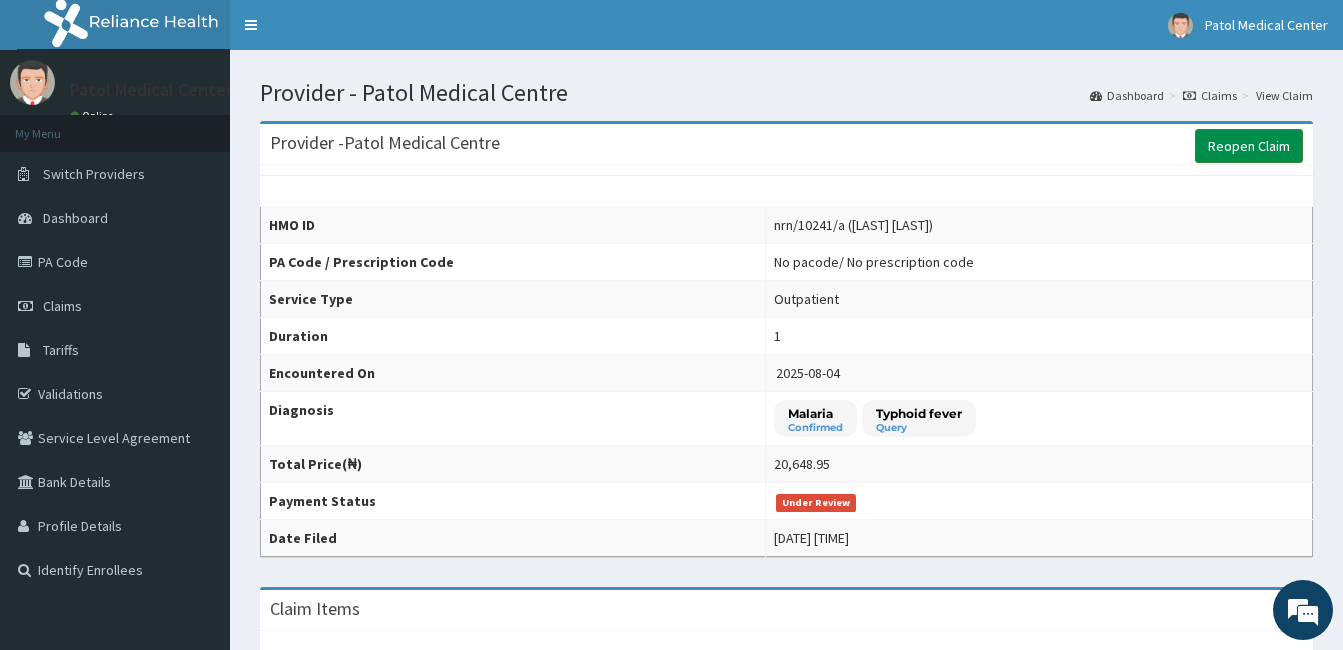 click on "Reopen Claim" at bounding box center (1249, 146) 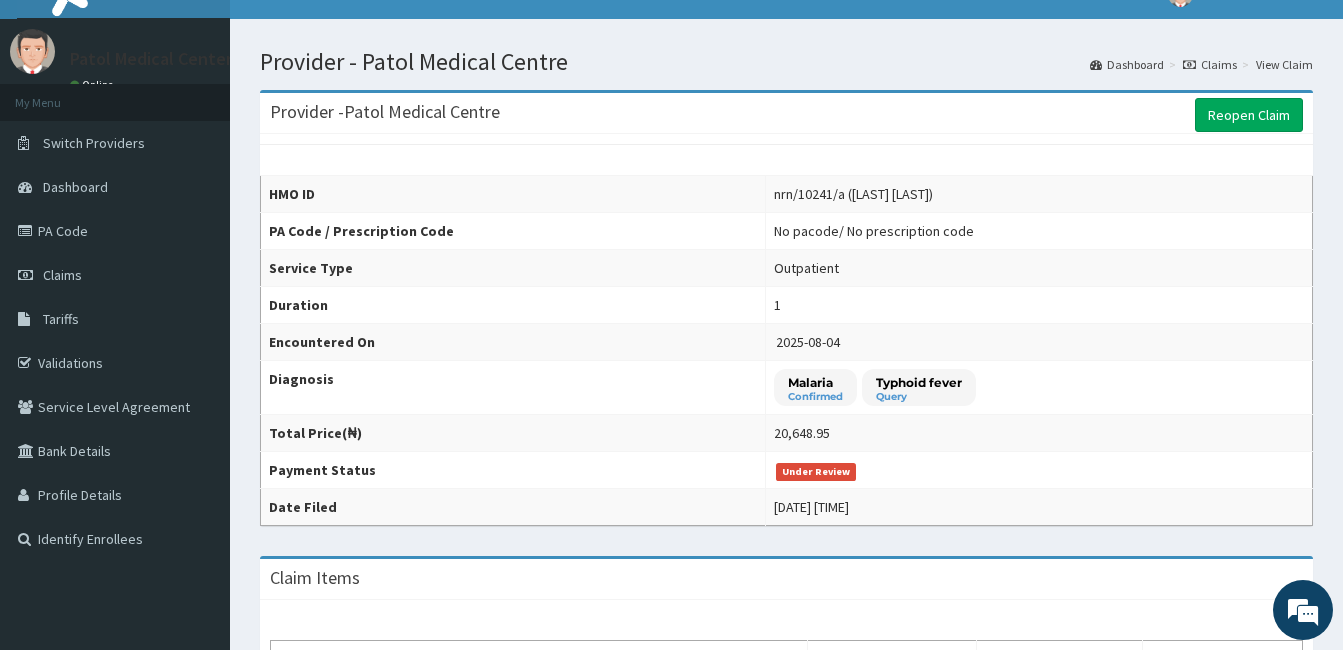 scroll, scrollTop: 0, scrollLeft: 0, axis: both 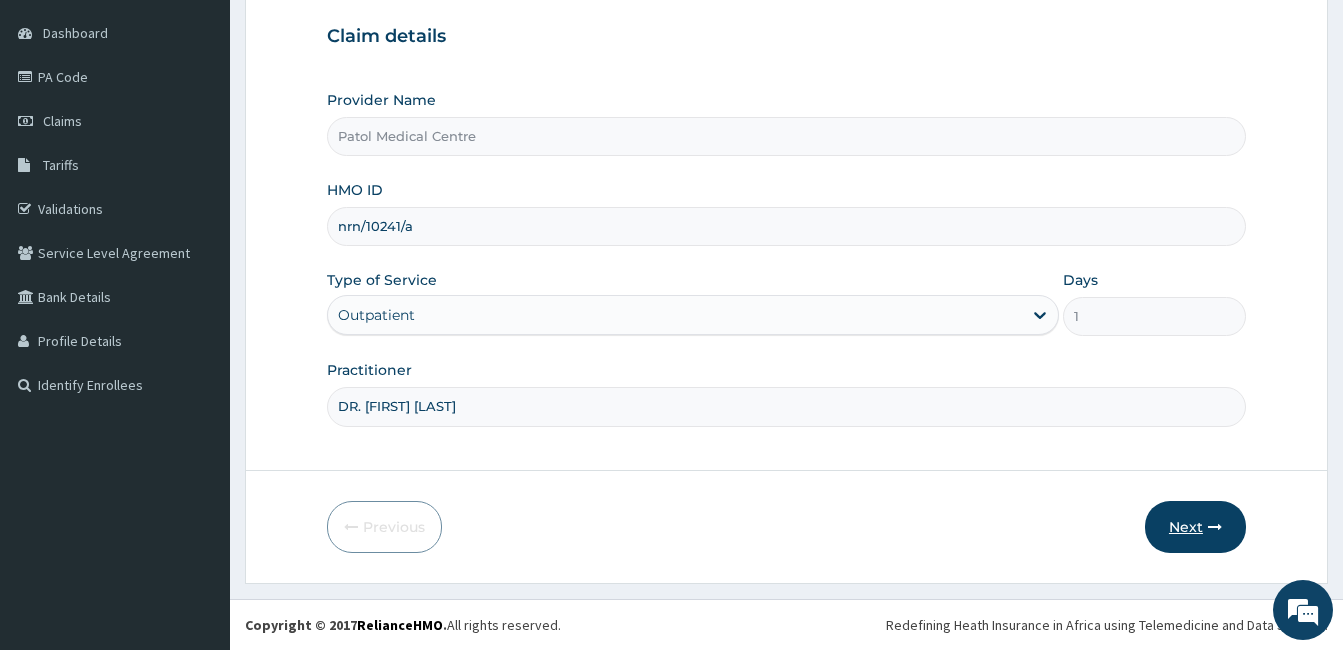 click on "Next" at bounding box center (1195, 527) 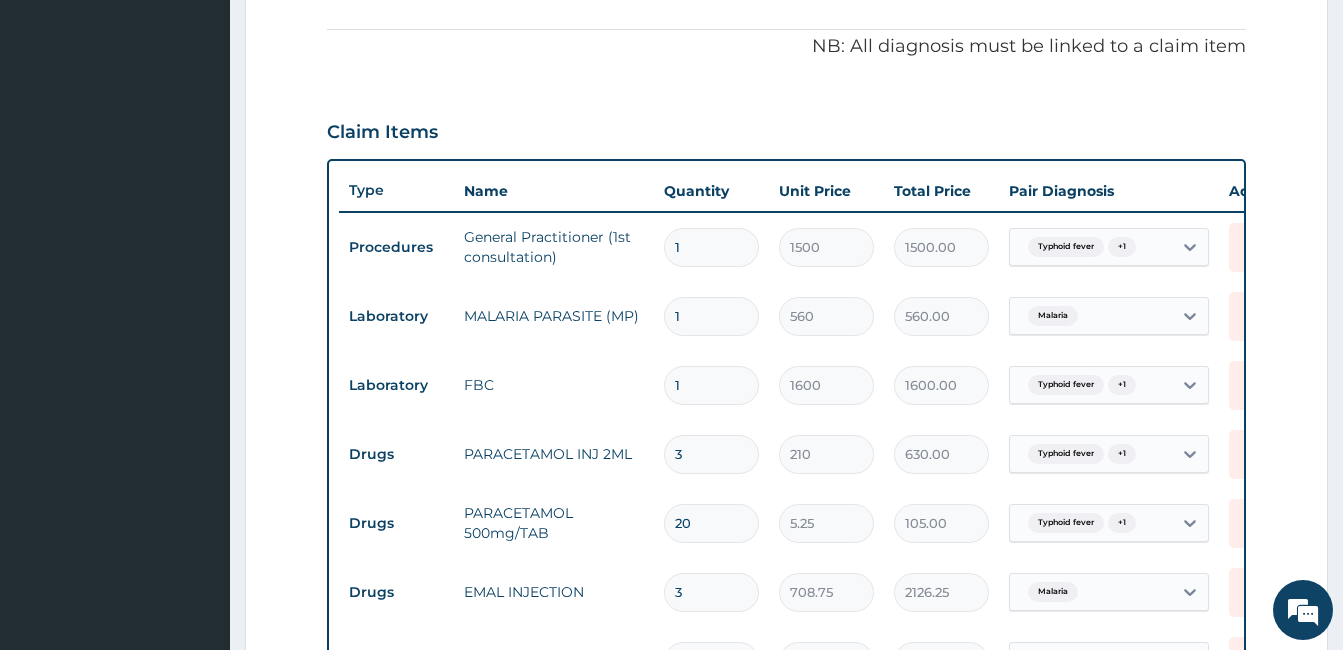 scroll, scrollTop: 885, scrollLeft: 0, axis: vertical 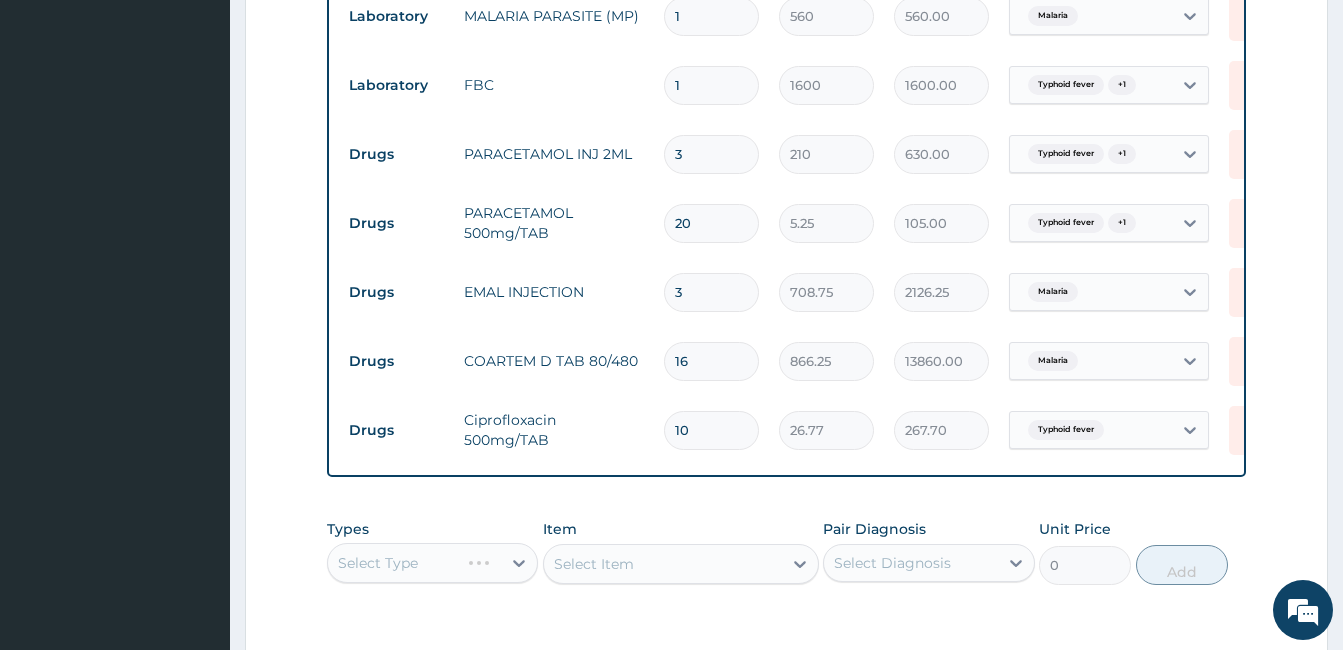 click on "16" at bounding box center (711, 361) 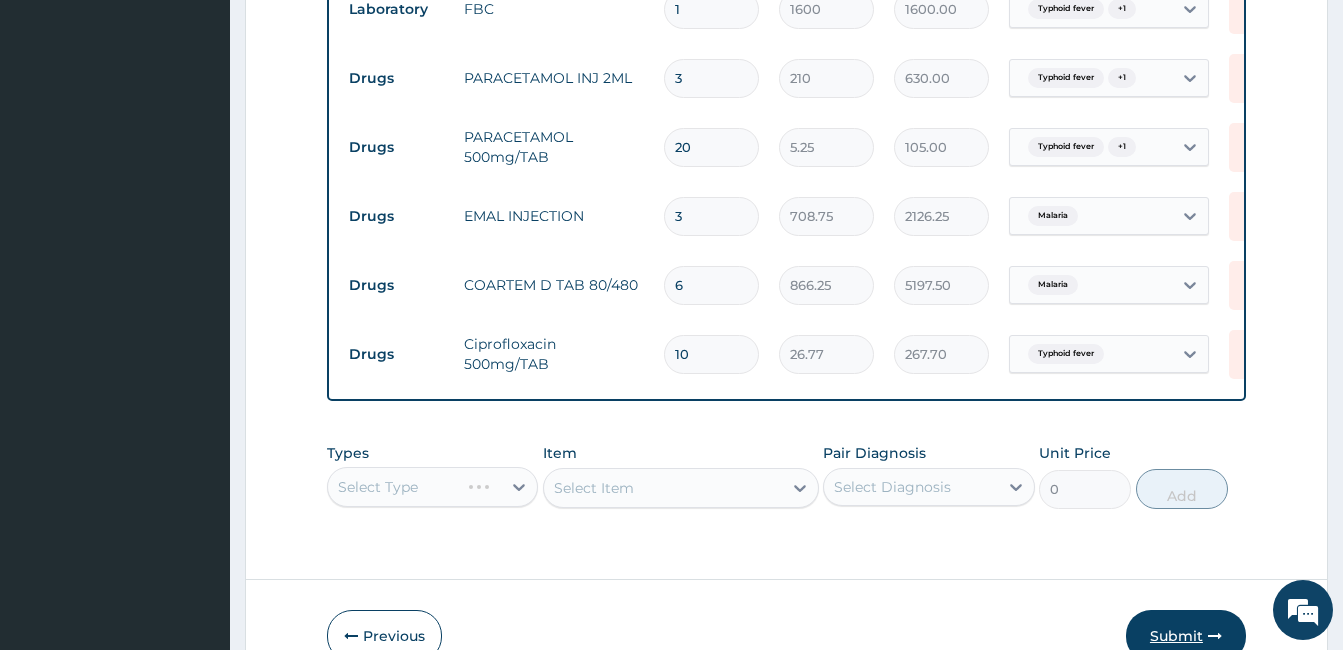 scroll, scrollTop: 1085, scrollLeft: 0, axis: vertical 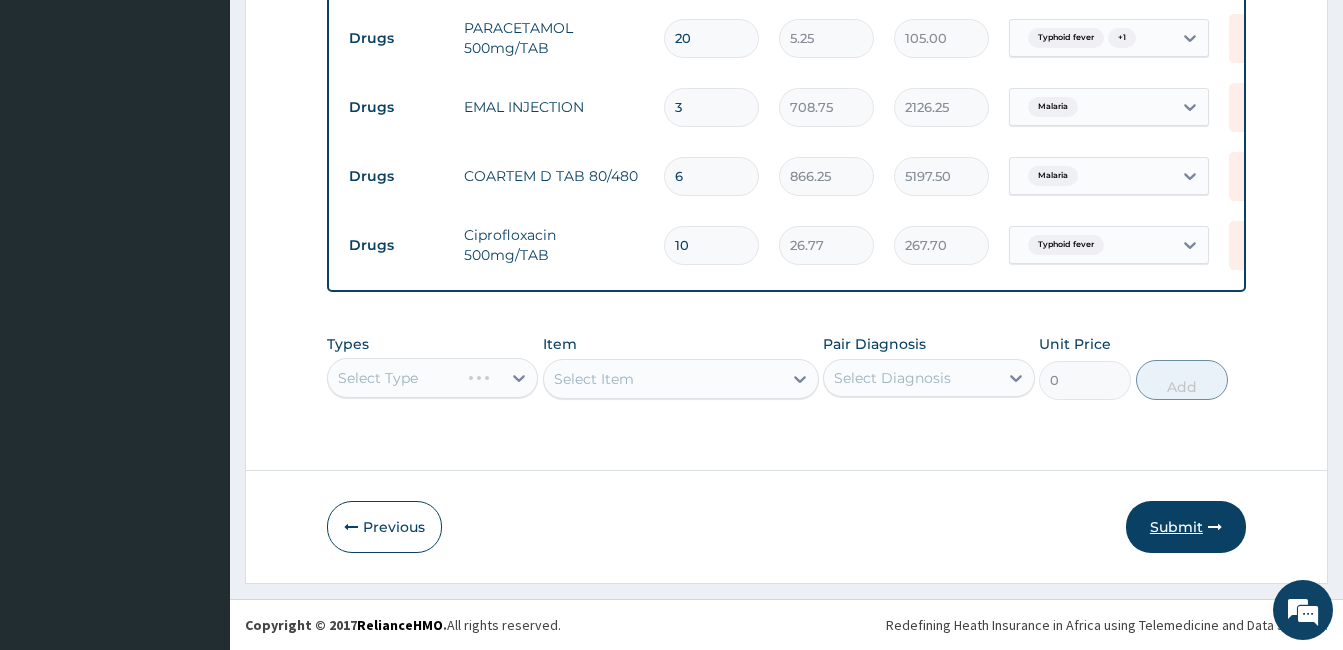 type on "6" 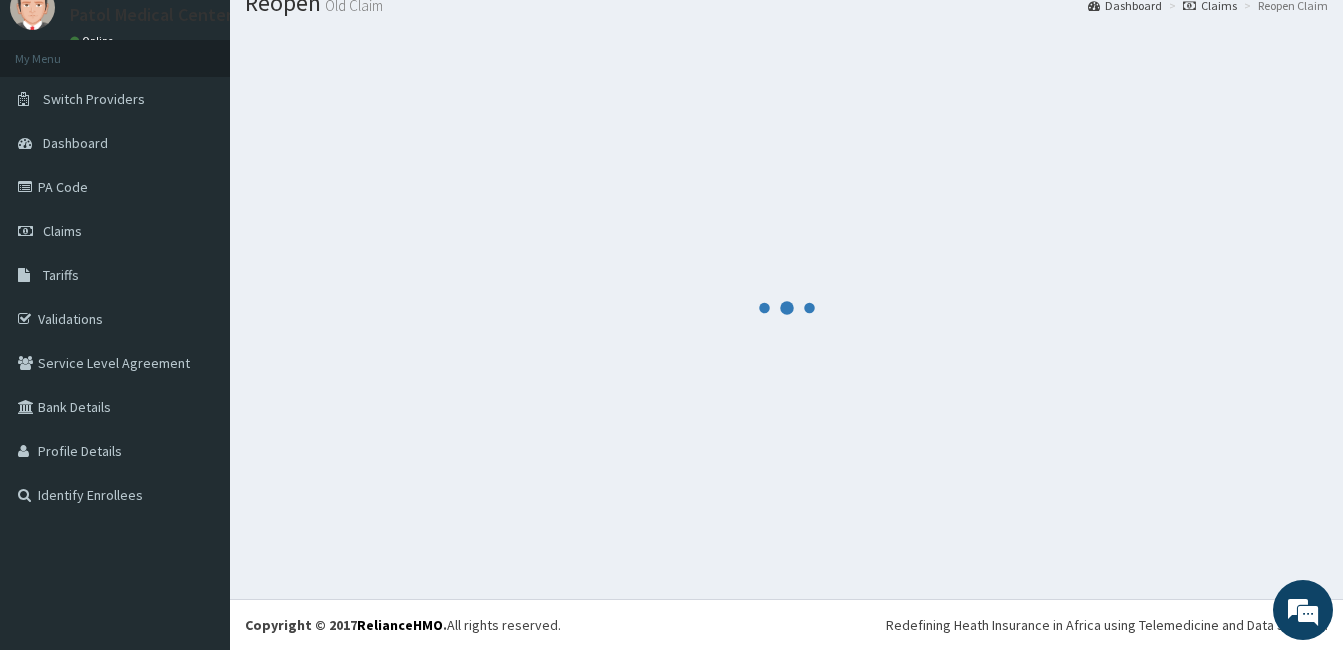 scroll, scrollTop: 75, scrollLeft: 0, axis: vertical 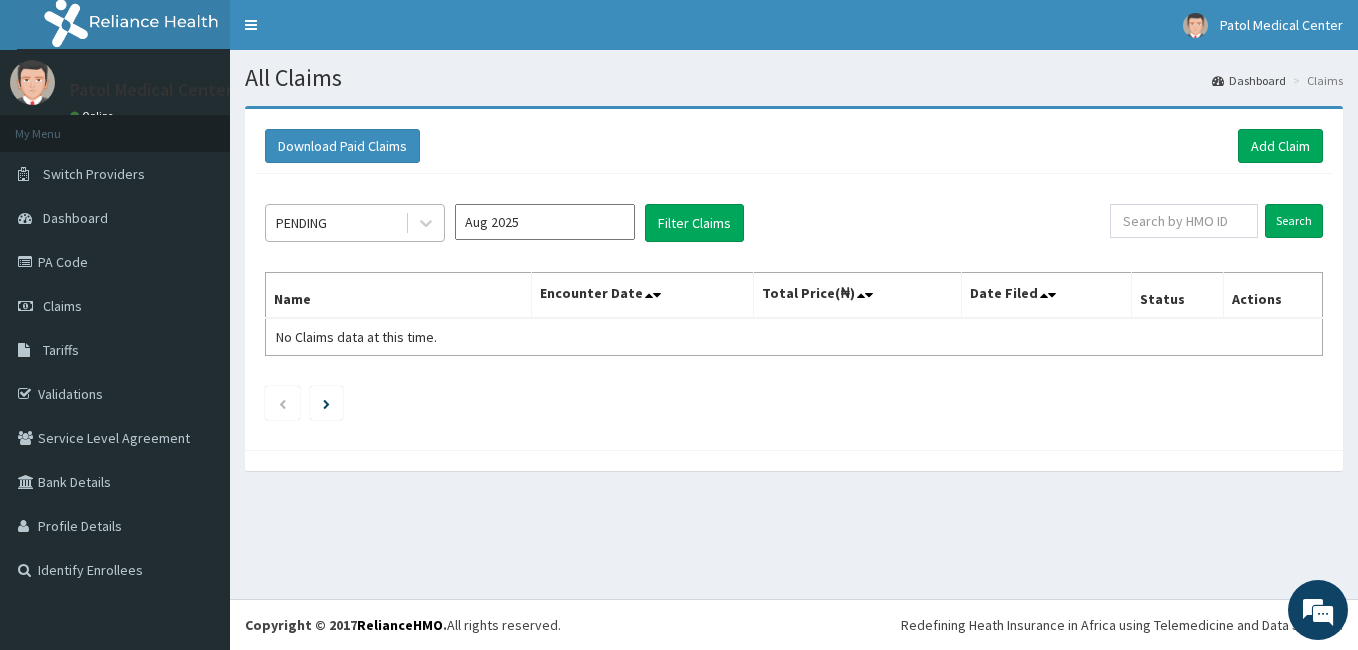 click on "PENDING" at bounding box center [335, 223] 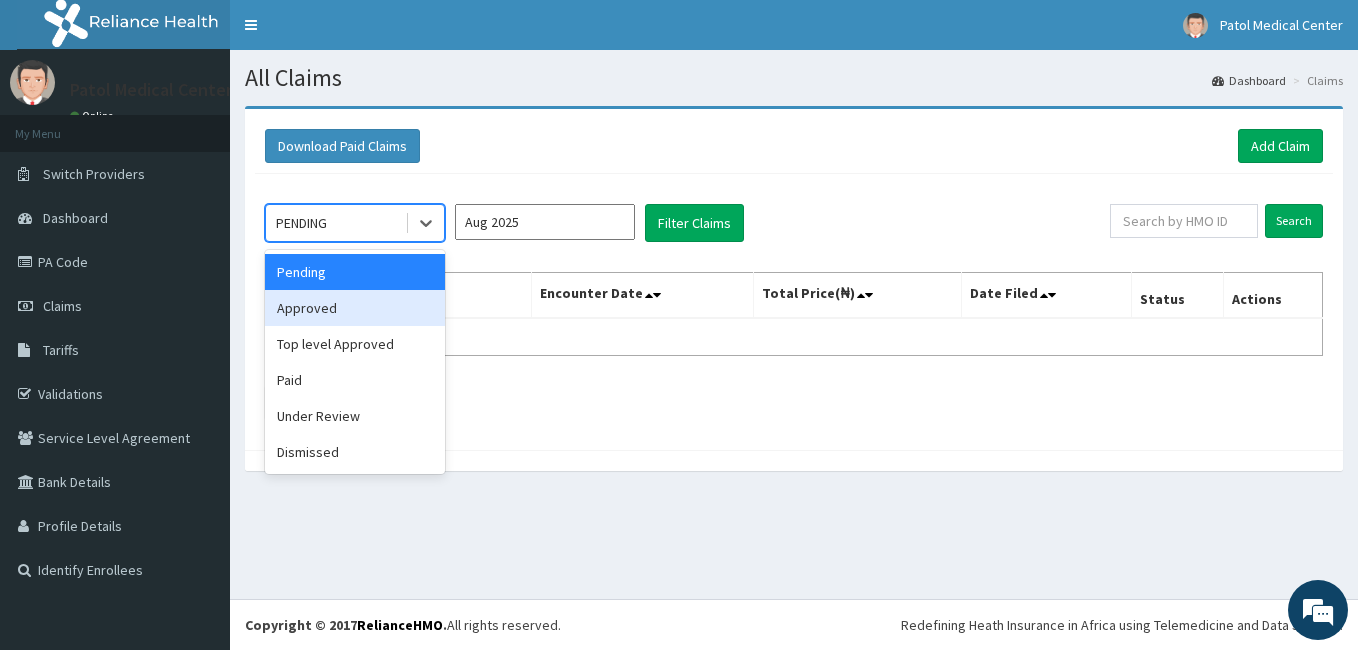 click on "Approved" at bounding box center [355, 308] 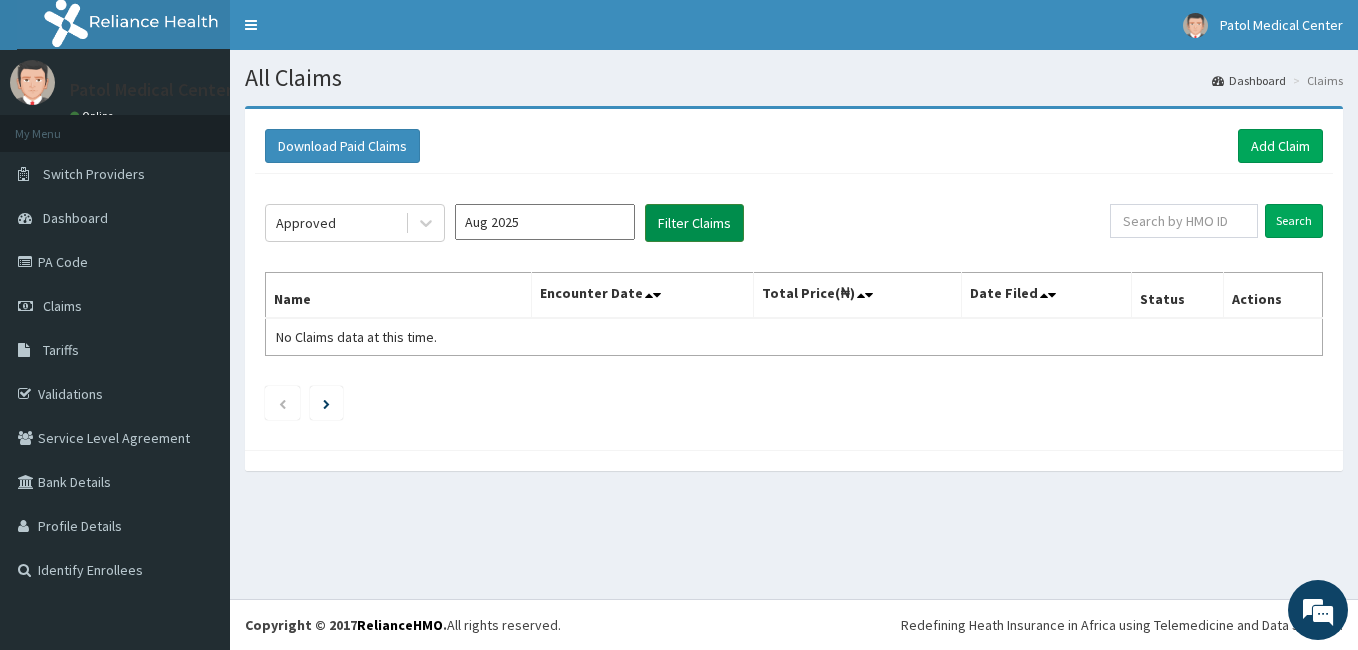 click on "Filter Claims" at bounding box center (694, 223) 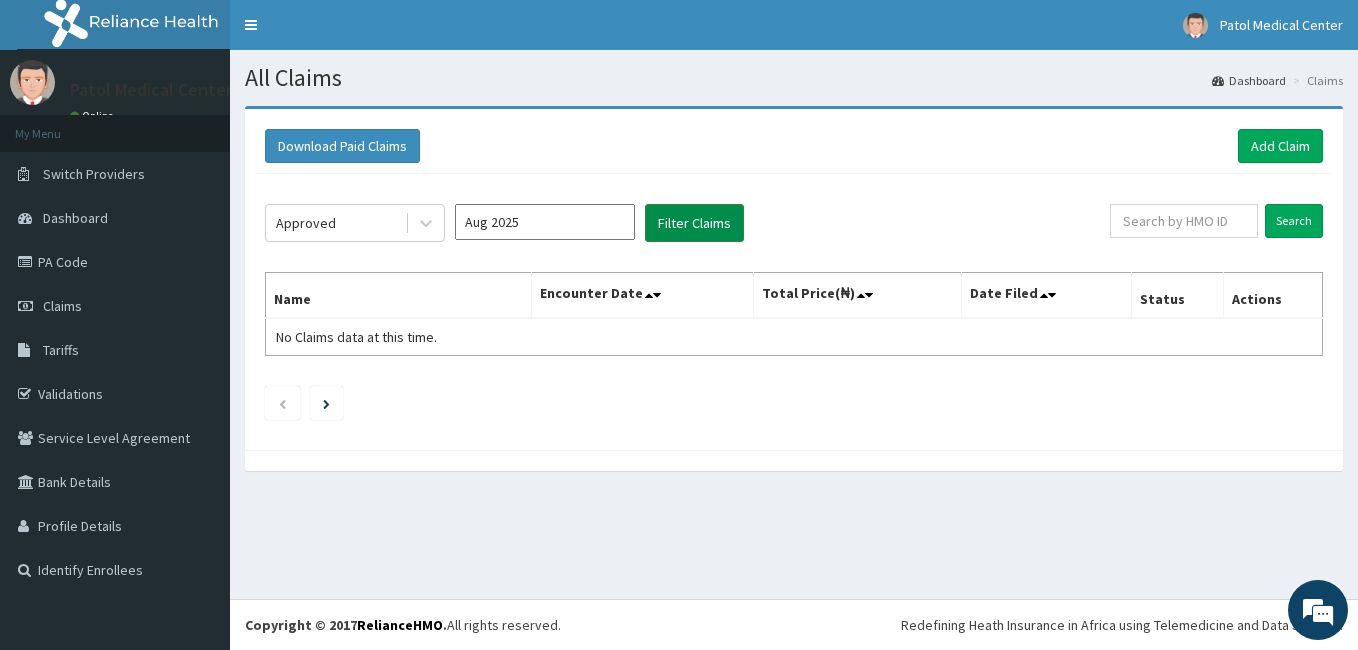 click on "Filter Claims" at bounding box center [694, 223] 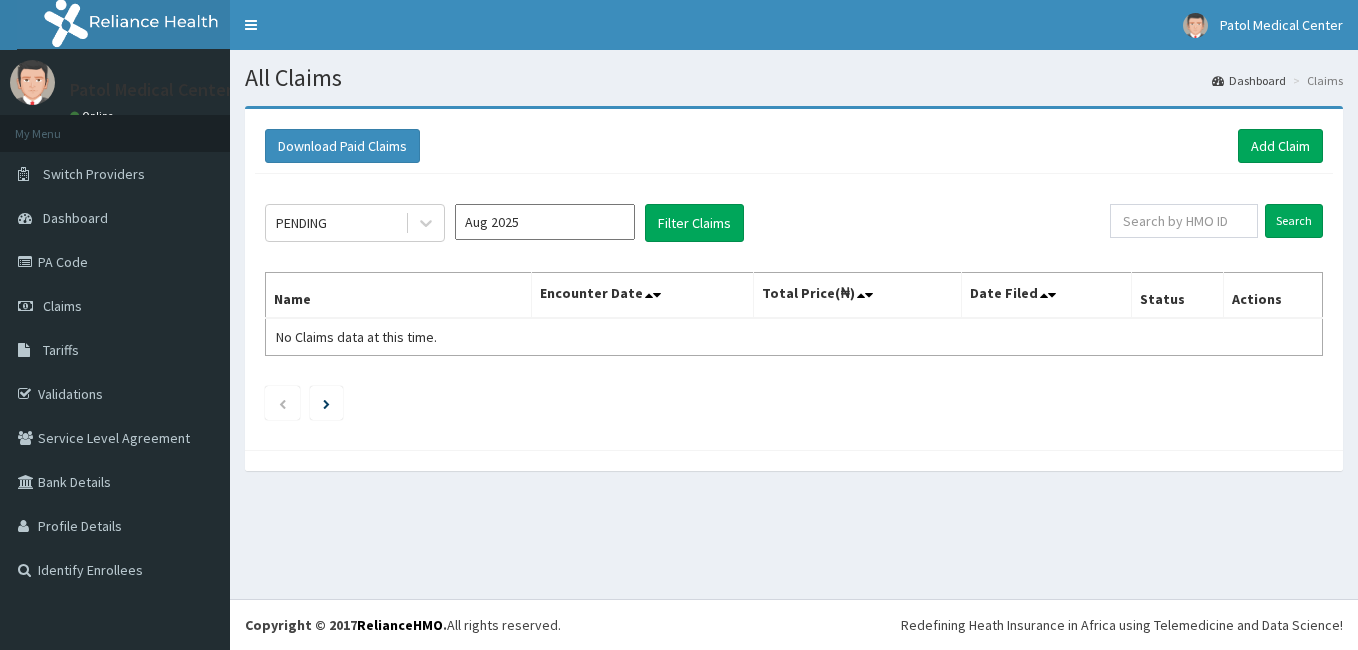 scroll, scrollTop: 0, scrollLeft: 0, axis: both 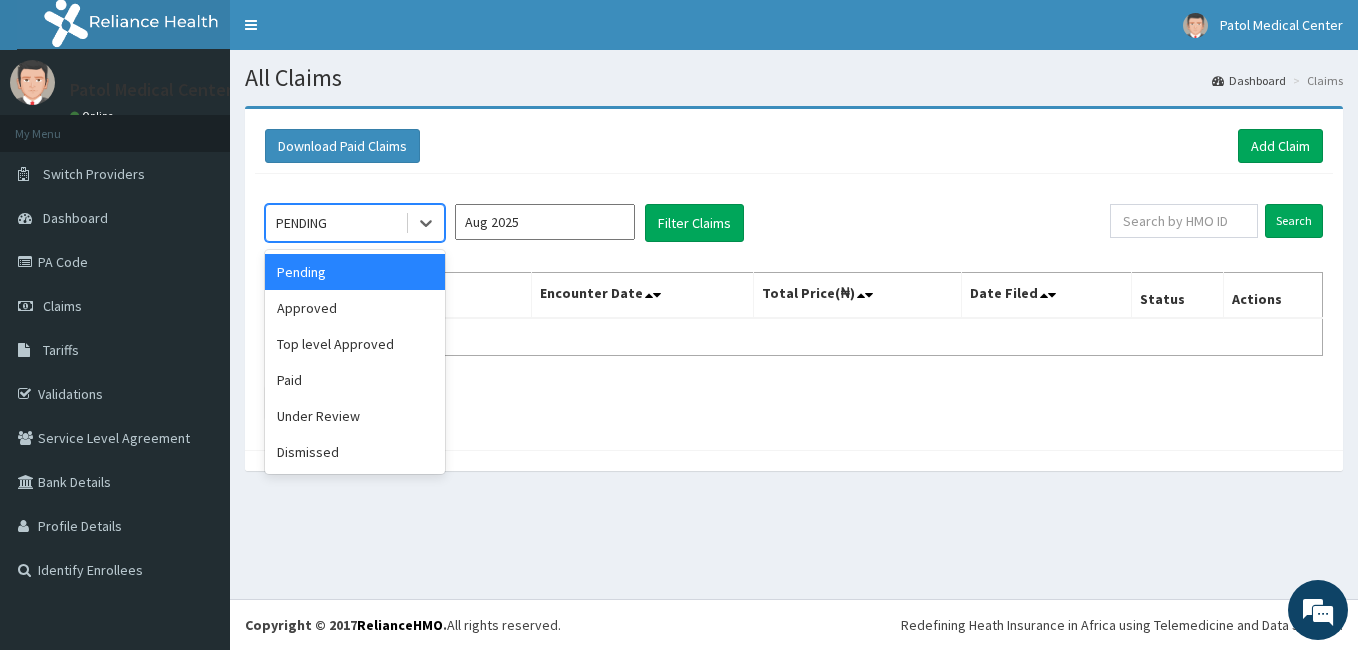 click on "PENDING" at bounding box center (335, 223) 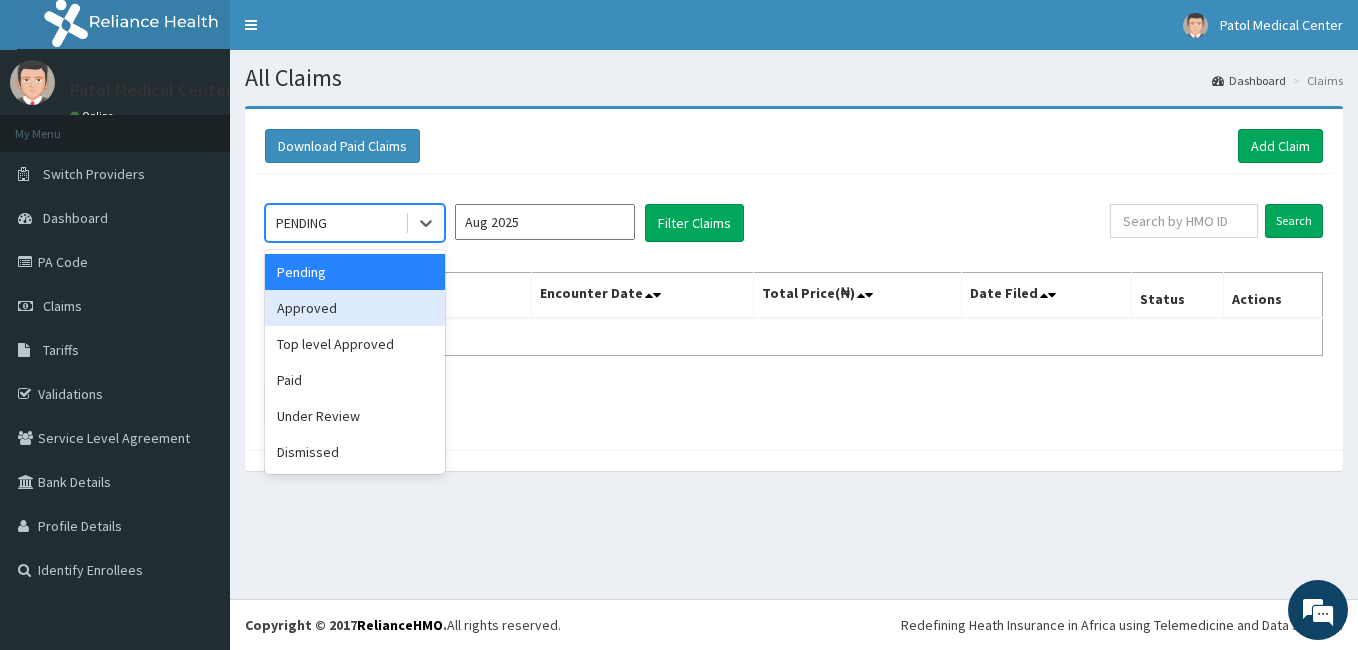 click on "Approved" at bounding box center (355, 308) 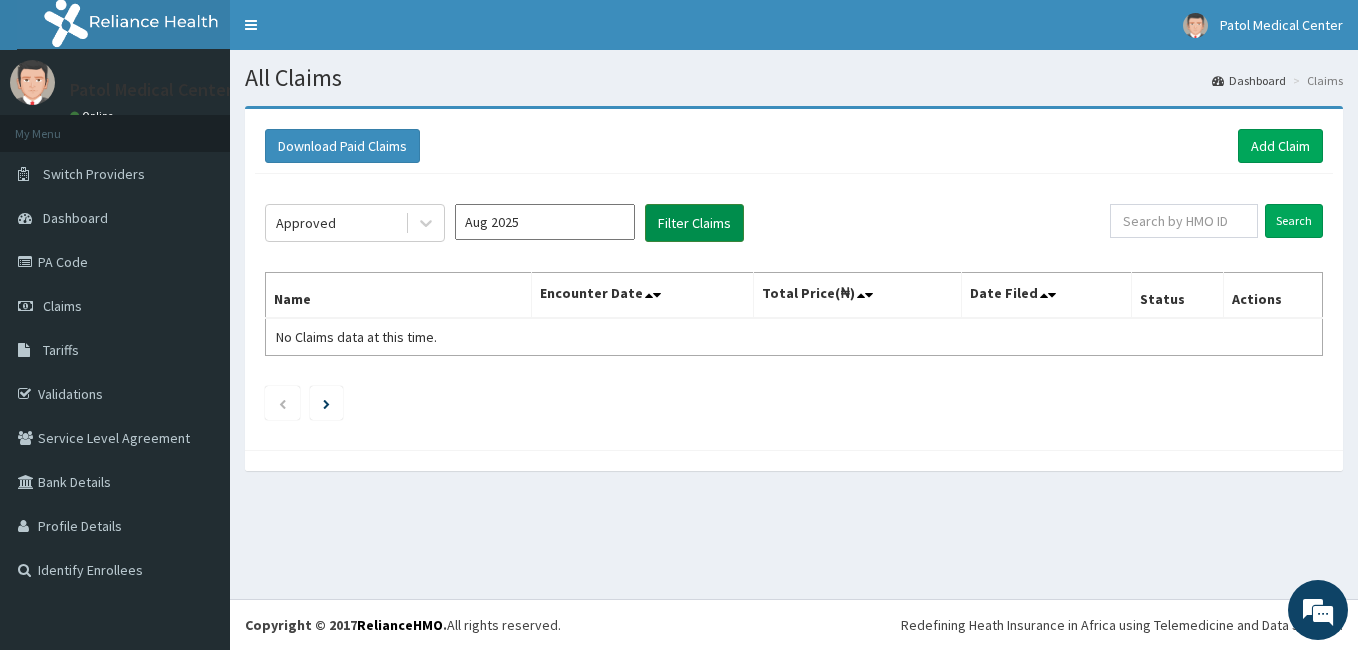 click on "Filter Claims" at bounding box center [694, 223] 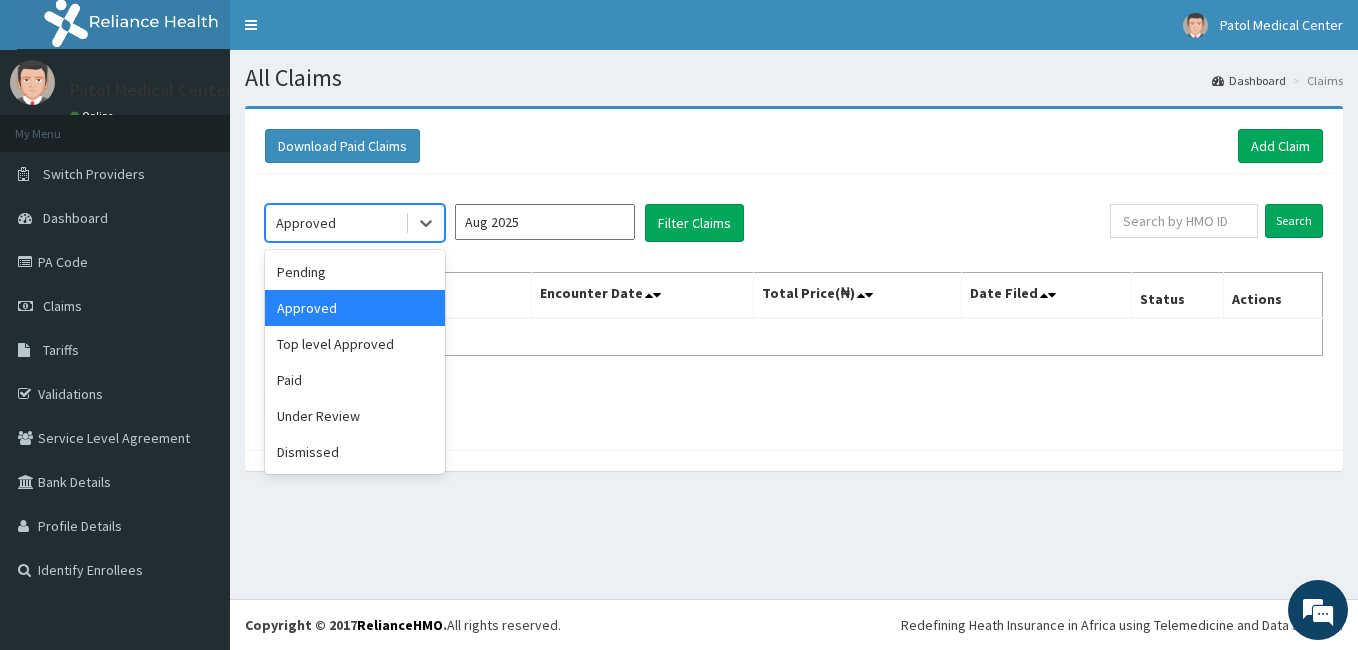 click on "Approved" at bounding box center [335, 223] 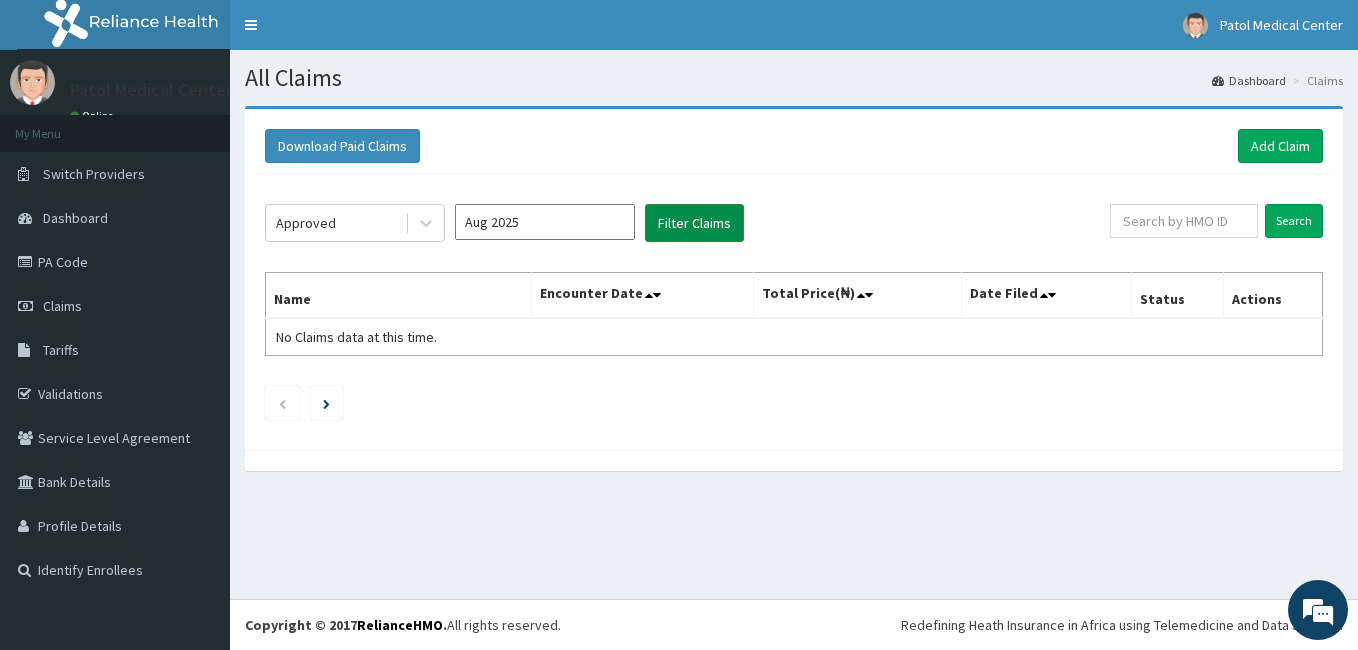 click on "Filter Claims" at bounding box center [694, 223] 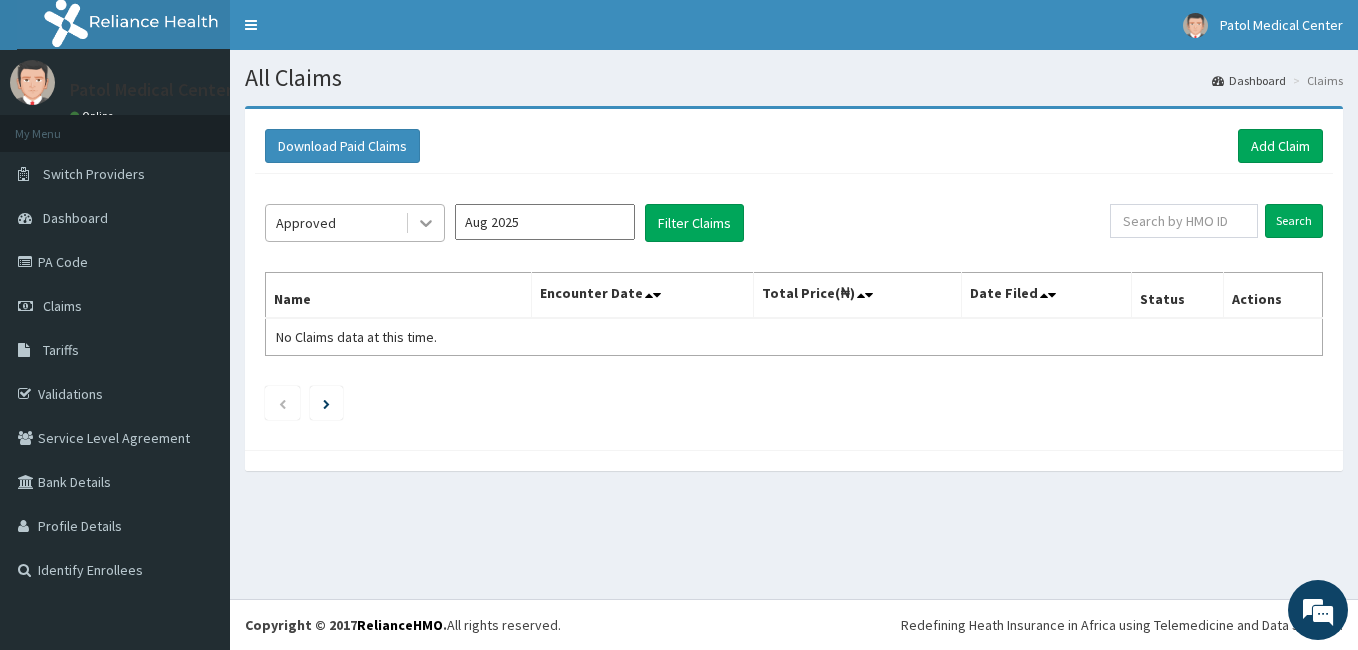 click 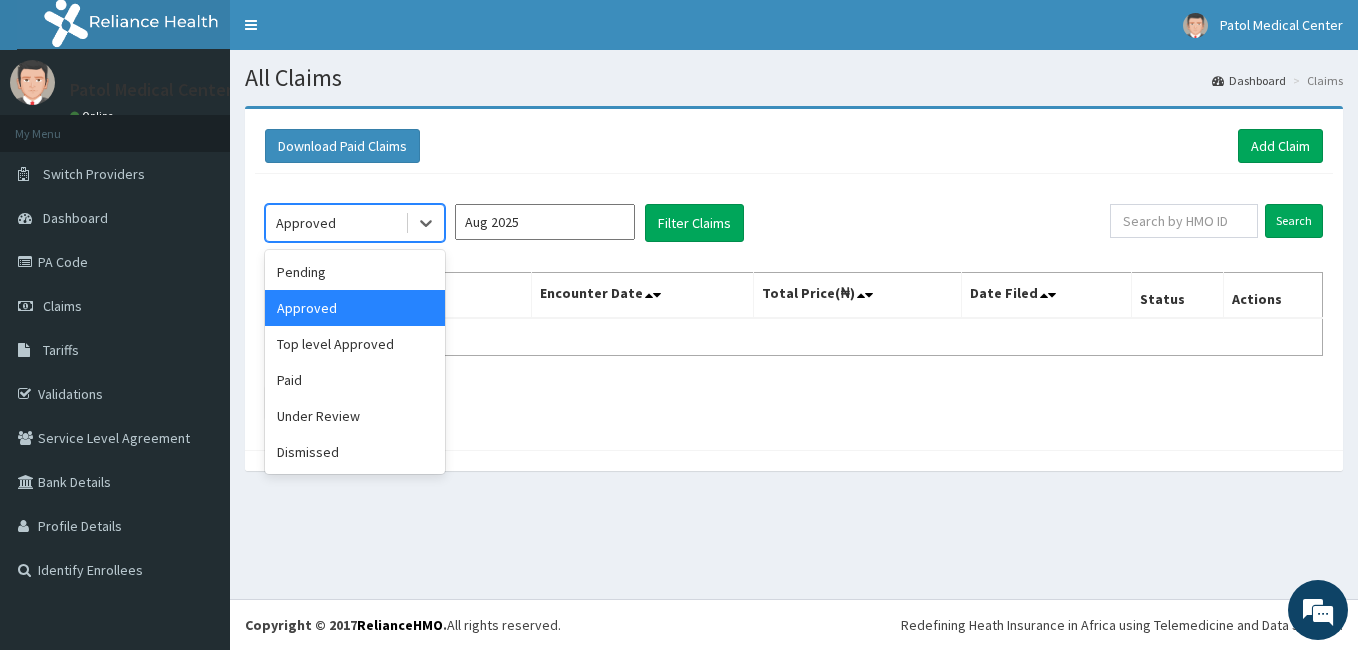 click on "Approved" at bounding box center [355, 308] 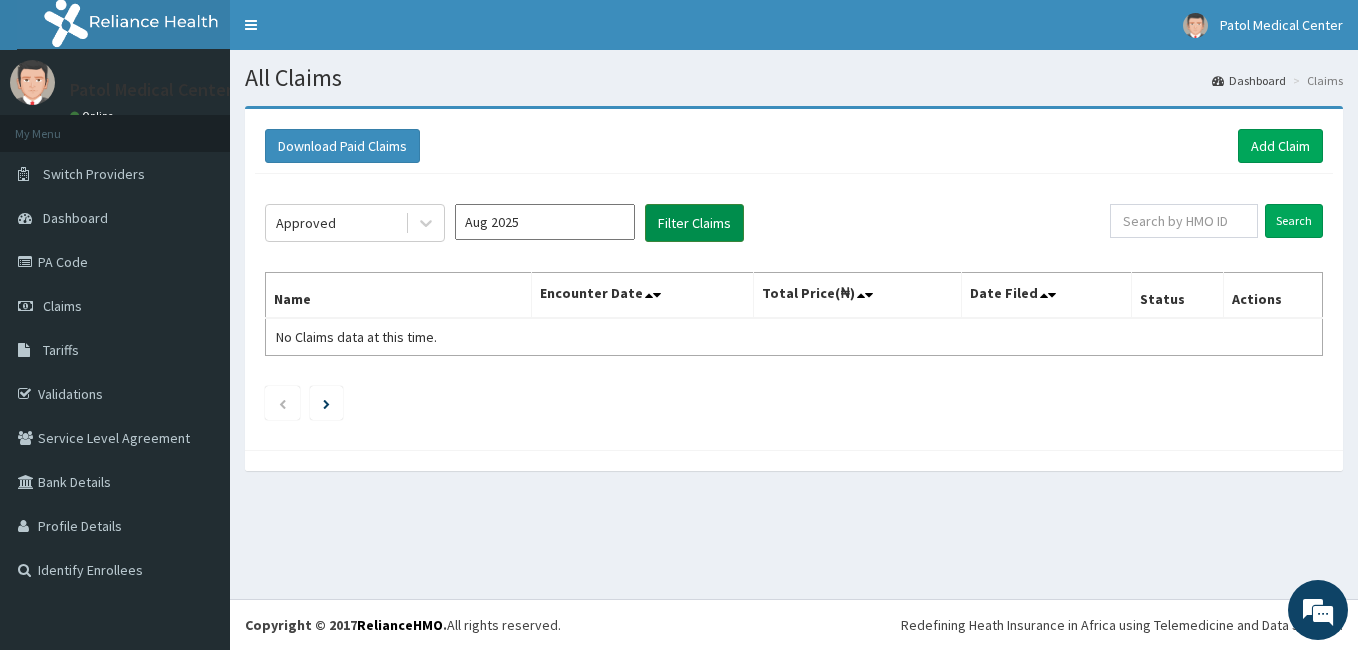 click on "Filter Claims" at bounding box center (694, 223) 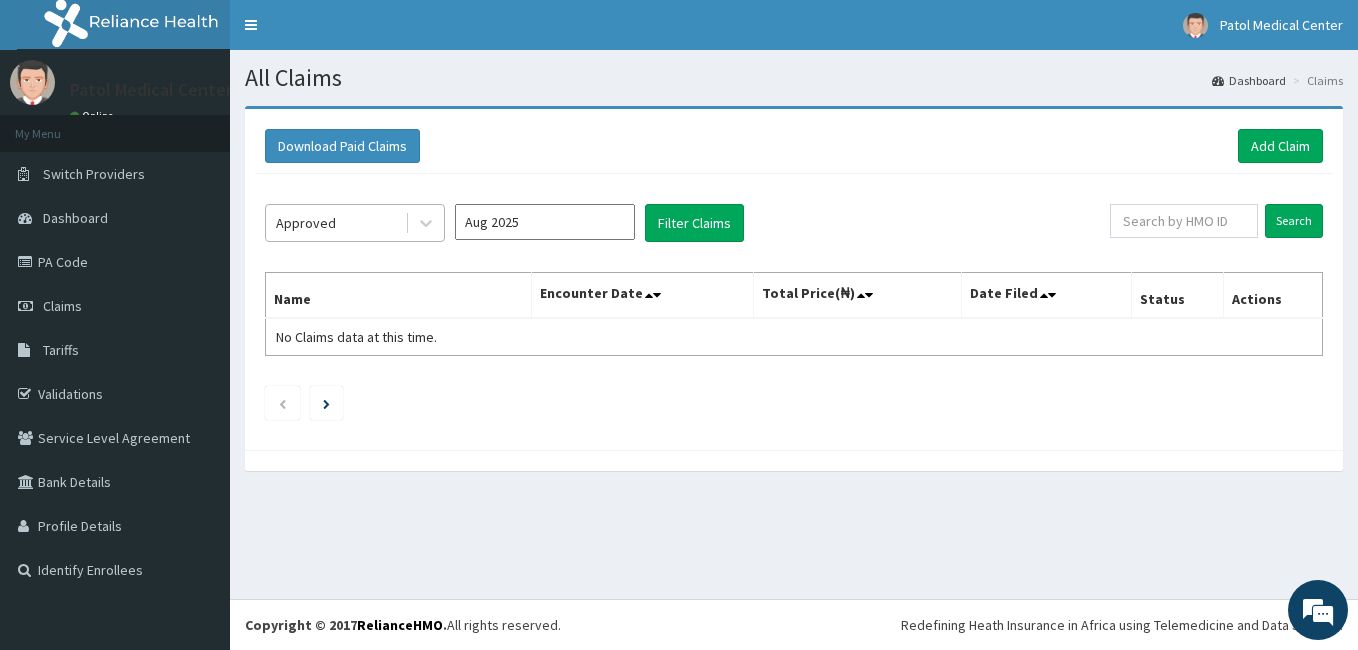 click on "Approved" at bounding box center [335, 223] 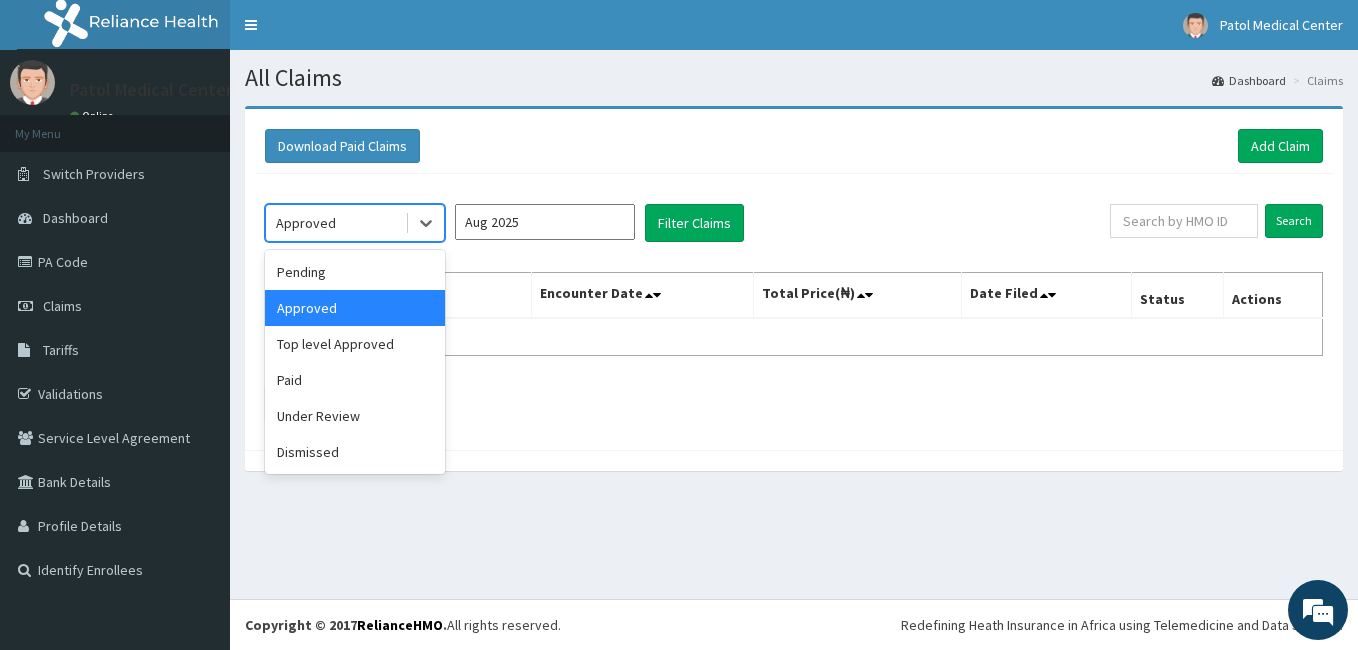 click on "Approved" at bounding box center (355, 308) 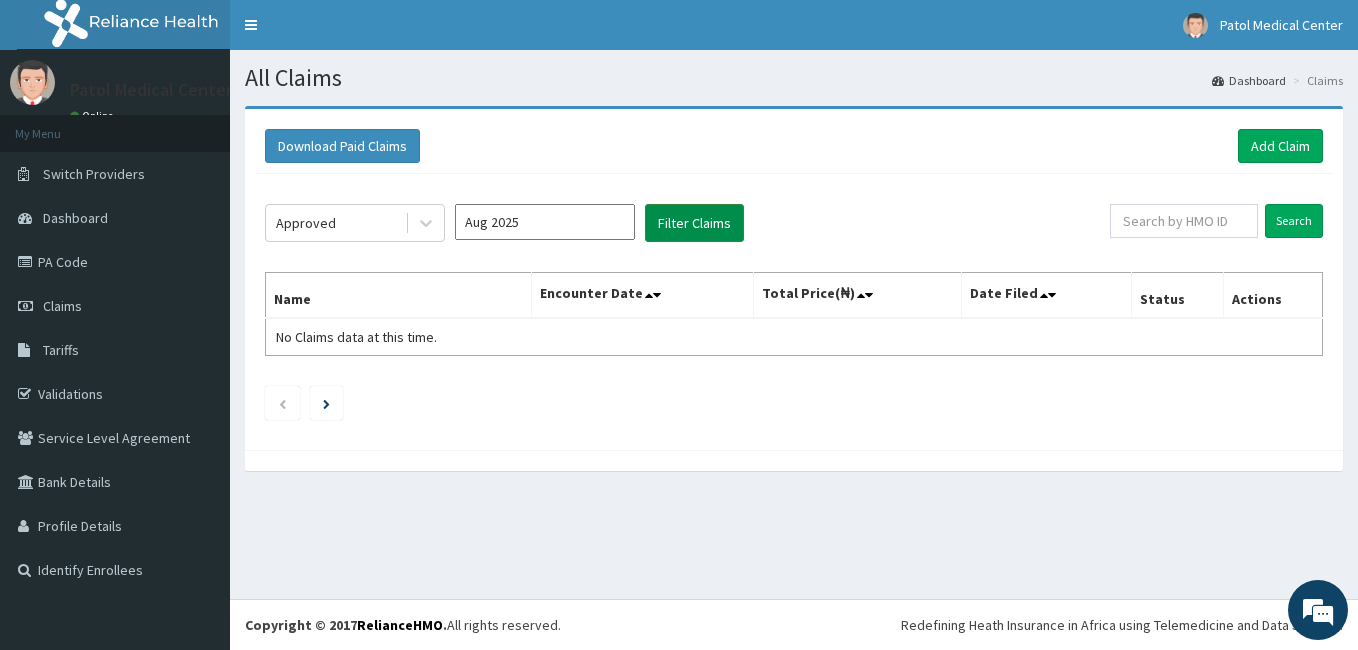 click on "Filter Claims" at bounding box center (694, 223) 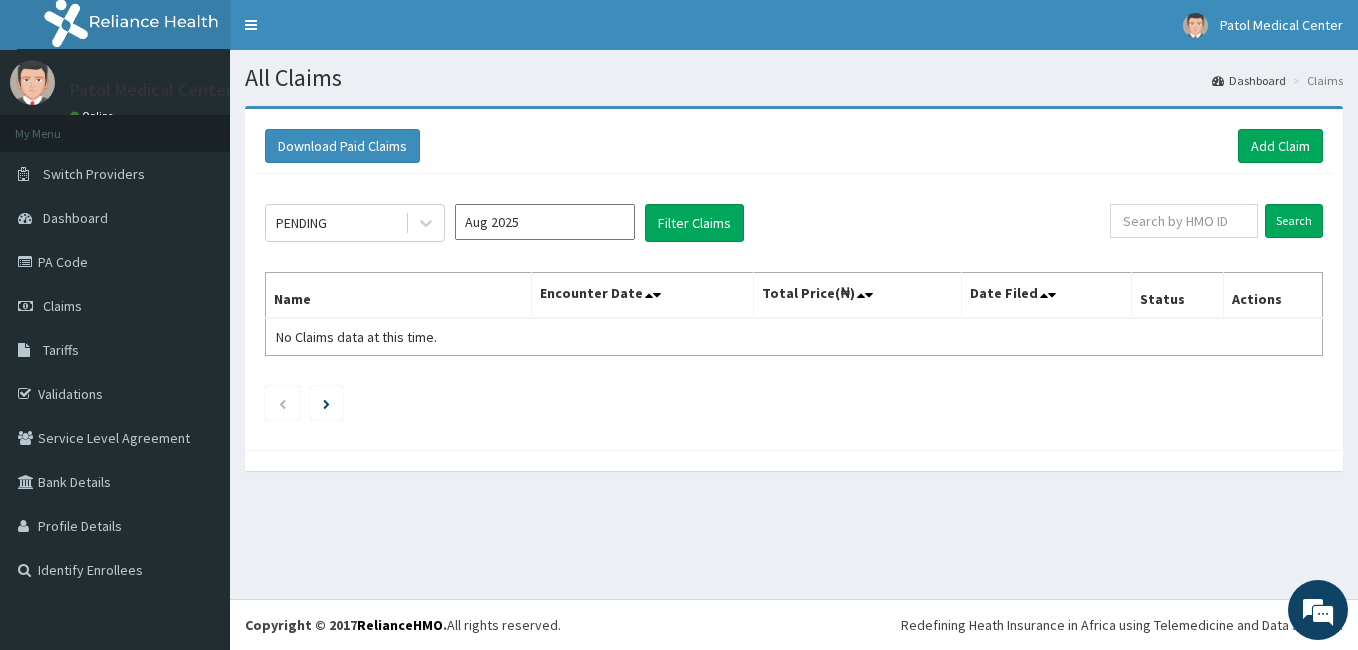 scroll, scrollTop: 0, scrollLeft: 0, axis: both 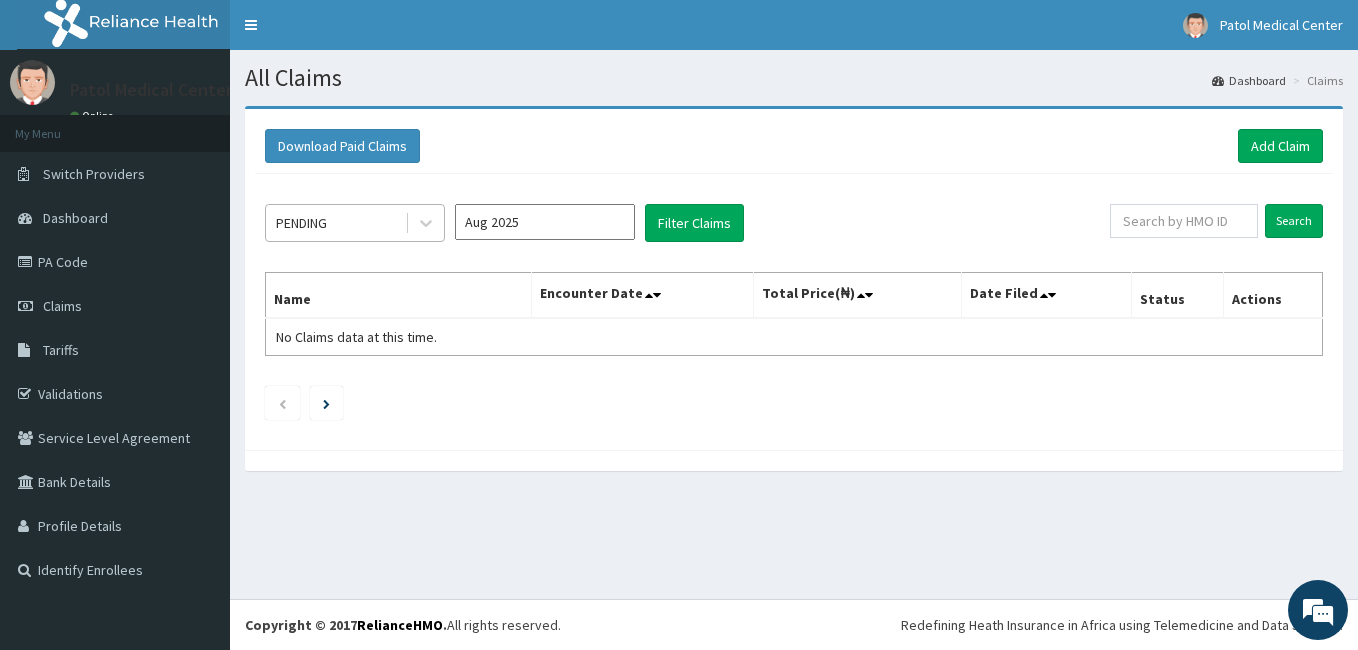 click on "PENDING" at bounding box center [335, 223] 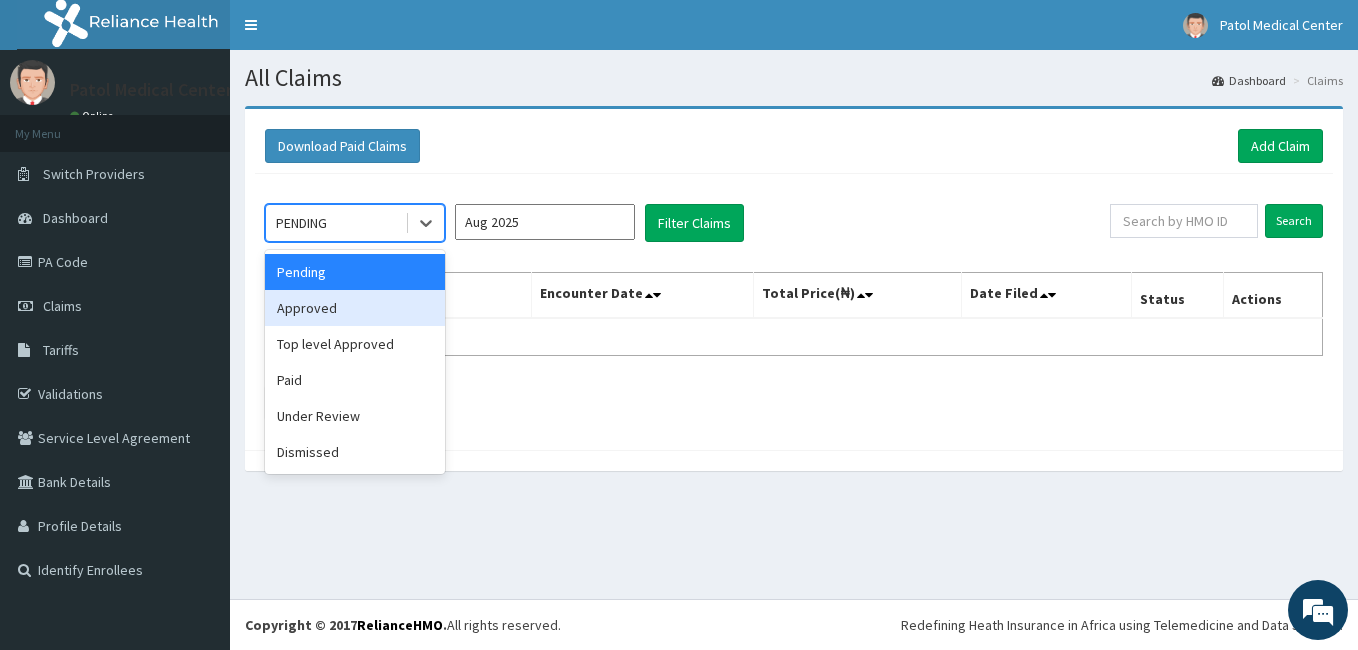 click on "Approved" at bounding box center (355, 308) 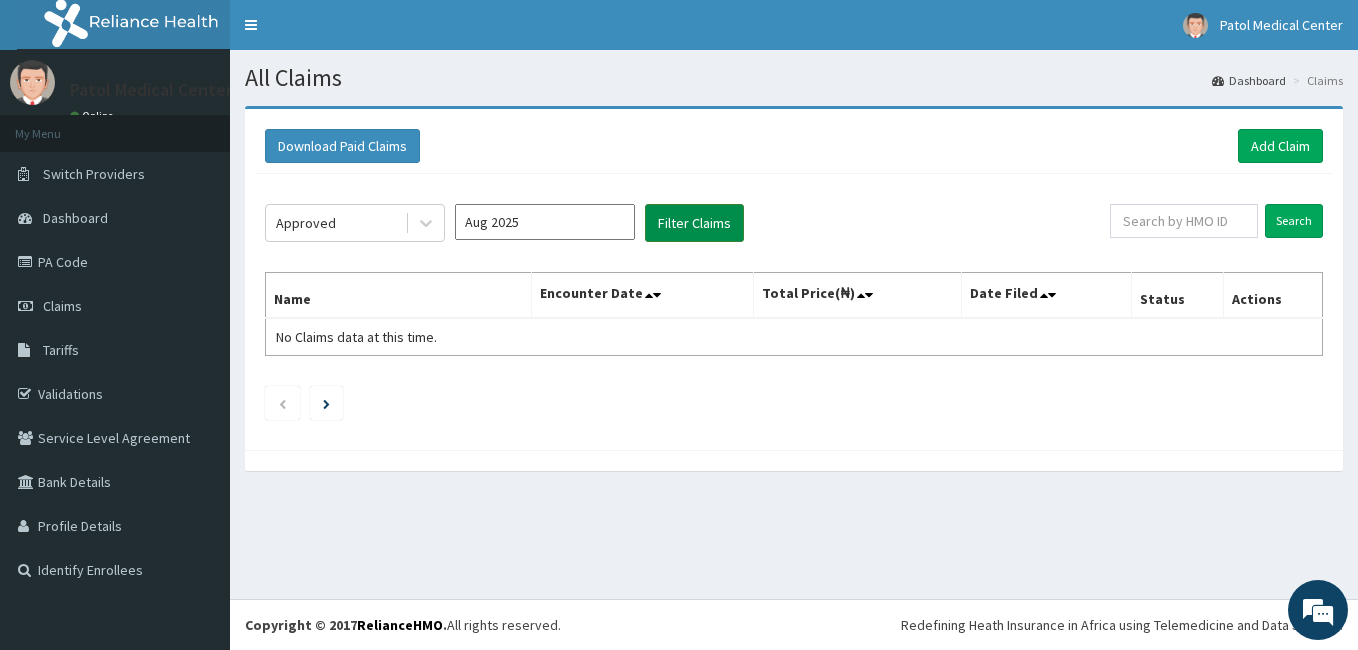 click on "Filter Claims" at bounding box center (694, 223) 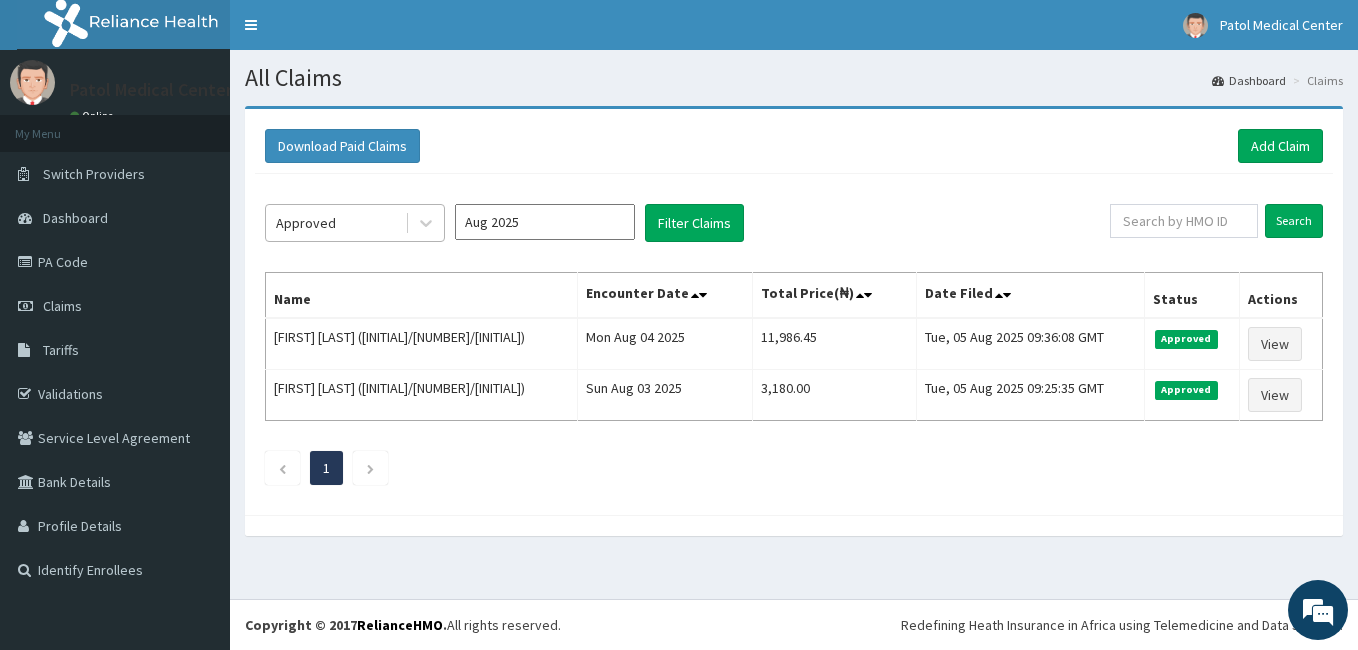 click on "Approved" at bounding box center (335, 223) 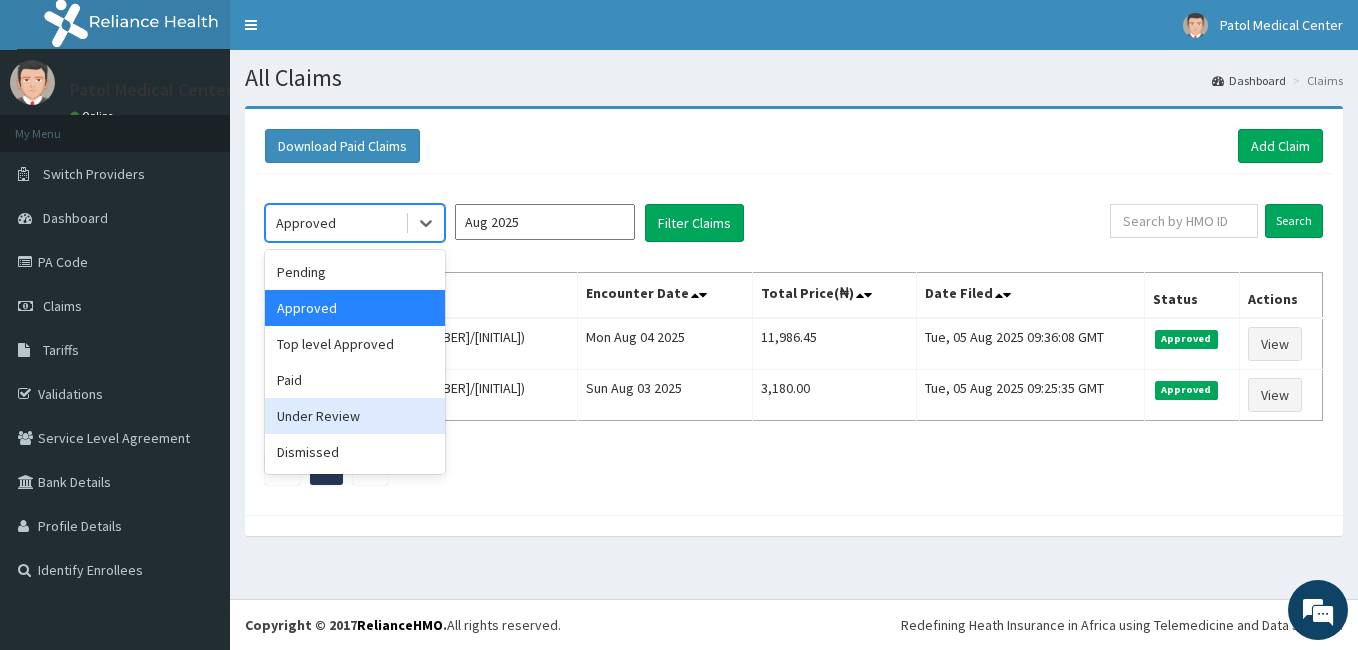 click on "Under Review" at bounding box center (355, 416) 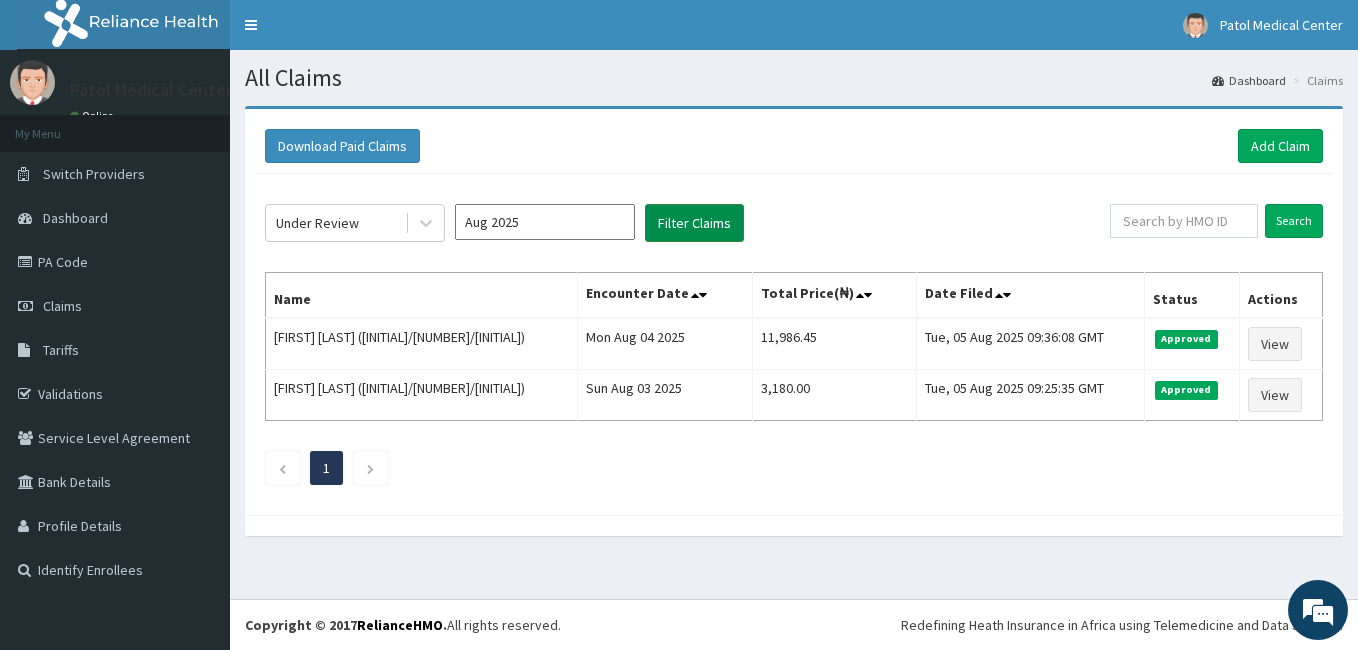 click on "Filter Claims" at bounding box center (694, 223) 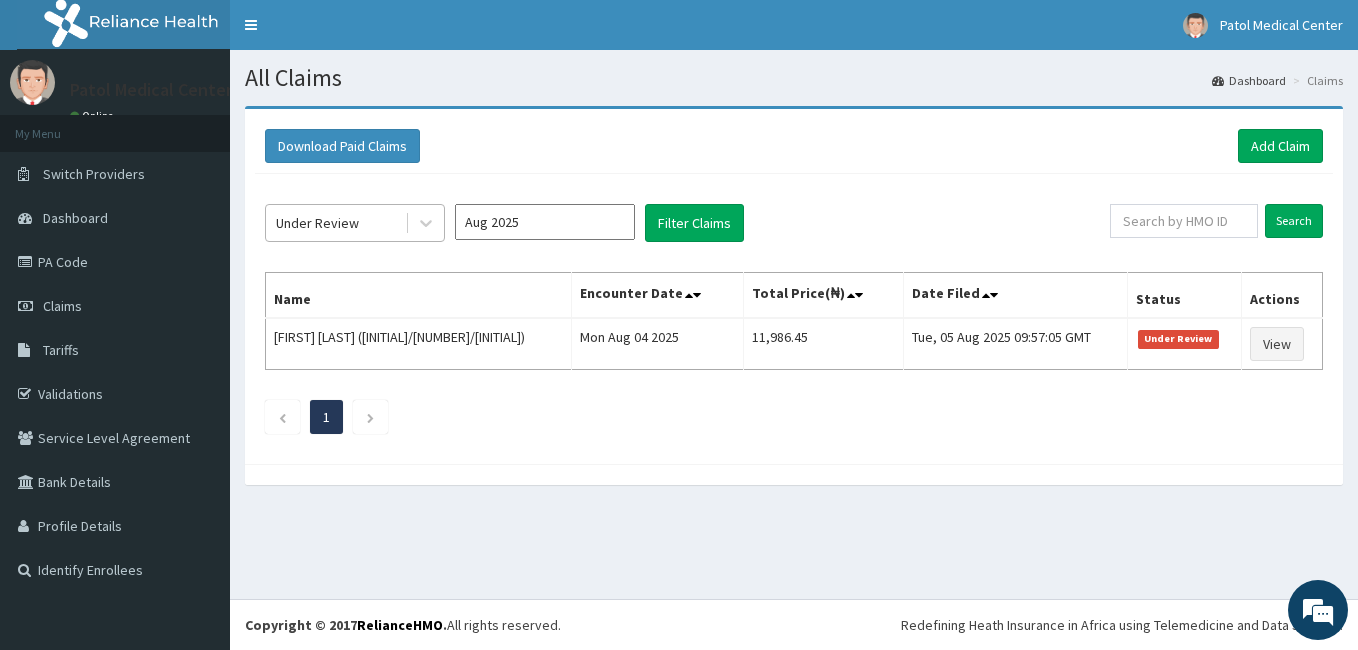 click on "Under Review" at bounding box center [317, 223] 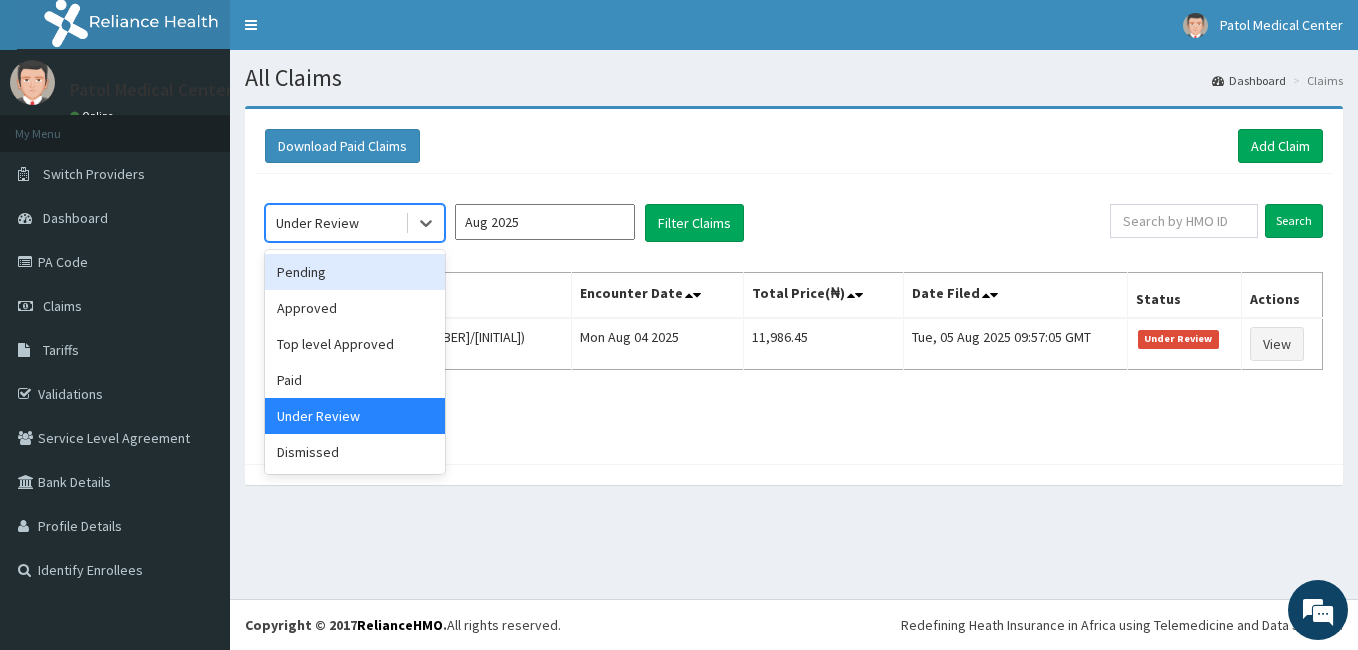 click on "Pending" at bounding box center (355, 272) 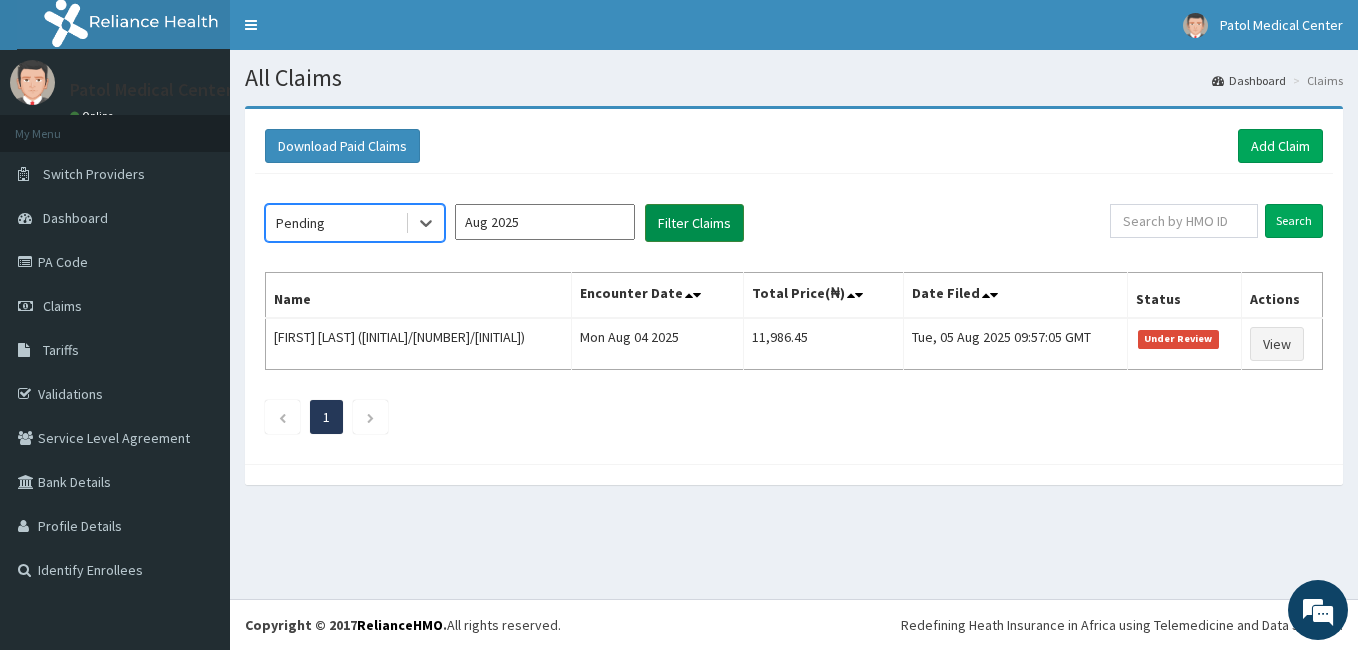 click on "Filter Claims" at bounding box center (694, 223) 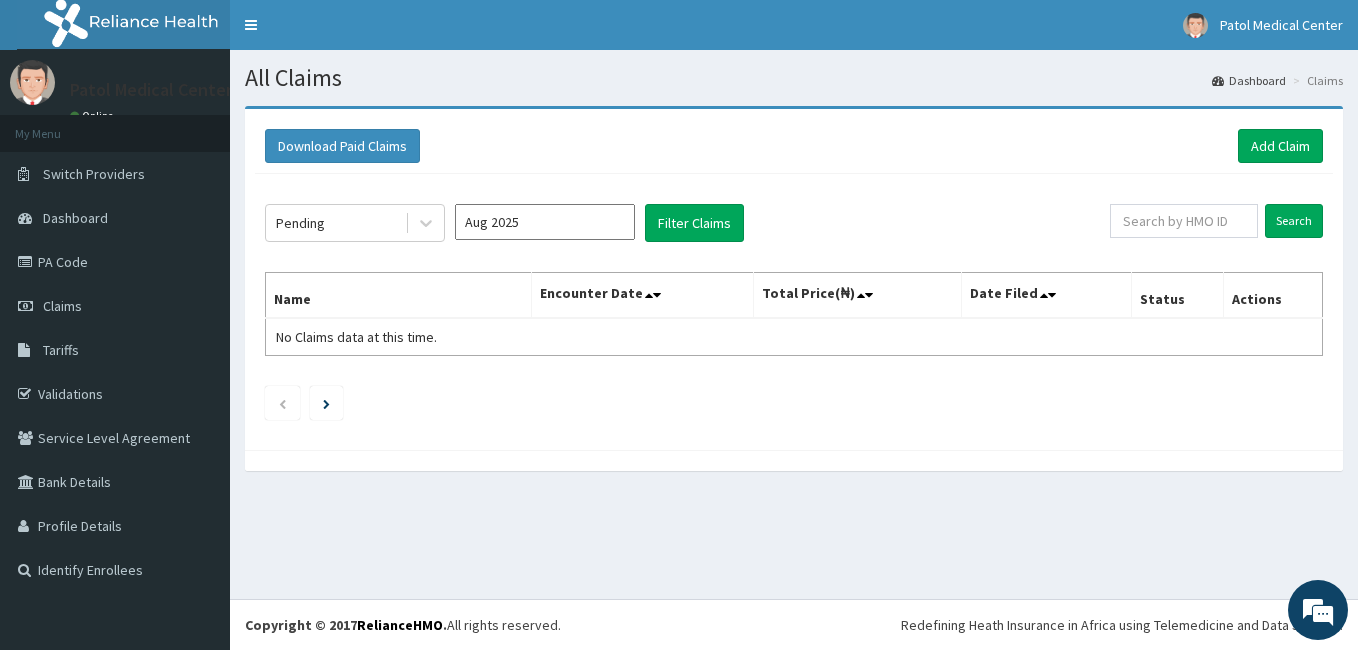 click on "Pending Aug 2025 Filter Claims Search Name Encounter Date Total Price(₦) Date Filed Status Actions No Claims data at this time." 